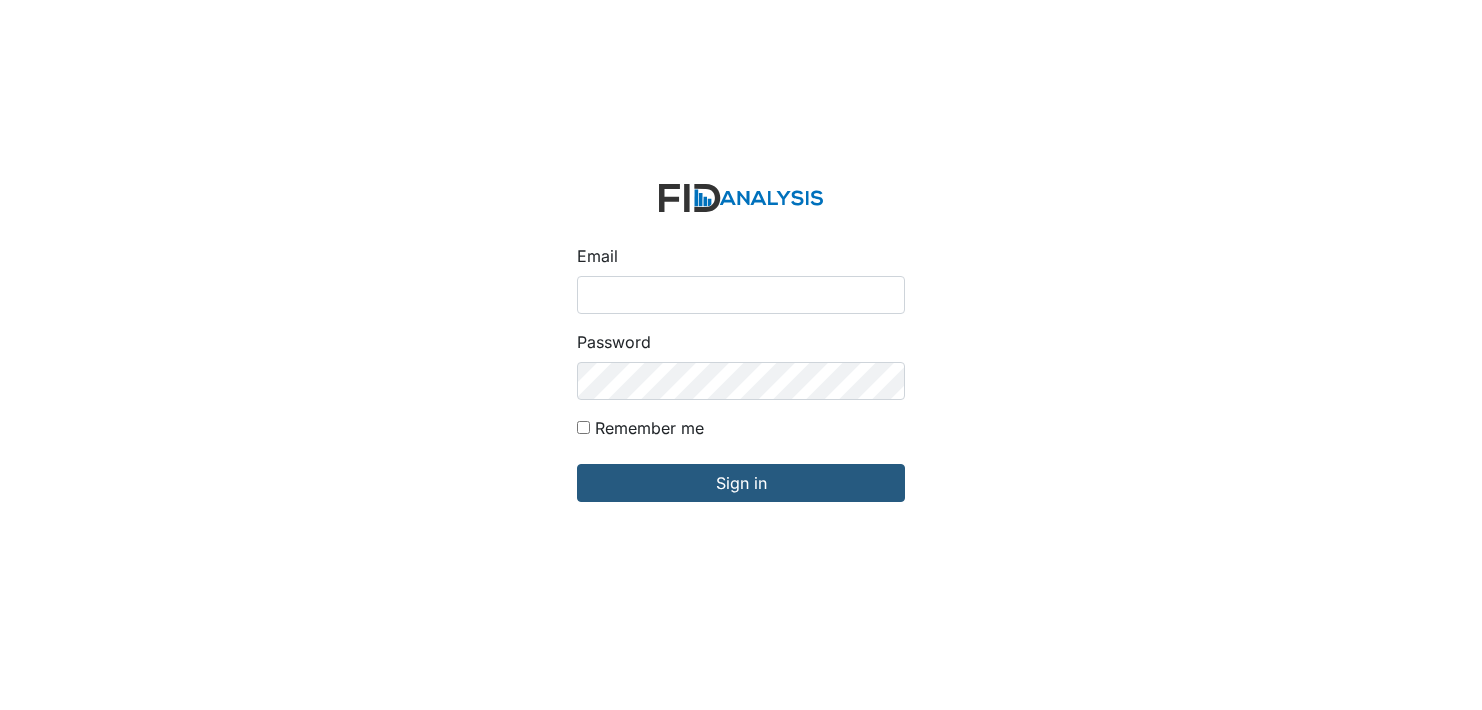 scroll, scrollTop: 0, scrollLeft: 0, axis: both 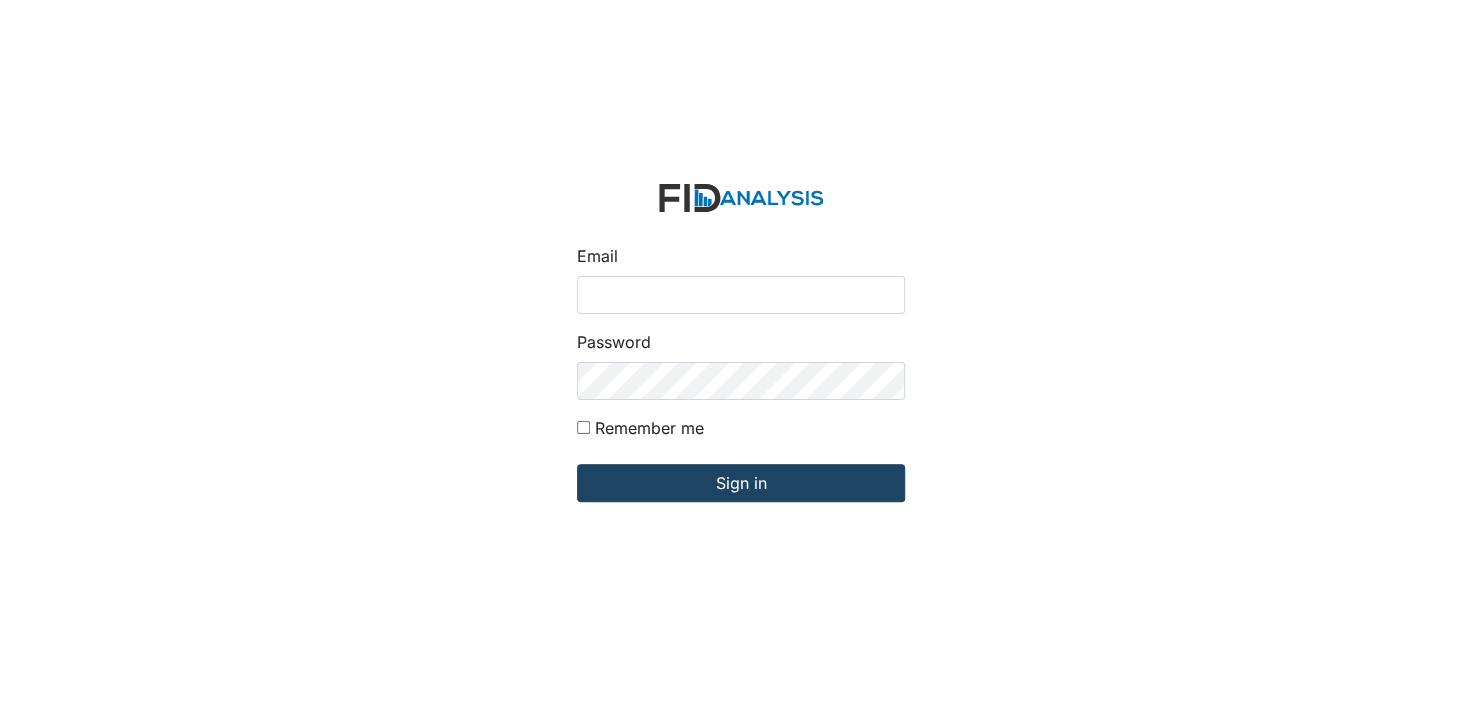 type on "[USERNAME]@example.com" 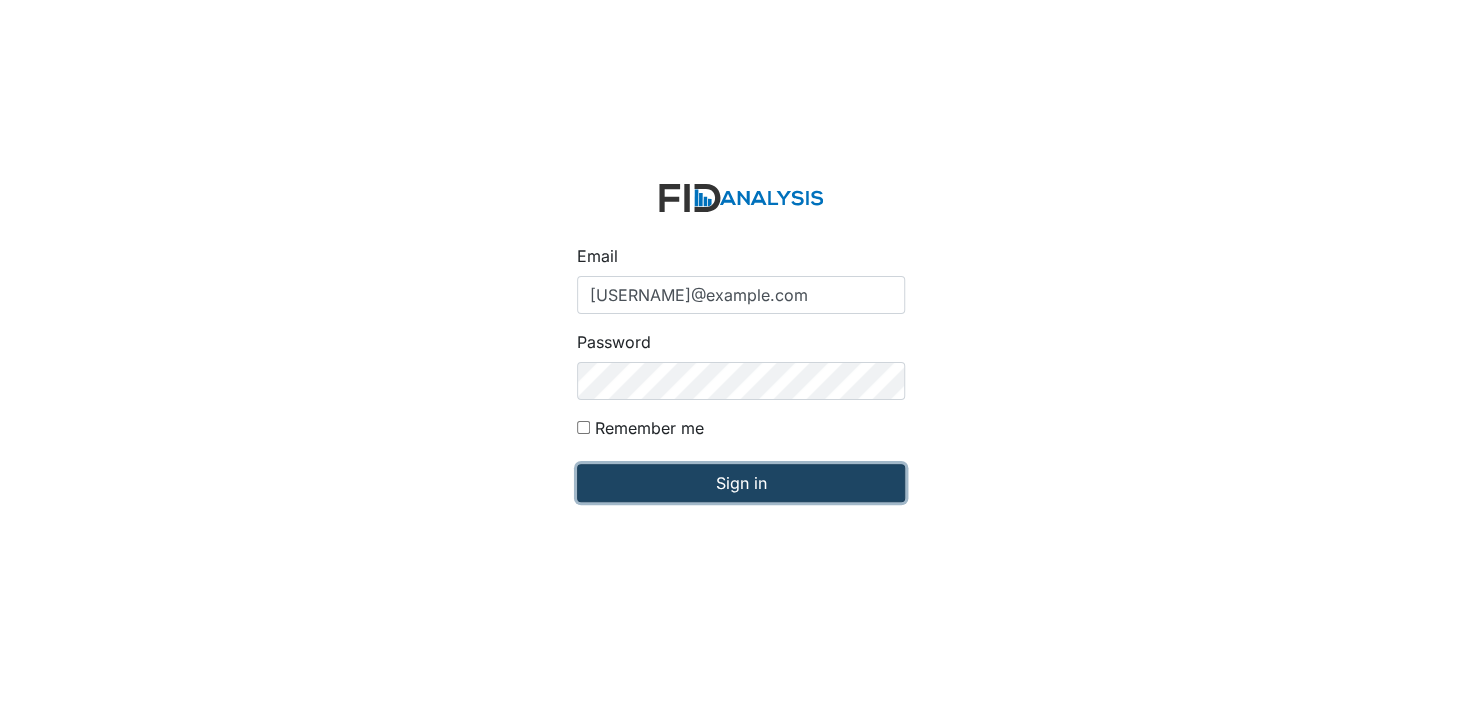 click on "Sign in" at bounding box center (741, 483) 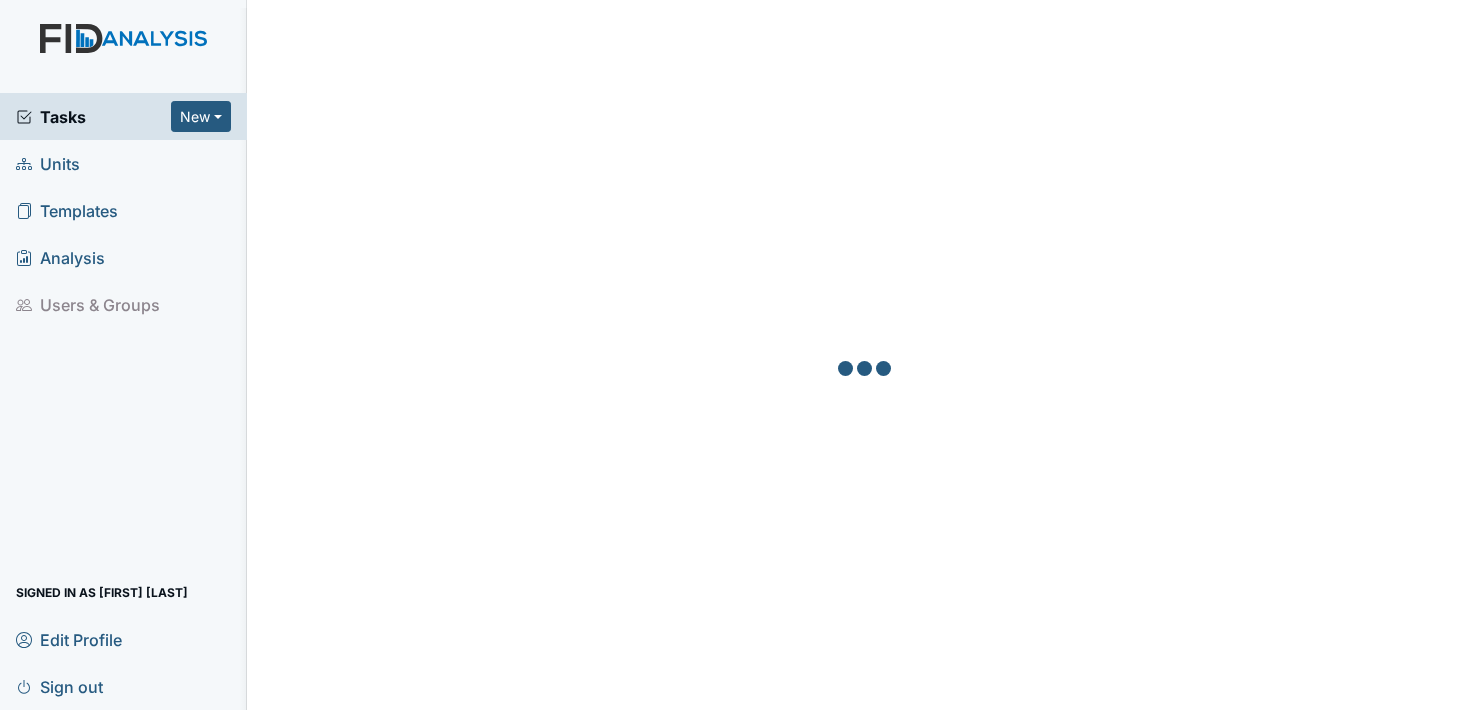 scroll, scrollTop: 0, scrollLeft: 0, axis: both 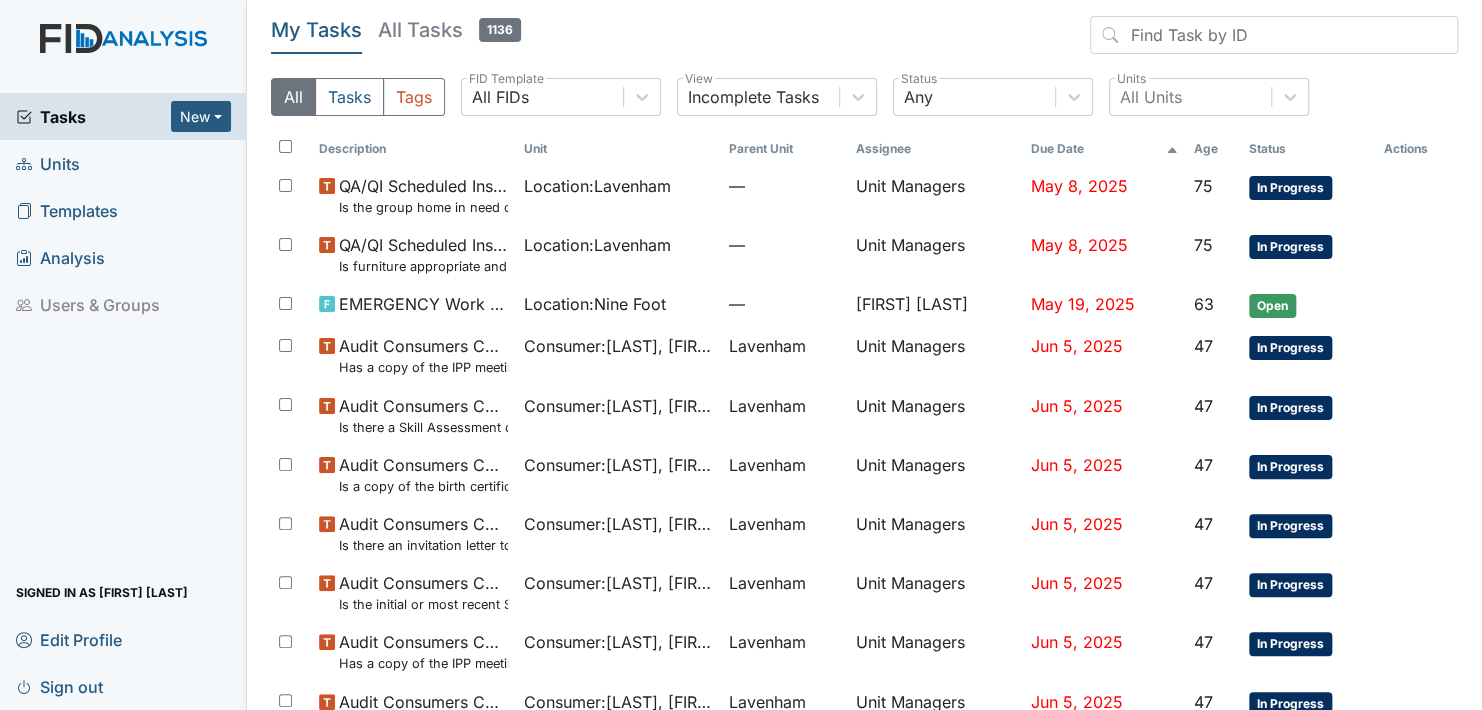 click on "Units" at bounding box center (48, 163) 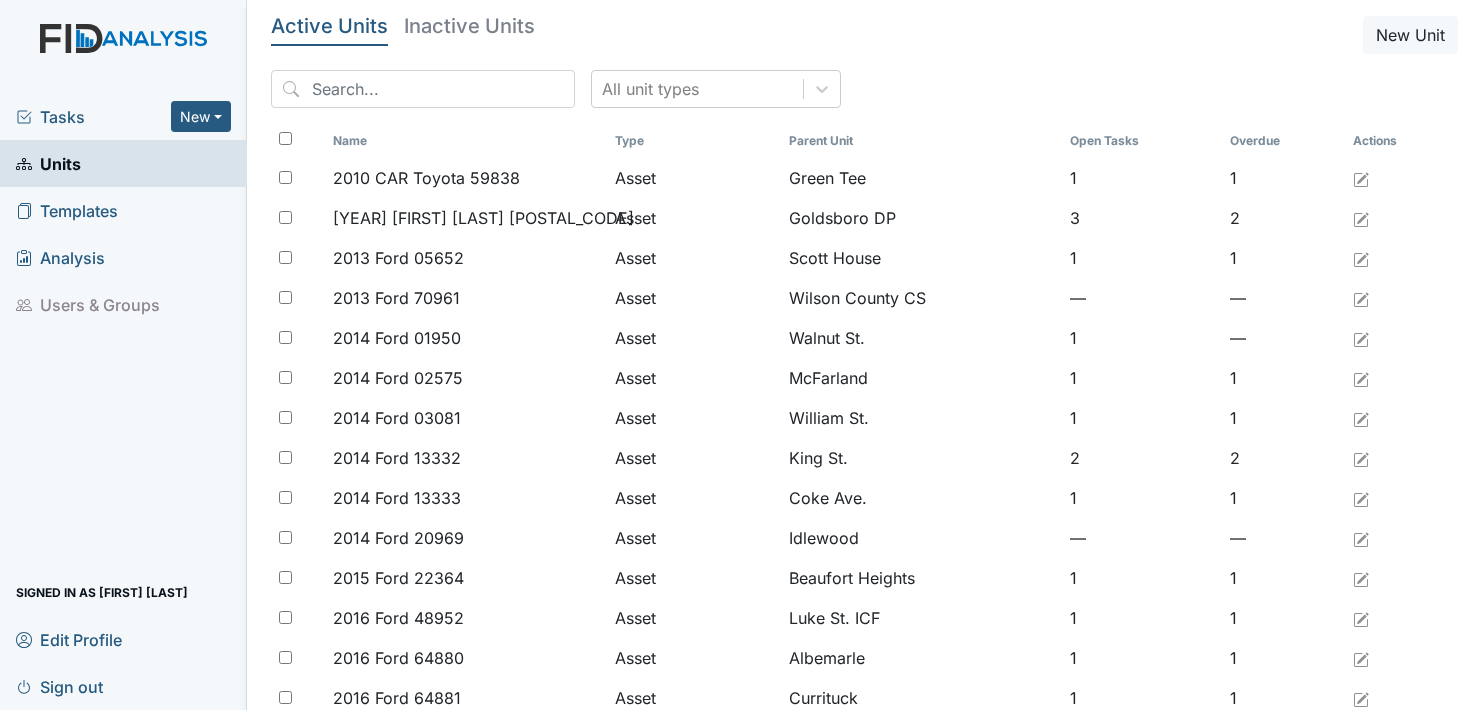 scroll, scrollTop: 0, scrollLeft: 0, axis: both 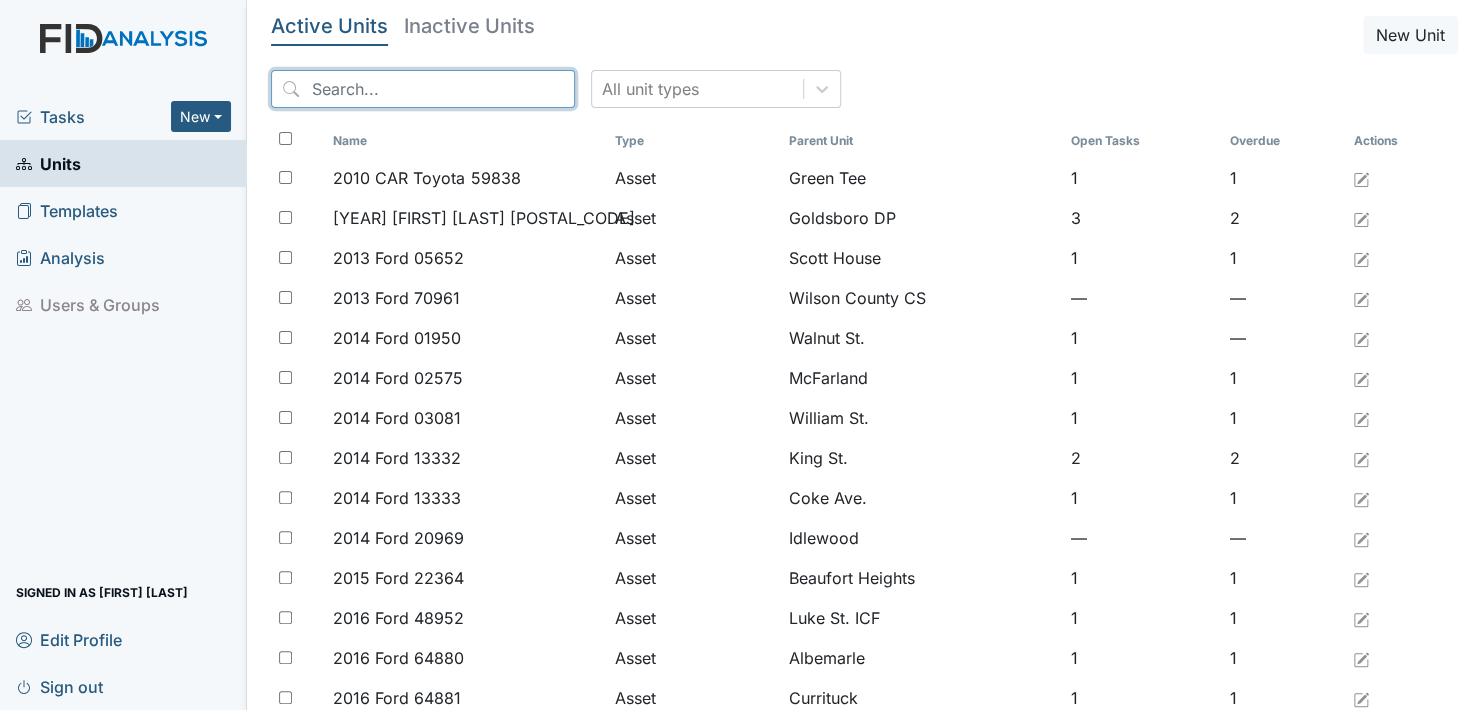 click at bounding box center [423, 89] 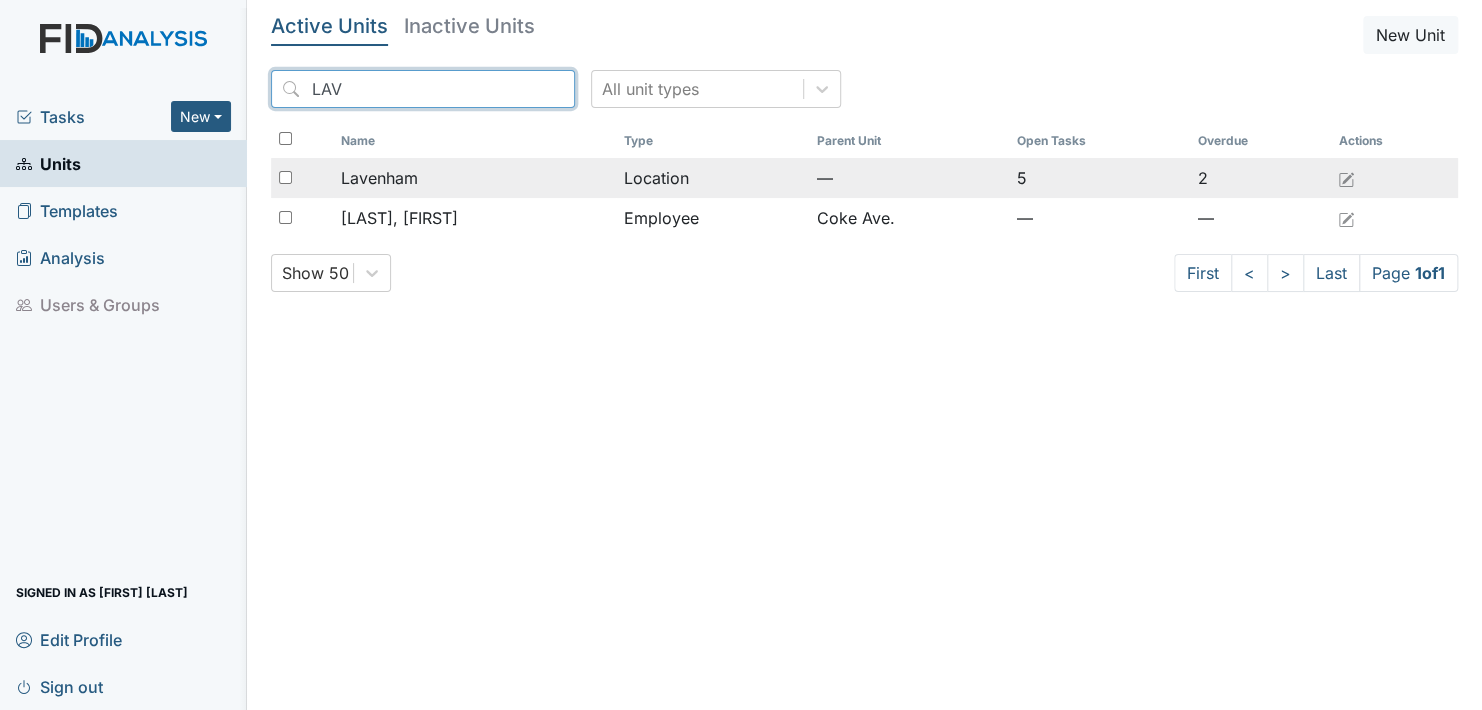 type on "LAV" 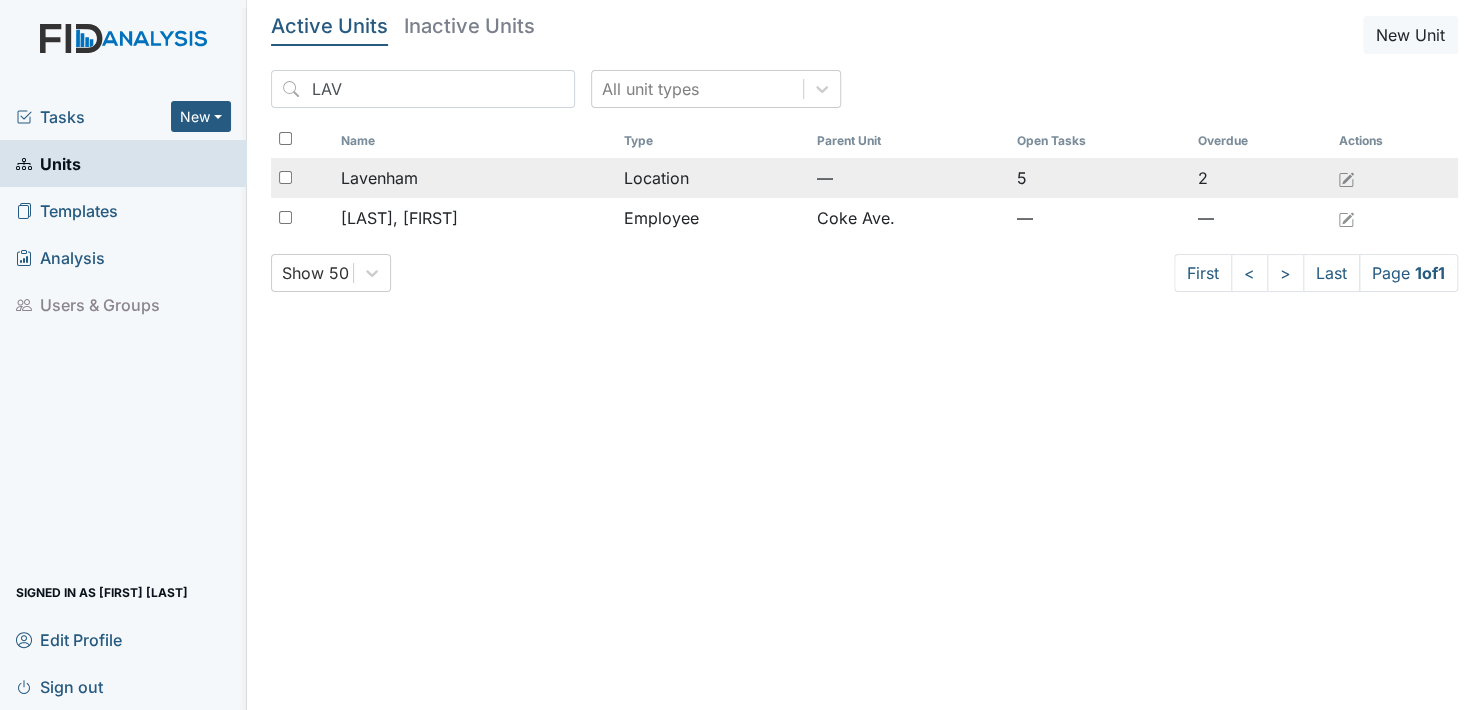 click on "Location" at bounding box center (713, 178) 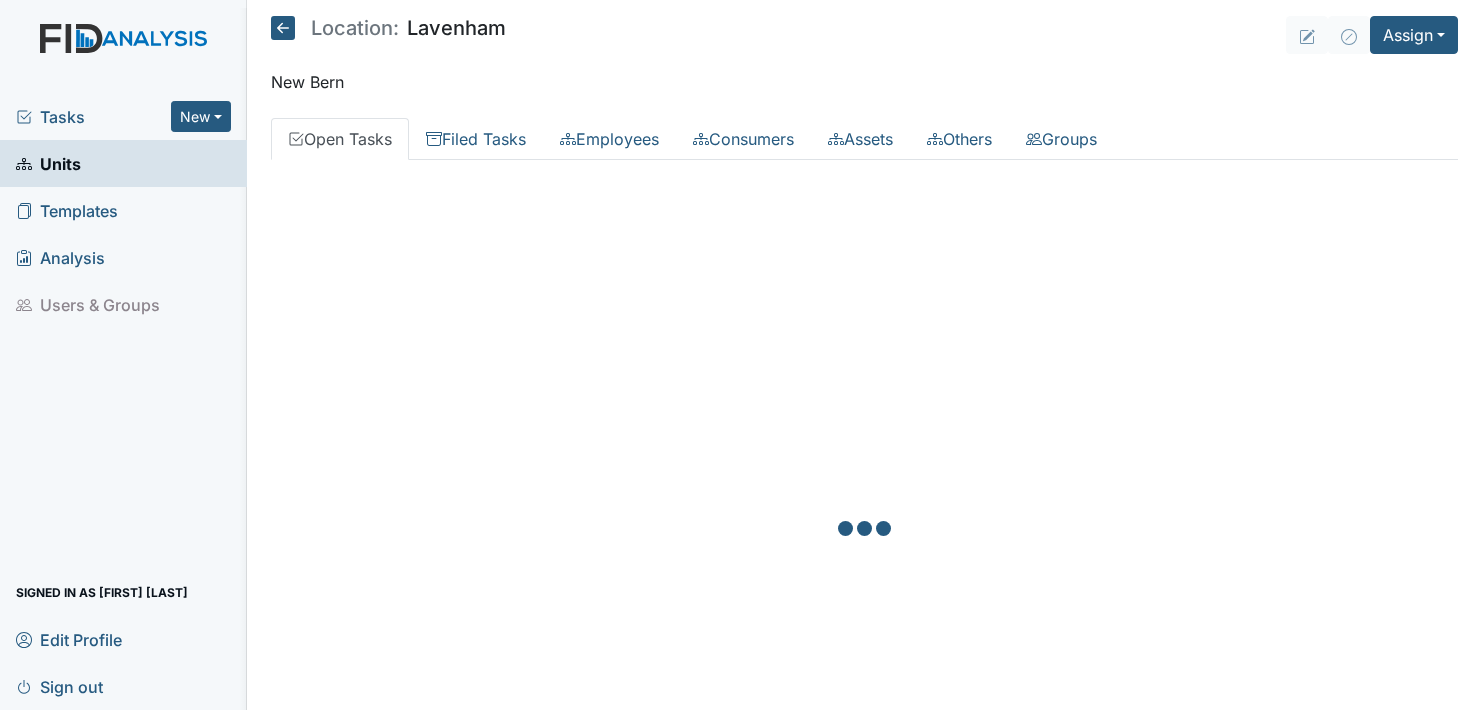 scroll, scrollTop: 0, scrollLeft: 0, axis: both 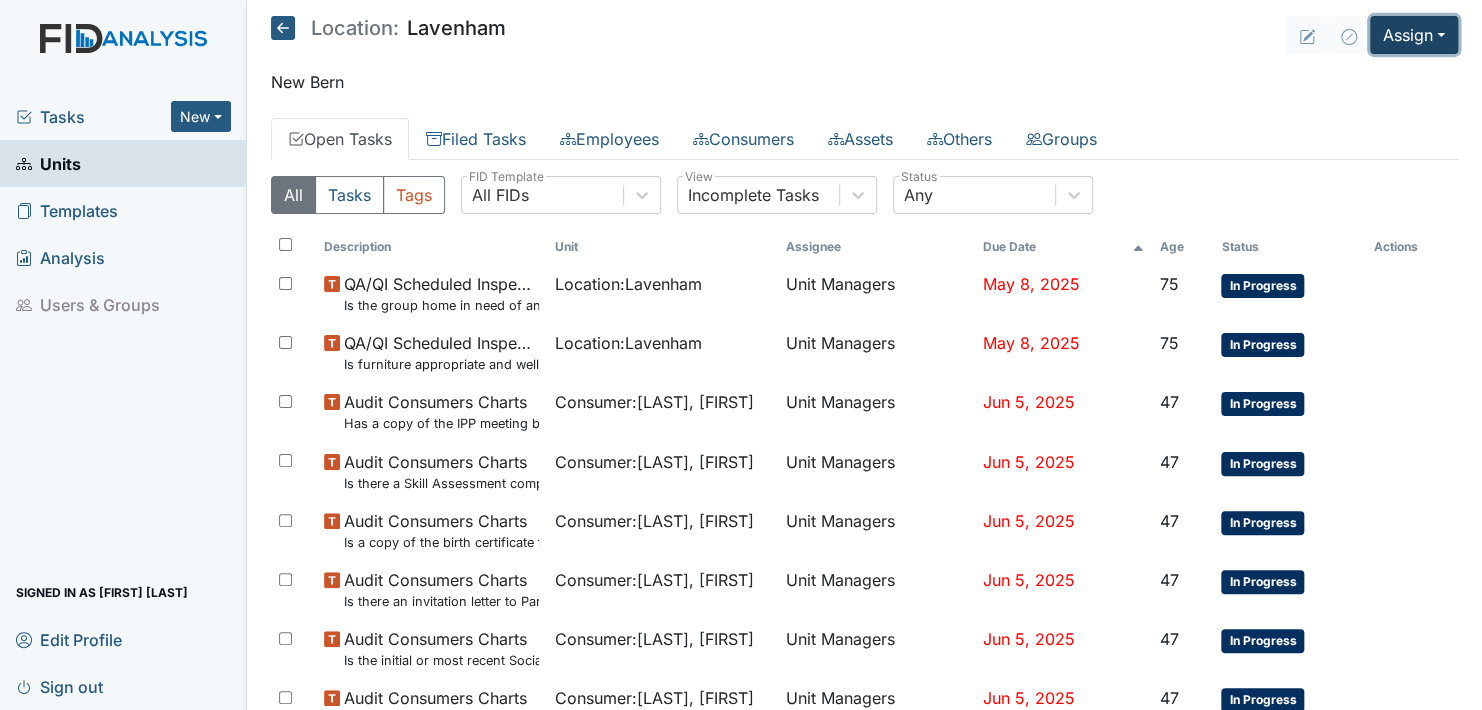 click on "Assign" at bounding box center (1414, 35) 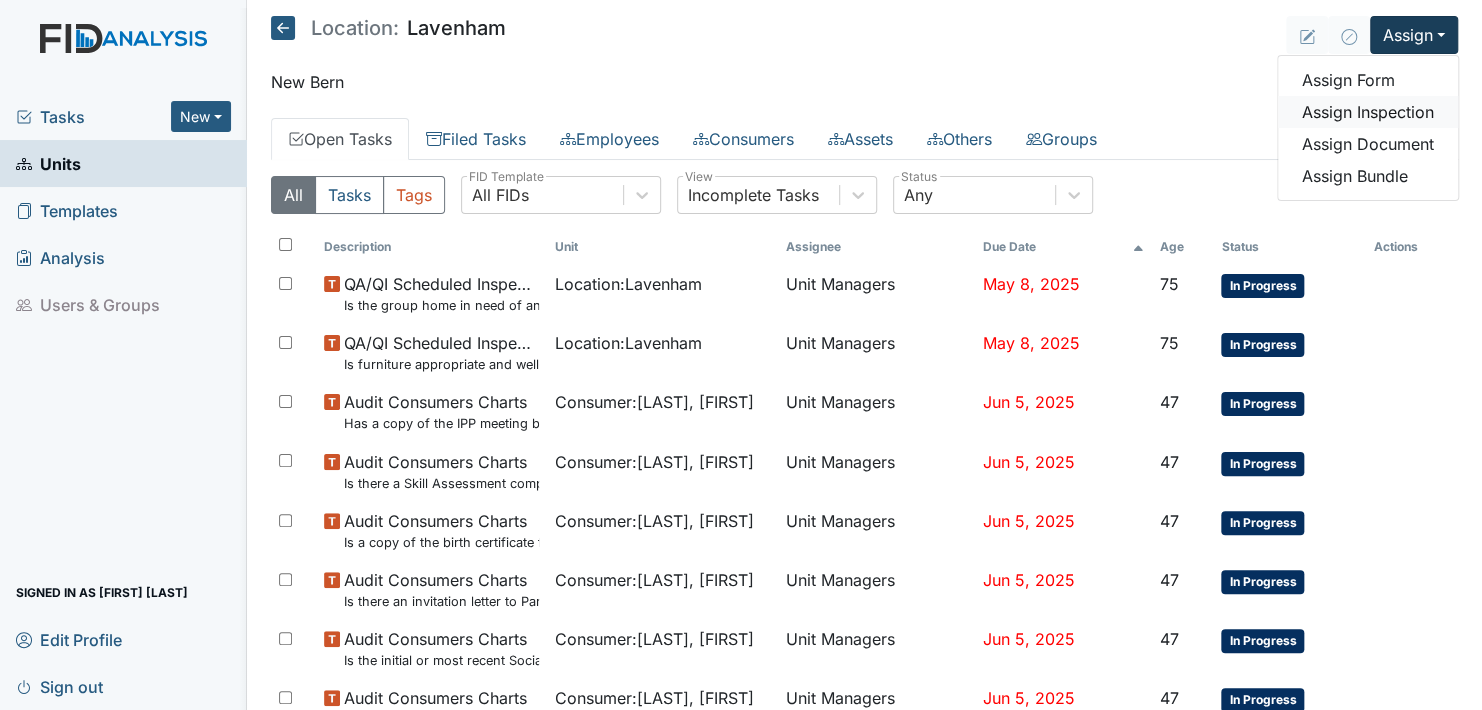 click on "Assign Inspection" at bounding box center [1368, 112] 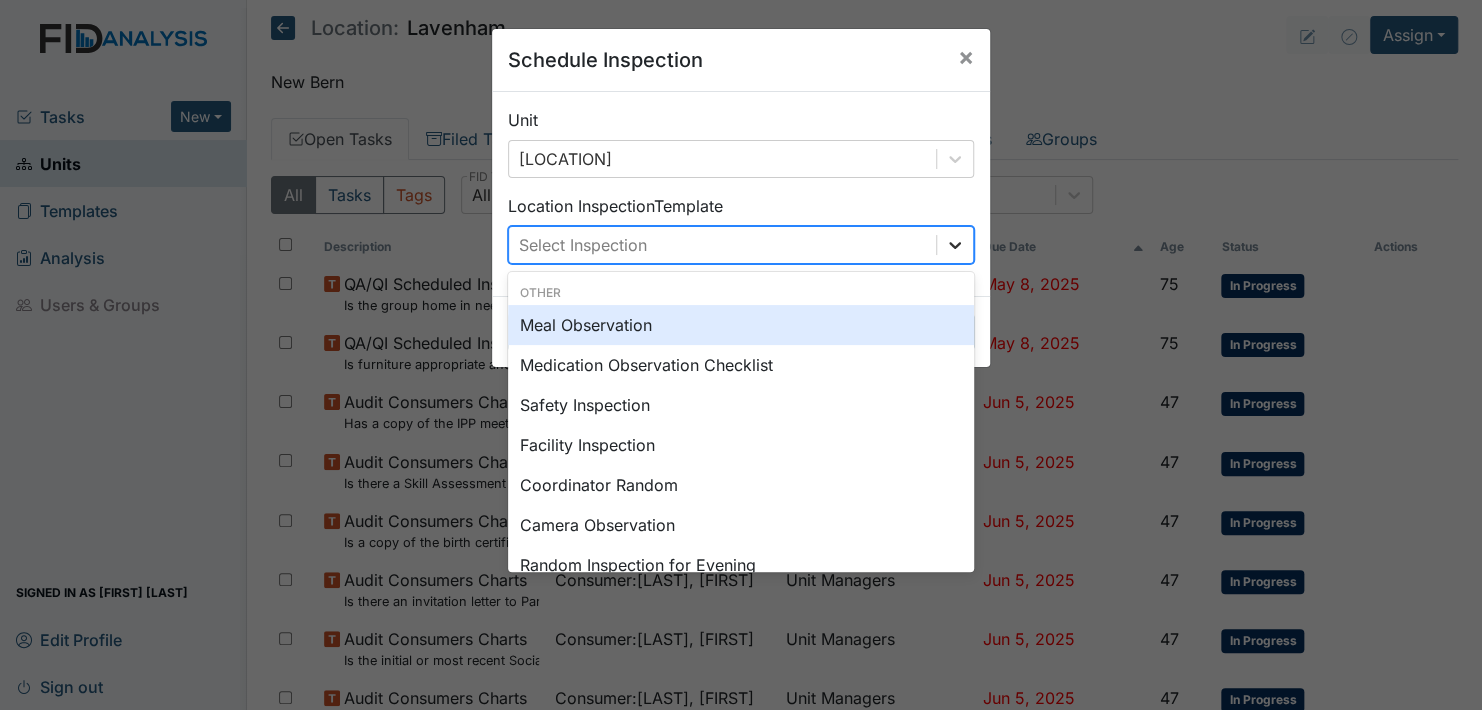 click at bounding box center (955, 245) 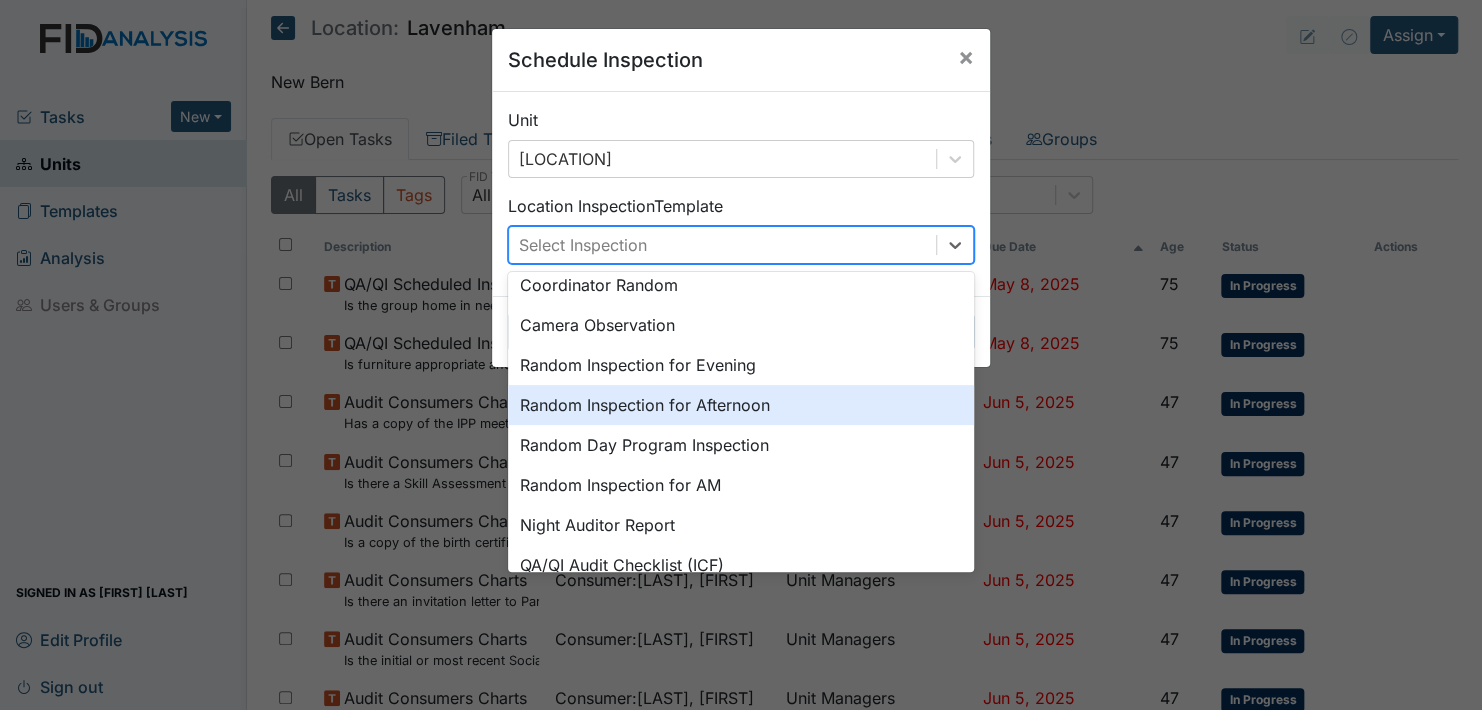 scroll, scrollTop: 300, scrollLeft: 0, axis: vertical 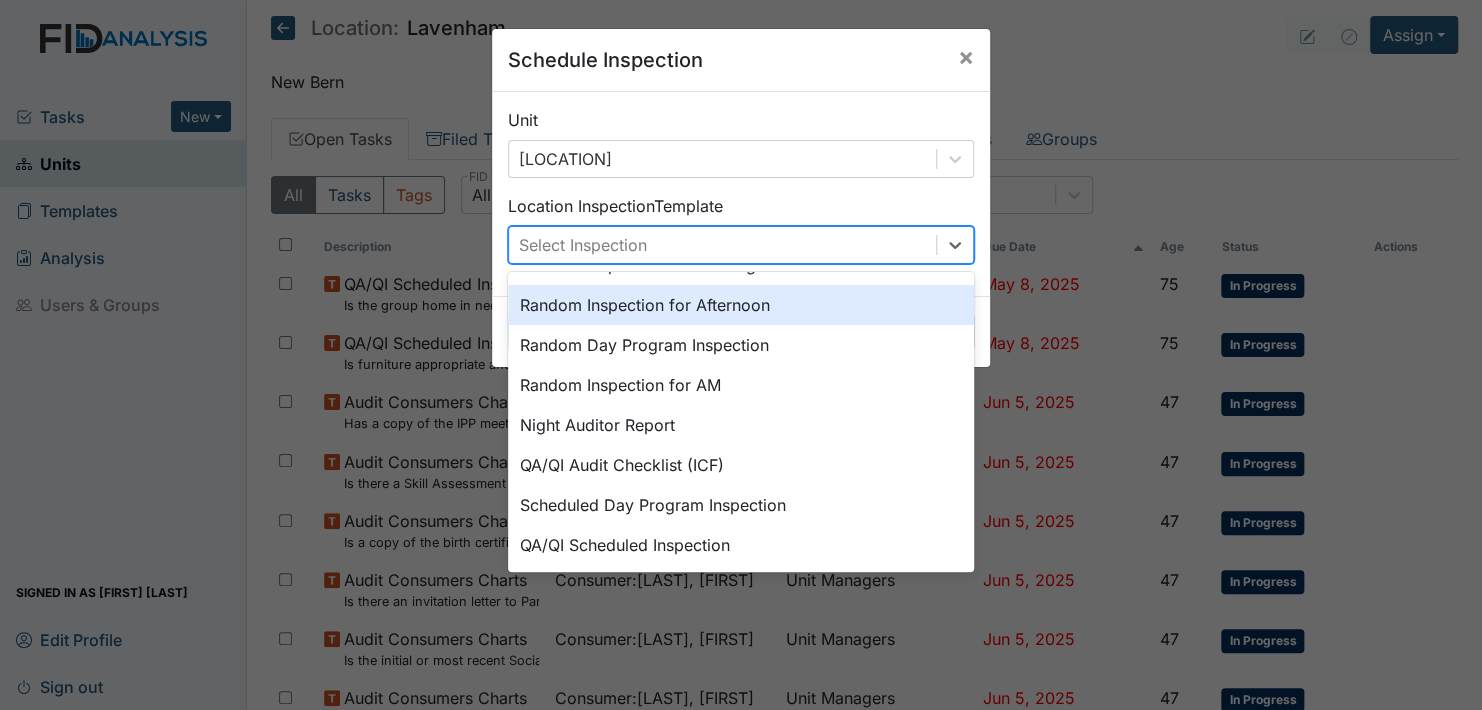 click on "Random Inspection for Afternoon" at bounding box center [741, 305] 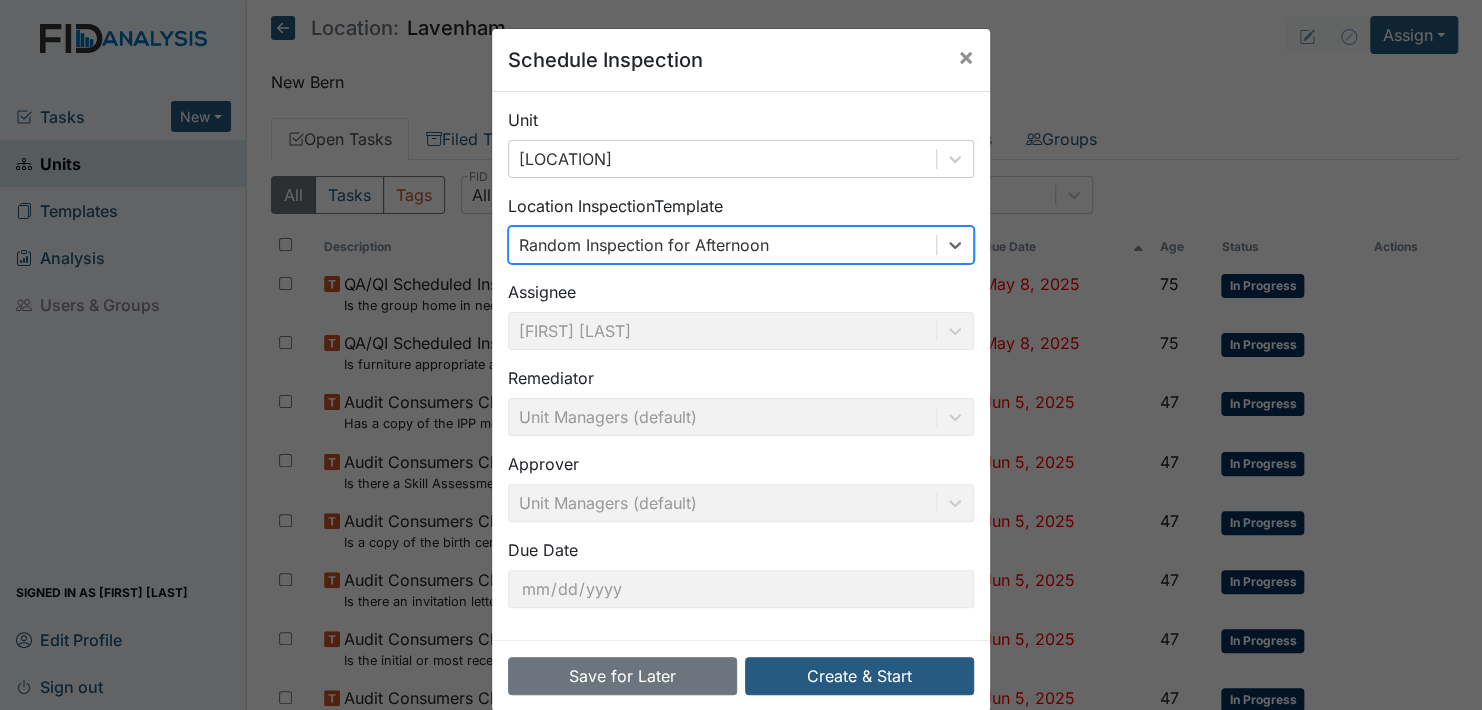 scroll, scrollTop: 28, scrollLeft: 0, axis: vertical 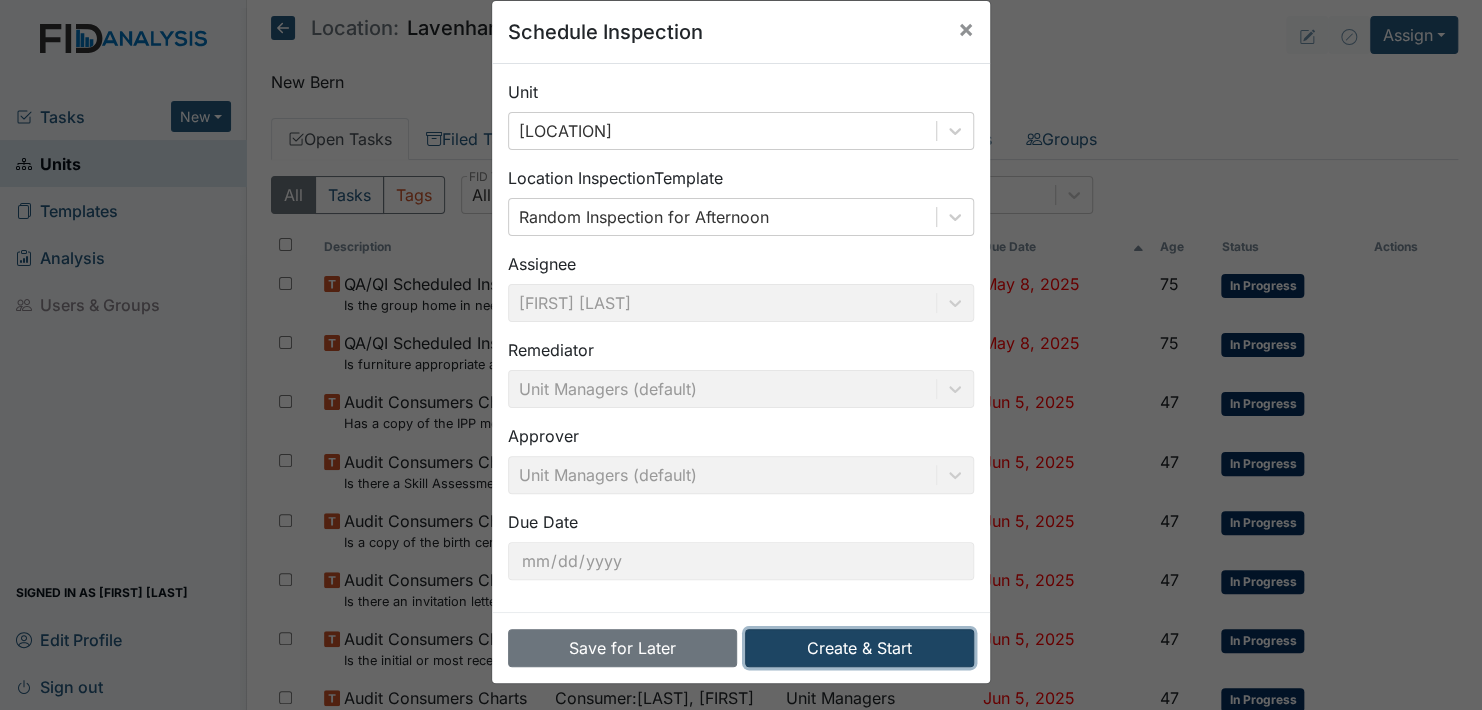 click on "Create & Start" at bounding box center [859, 648] 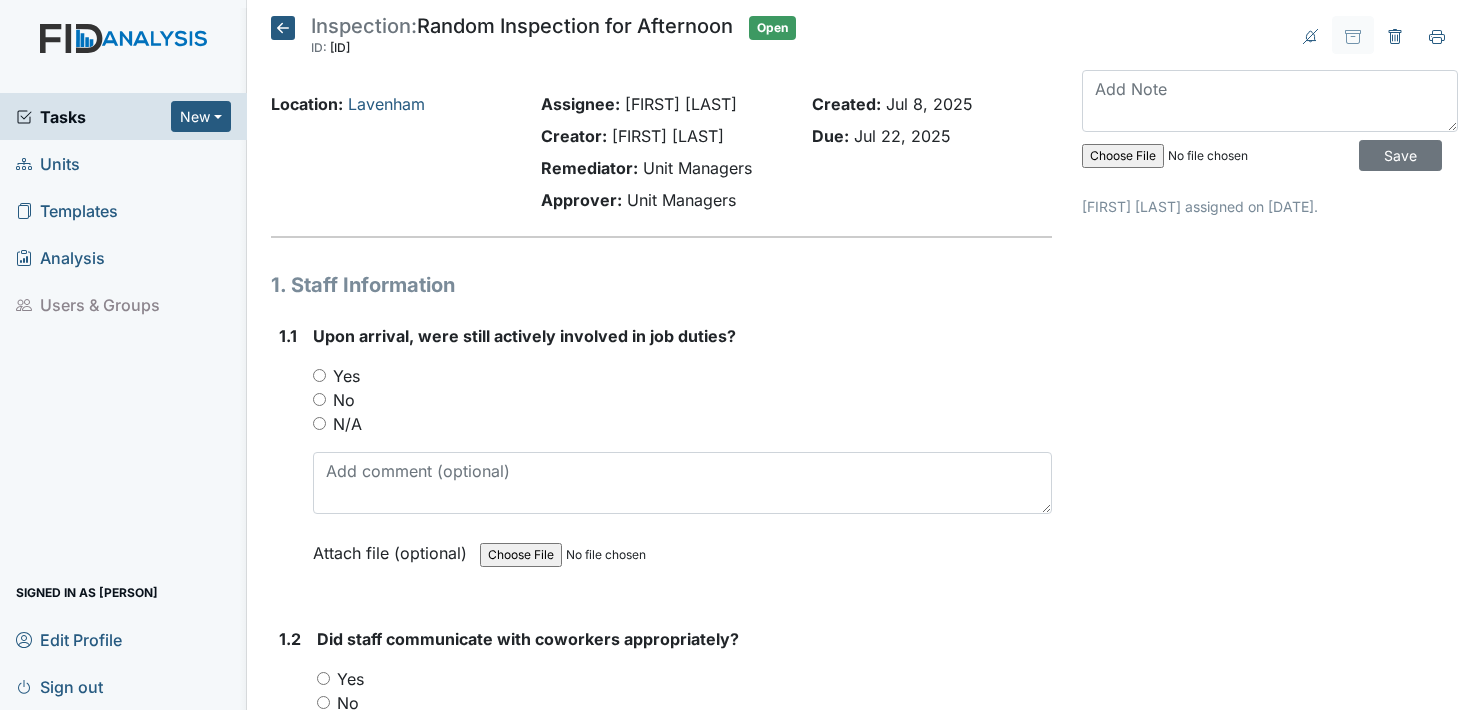 scroll, scrollTop: 0, scrollLeft: 0, axis: both 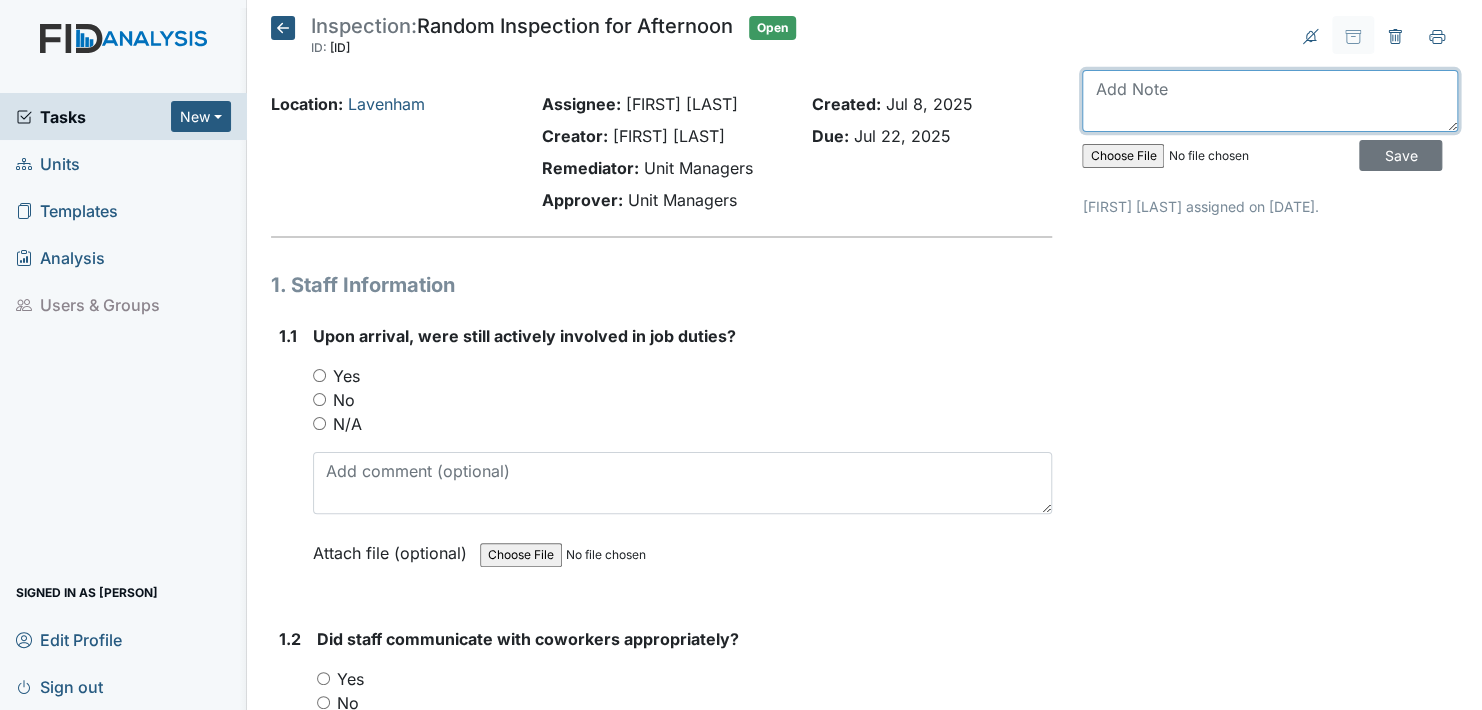 click at bounding box center (1270, 101) 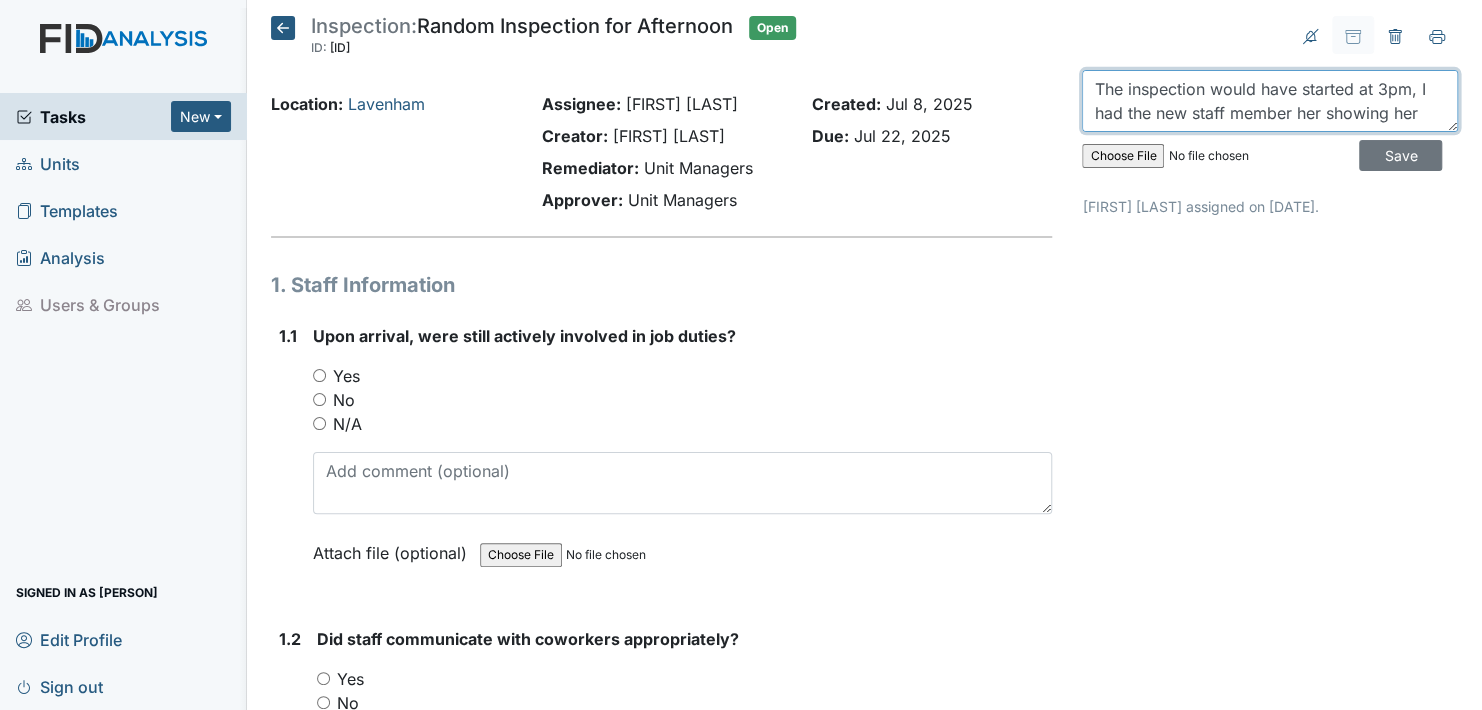 scroll, scrollTop: 16, scrollLeft: 0, axis: vertical 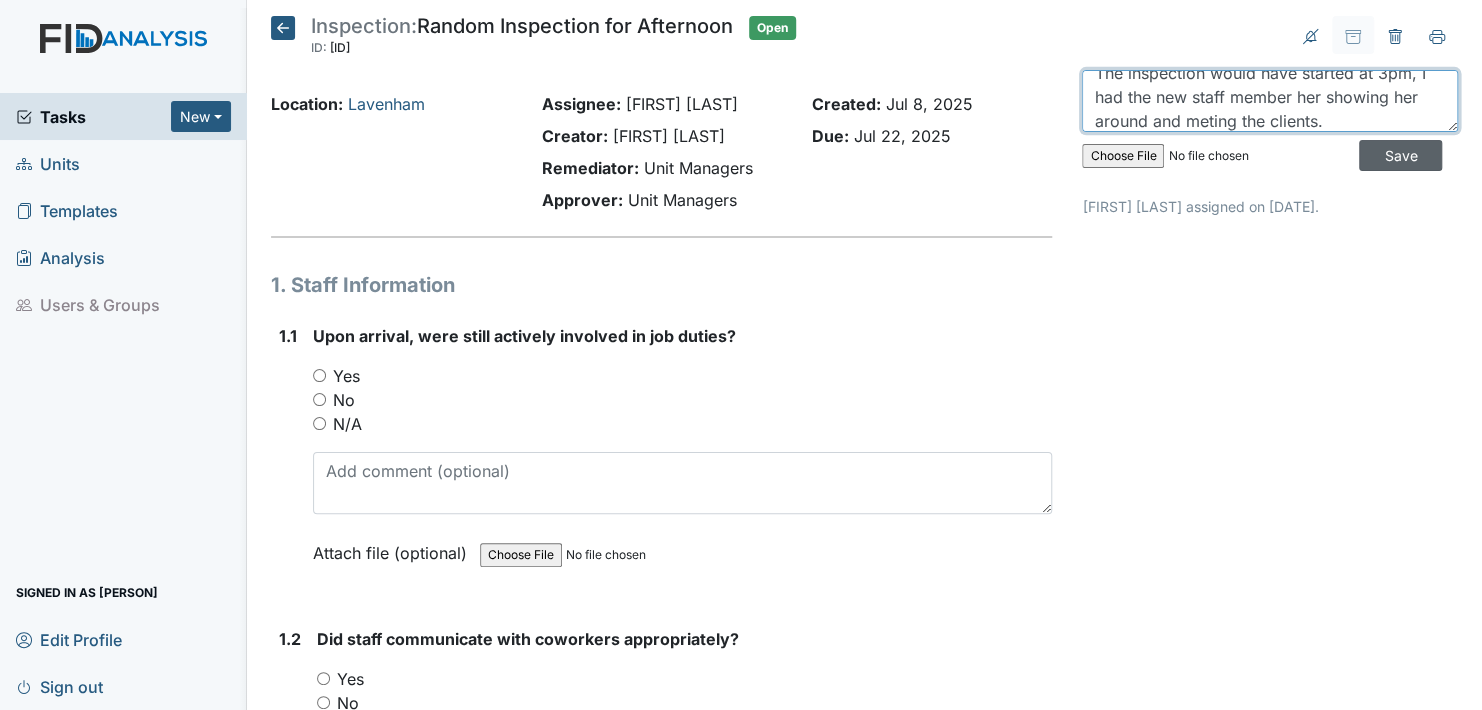 type on "The inspection would have started at 3pm, I had the new staff member her showing her around and meting the clients." 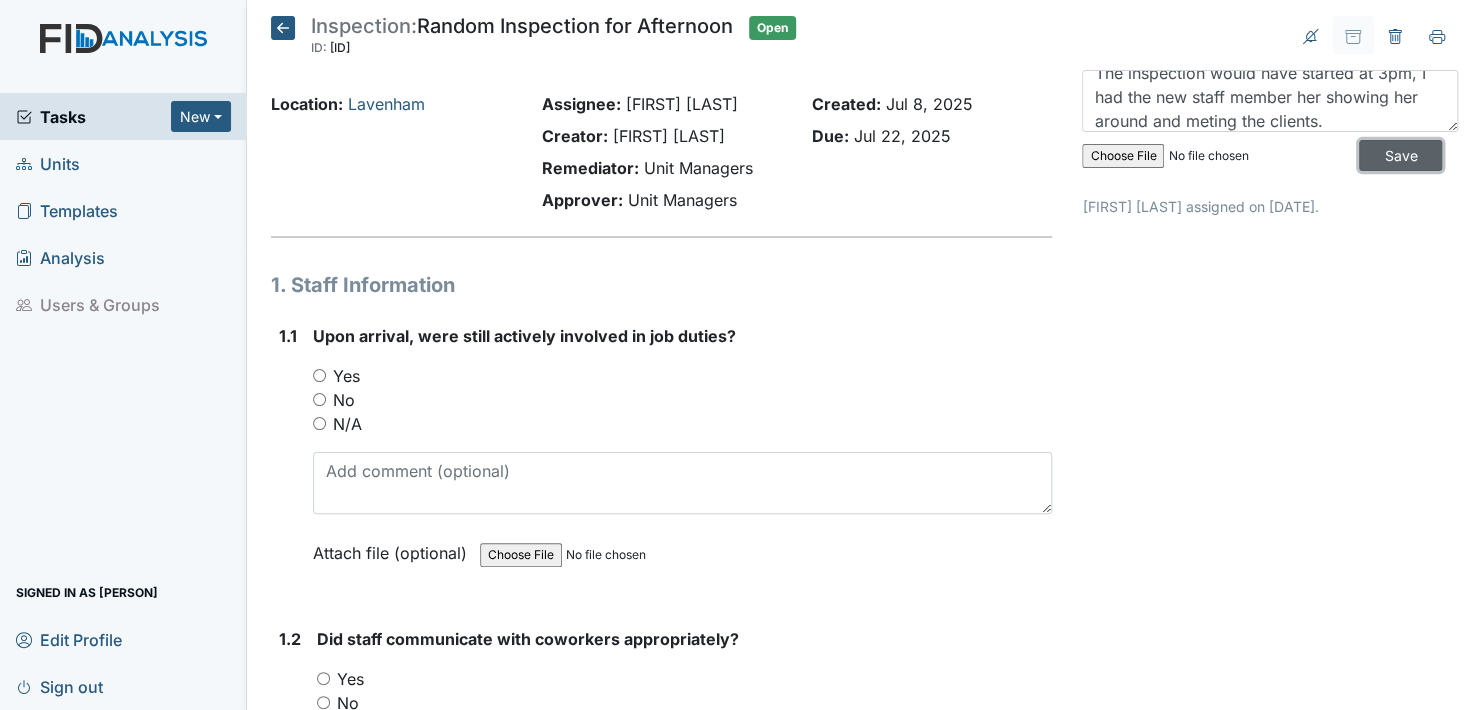 click on "Save" at bounding box center (1400, 155) 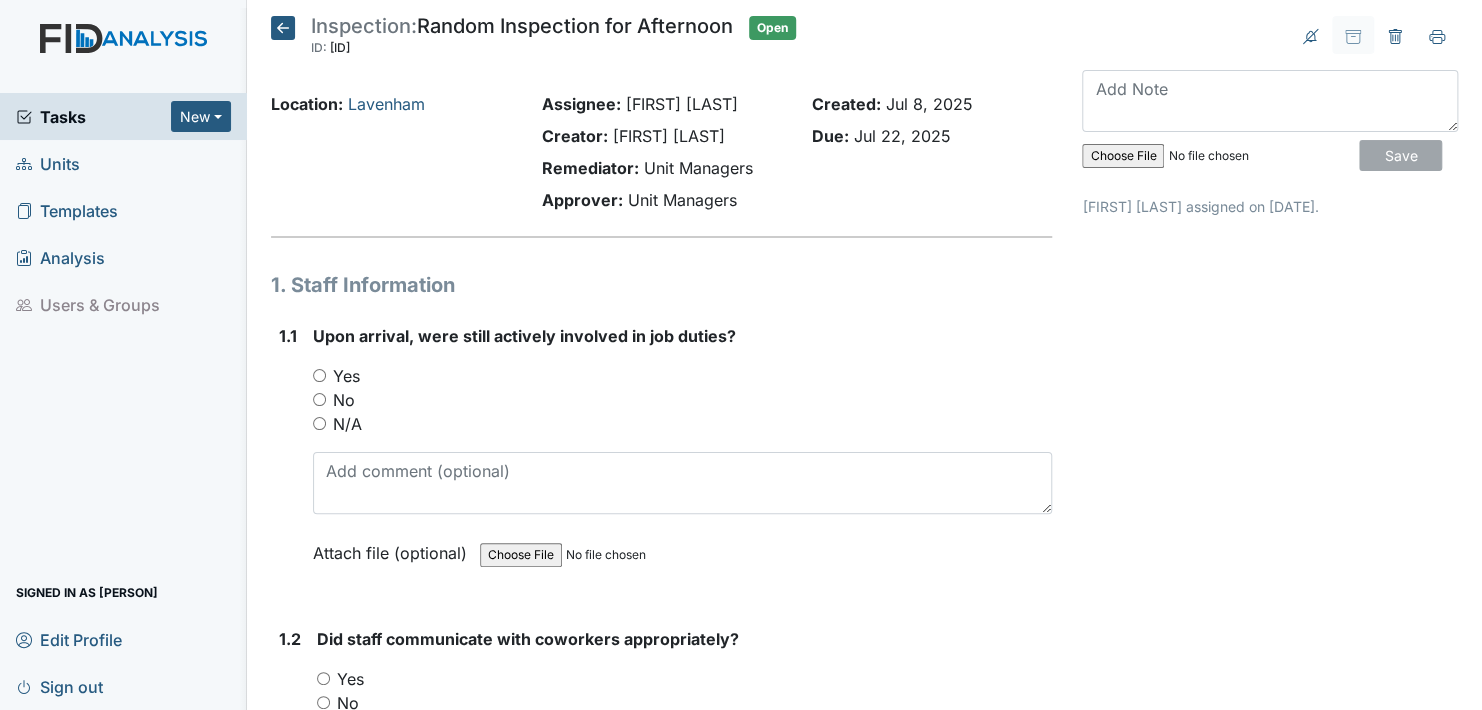 scroll, scrollTop: 0, scrollLeft: 0, axis: both 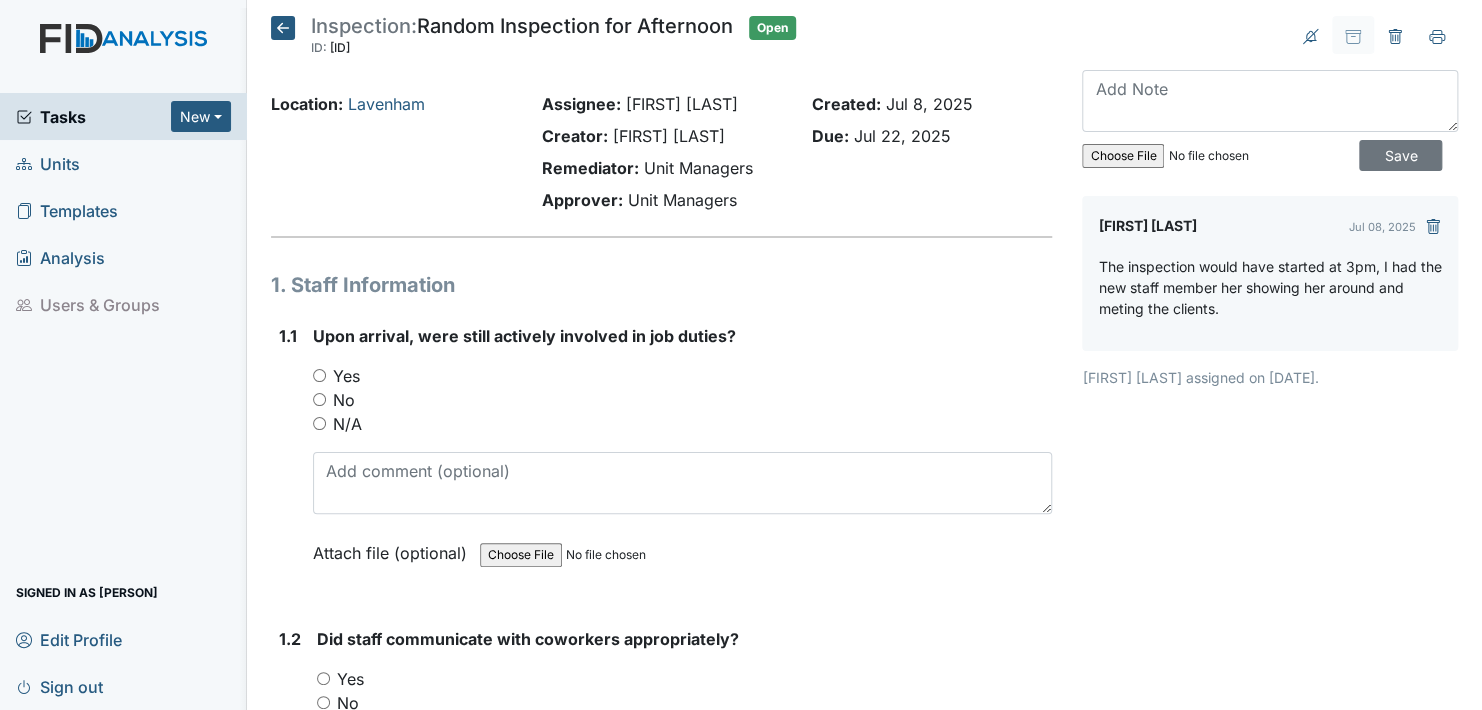 click on "Yes" at bounding box center [319, 375] 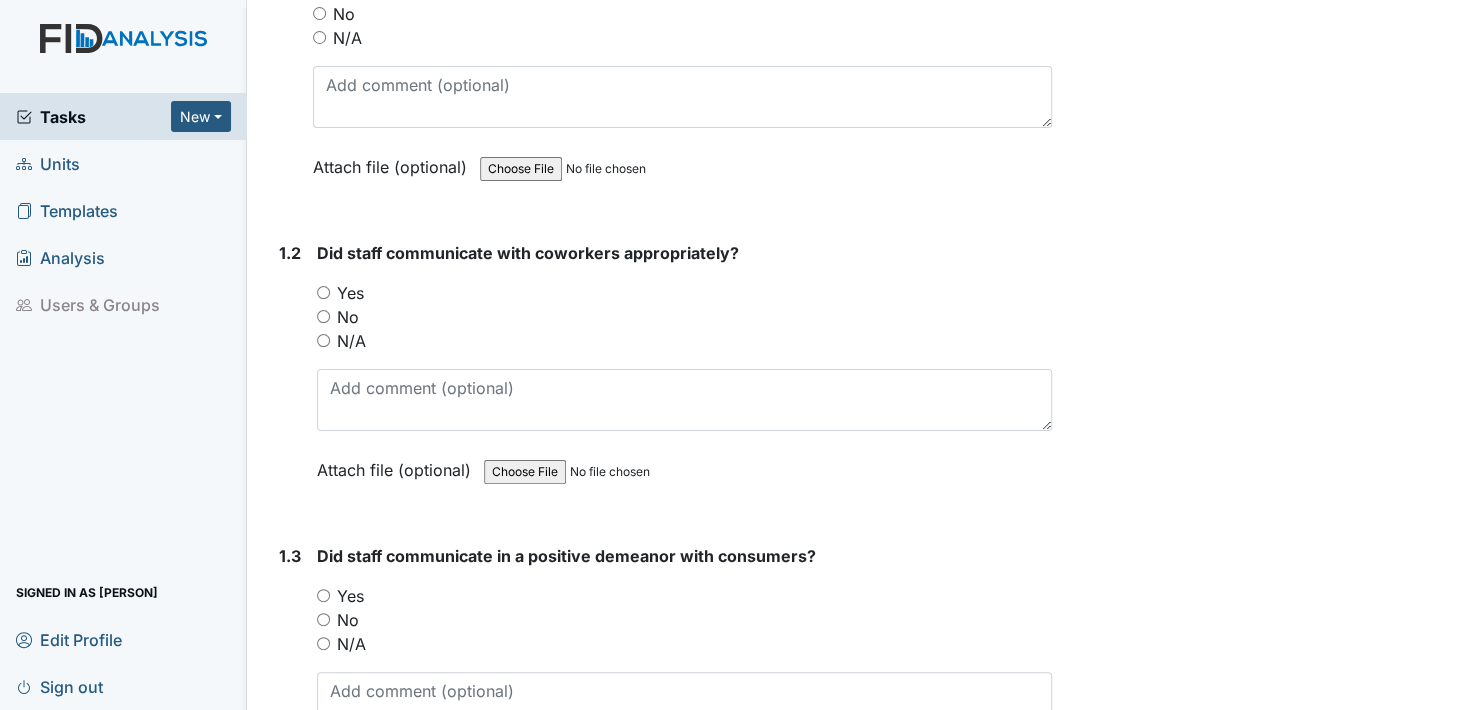 scroll, scrollTop: 400, scrollLeft: 0, axis: vertical 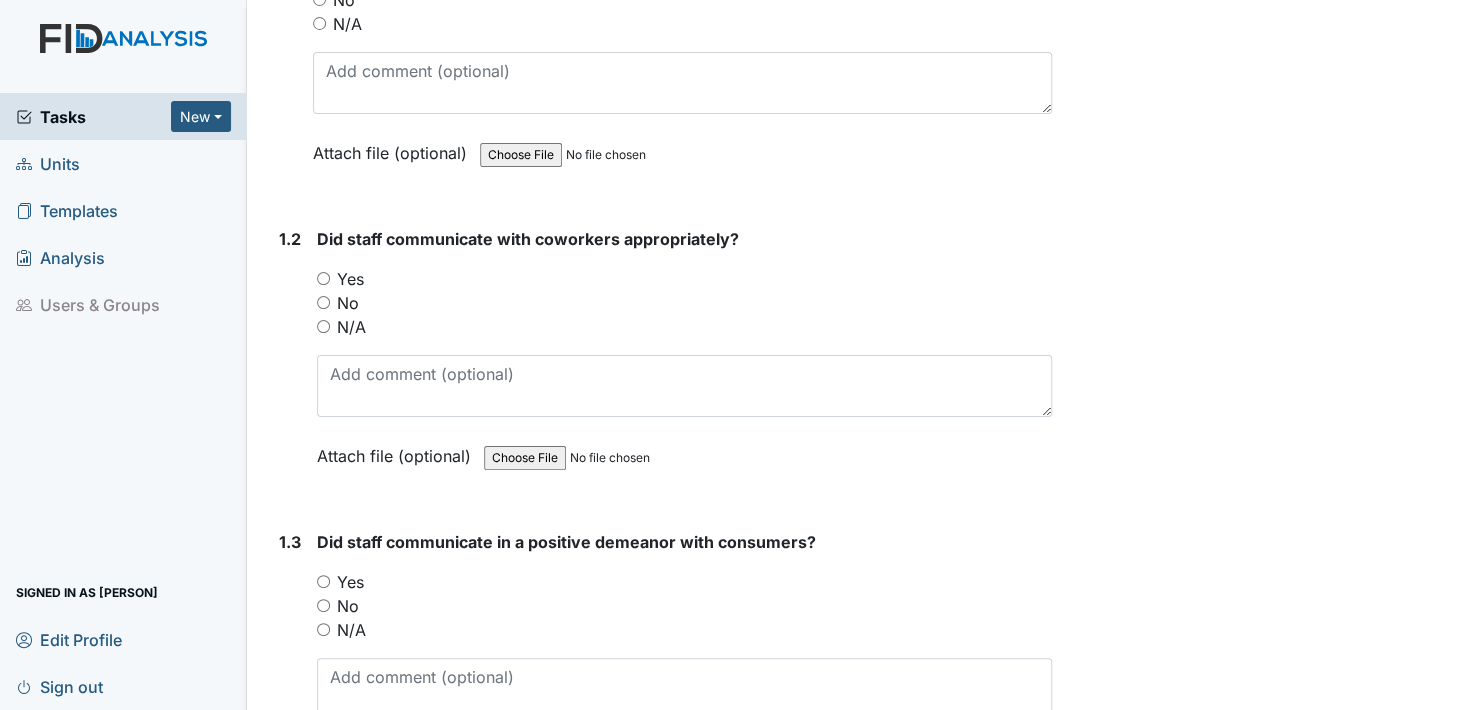 click on "Yes" at bounding box center (323, 278) 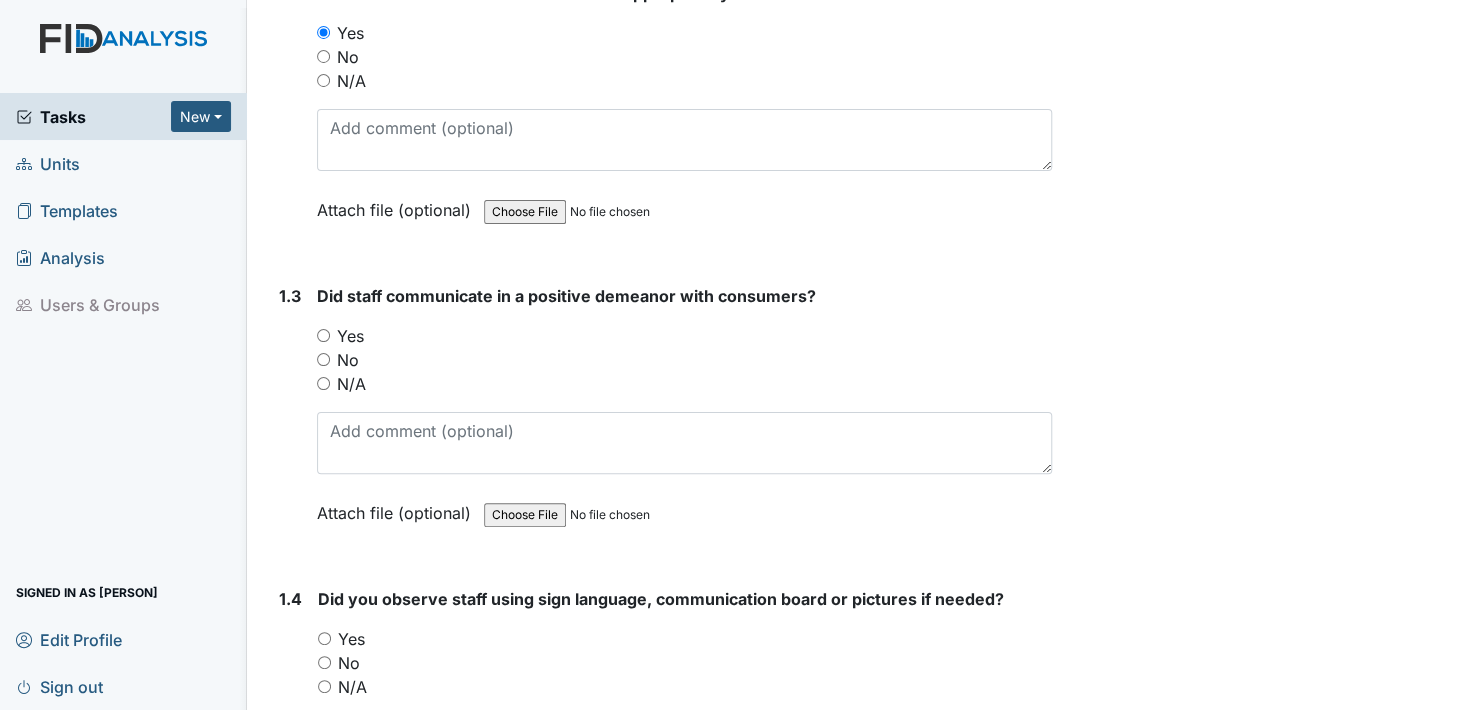 scroll, scrollTop: 700, scrollLeft: 0, axis: vertical 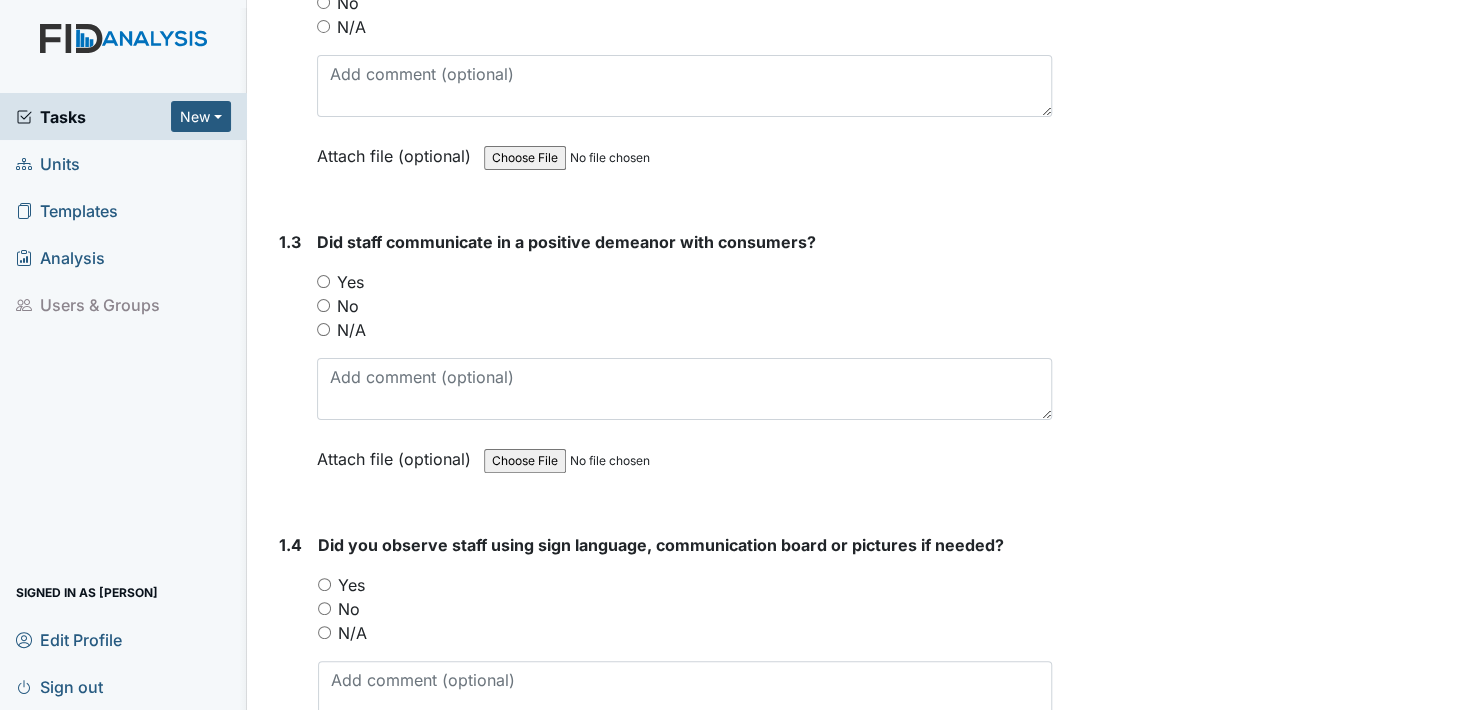 click on "Yes" at bounding box center (323, 281) 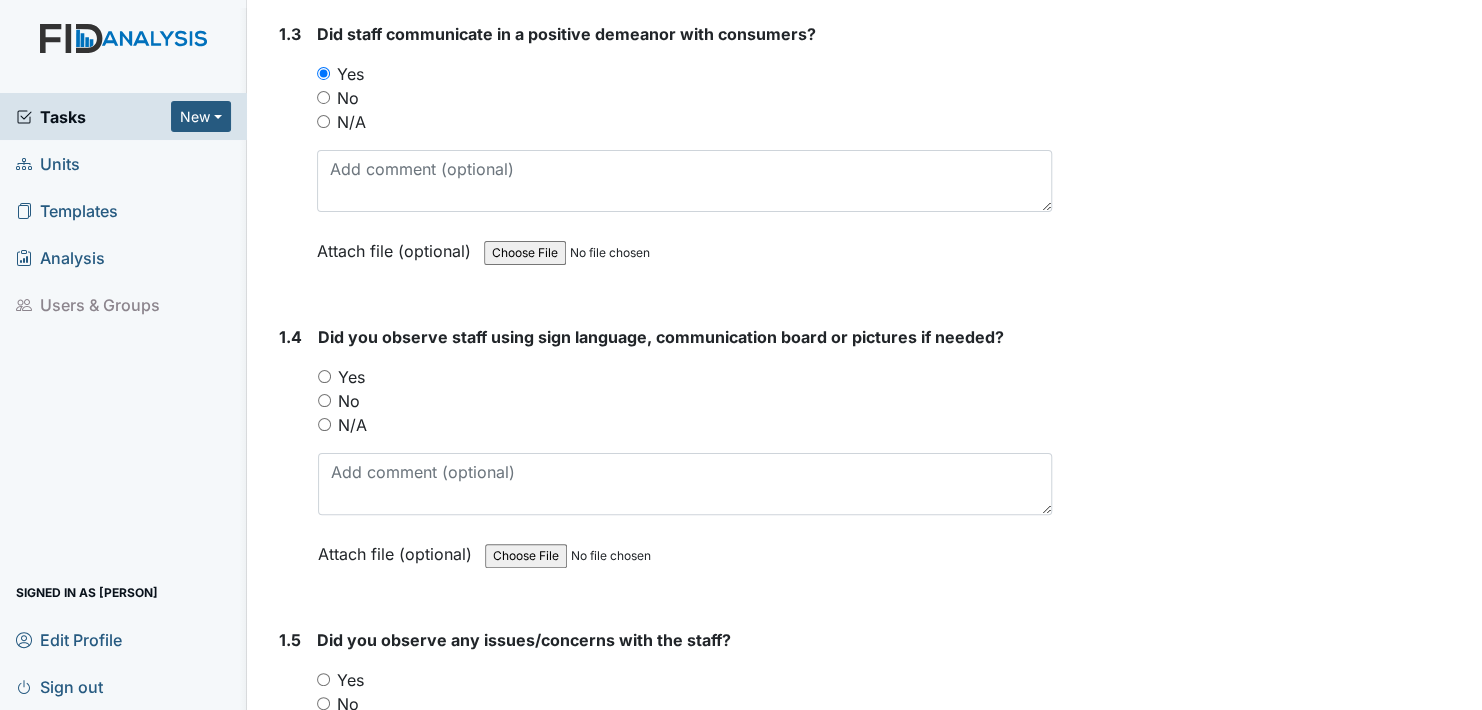 scroll, scrollTop: 1100, scrollLeft: 0, axis: vertical 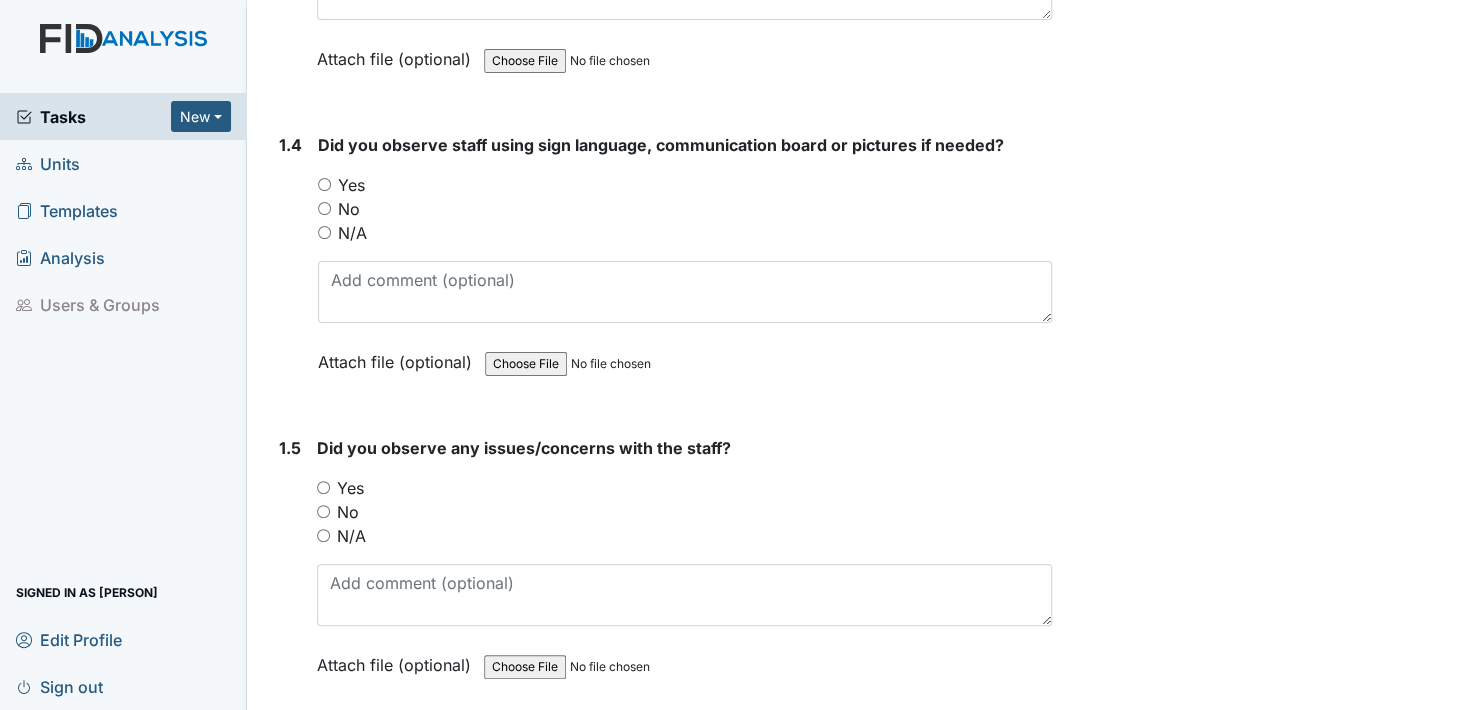 click on "Yes" at bounding box center [324, 184] 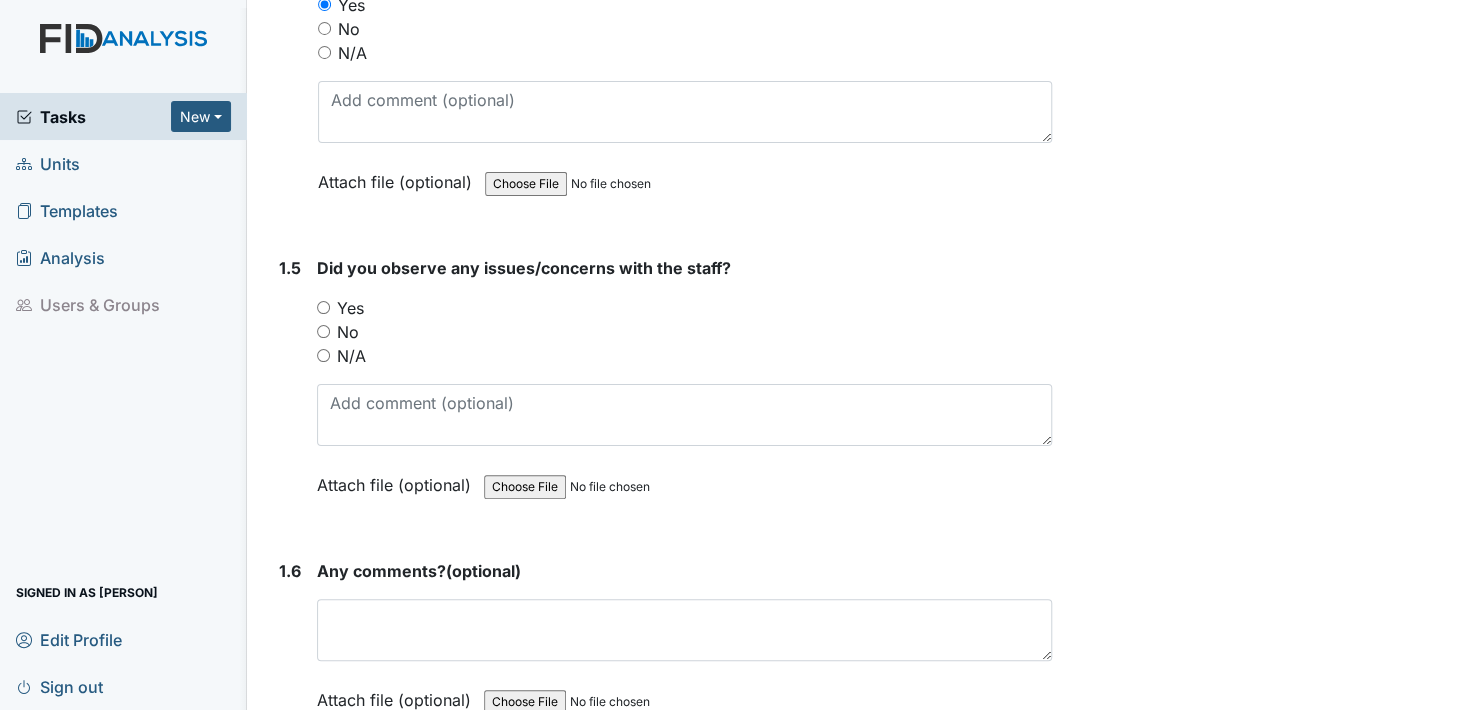 scroll, scrollTop: 1300, scrollLeft: 0, axis: vertical 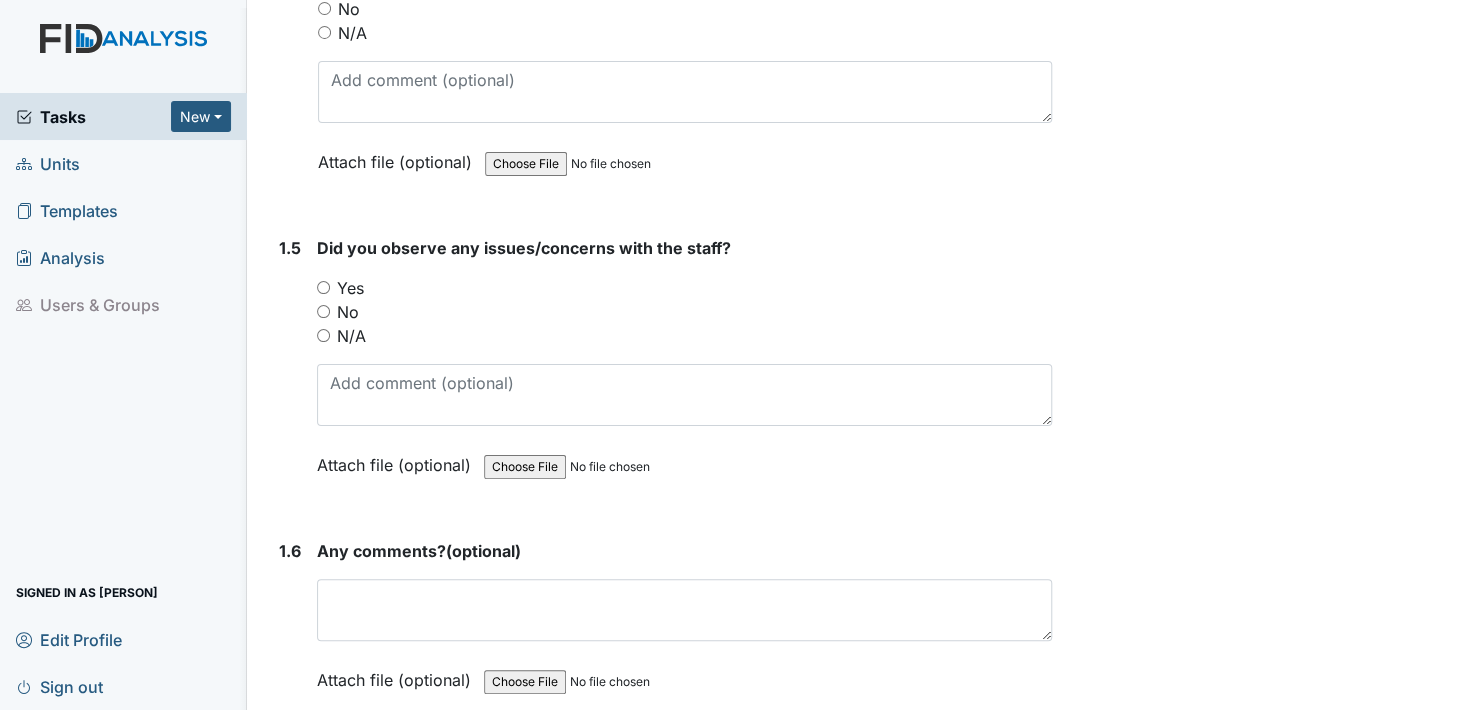 click on "No" at bounding box center [323, 311] 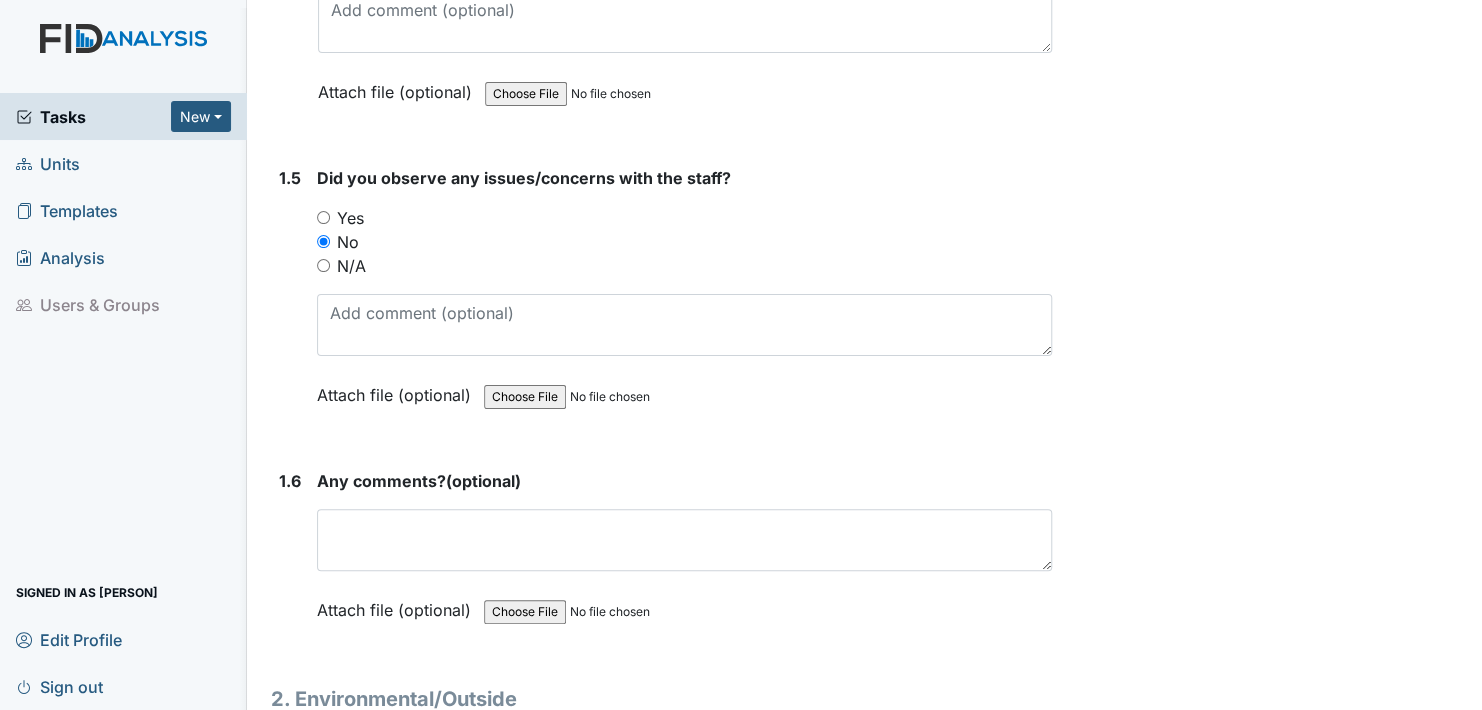 scroll, scrollTop: 1500, scrollLeft: 0, axis: vertical 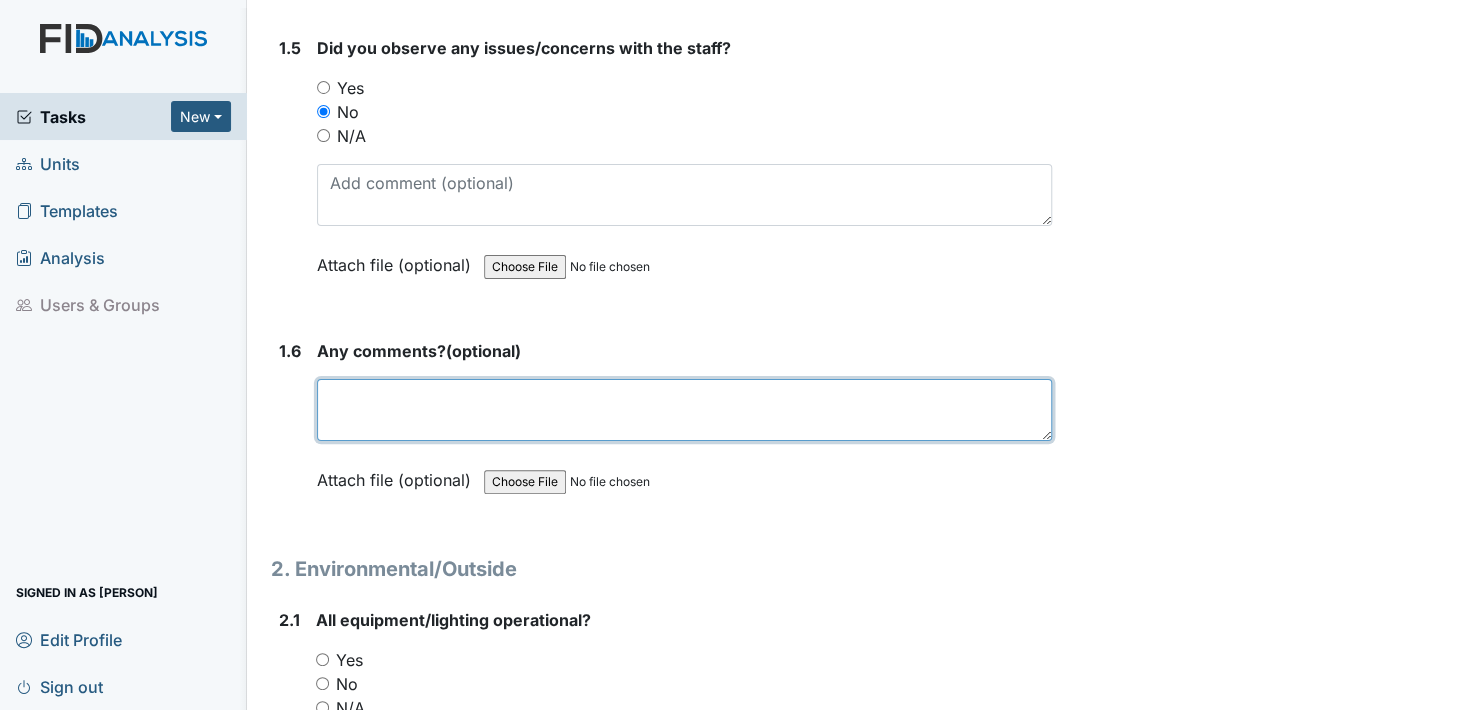 click at bounding box center (684, 410) 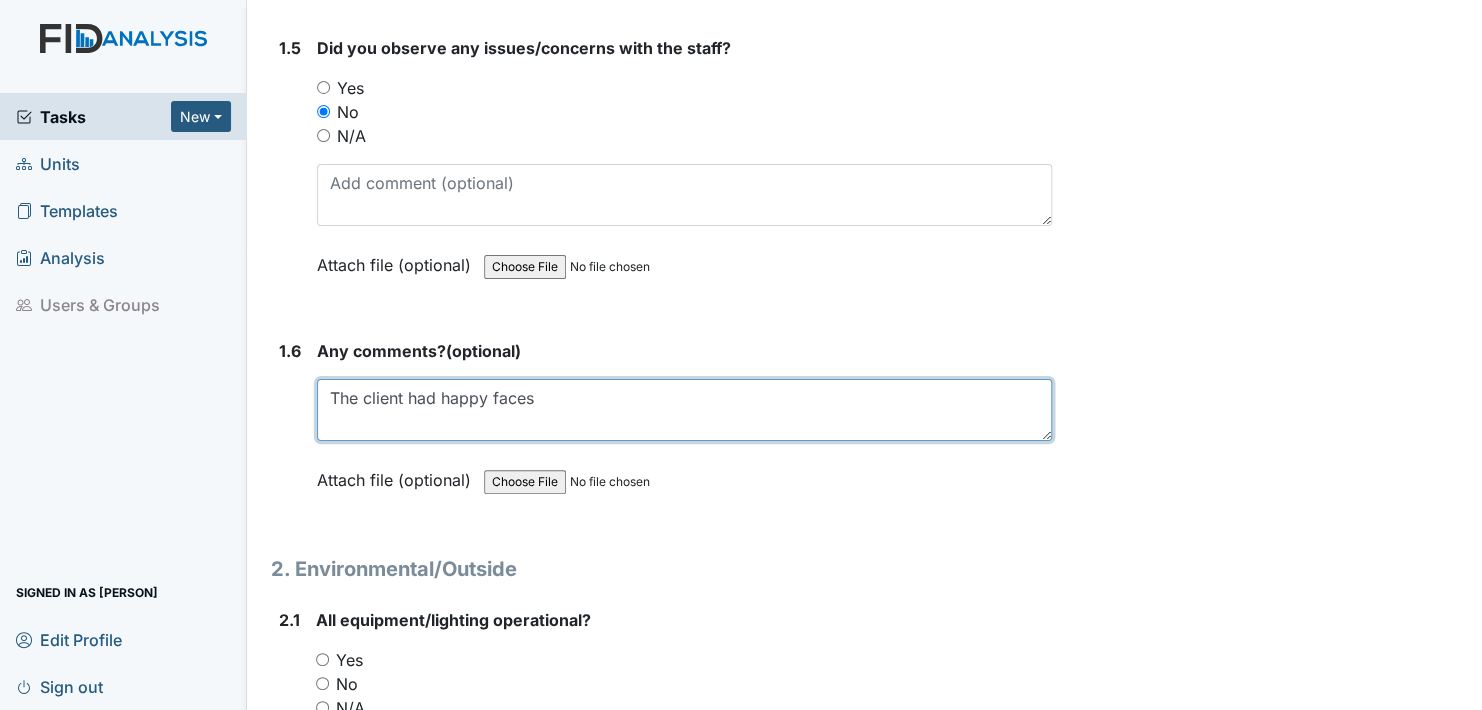 click on "The client had happy faces" at bounding box center [684, 410] 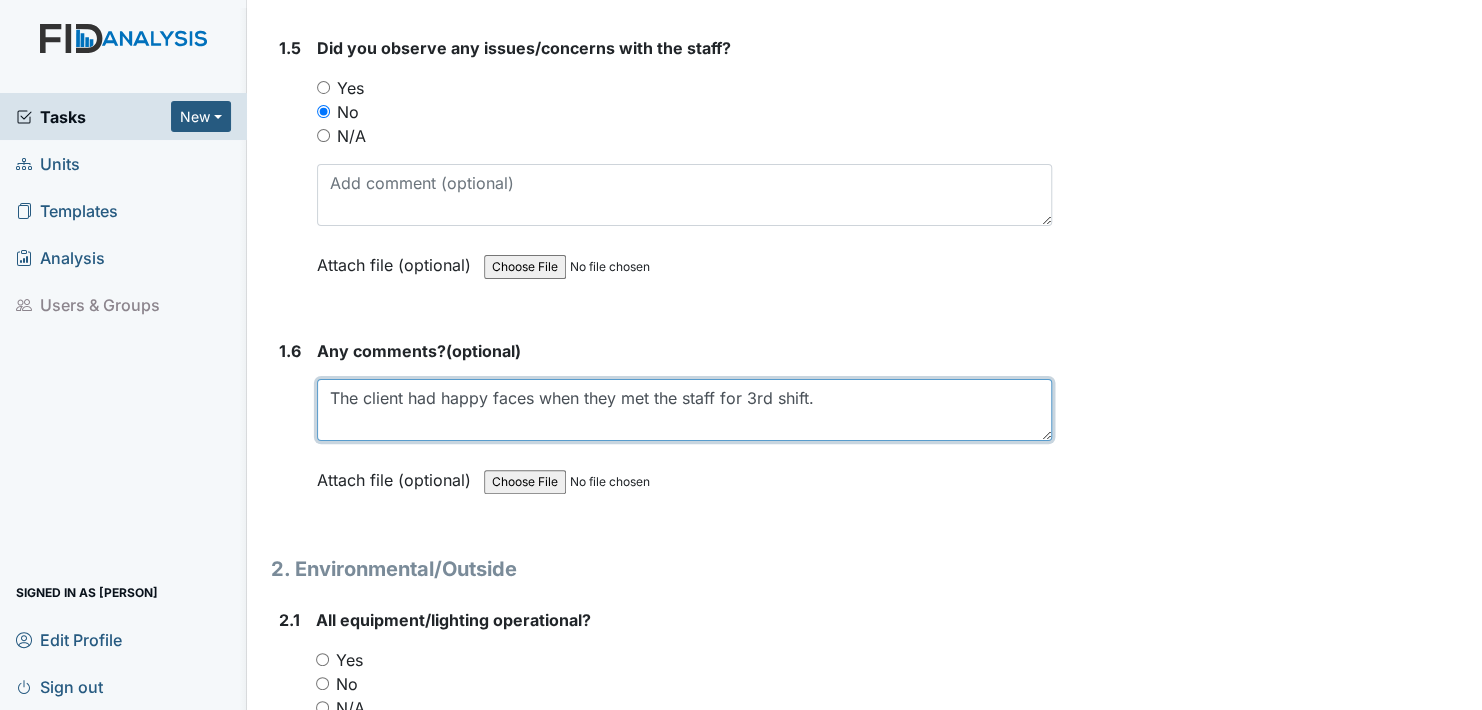 type on "The client had happy faces when they met the staff for 3rd shift." 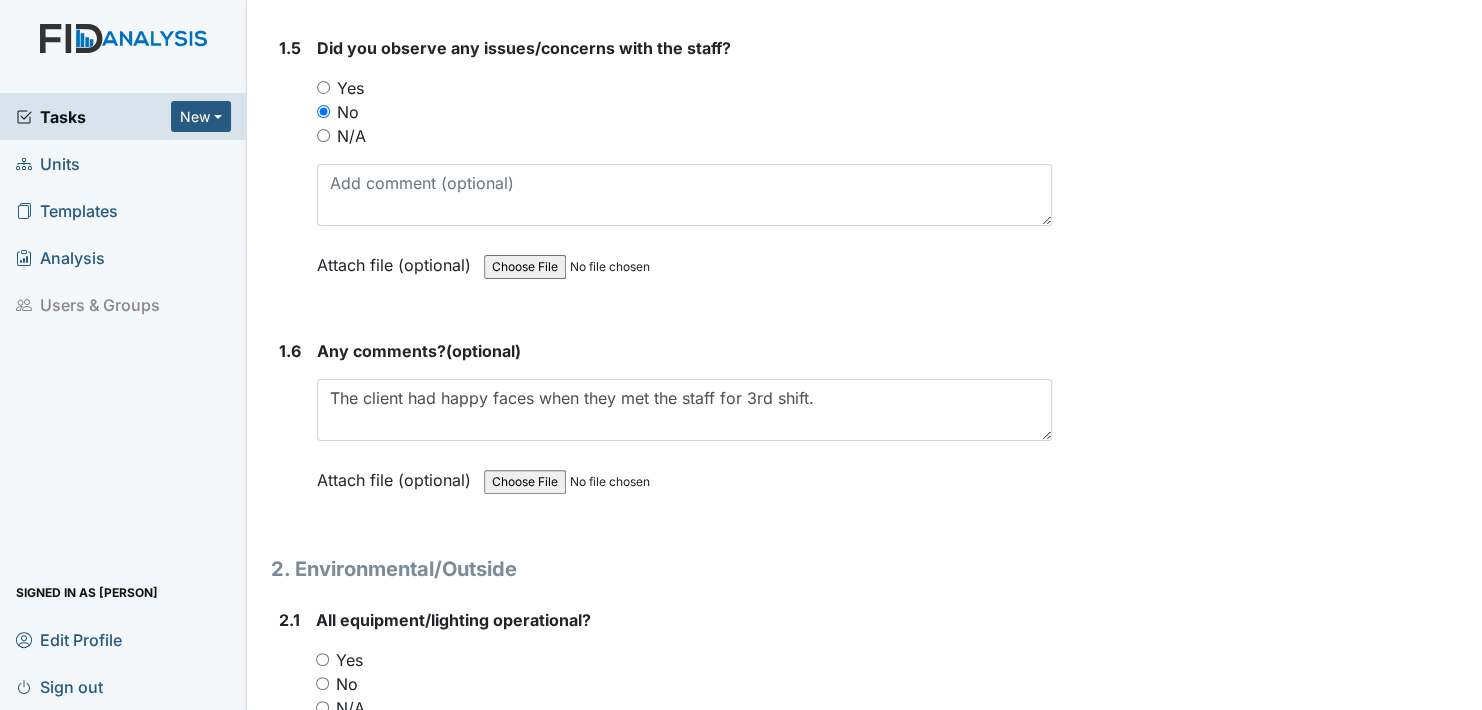 click on "Attach file (optional)" at bounding box center [398, 474] 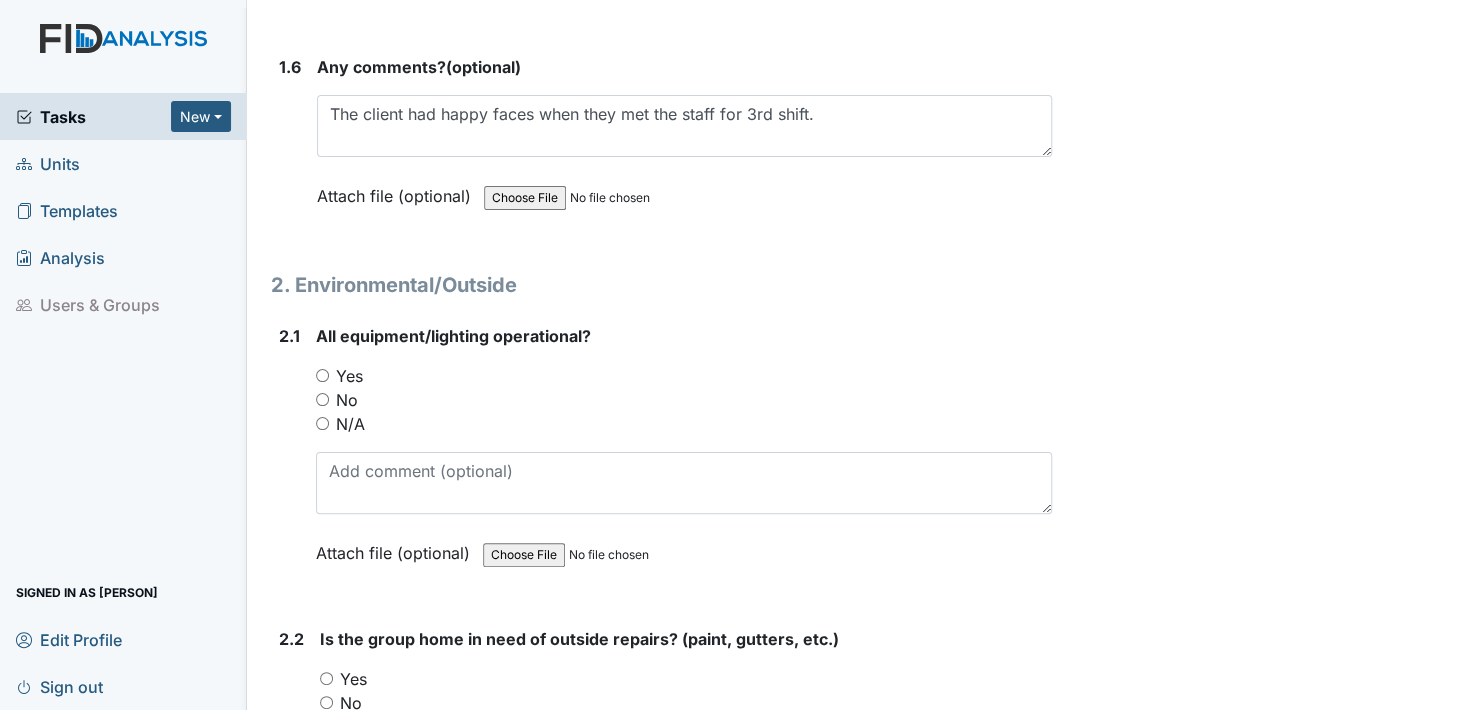 scroll, scrollTop: 1800, scrollLeft: 0, axis: vertical 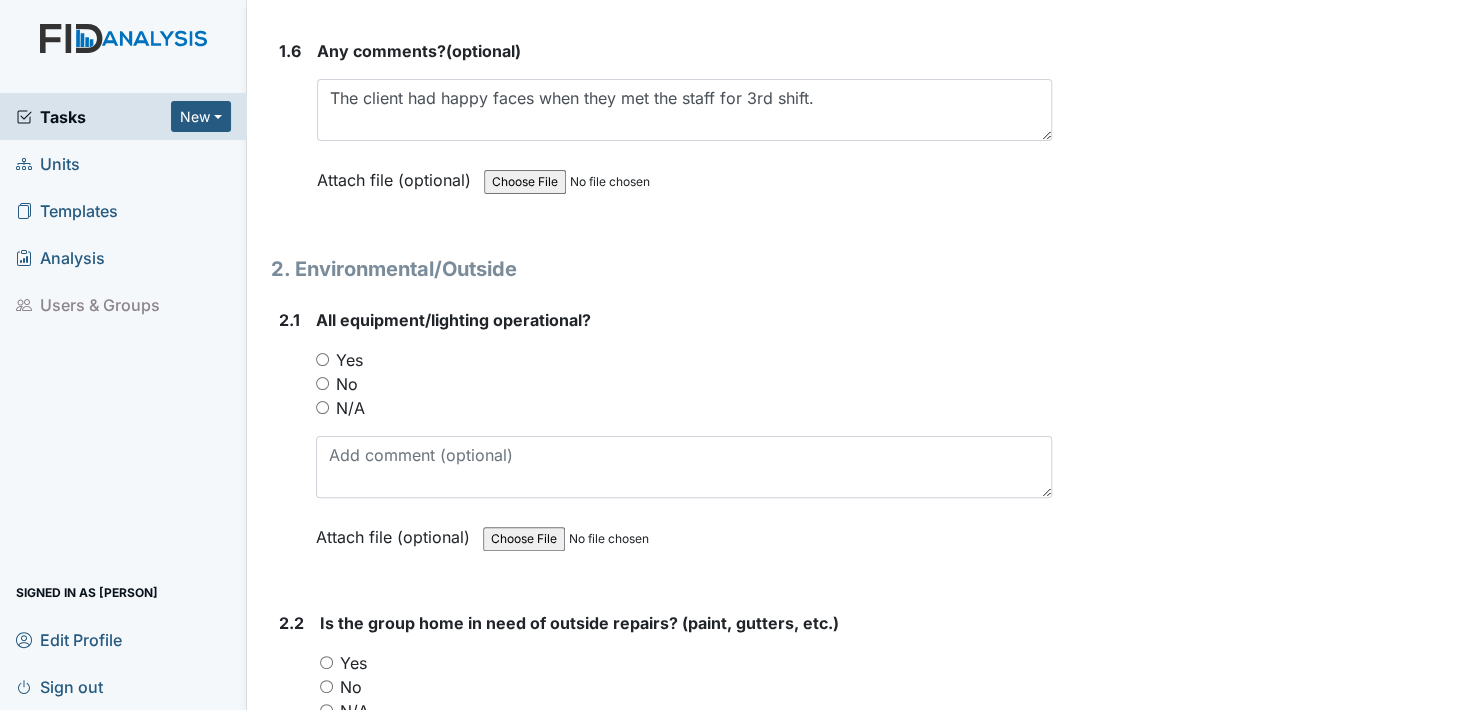 click on "Yes" at bounding box center [322, 359] 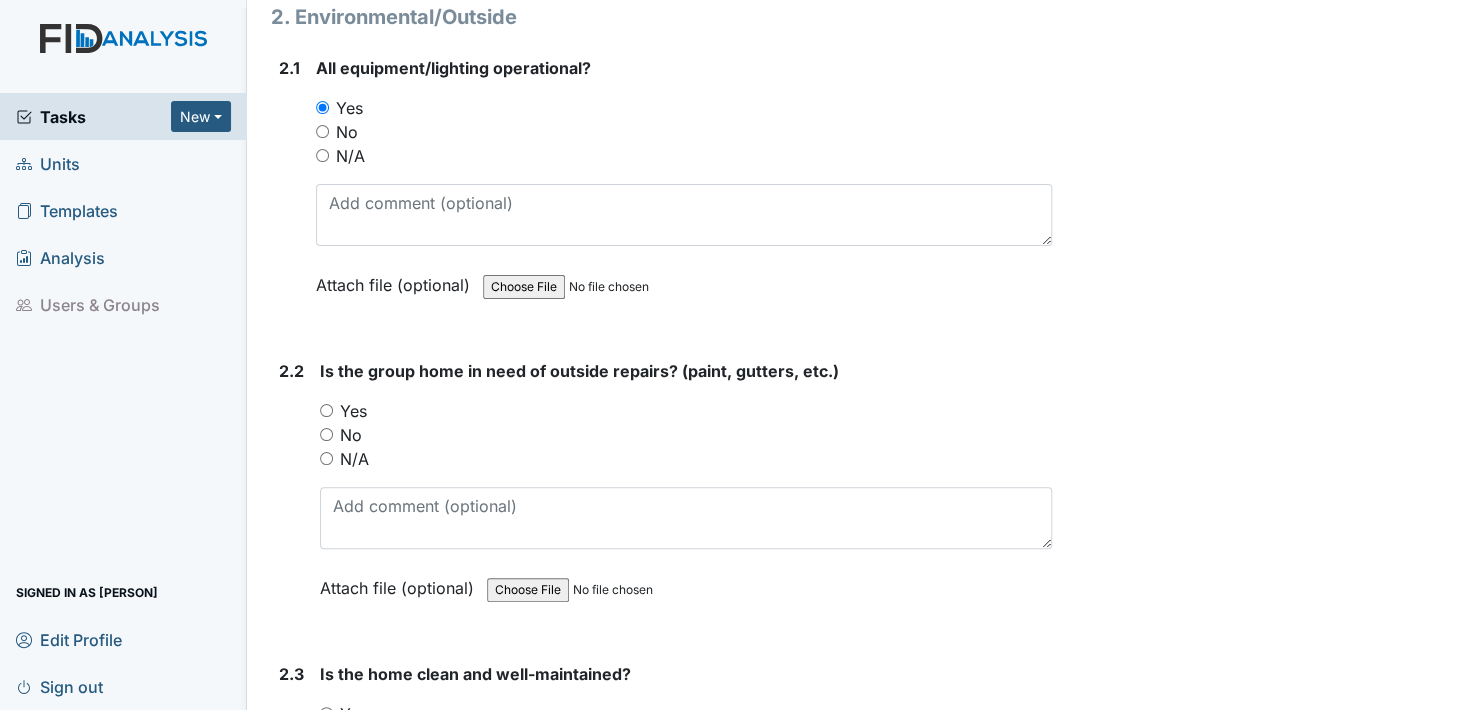 scroll, scrollTop: 2100, scrollLeft: 0, axis: vertical 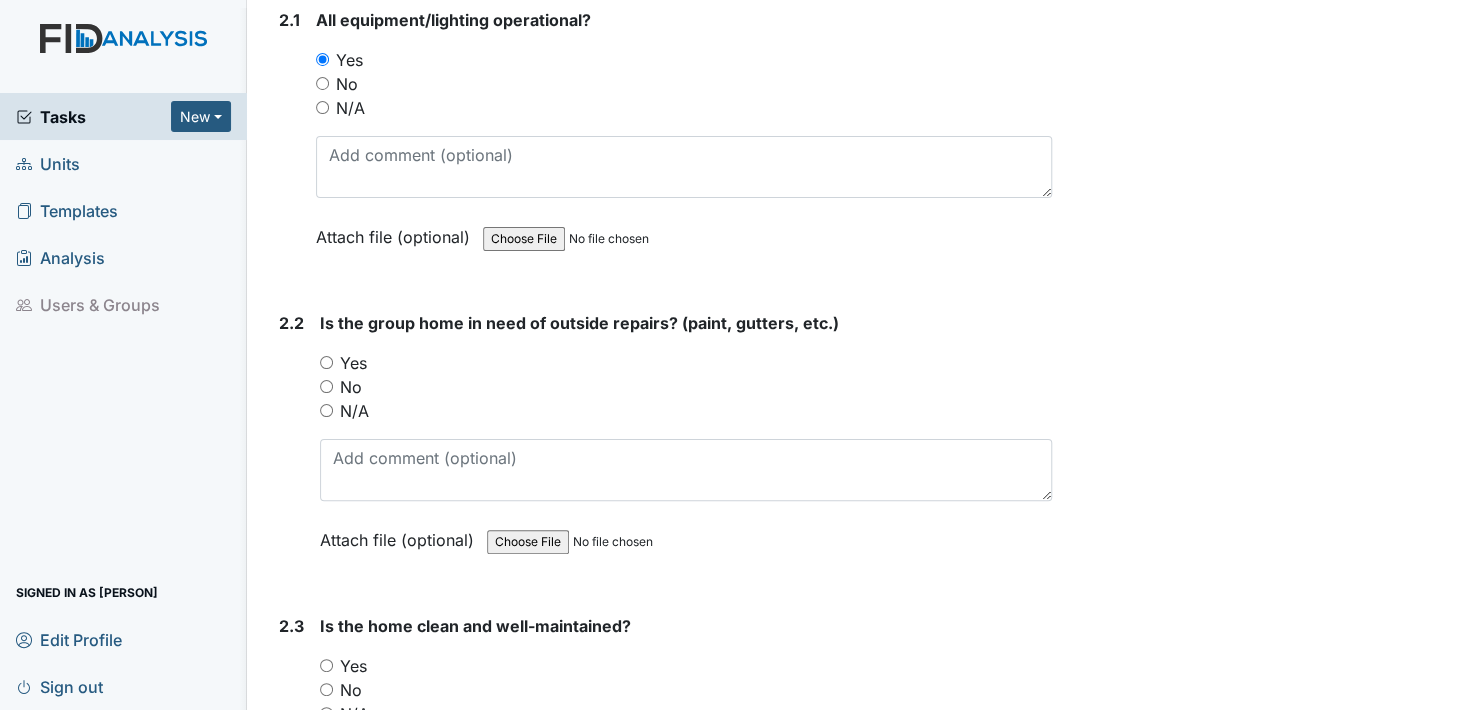 click on "Yes" at bounding box center (326, 362) 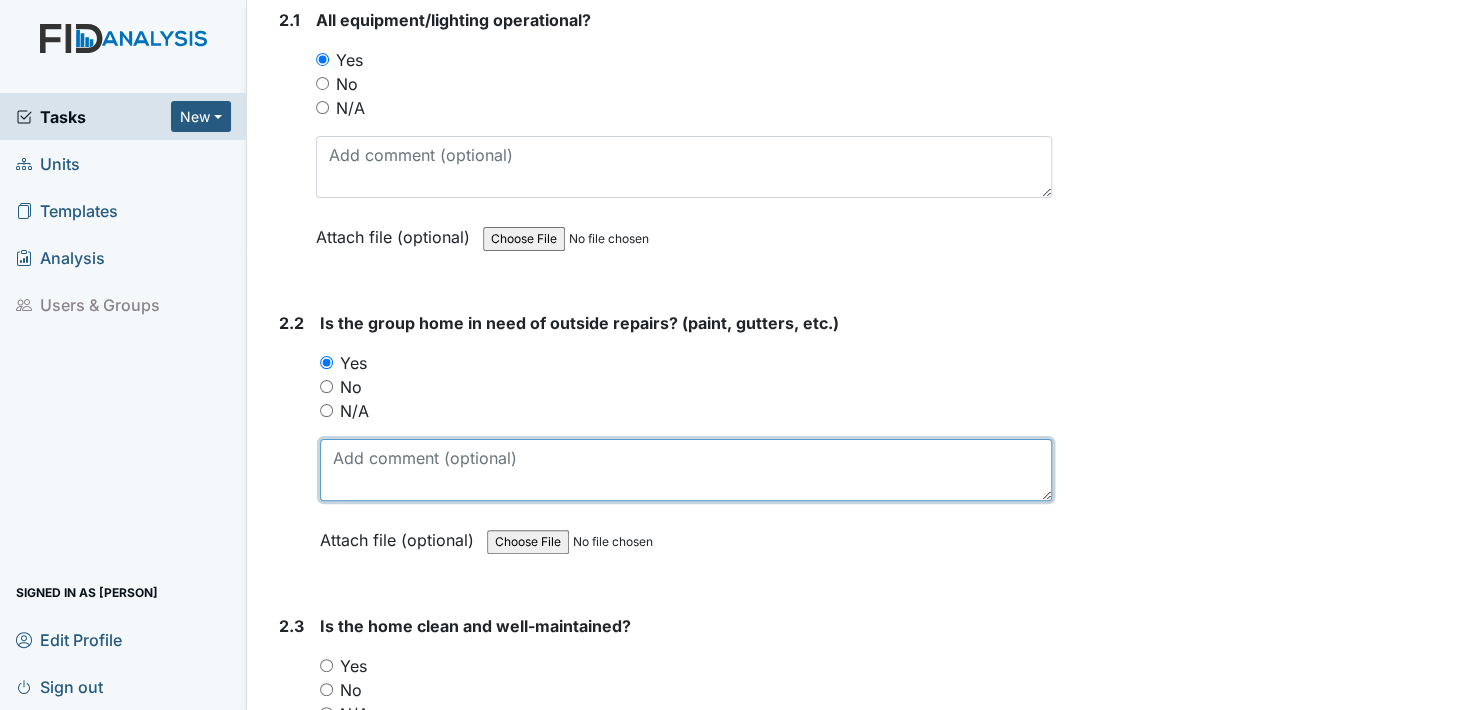 click at bounding box center [686, 470] 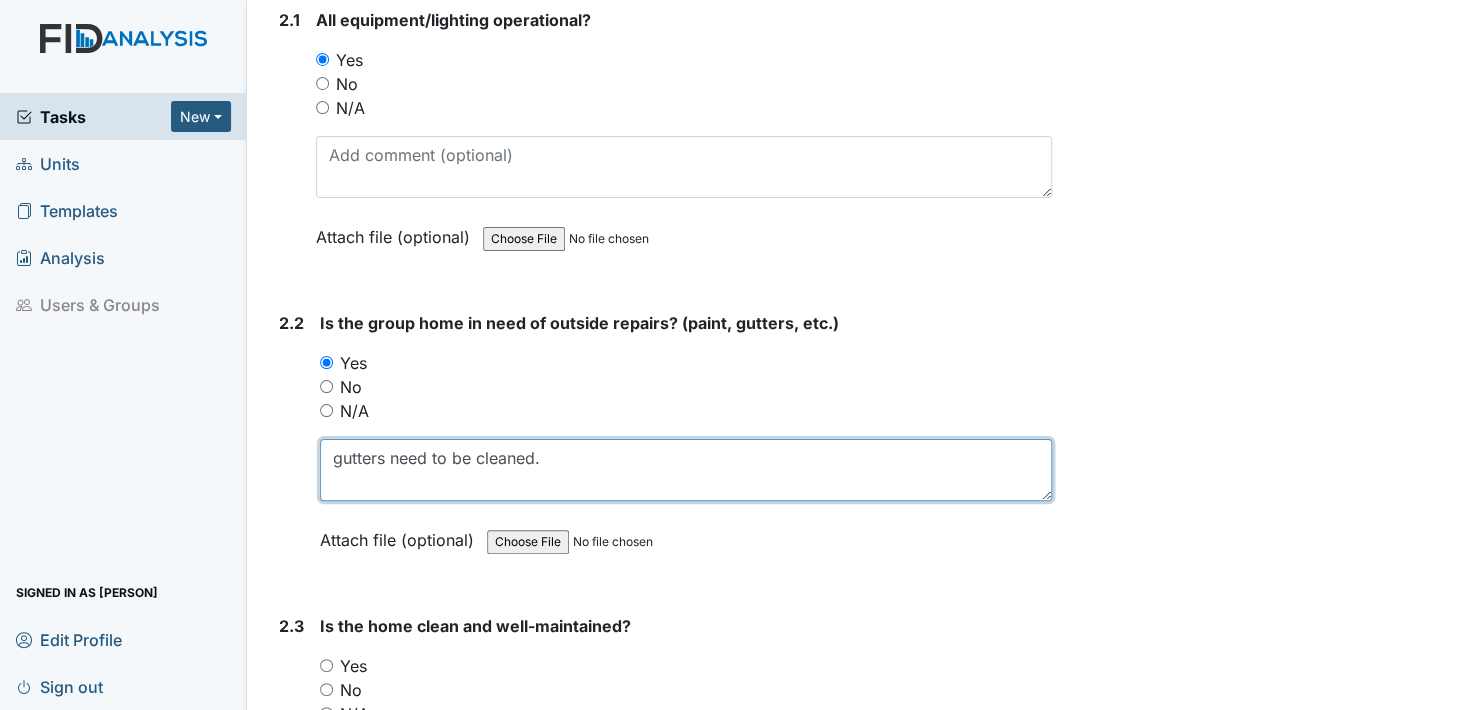 type on "gutters need to be cleaned." 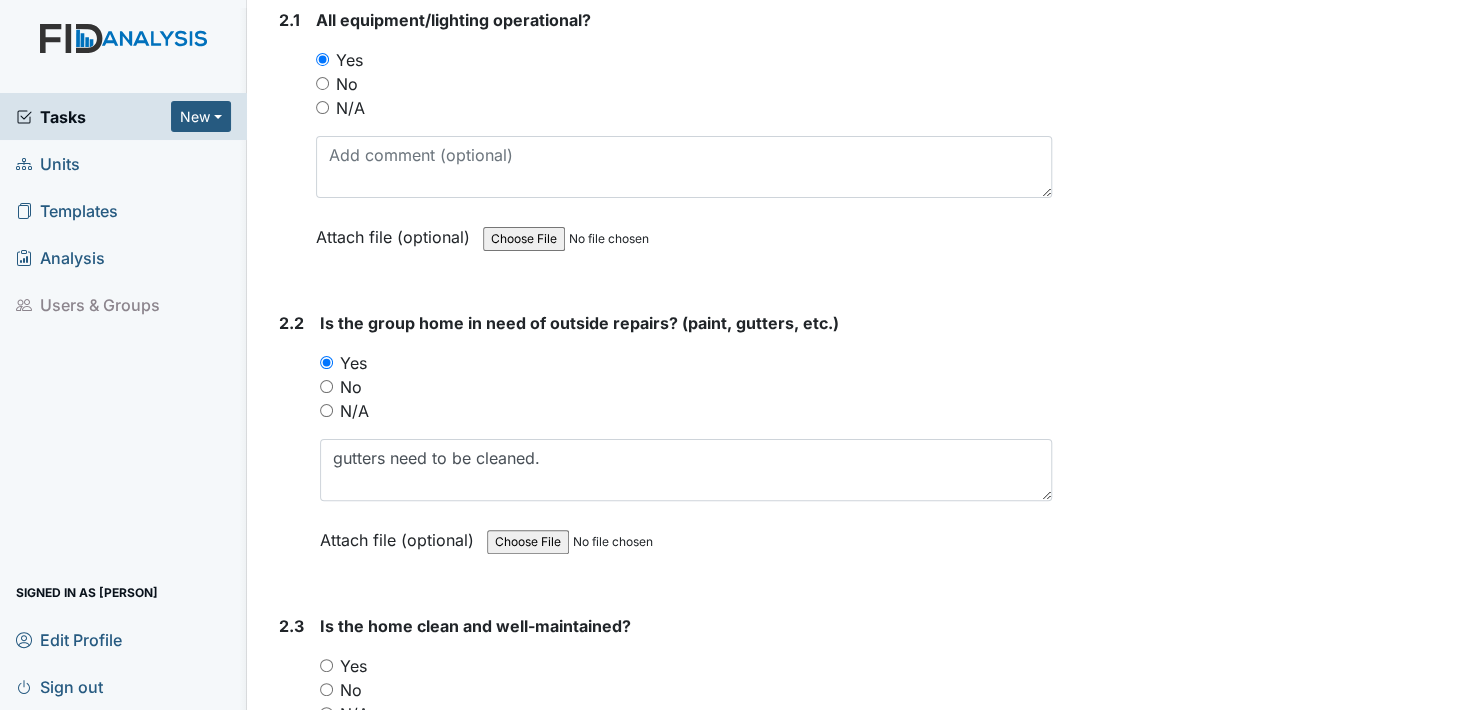 click on "Attach file (optional)" at bounding box center [401, 534] 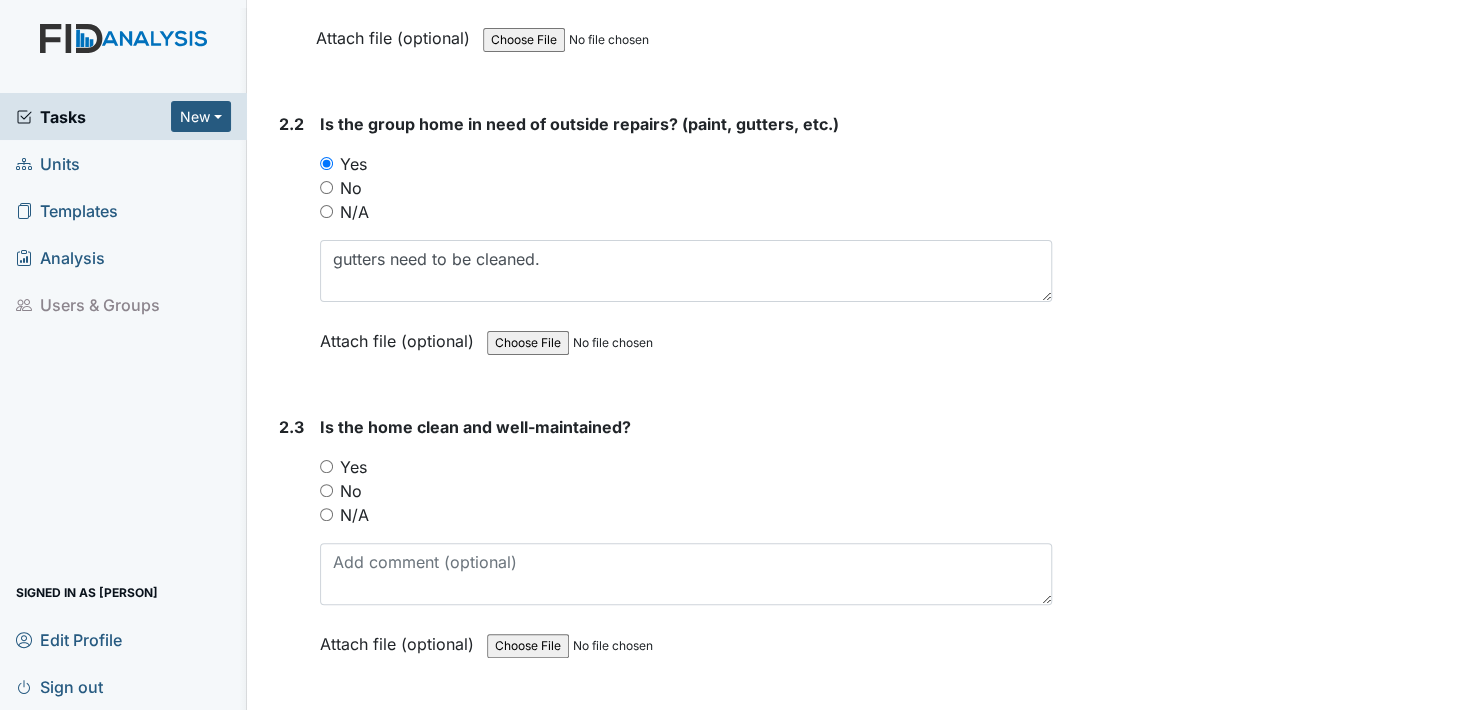 scroll, scrollTop: 2300, scrollLeft: 0, axis: vertical 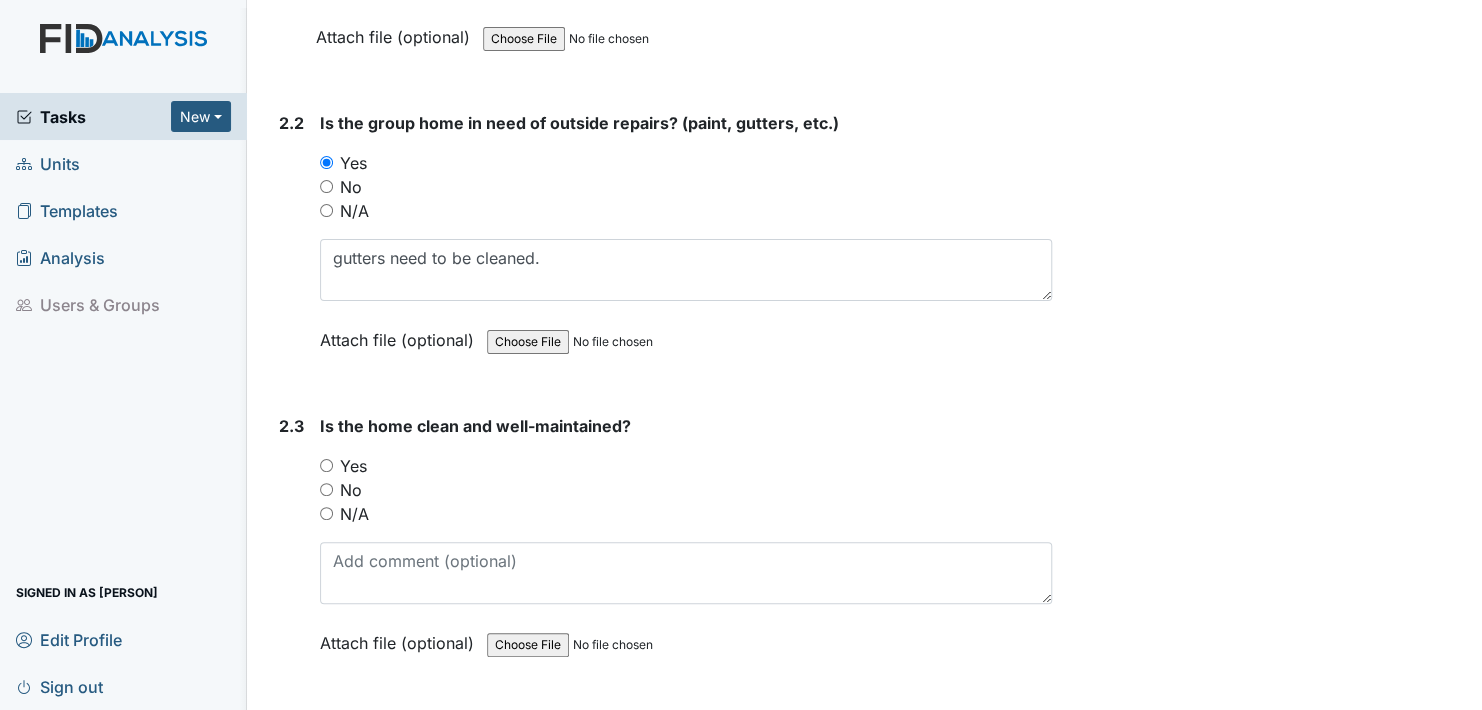 click on "Yes" at bounding box center [326, 465] 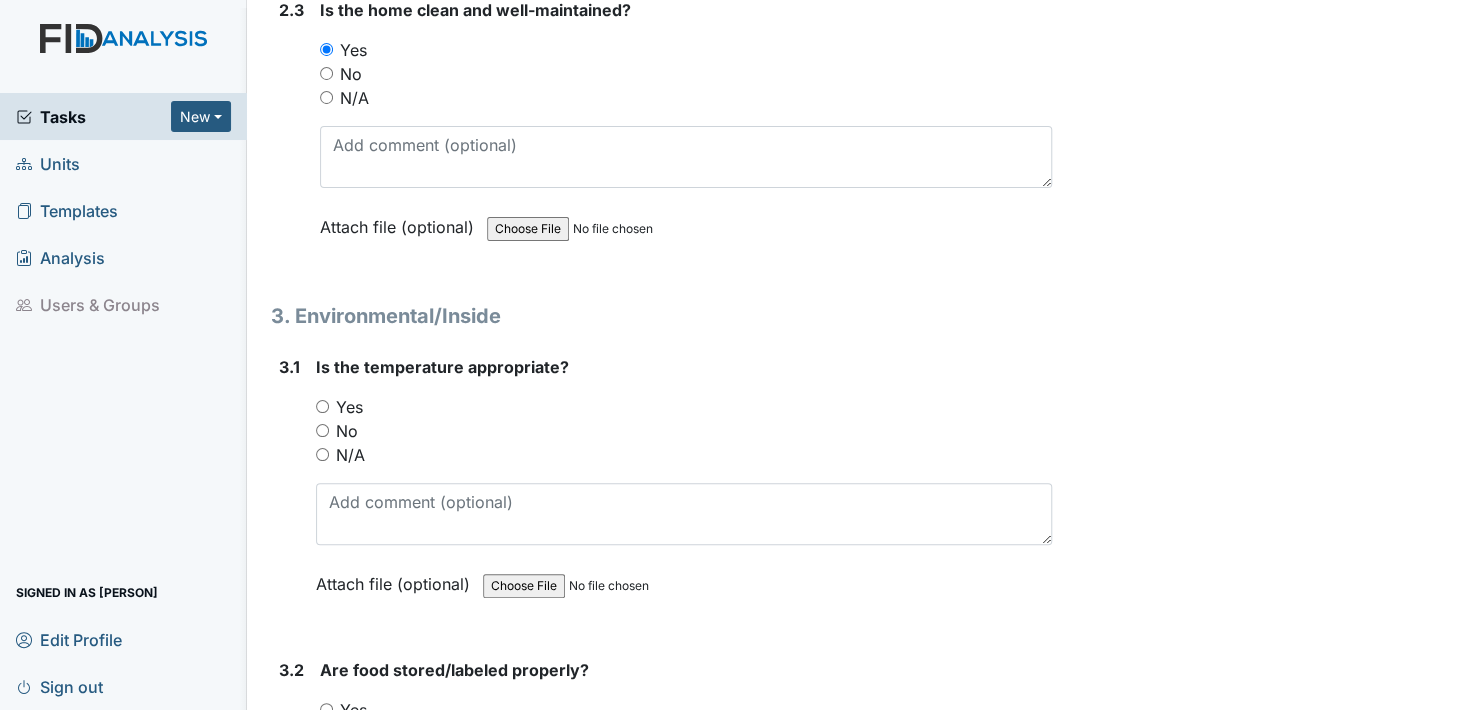 scroll, scrollTop: 2800, scrollLeft: 0, axis: vertical 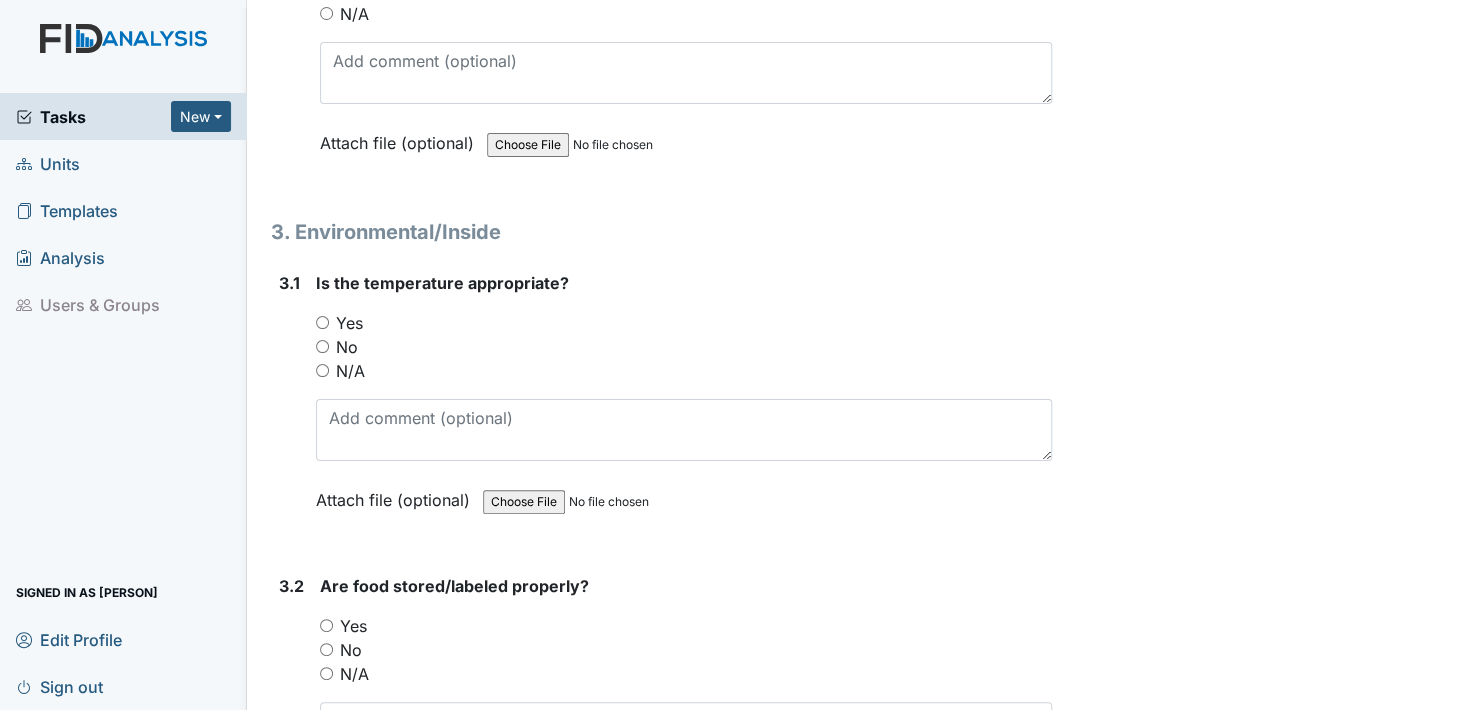 click on "Yes" at bounding box center [322, 322] 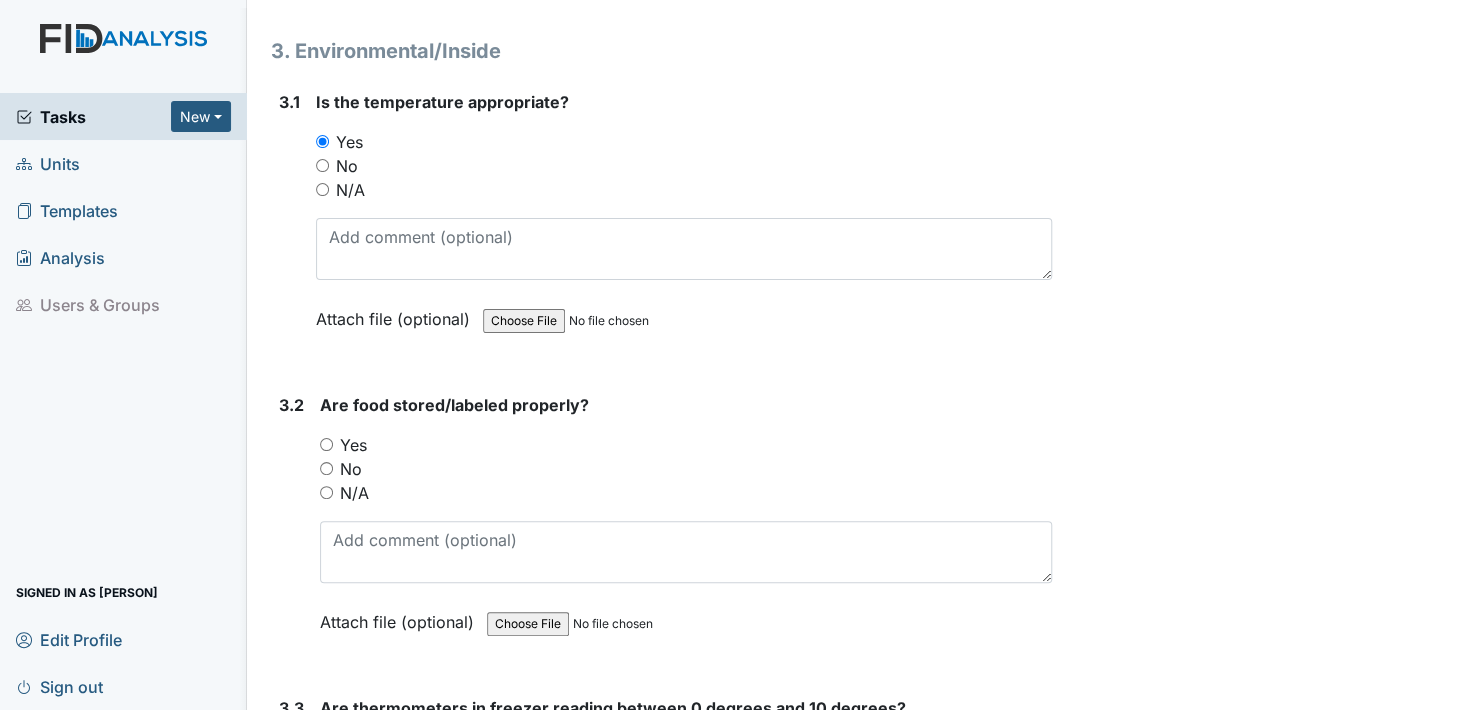 scroll, scrollTop: 3000, scrollLeft: 0, axis: vertical 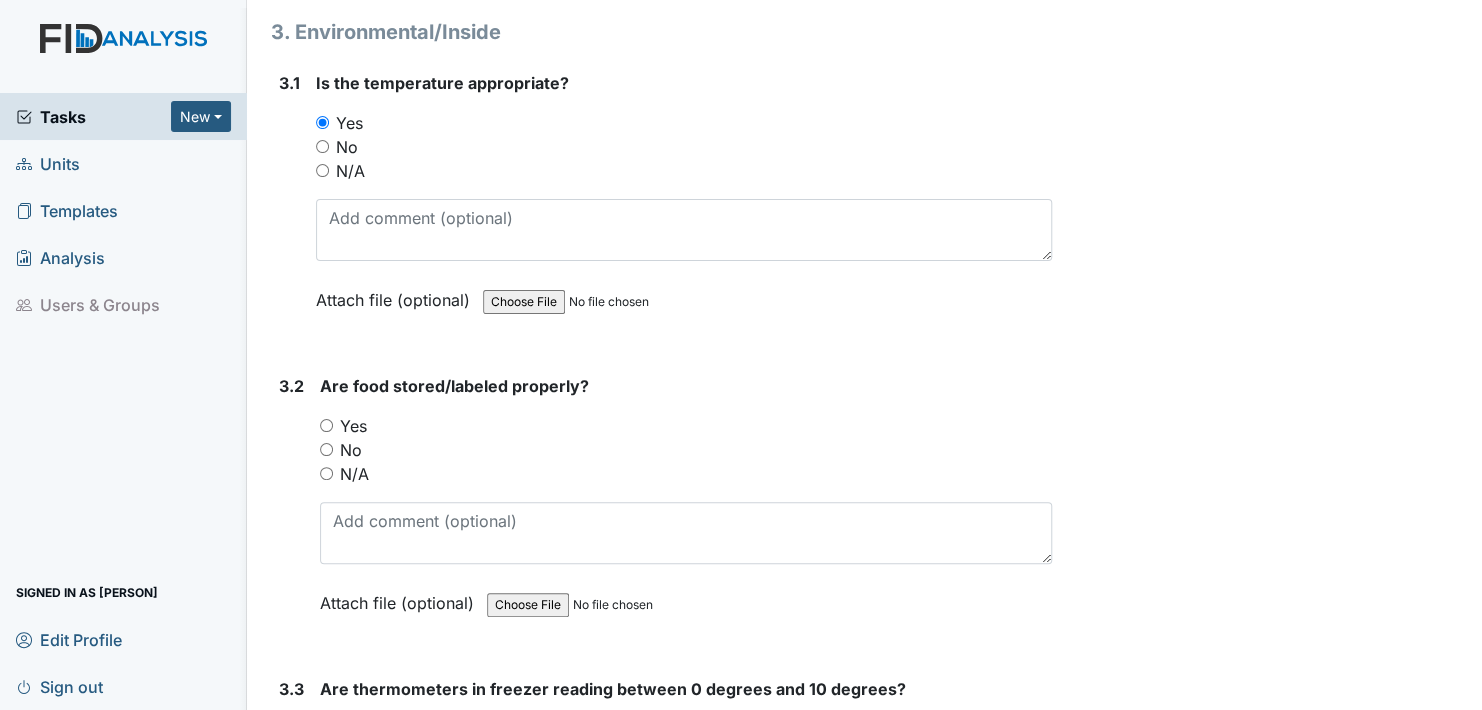 click on "Yes" at bounding box center [326, 425] 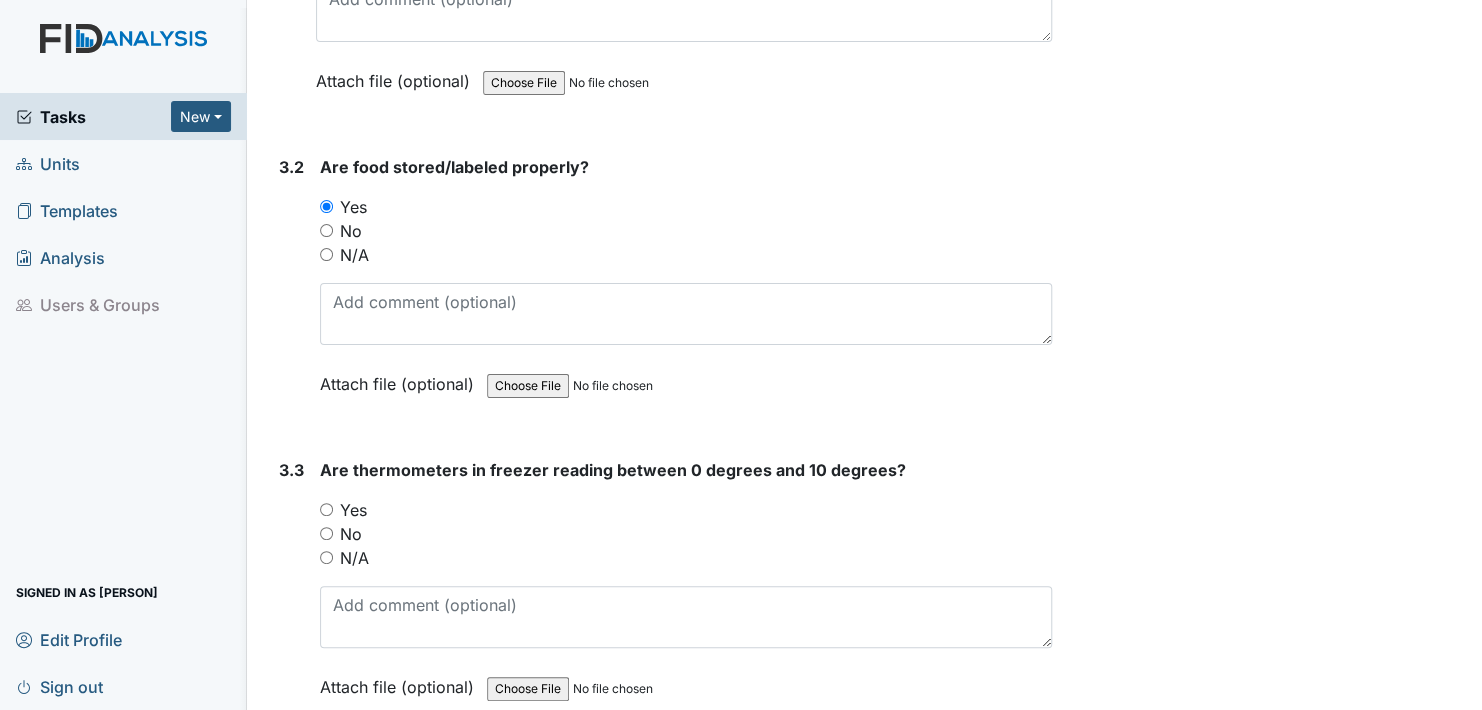scroll, scrollTop: 3300, scrollLeft: 0, axis: vertical 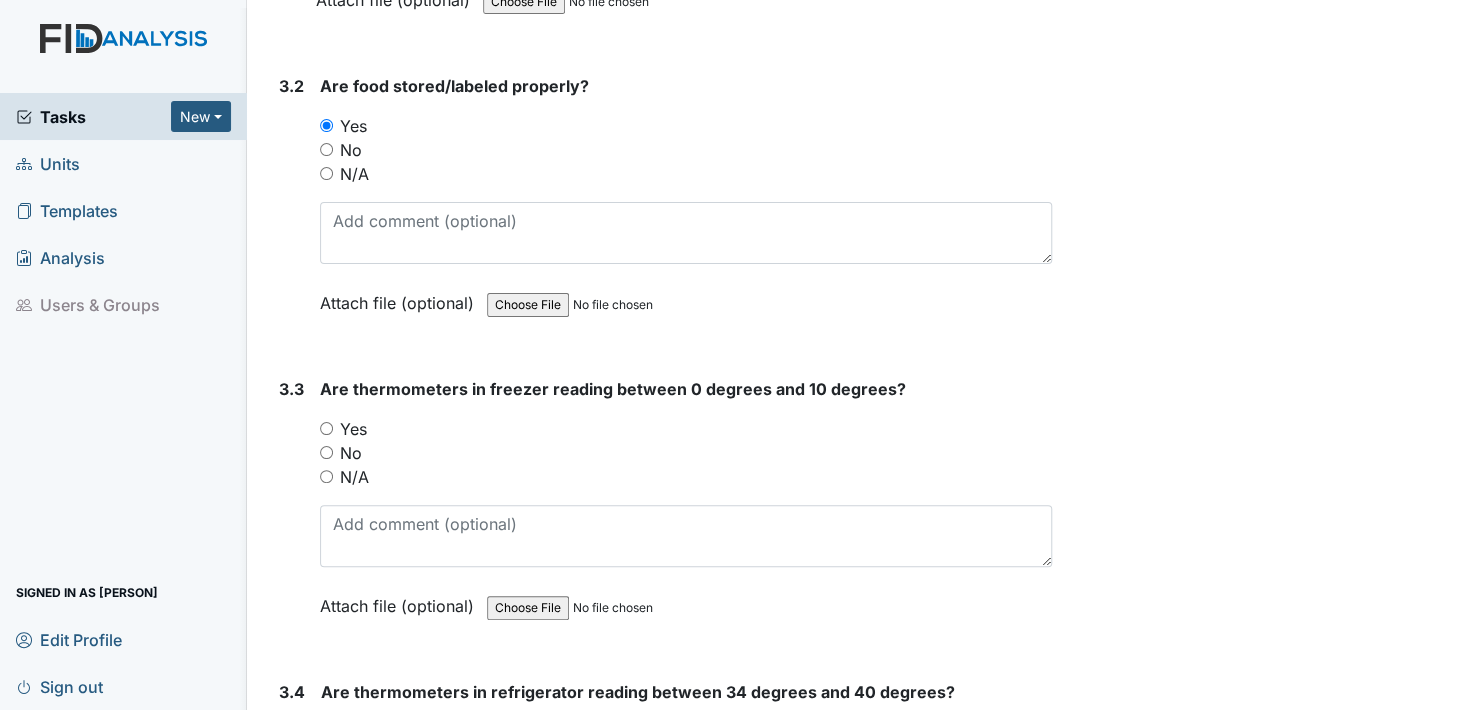 click on "Yes" at bounding box center [326, 428] 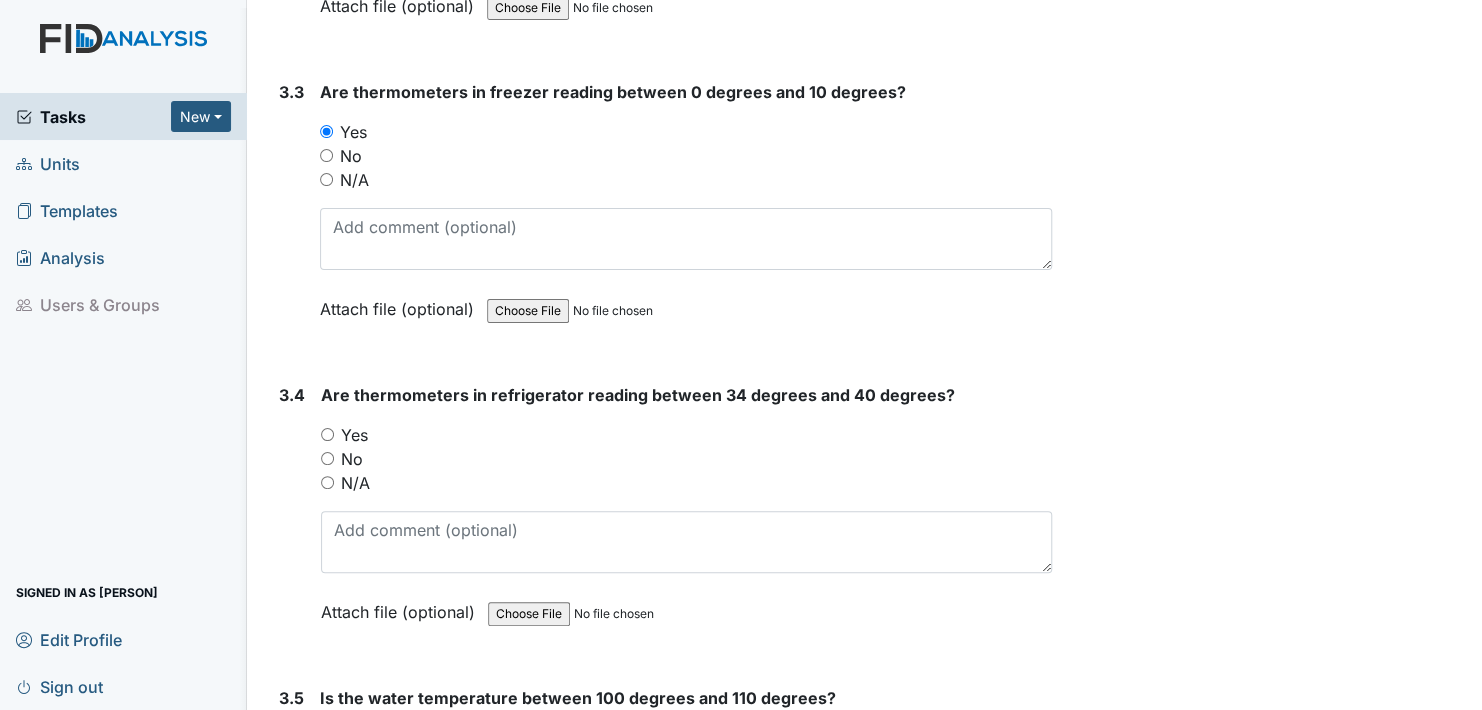 scroll, scrollTop: 3600, scrollLeft: 0, axis: vertical 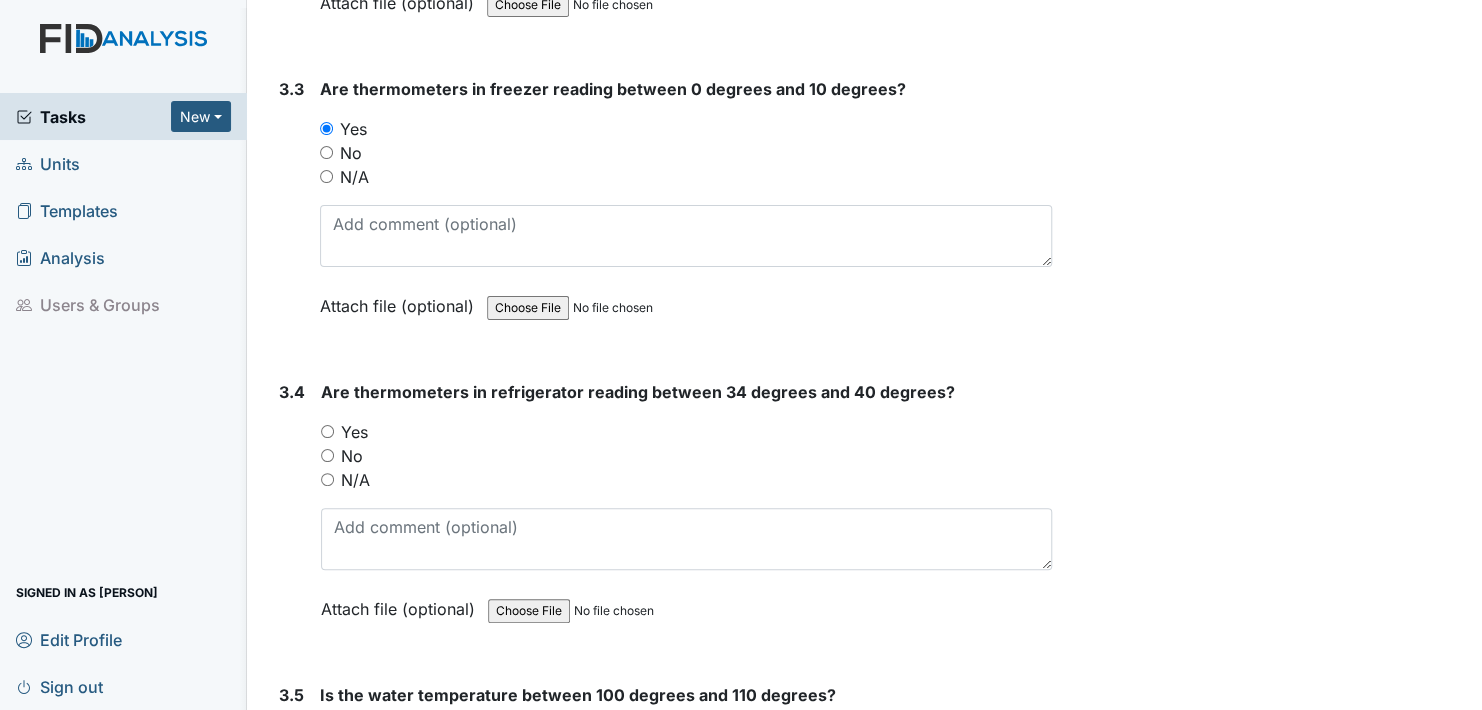 click on "Yes" at bounding box center (327, 431) 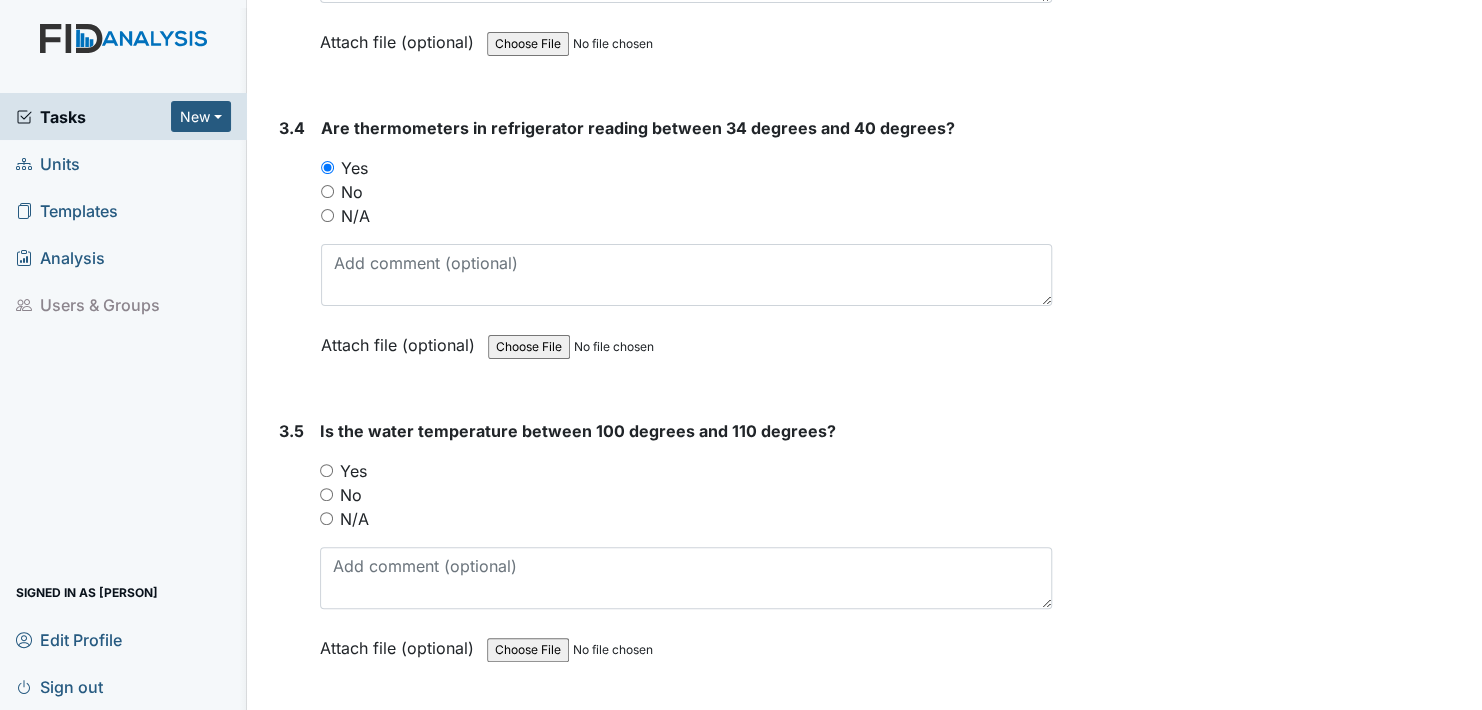 scroll, scrollTop: 3900, scrollLeft: 0, axis: vertical 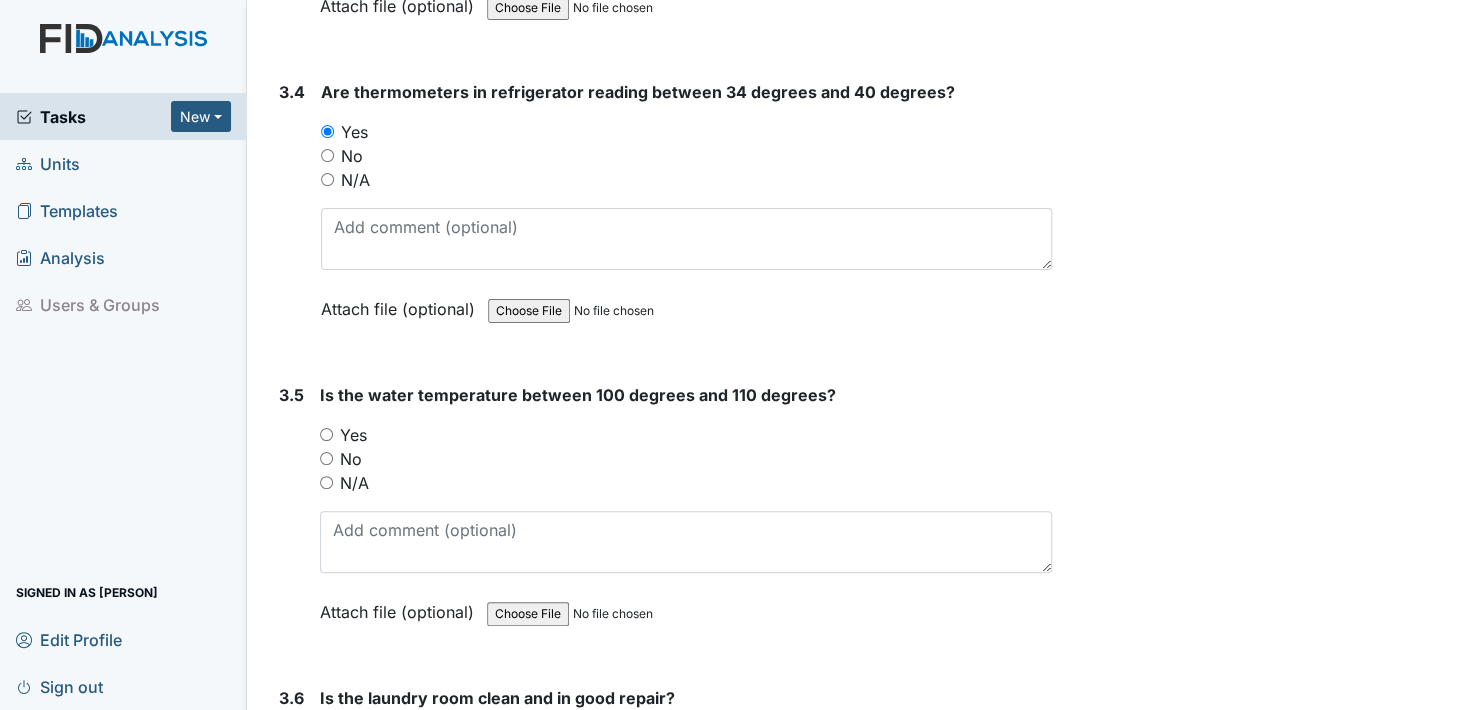 click on "Yes" at bounding box center (326, 434) 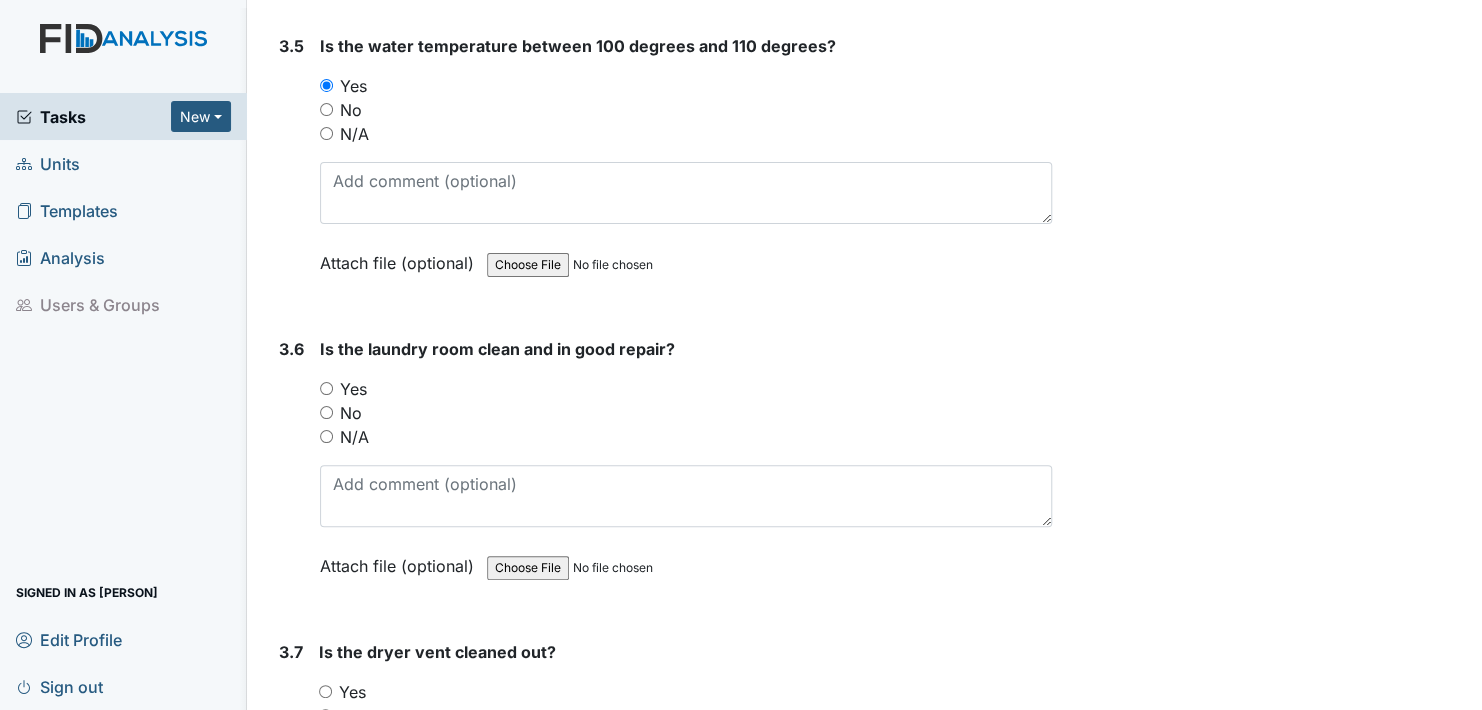 scroll, scrollTop: 4300, scrollLeft: 0, axis: vertical 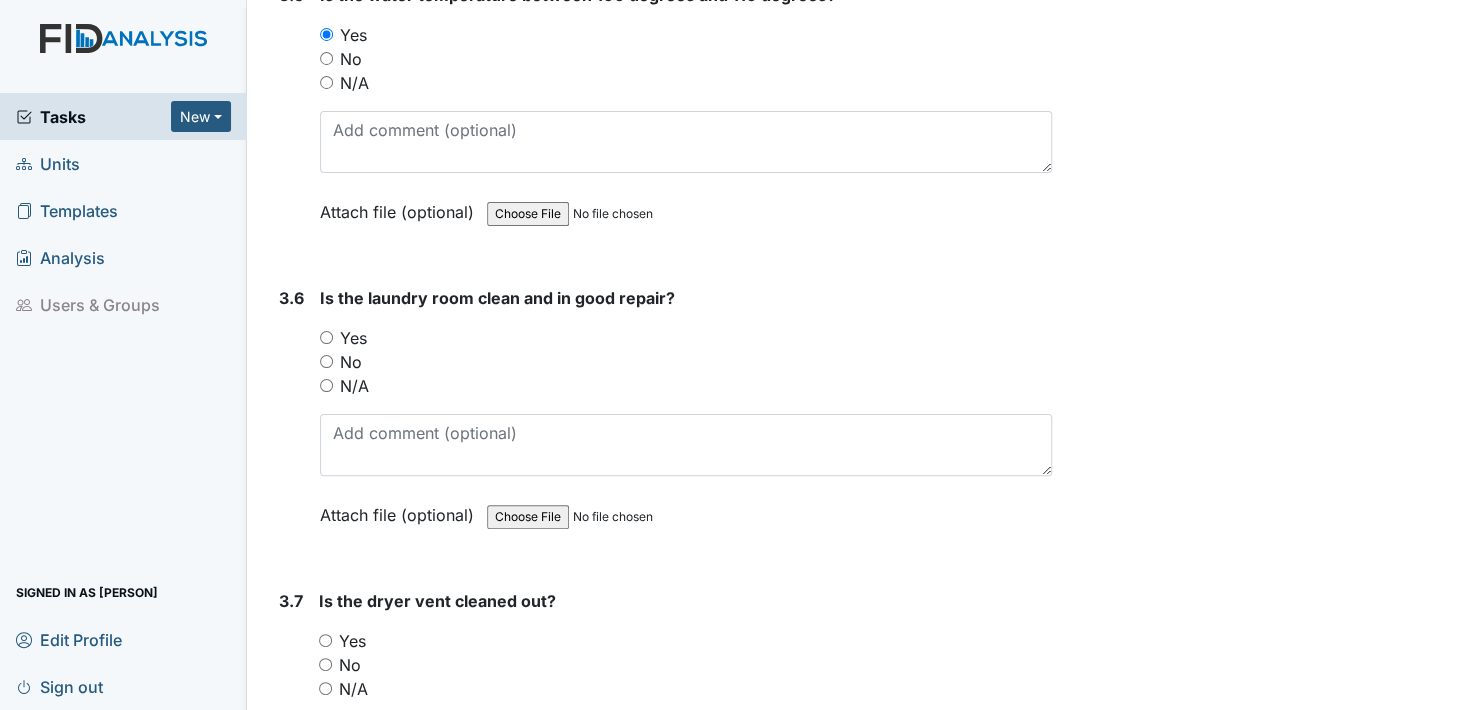 click on "Yes" at bounding box center [326, 337] 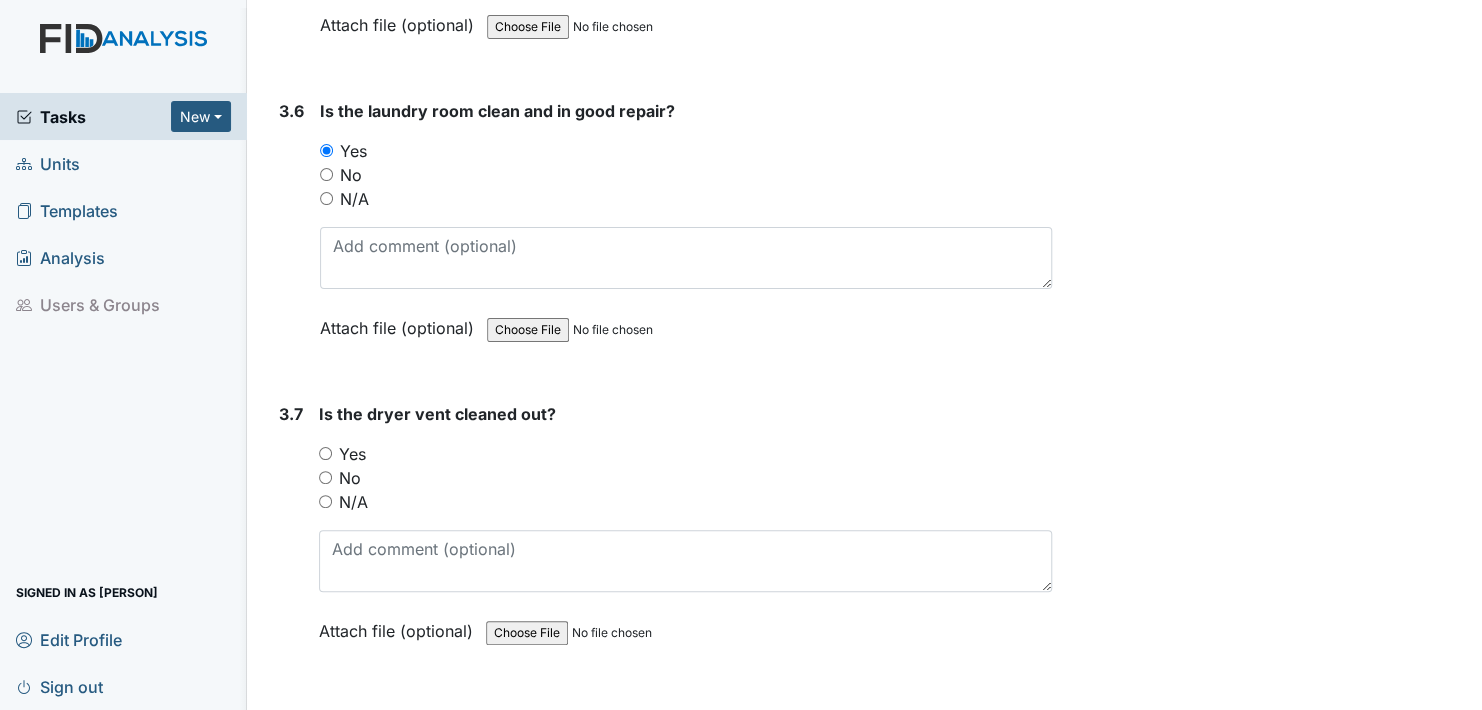 scroll, scrollTop: 4500, scrollLeft: 0, axis: vertical 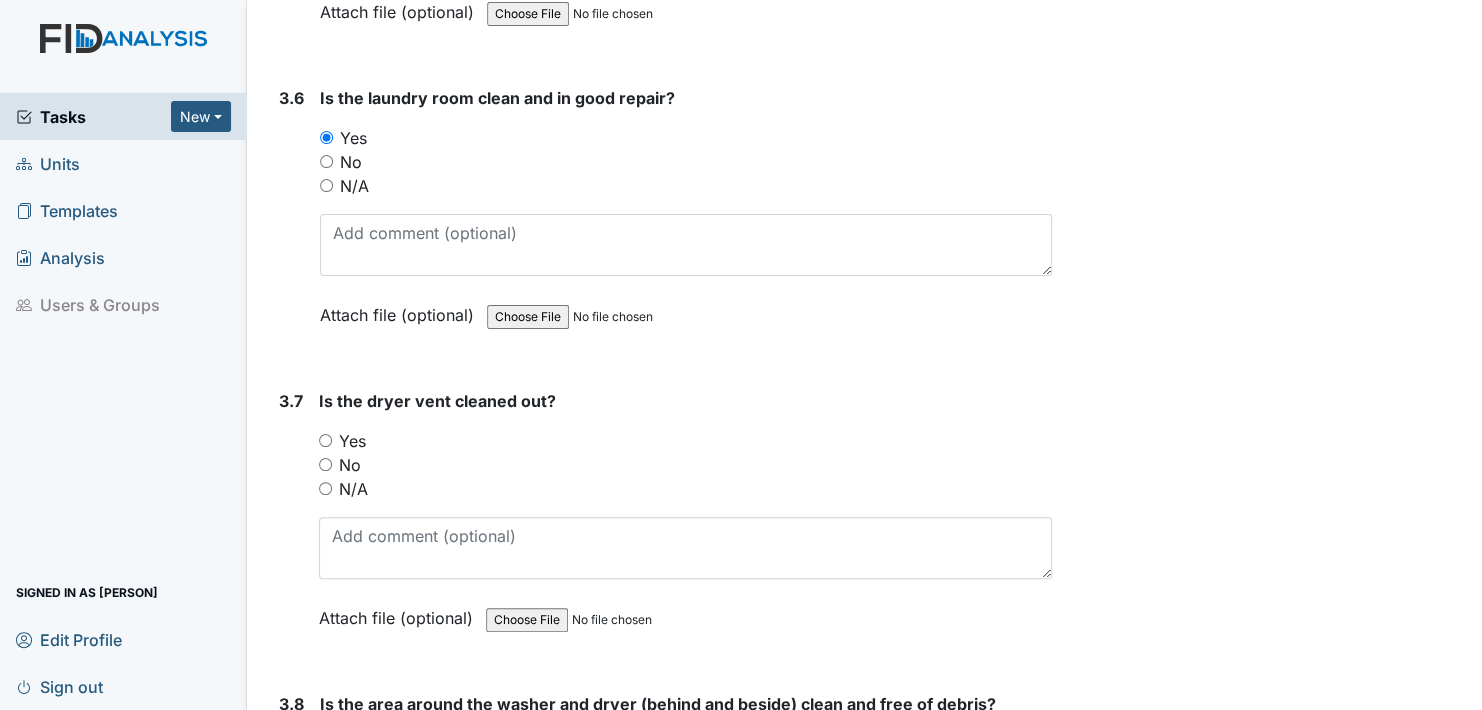 click on "Yes" at bounding box center (325, 440) 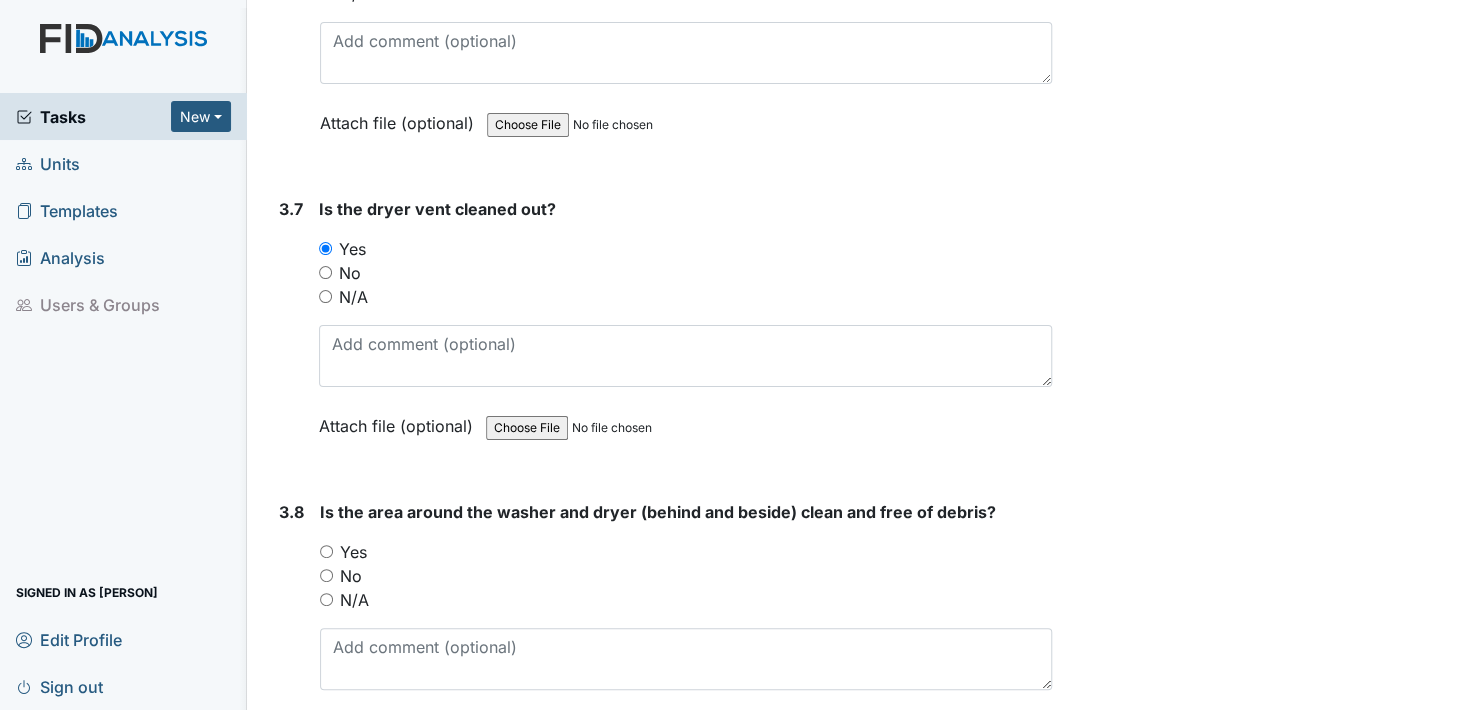 scroll, scrollTop: 4800, scrollLeft: 0, axis: vertical 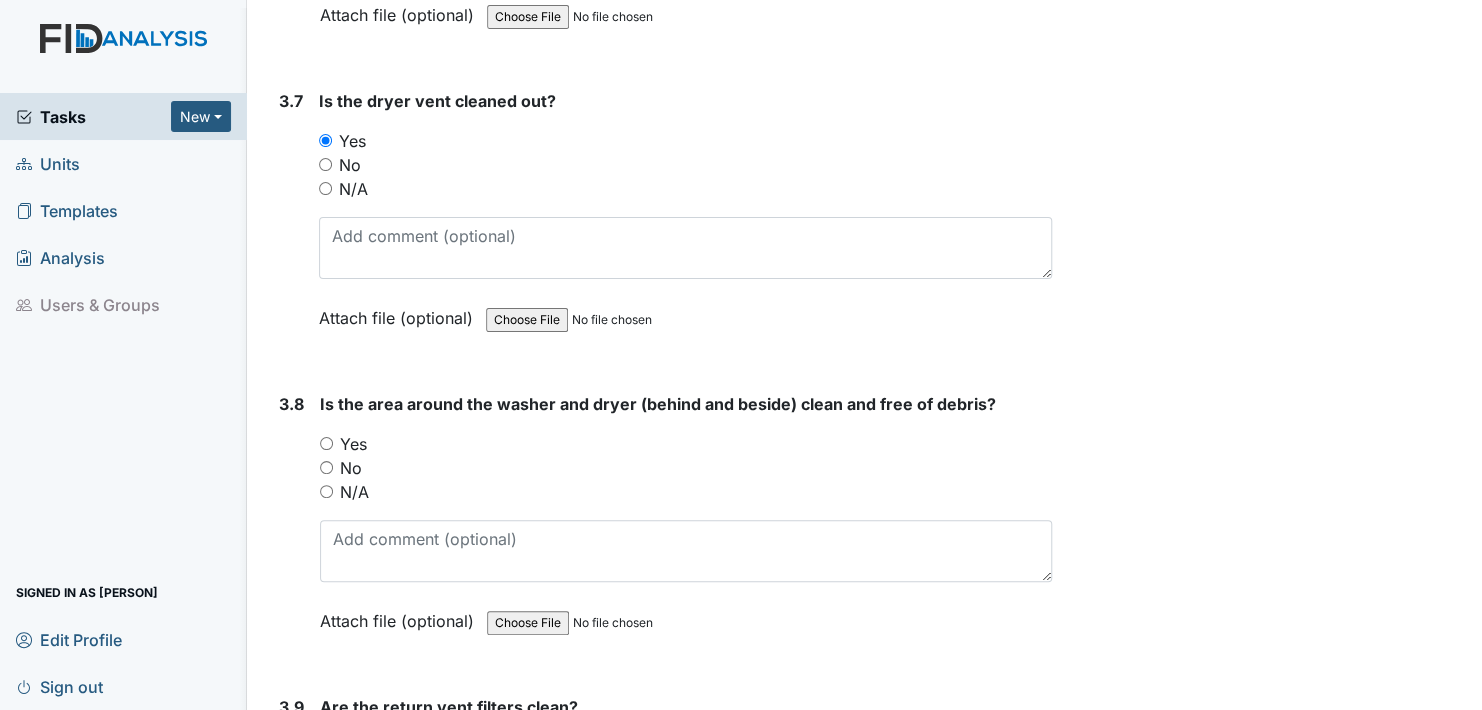 click on "Yes" at bounding box center [326, 443] 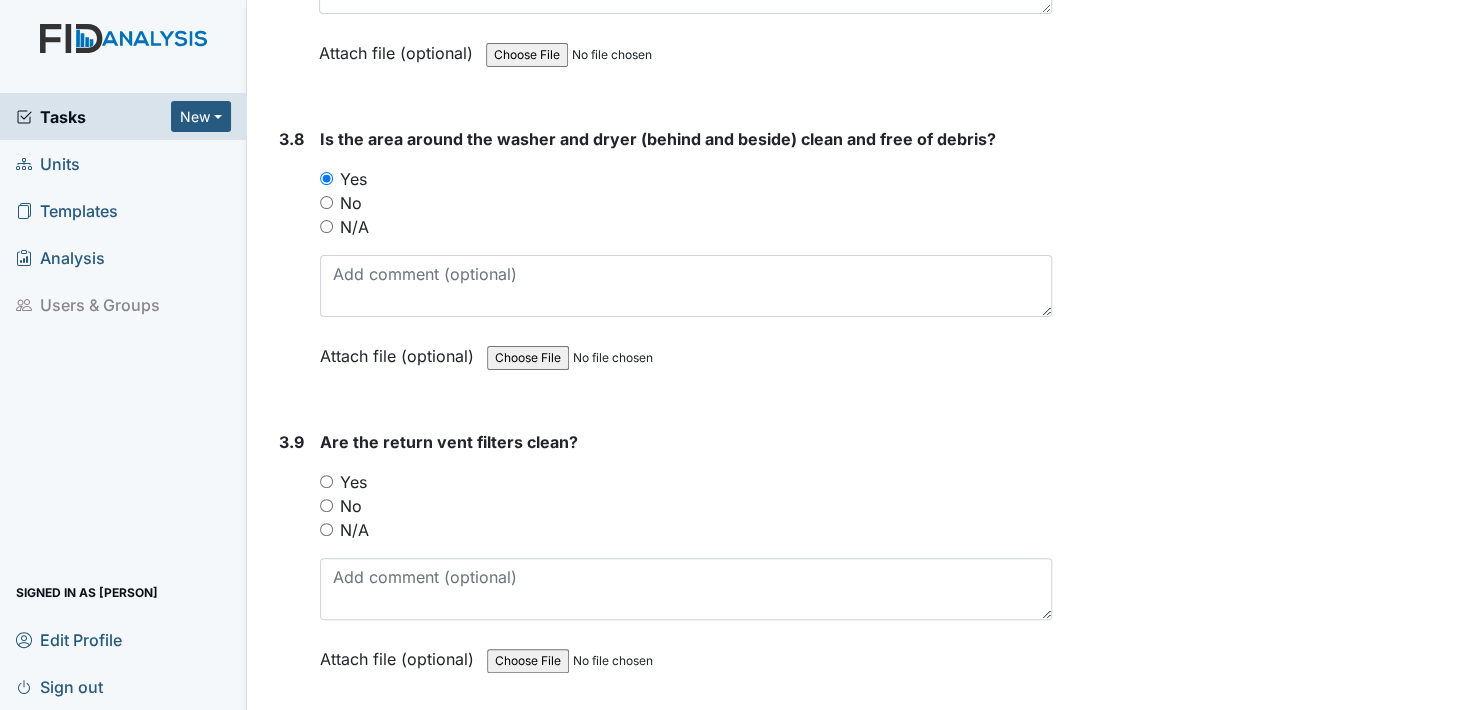scroll, scrollTop: 5100, scrollLeft: 0, axis: vertical 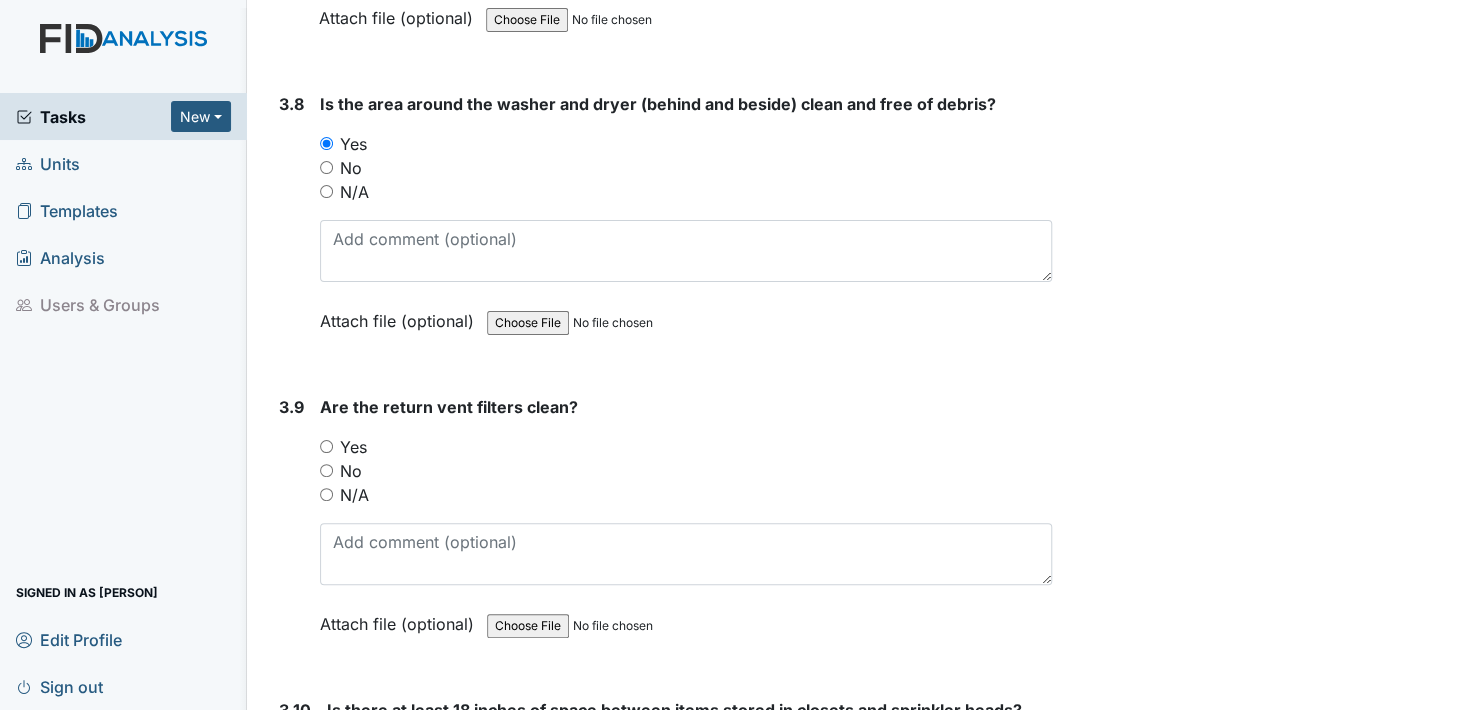 click on "Yes" at bounding box center [326, 446] 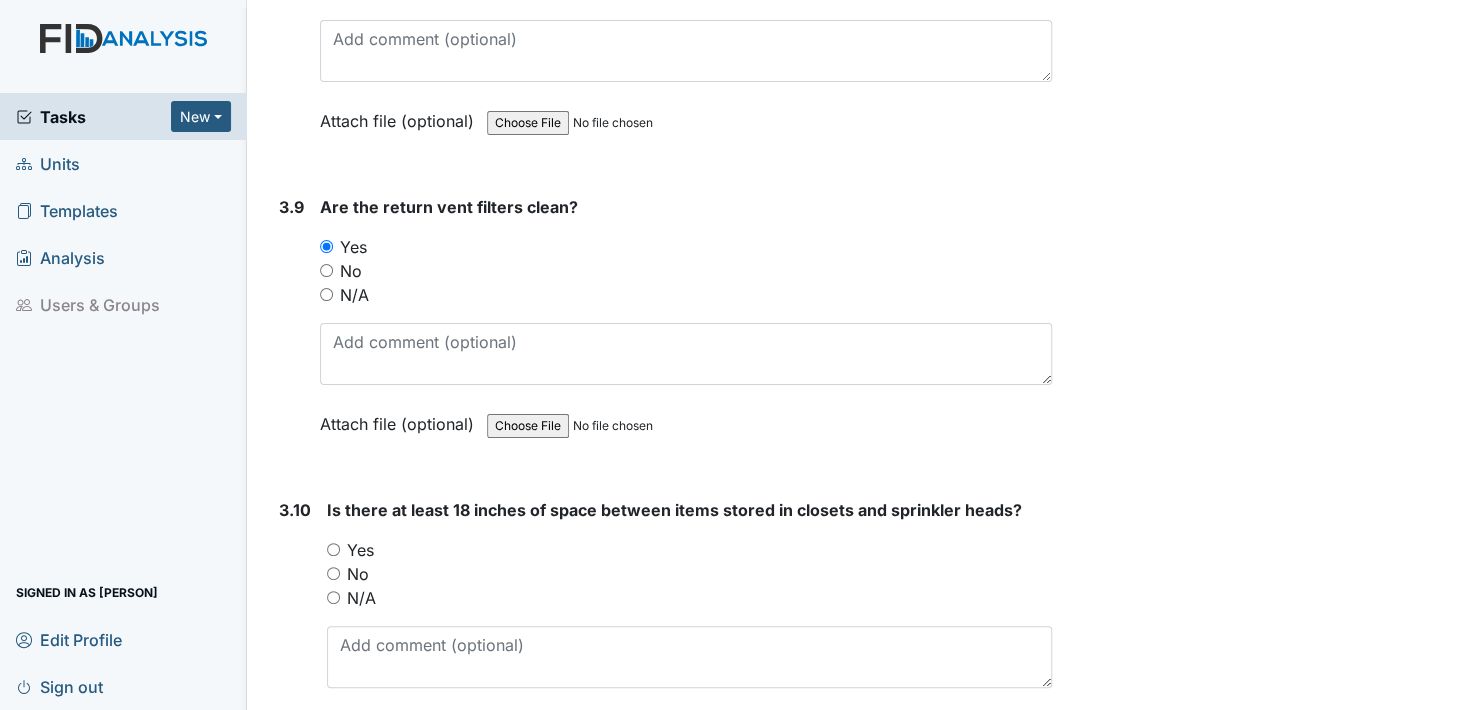 scroll, scrollTop: 5400, scrollLeft: 0, axis: vertical 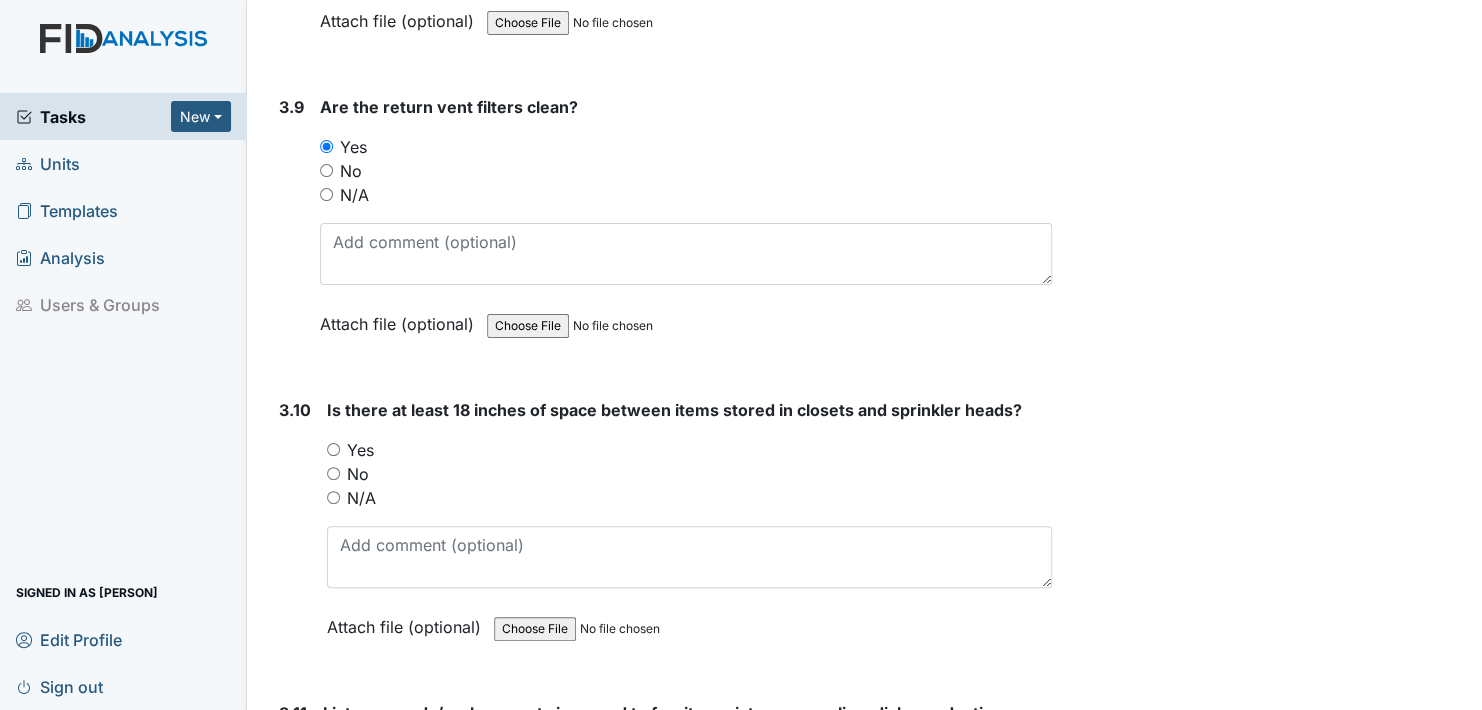 click on "Yes" at bounding box center (333, 449) 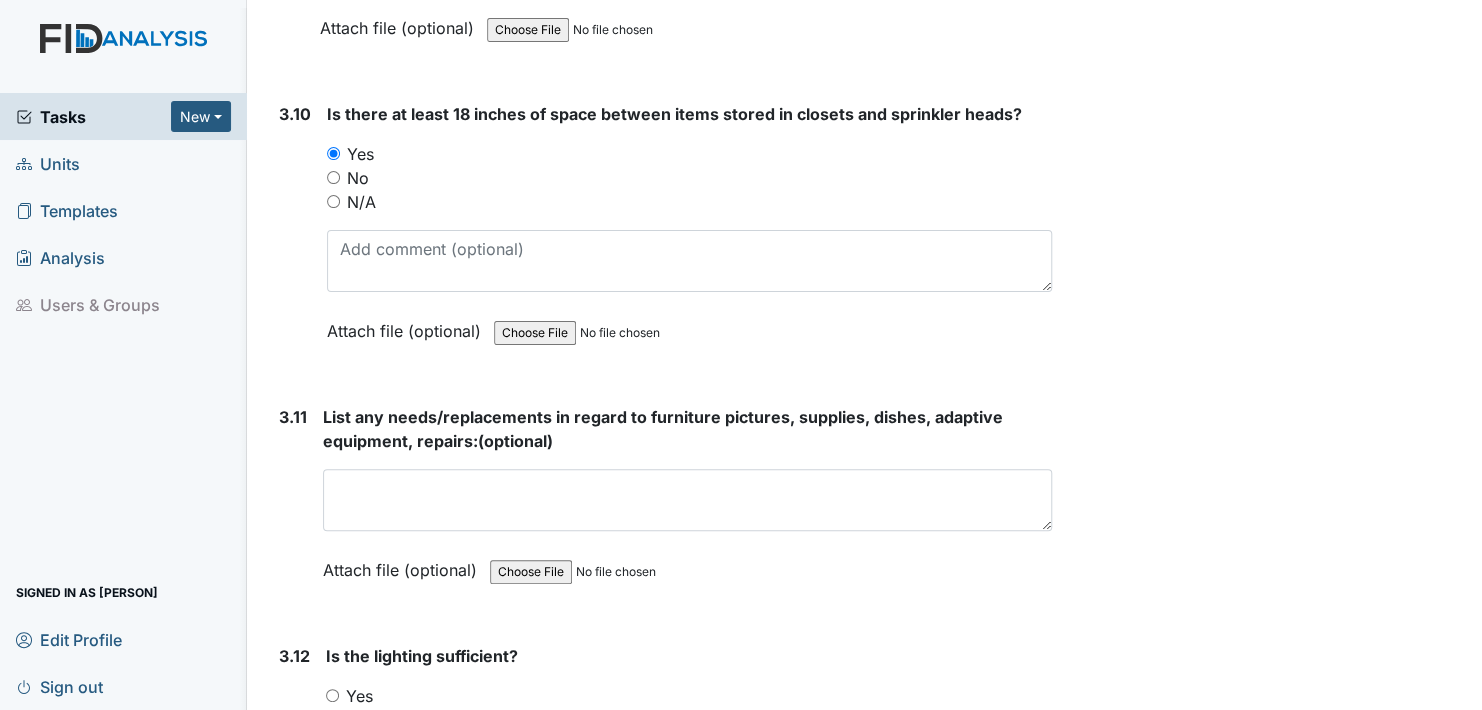 scroll, scrollTop: 5700, scrollLeft: 0, axis: vertical 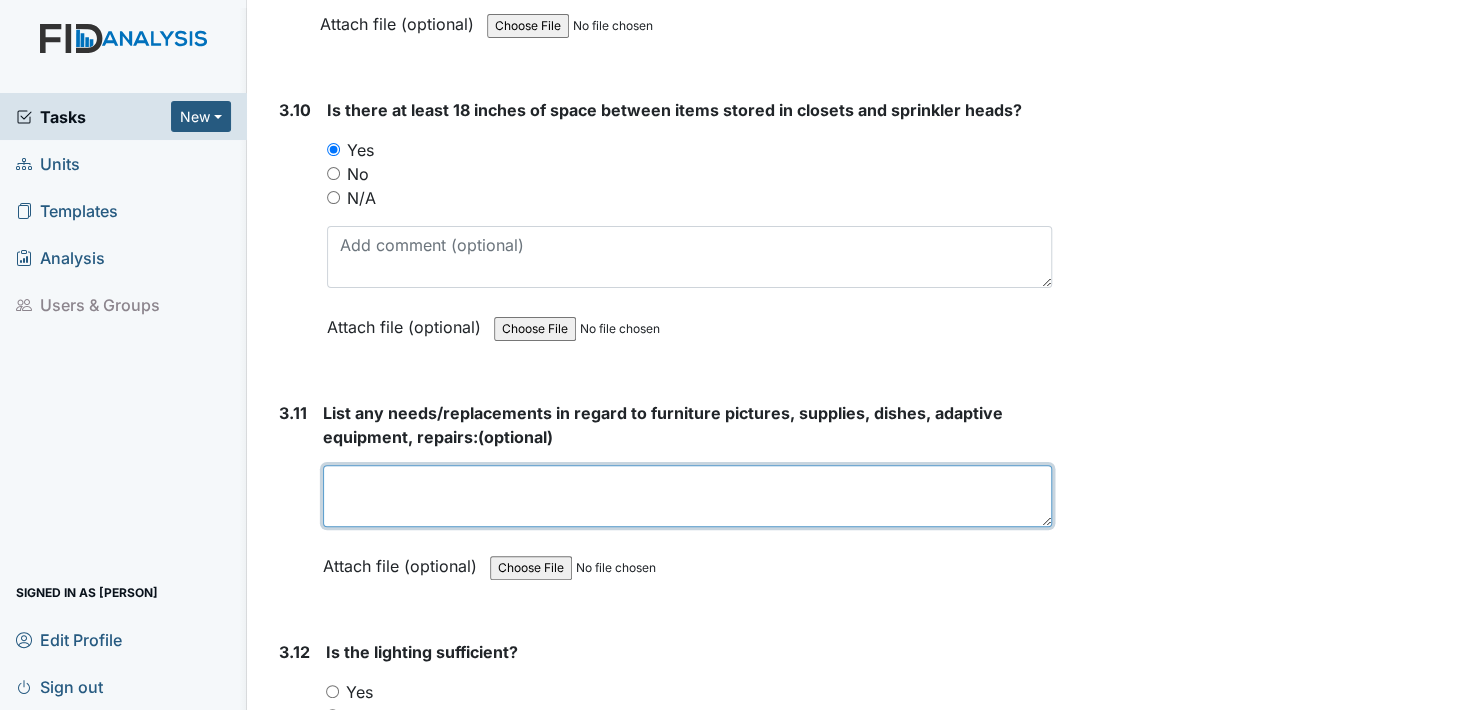 click at bounding box center [687, 496] 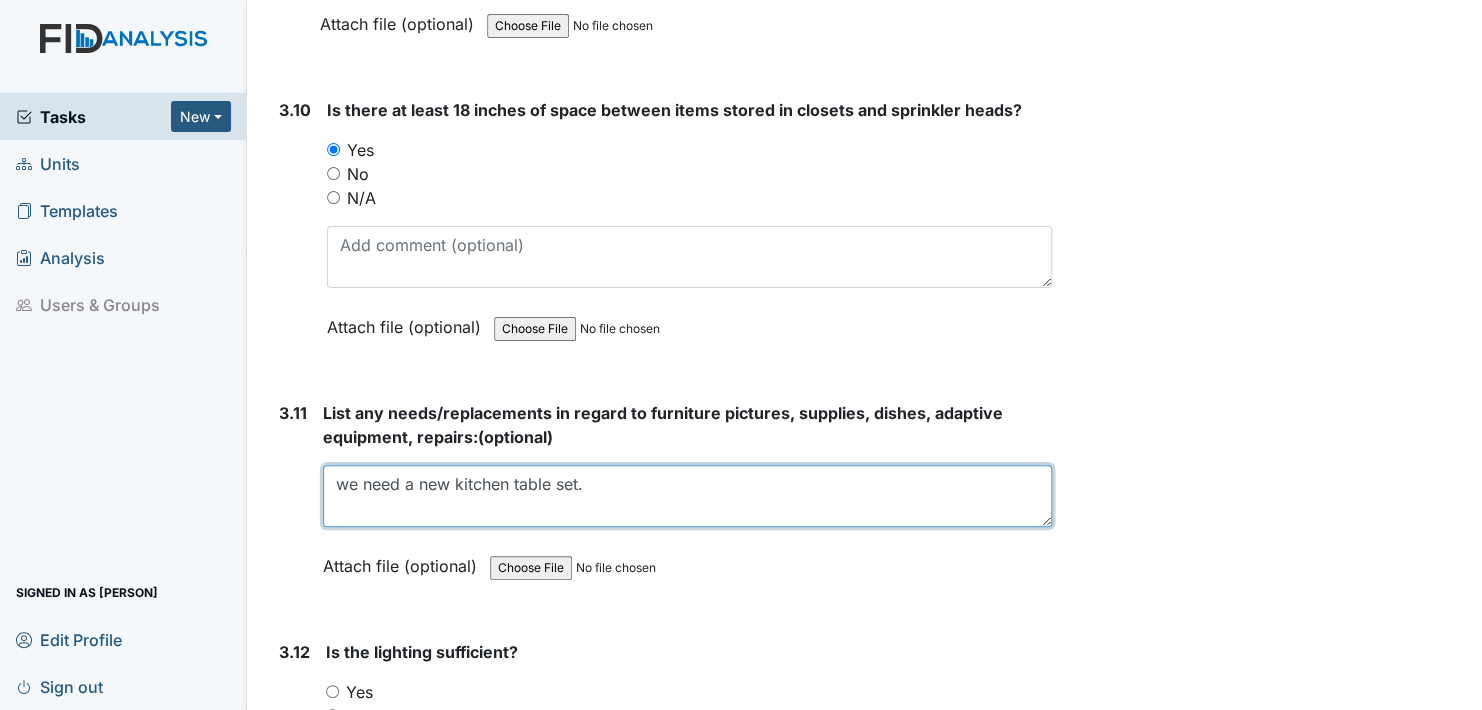 type on "we need a new kitchen table set." 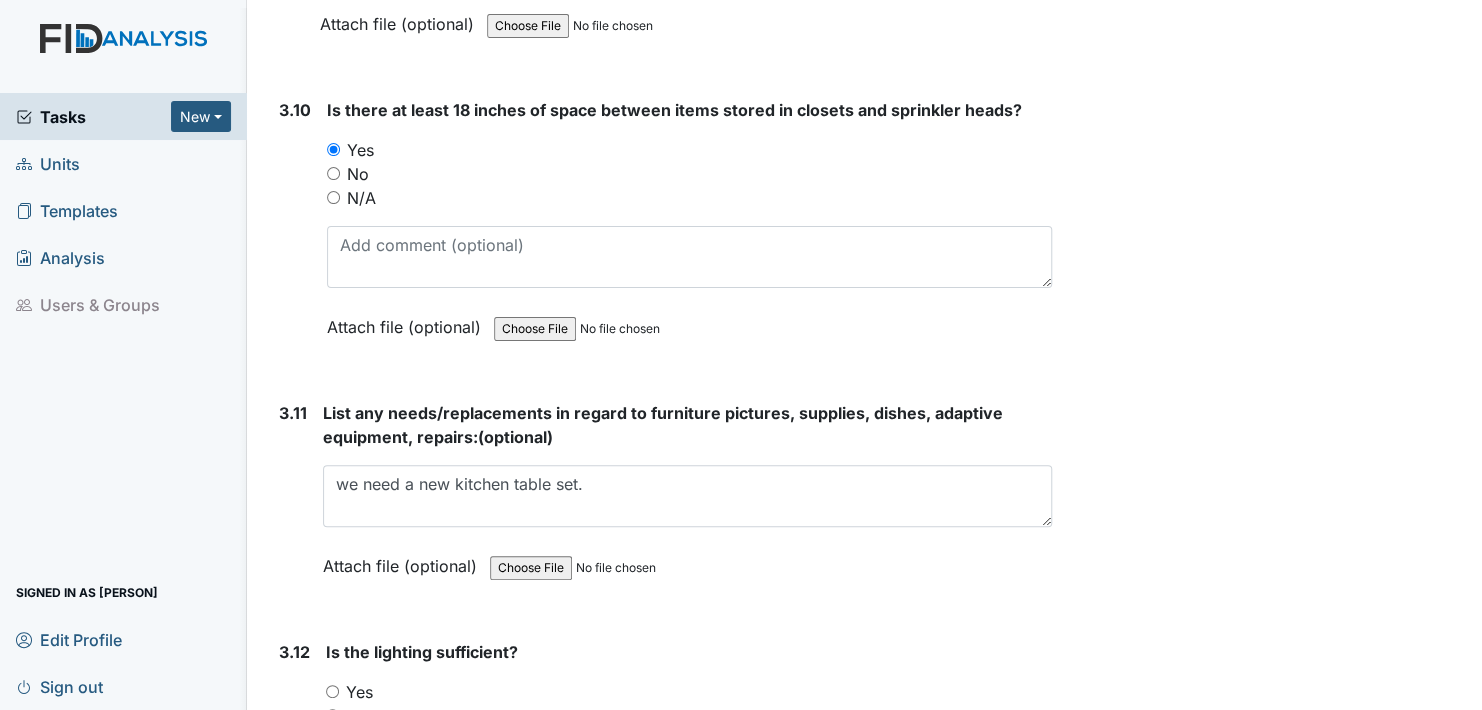 click on "Attach file (optional)" at bounding box center (404, 560) 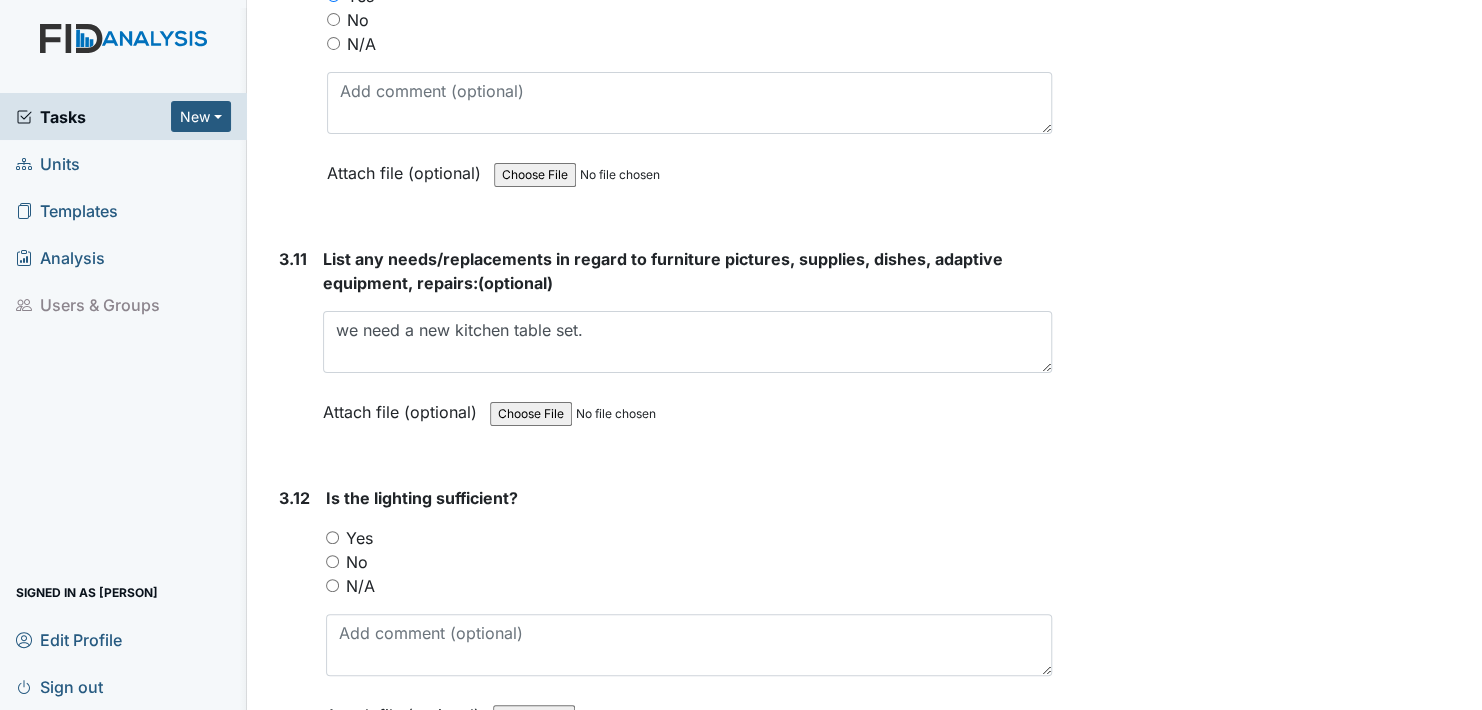 scroll, scrollTop: 5900, scrollLeft: 0, axis: vertical 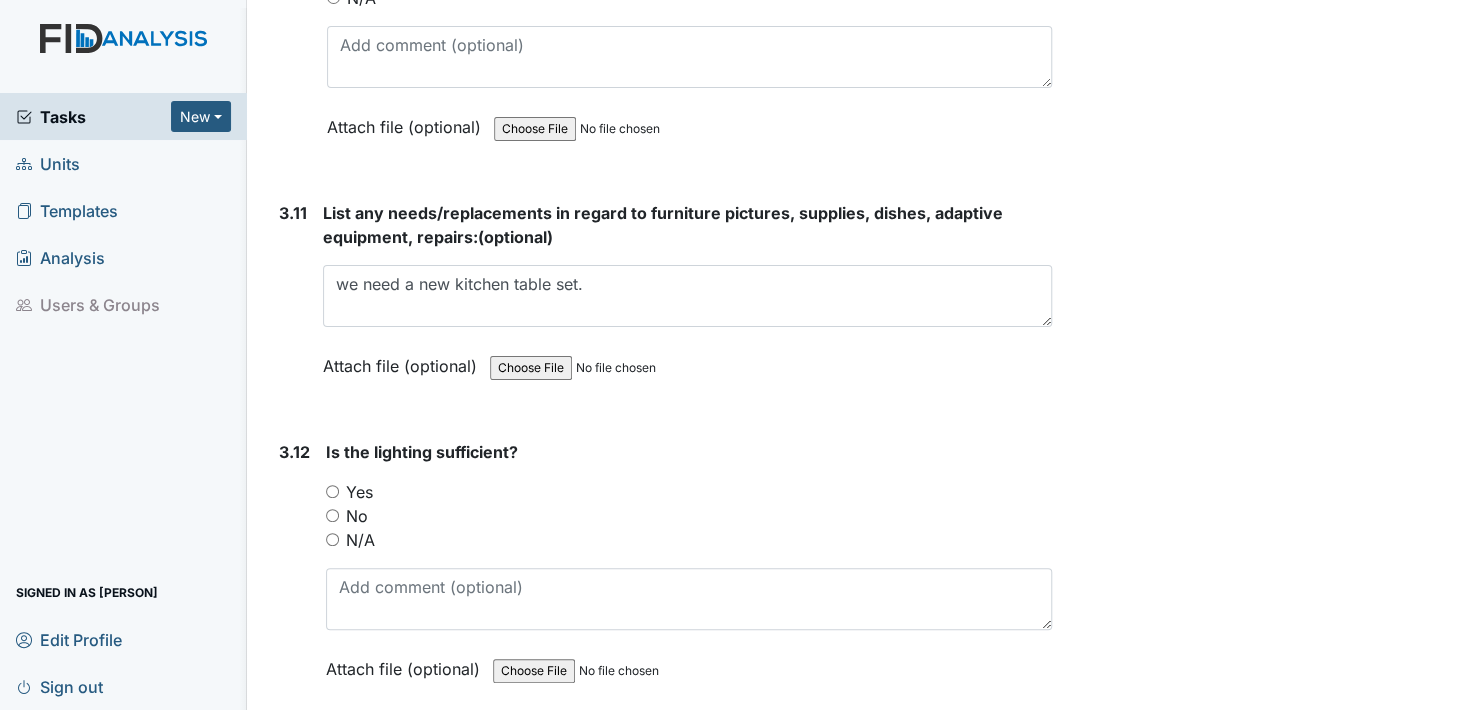 click on "Yes" at bounding box center (332, 491) 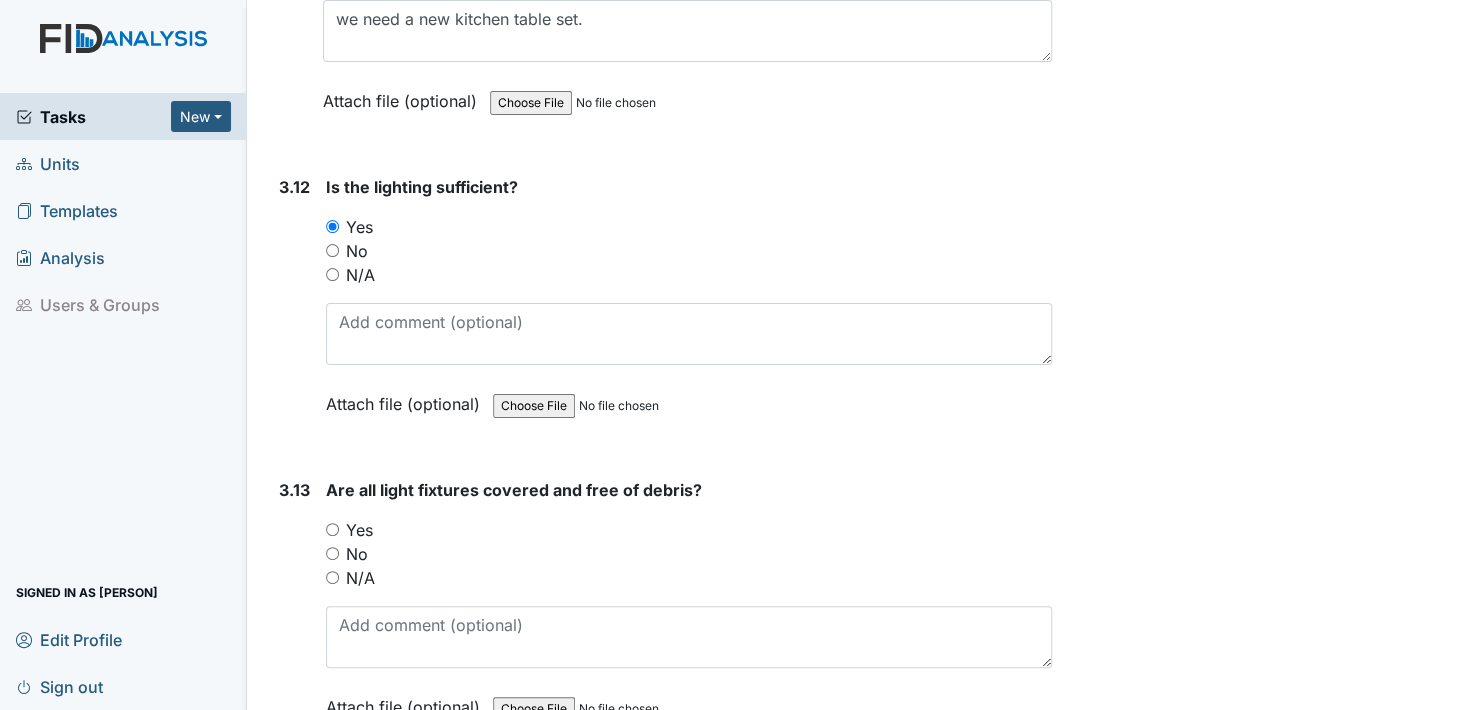 scroll, scrollTop: 6200, scrollLeft: 0, axis: vertical 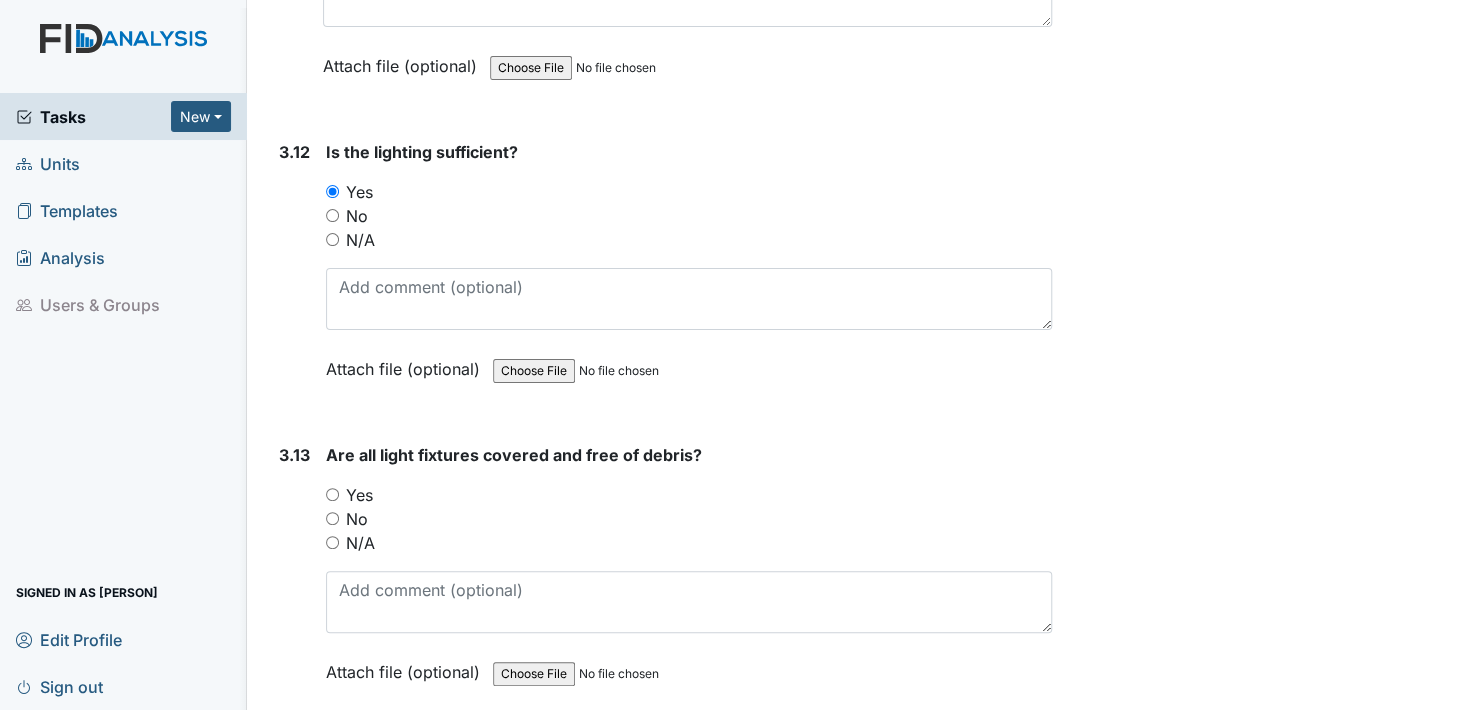 click on "Yes" at bounding box center [332, 494] 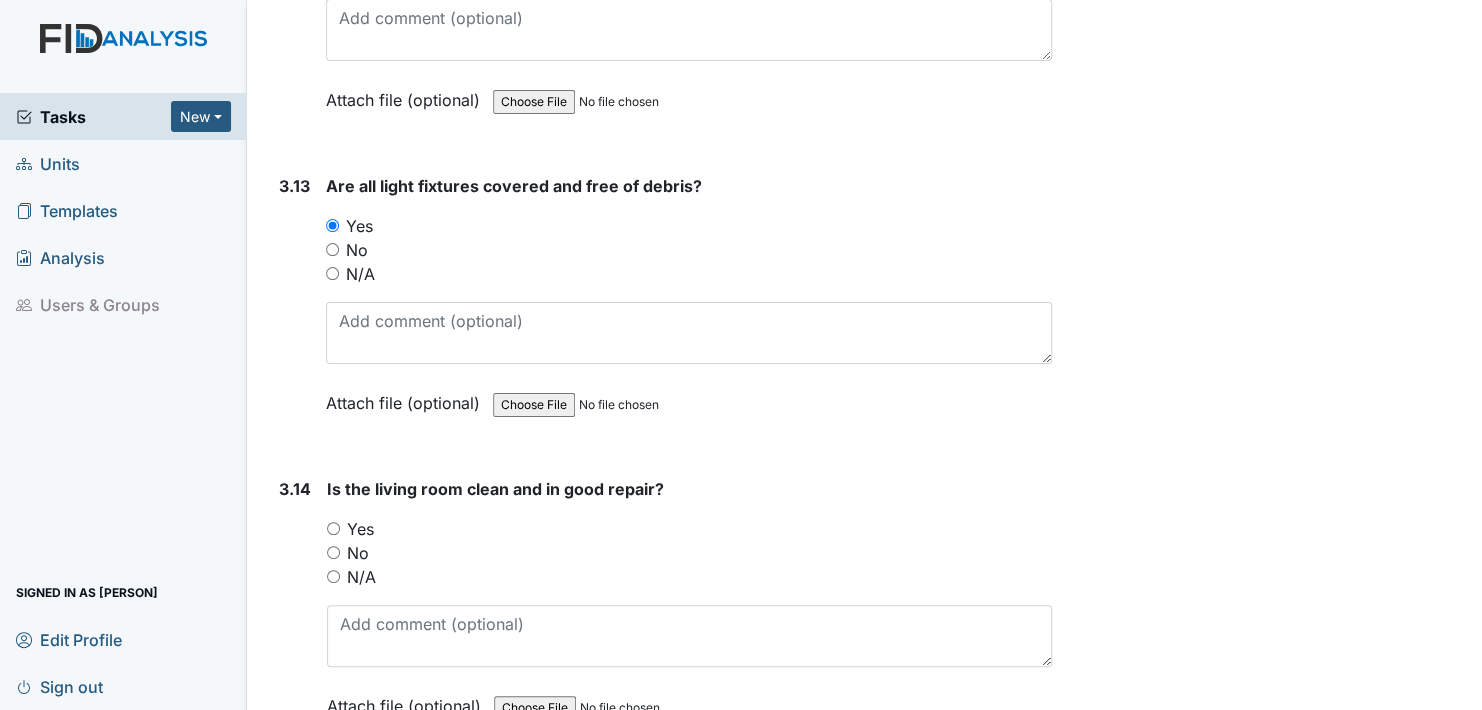 scroll, scrollTop: 6500, scrollLeft: 0, axis: vertical 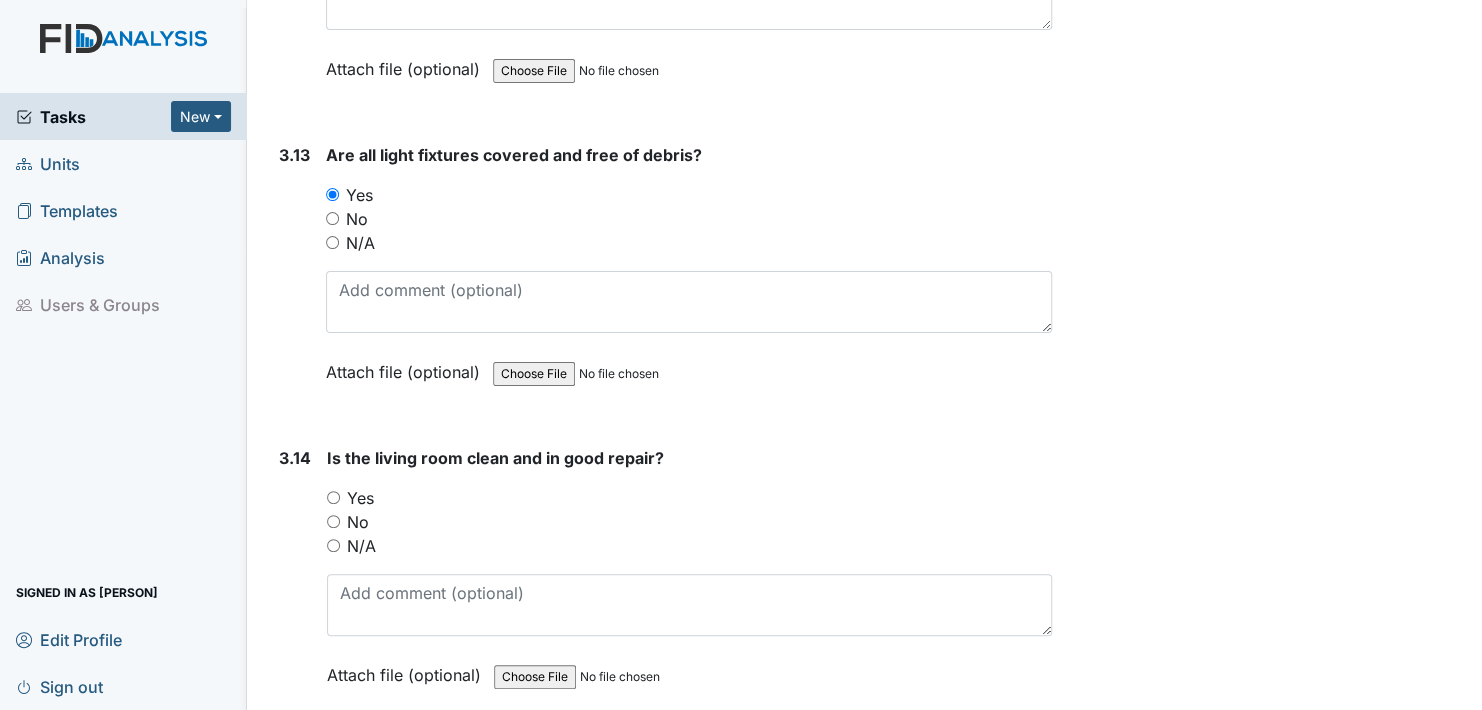 click on "Yes" at bounding box center (333, 497) 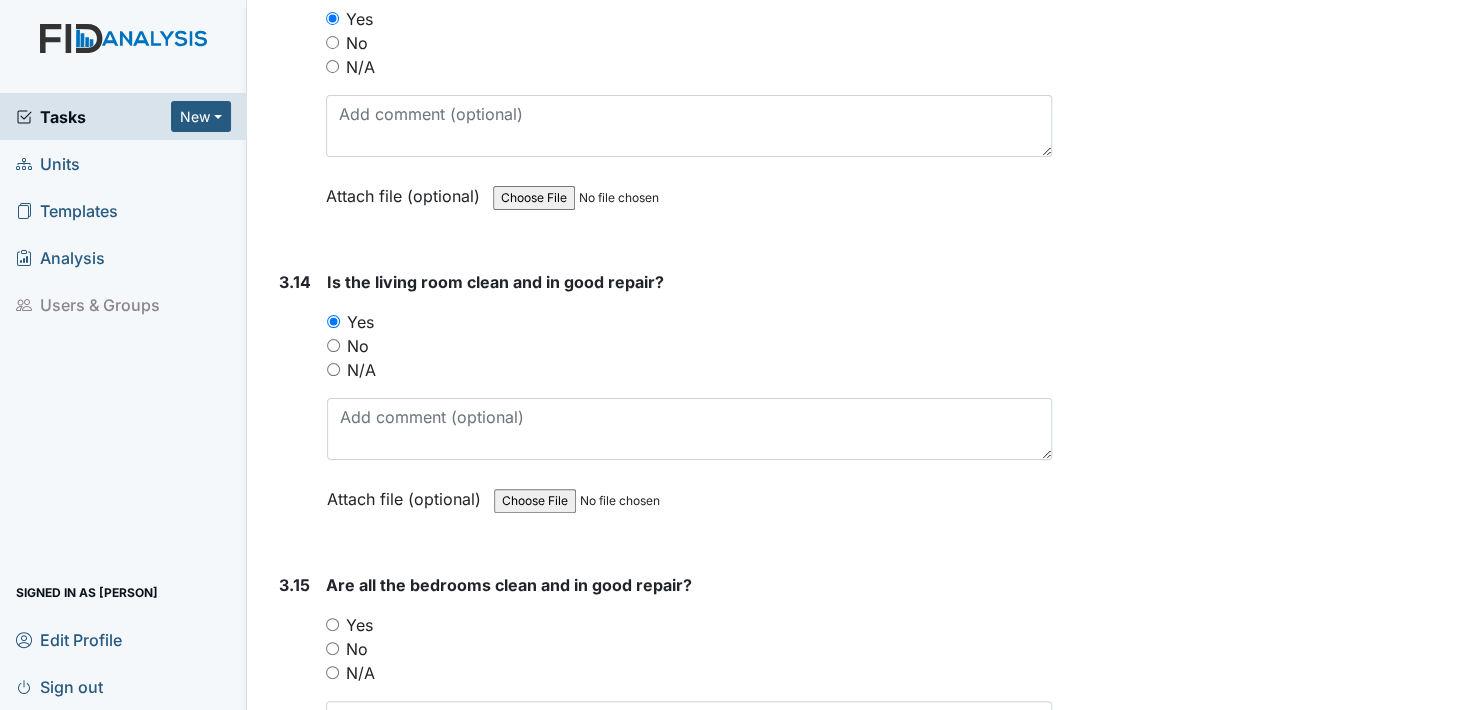 scroll, scrollTop: 6800, scrollLeft: 0, axis: vertical 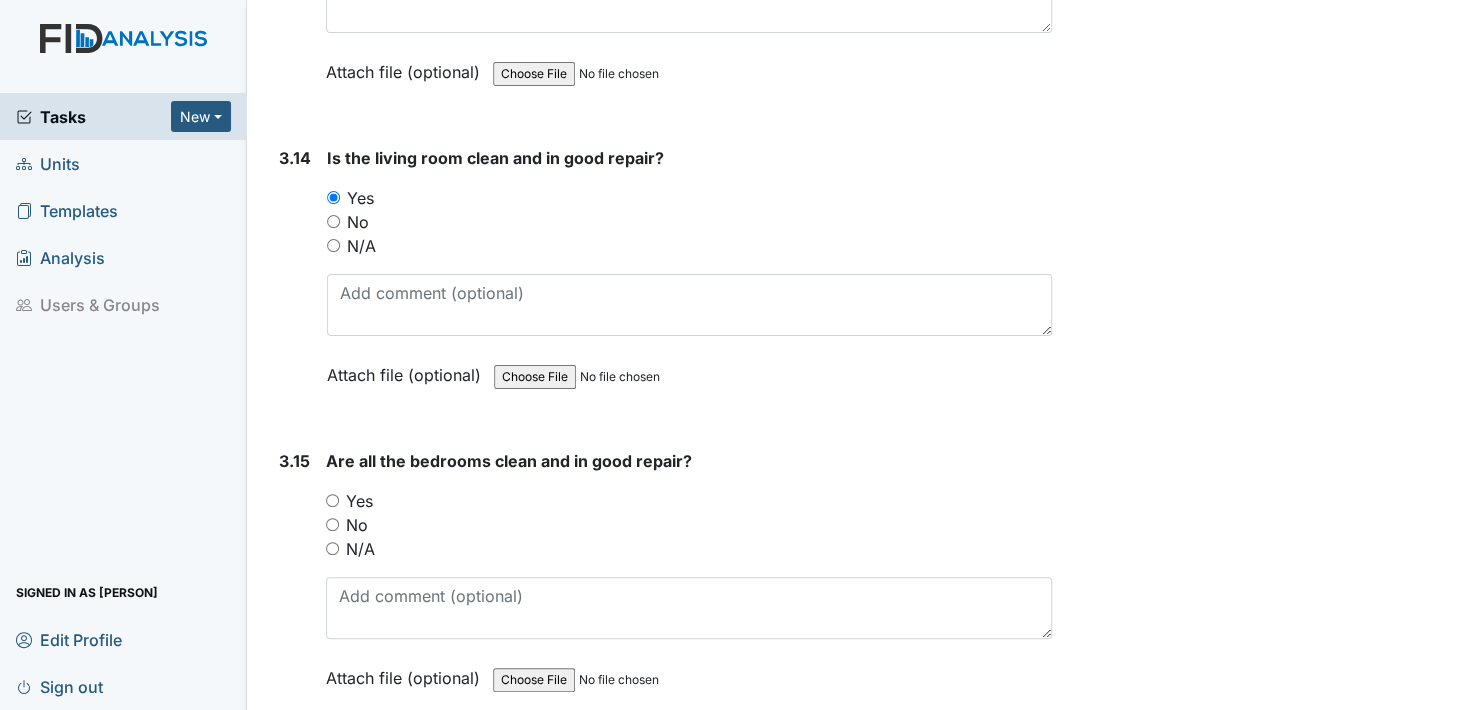 click on "Yes" at bounding box center [332, 500] 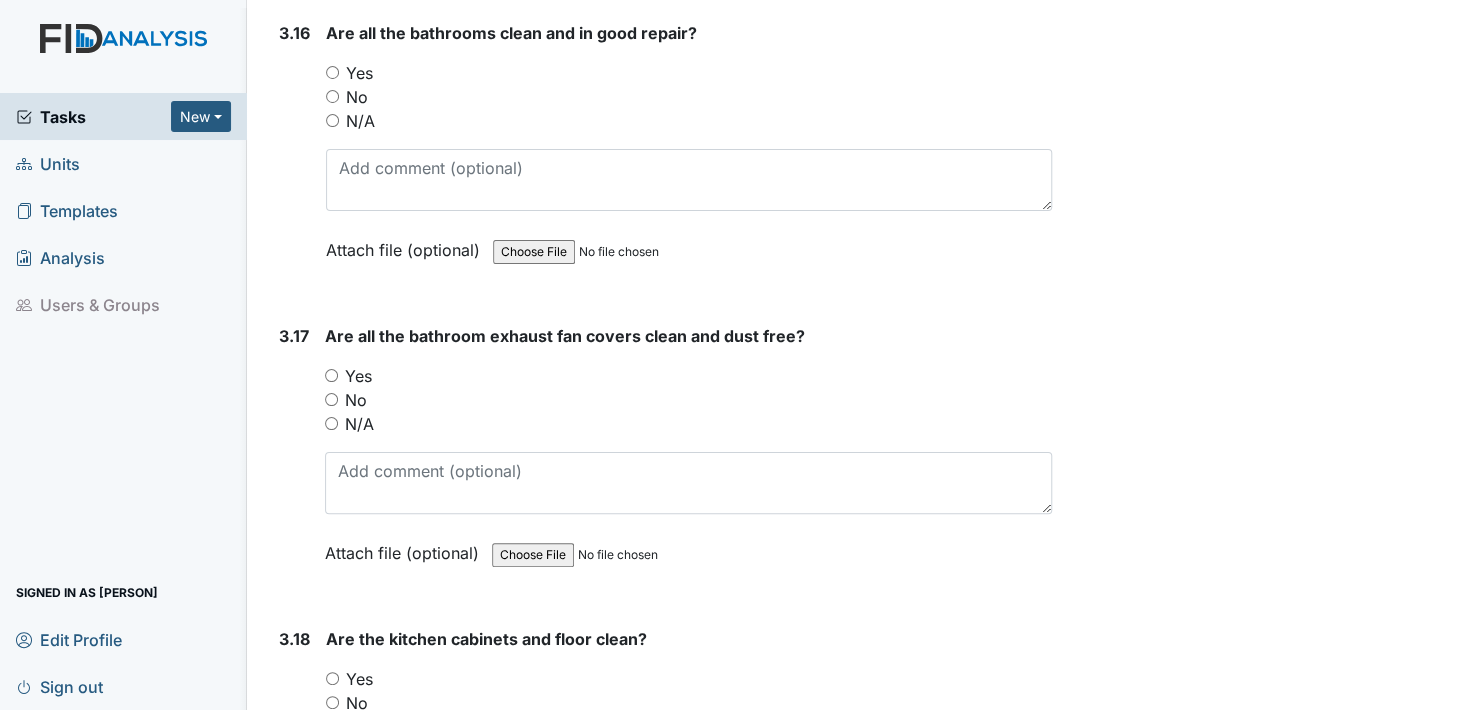 scroll, scrollTop: 7600, scrollLeft: 0, axis: vertical 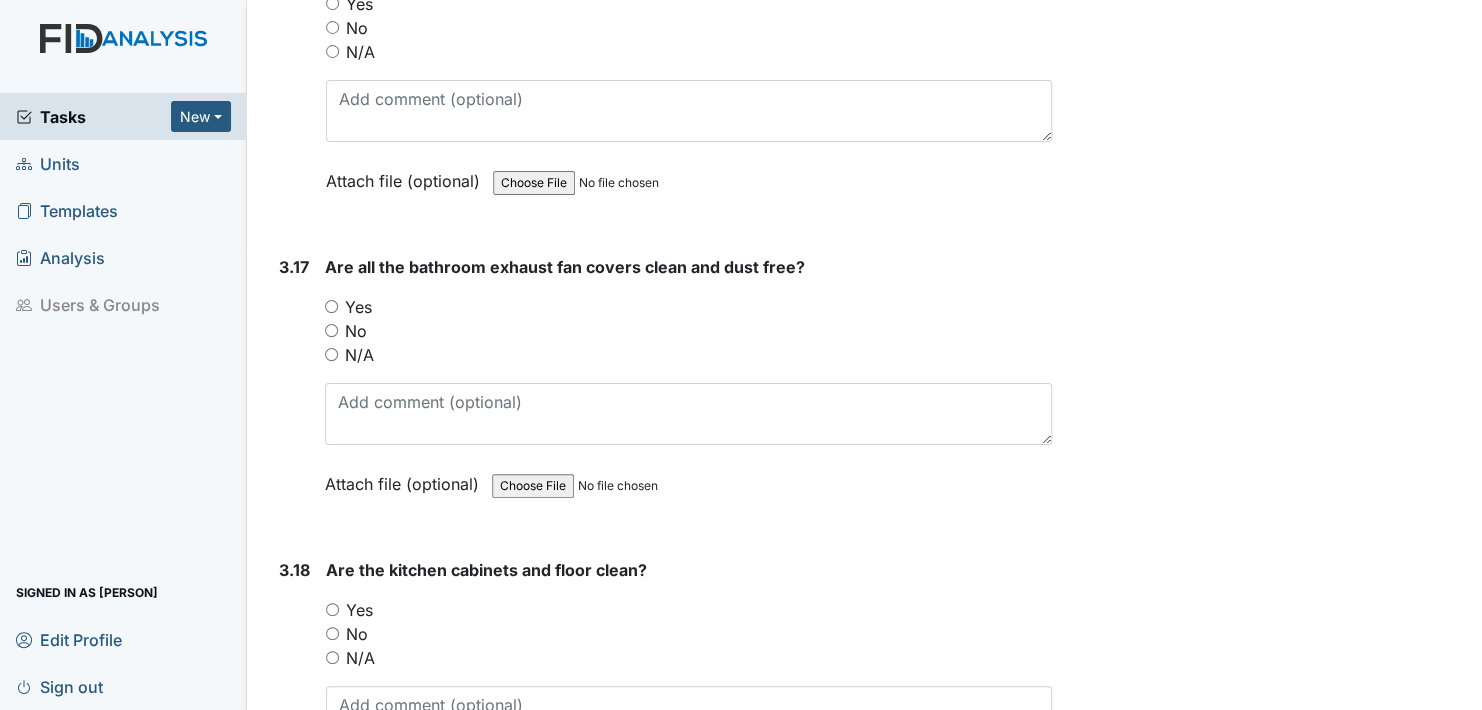 click on "Yes" at bounding box center (332, 609) 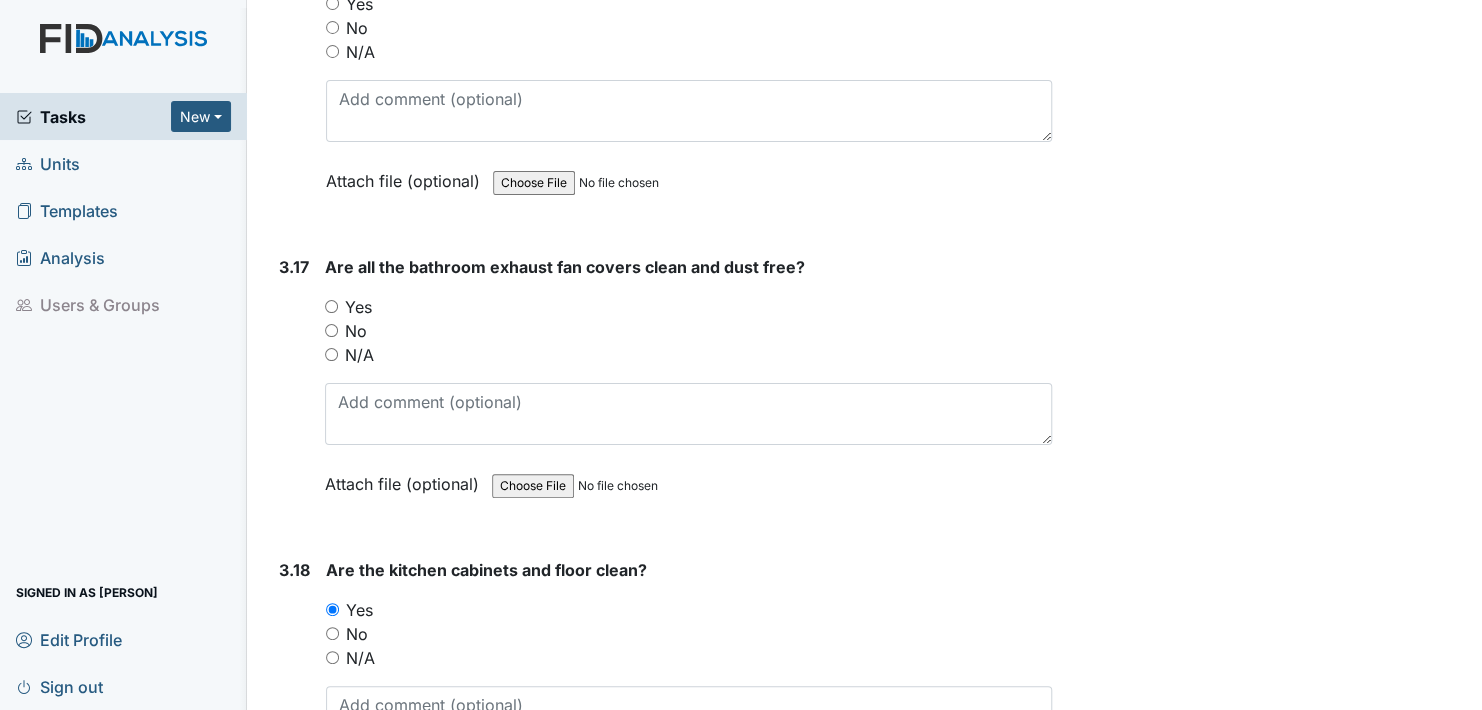 click on "Yes" at bounding box center [331, 306] 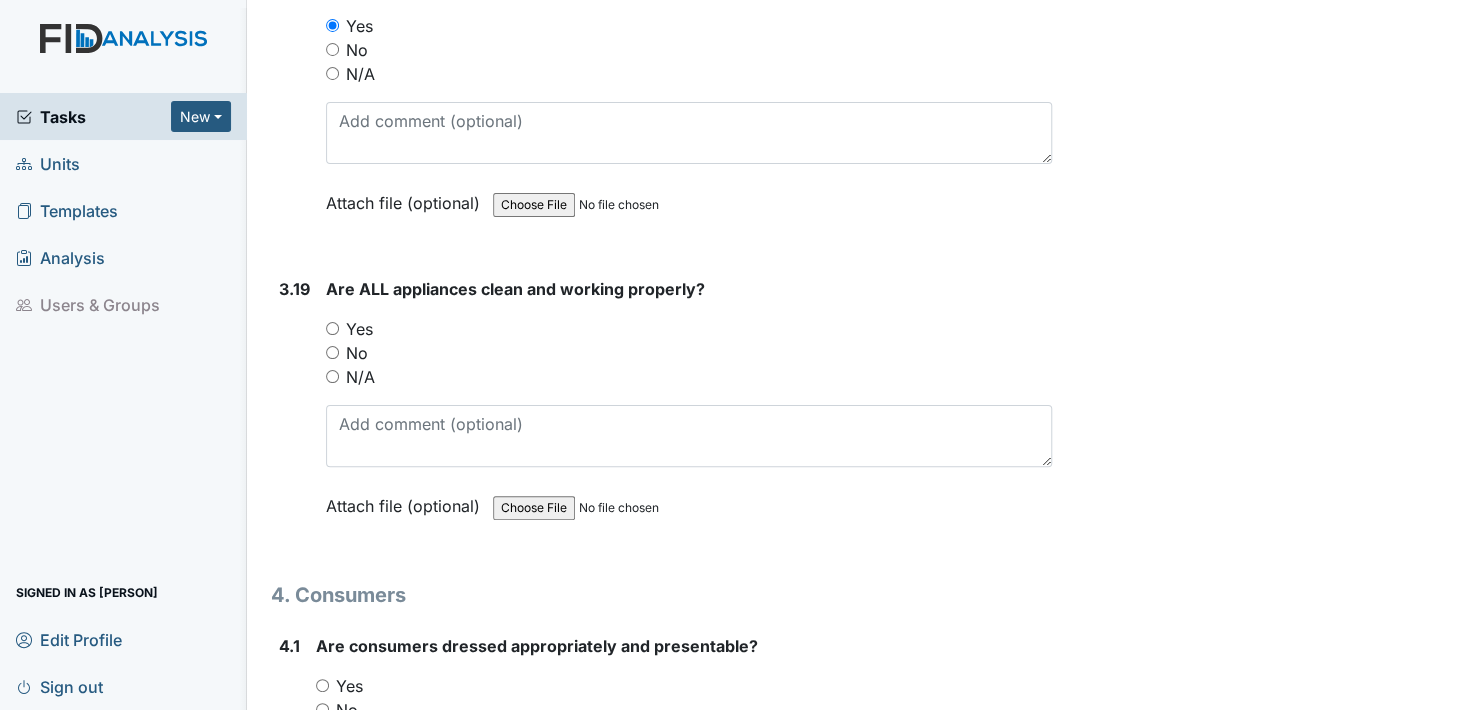 scroll, scrollTop: 8200, scrollLeft: 0, axis: vertical 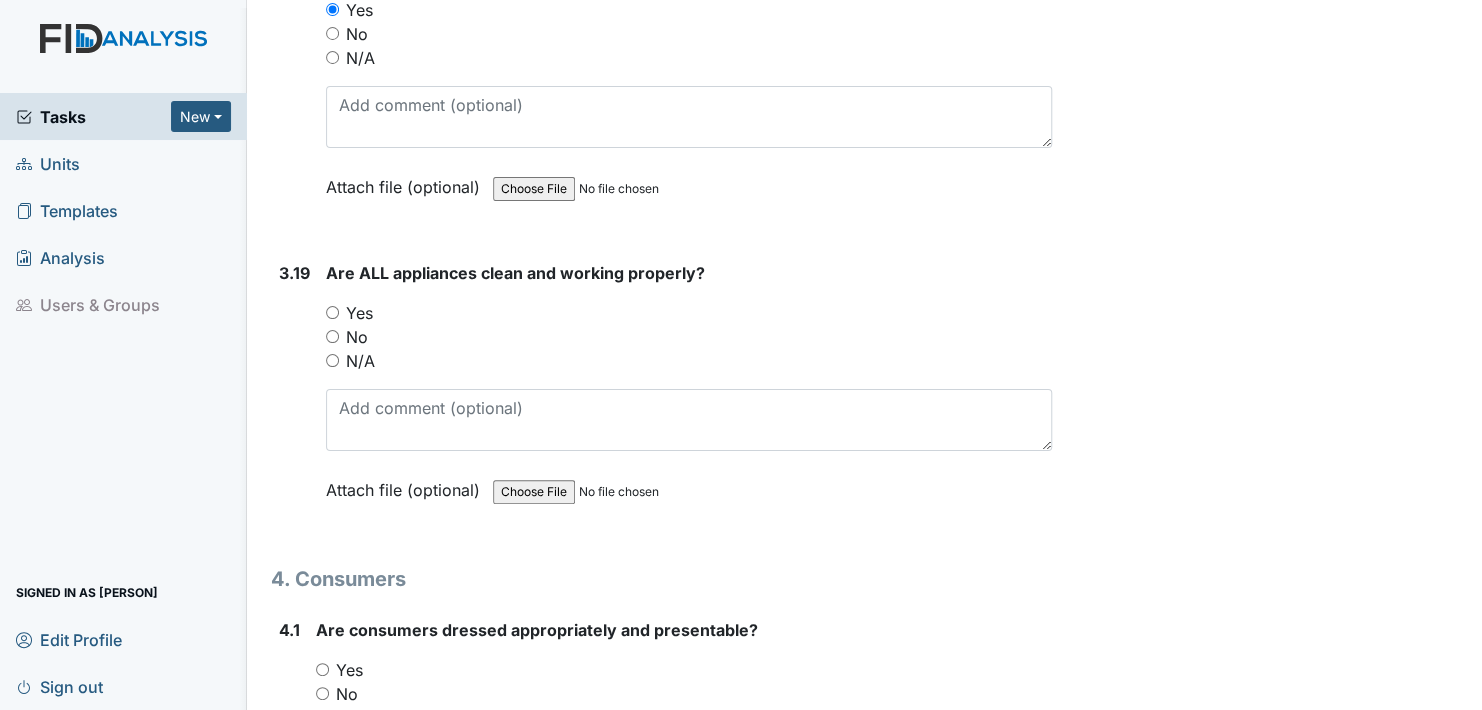 click on "Yes" at bounding box center (332, 312) 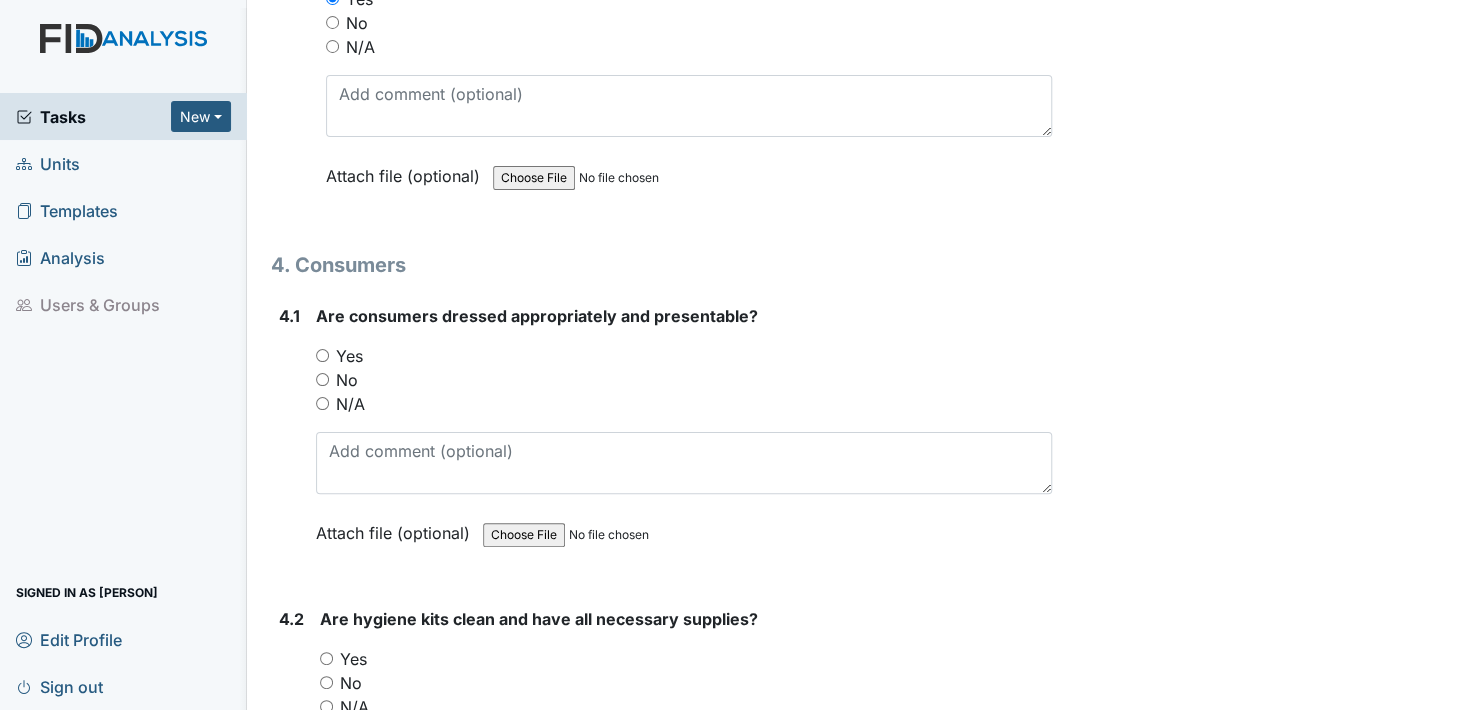 scroll, scrollTop: 8600, scrollLeft: 0, axis: vertical 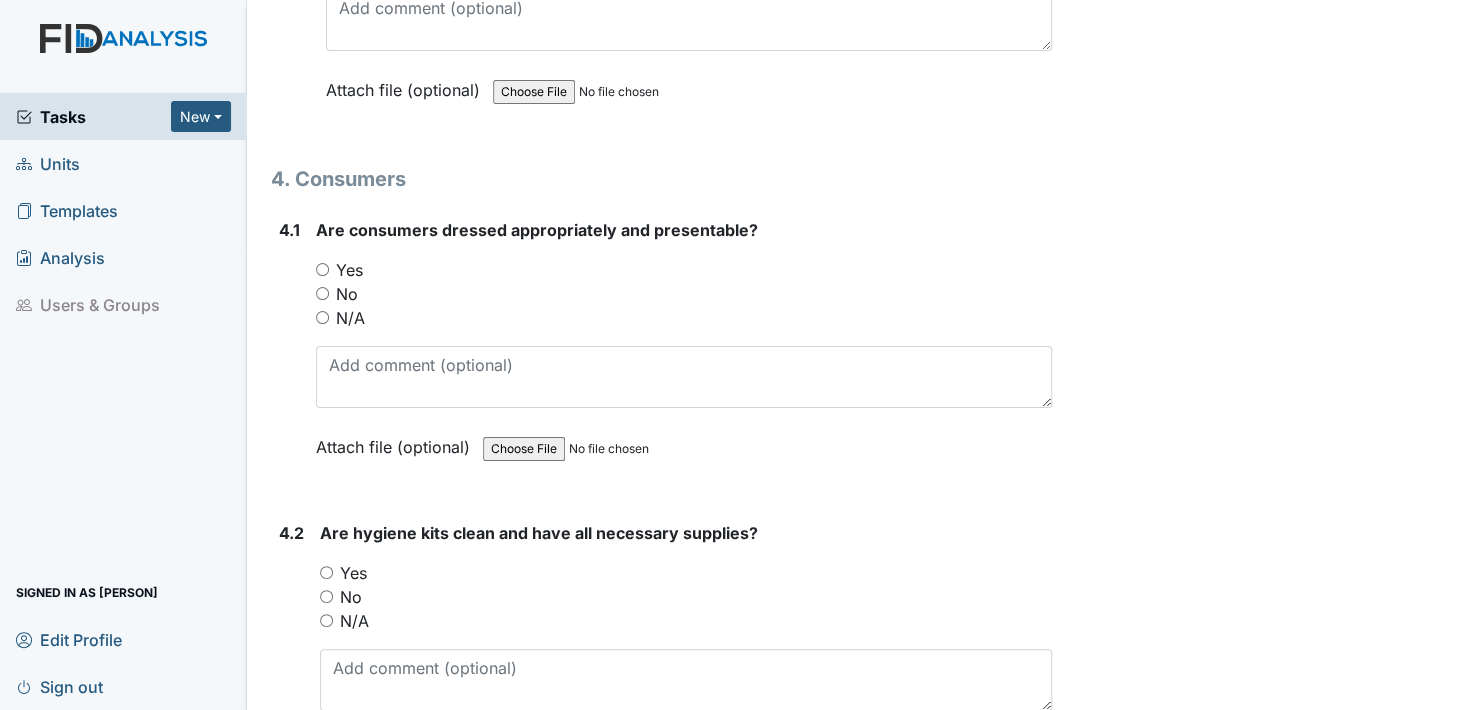 click on "Yes" at bounding box center [322, 269] 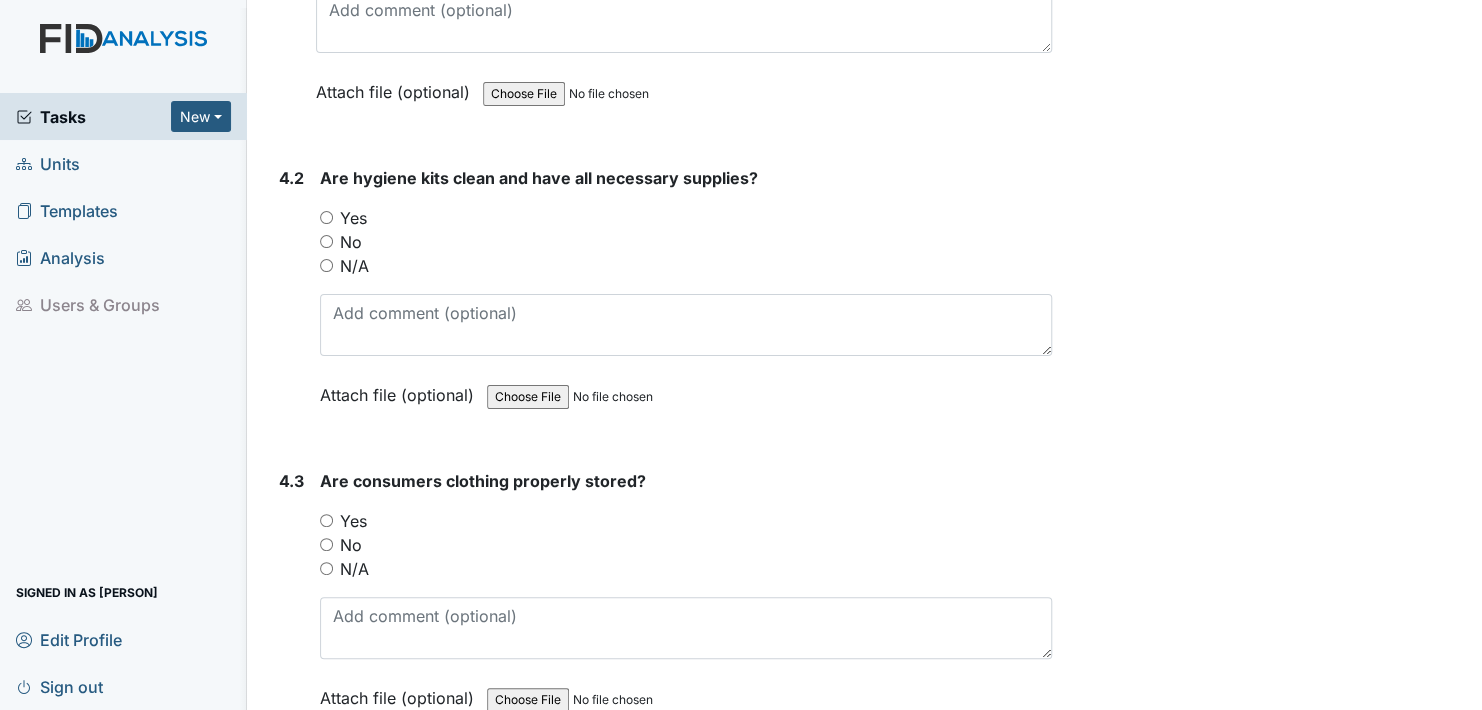 scroll, scrollTop: 9000, scrollLeft: 0, axis: vertical 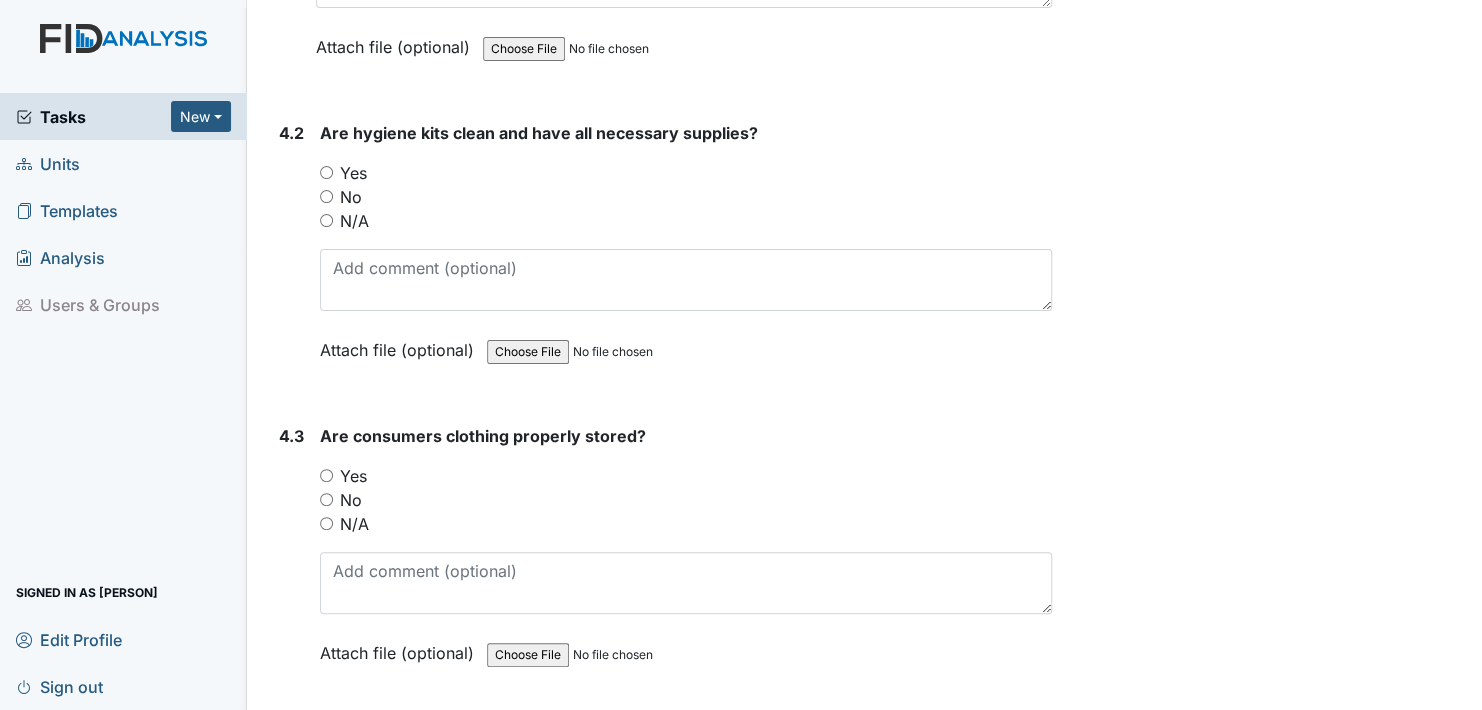 click on "Yes" at bounding box center [326, 172] 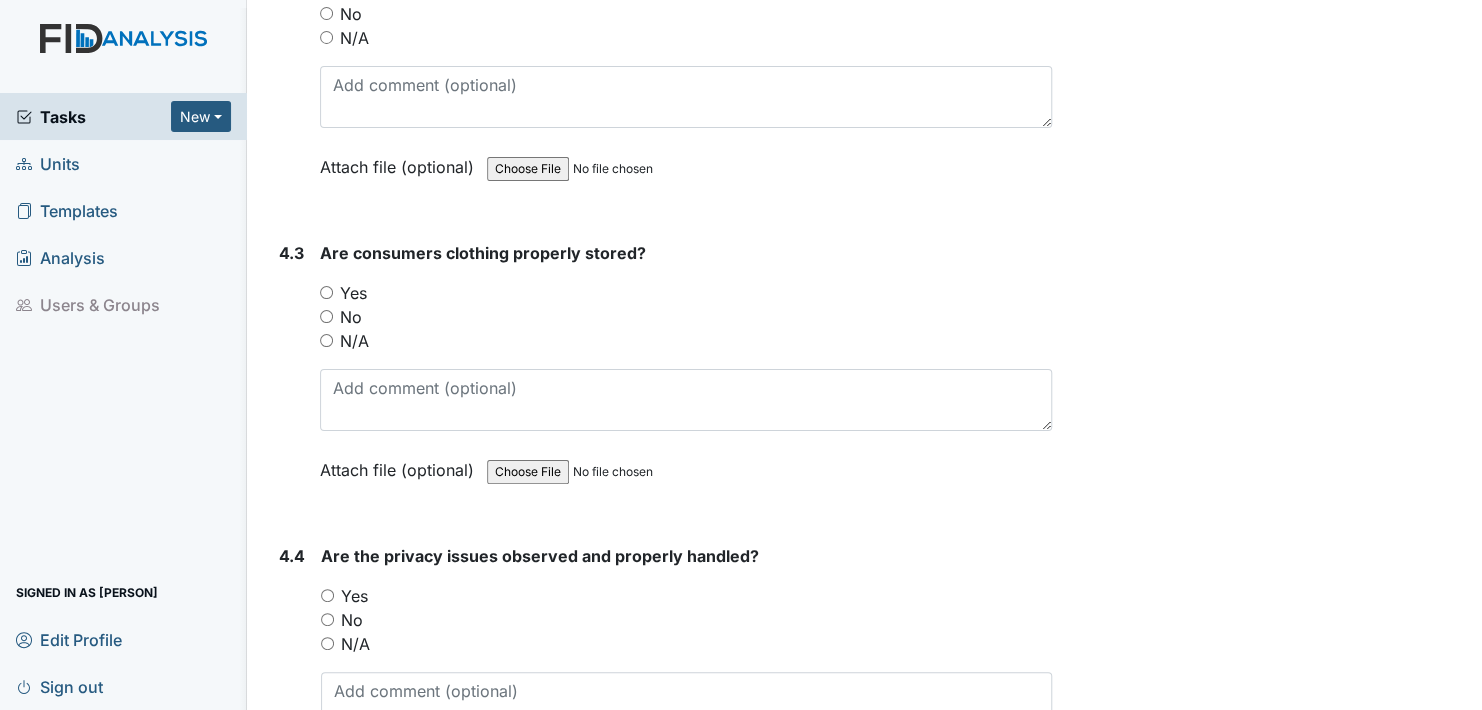 scroll, scrollTop: 9200, scrollLeft: 0, axis: vertical 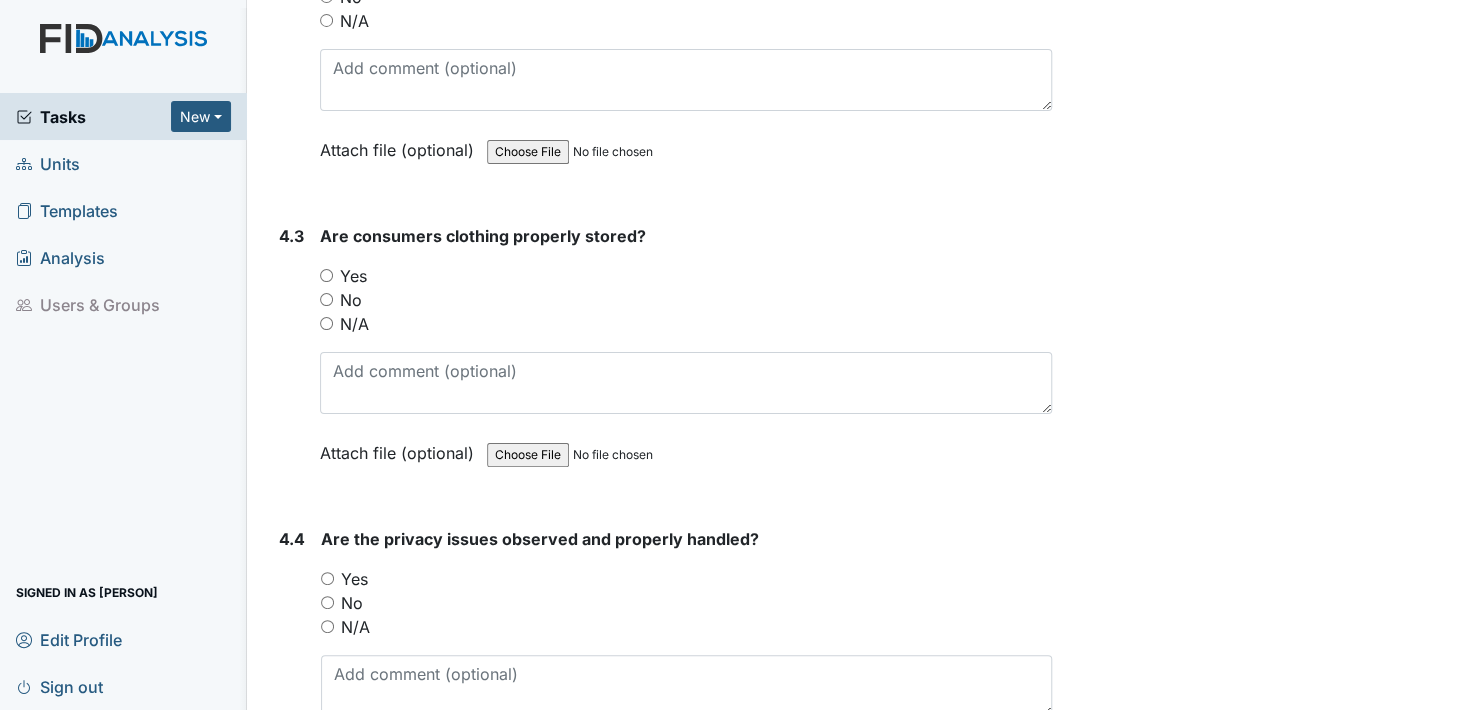 click on "Yes" at bounding box center [686, 276] 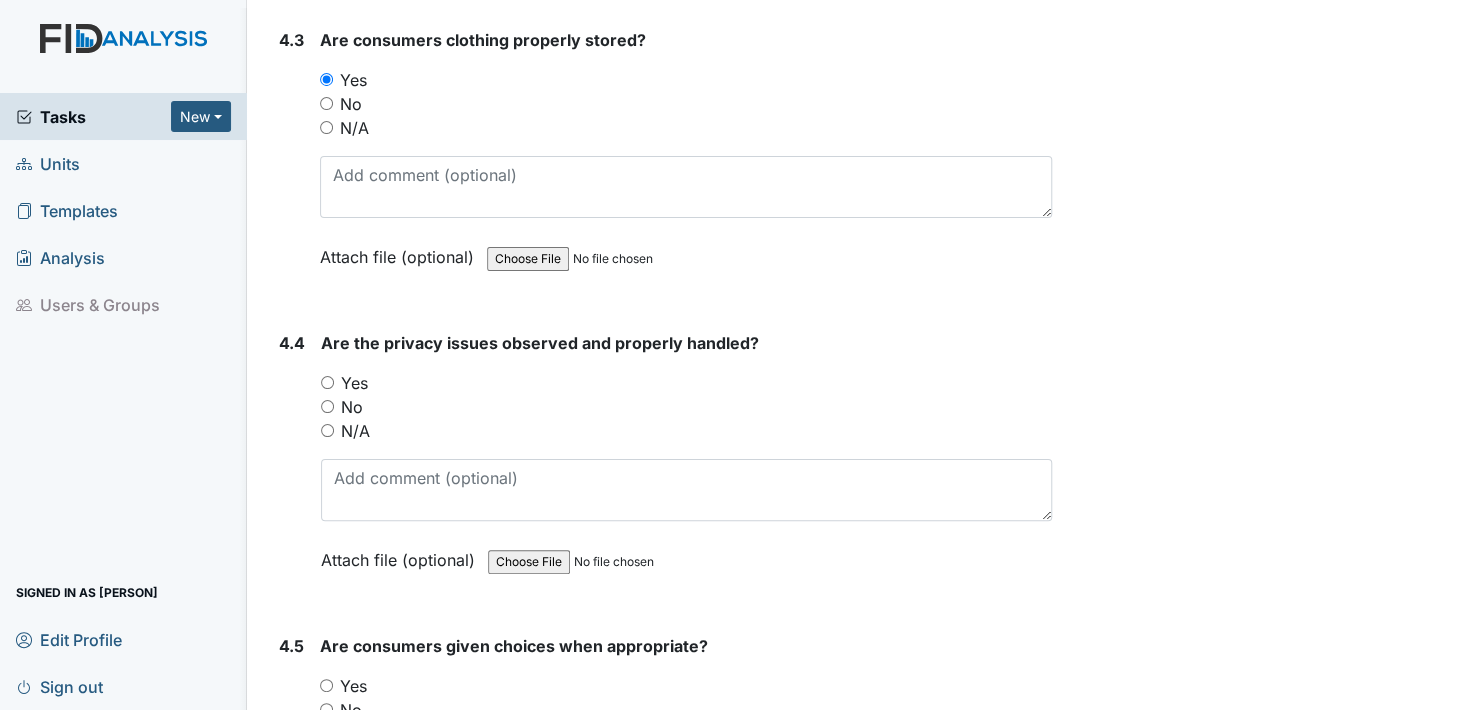 scroll, scrollTop: 9400, scrollLeft: 0, axis: vertical 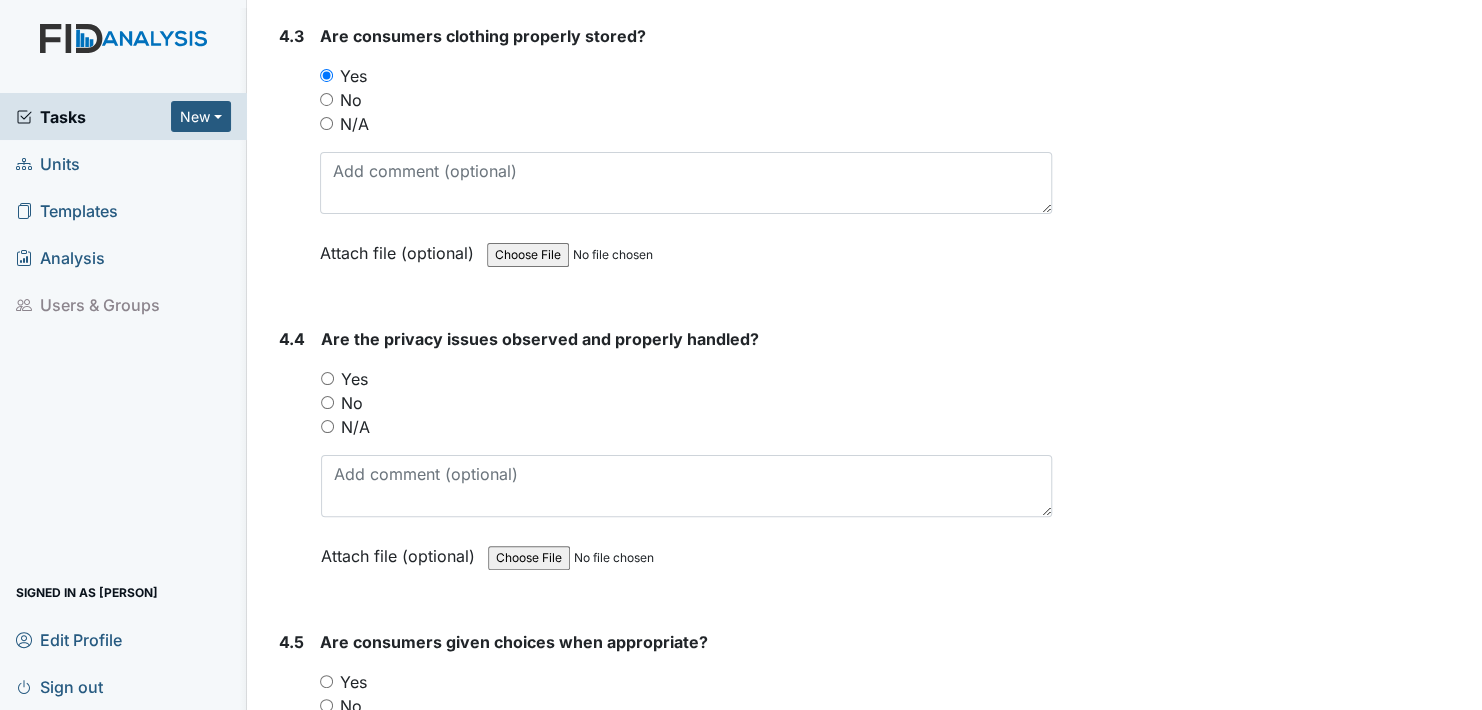 click on "Yes" at bounding box center [327, 378] 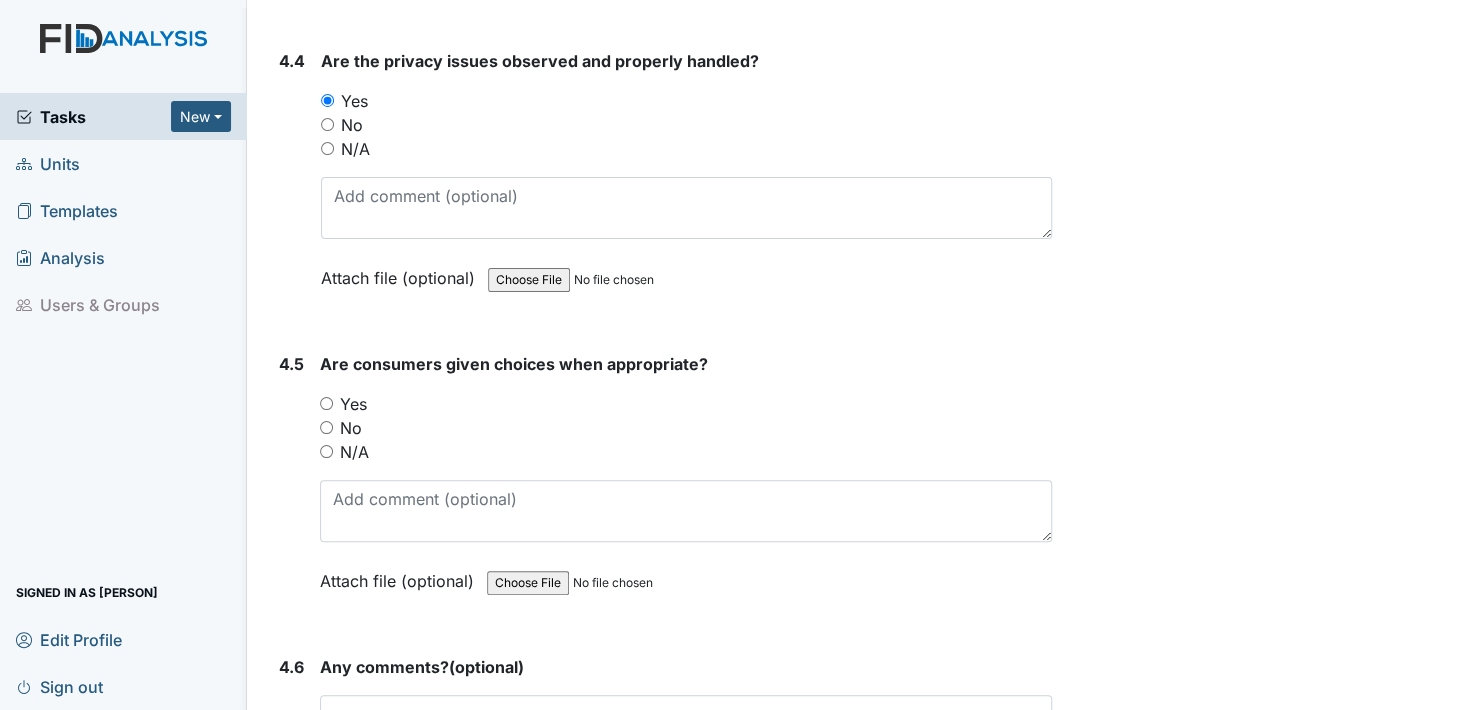 scroll, scrollTop: 9700, scrollLeft: 0, axis: vertical 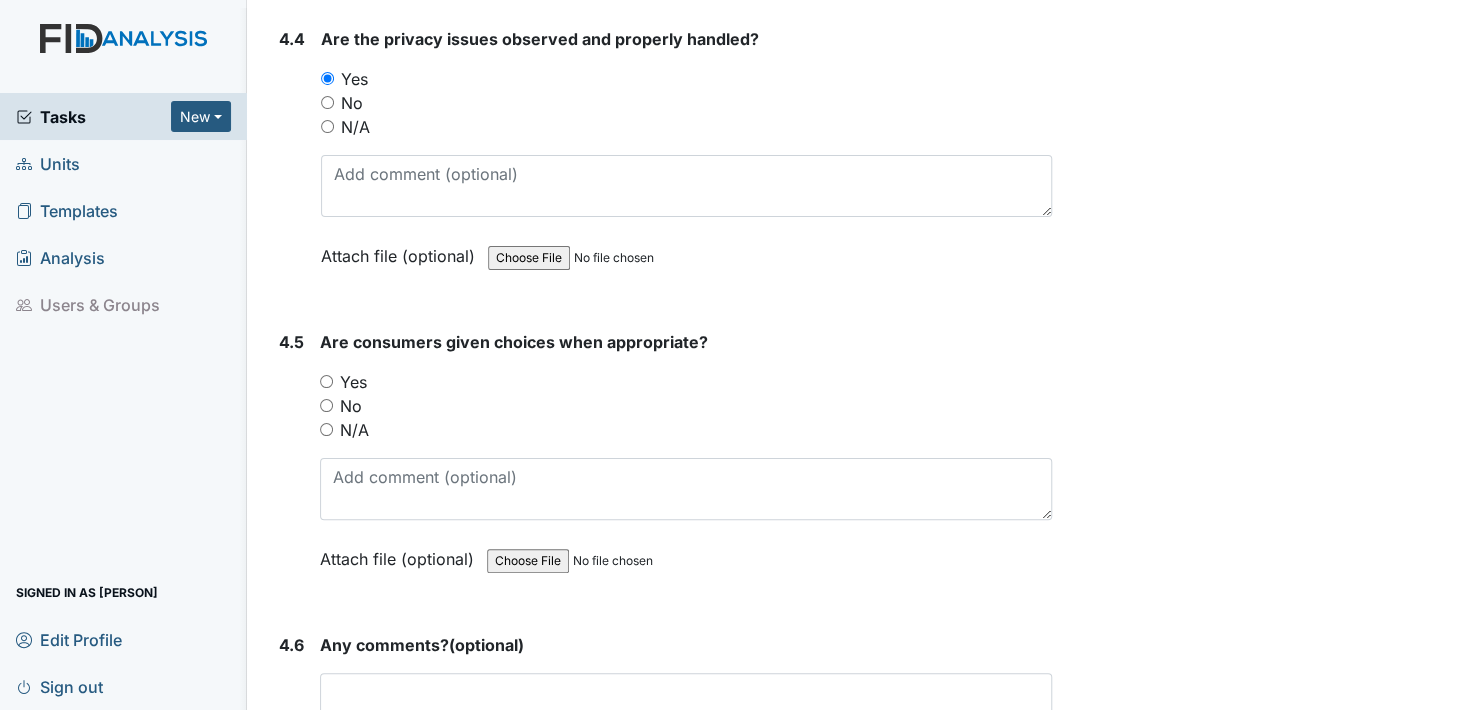 click on "Yes" at bounding box center (326, 381) 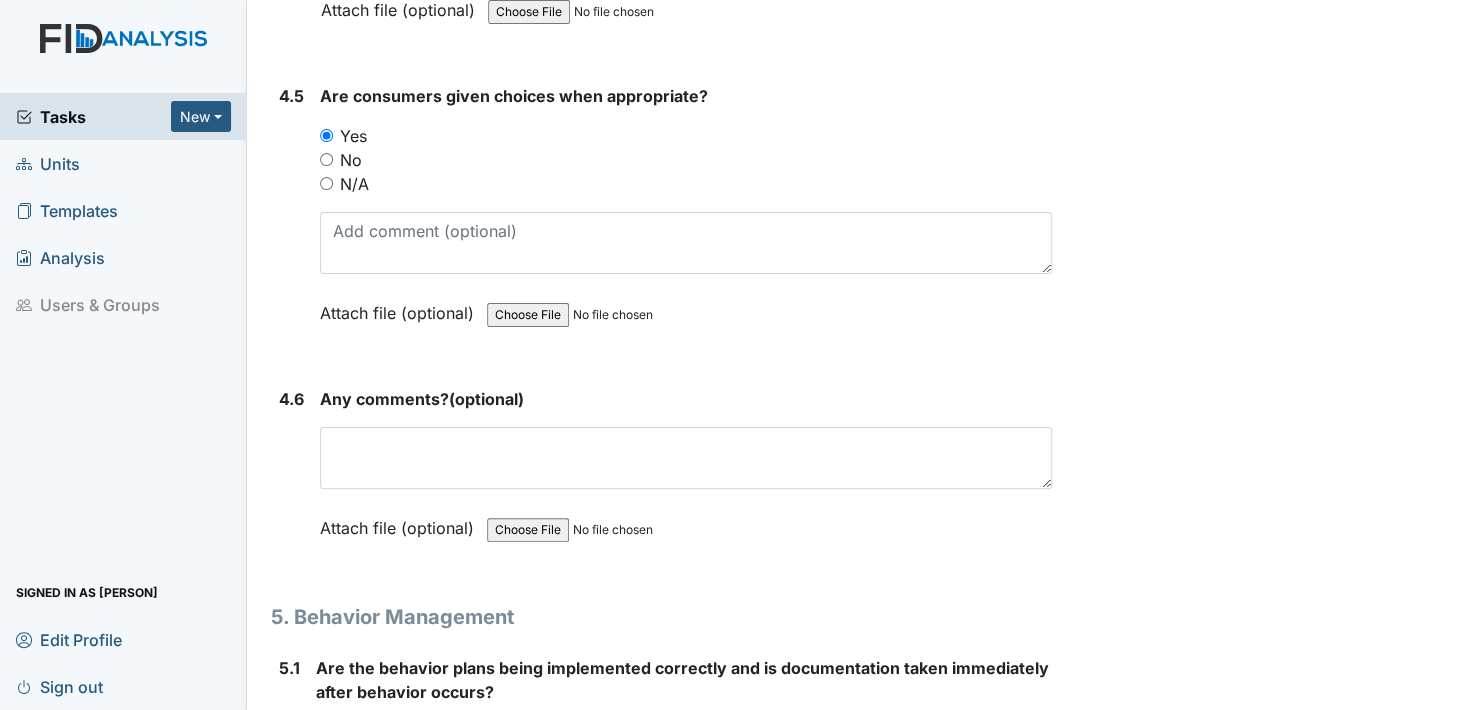 scroll, scrollTop: 10000, scrollLeft: 0, axis: vertical 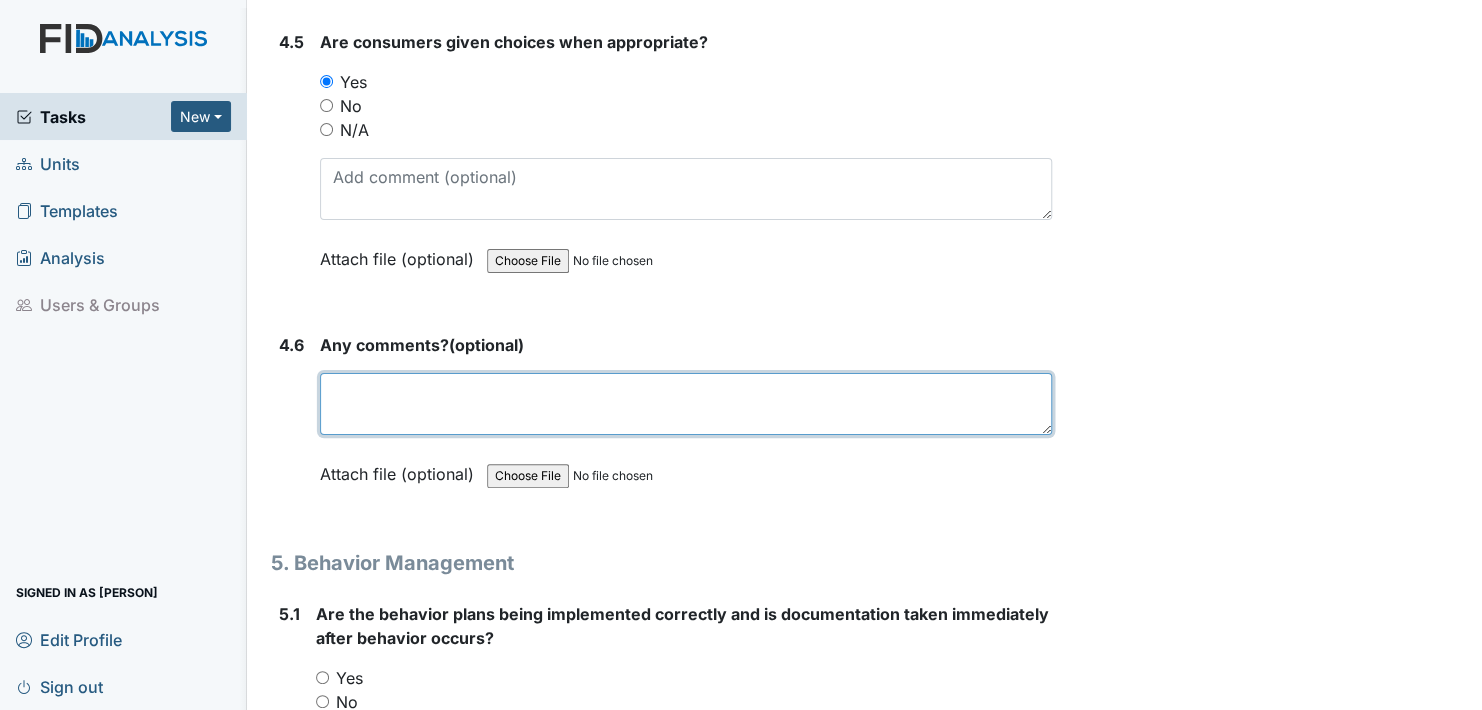 click at bounding box center (686, 404) 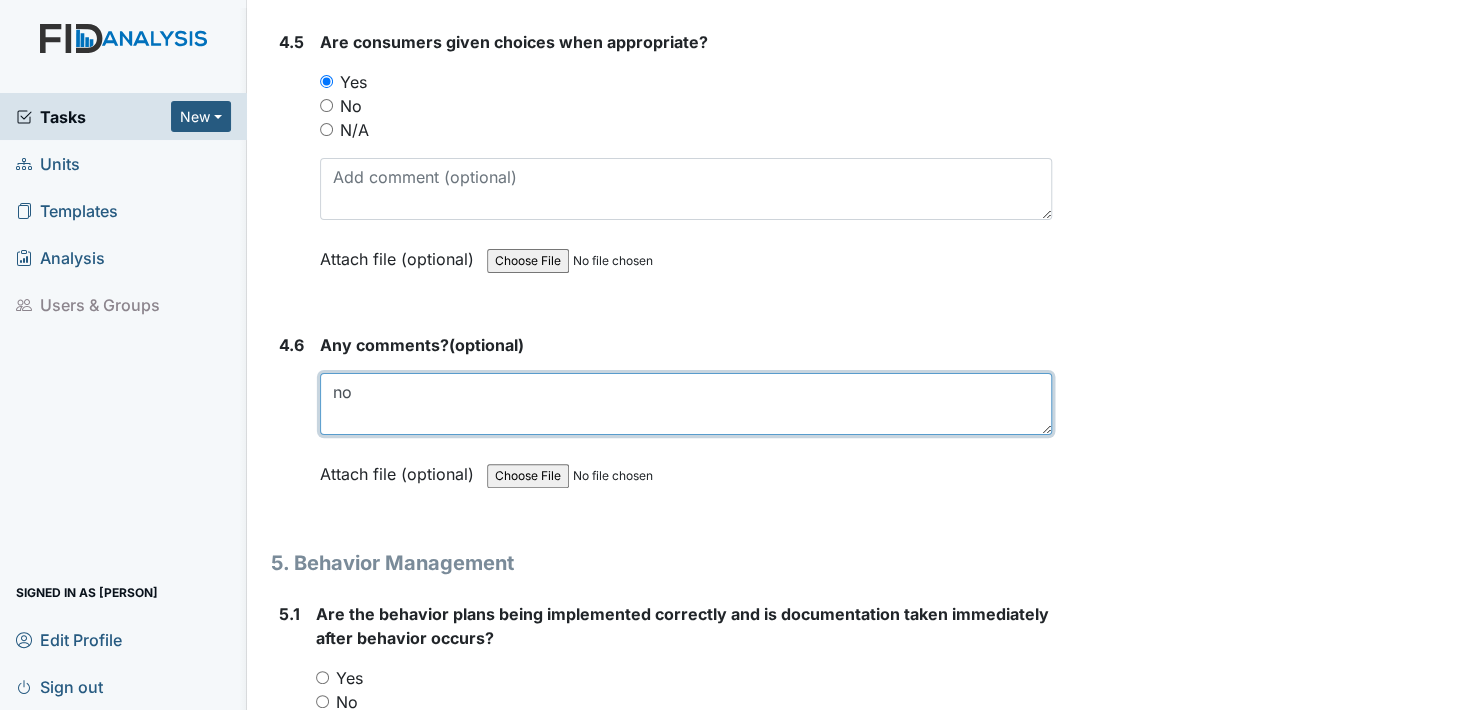 type on "no" 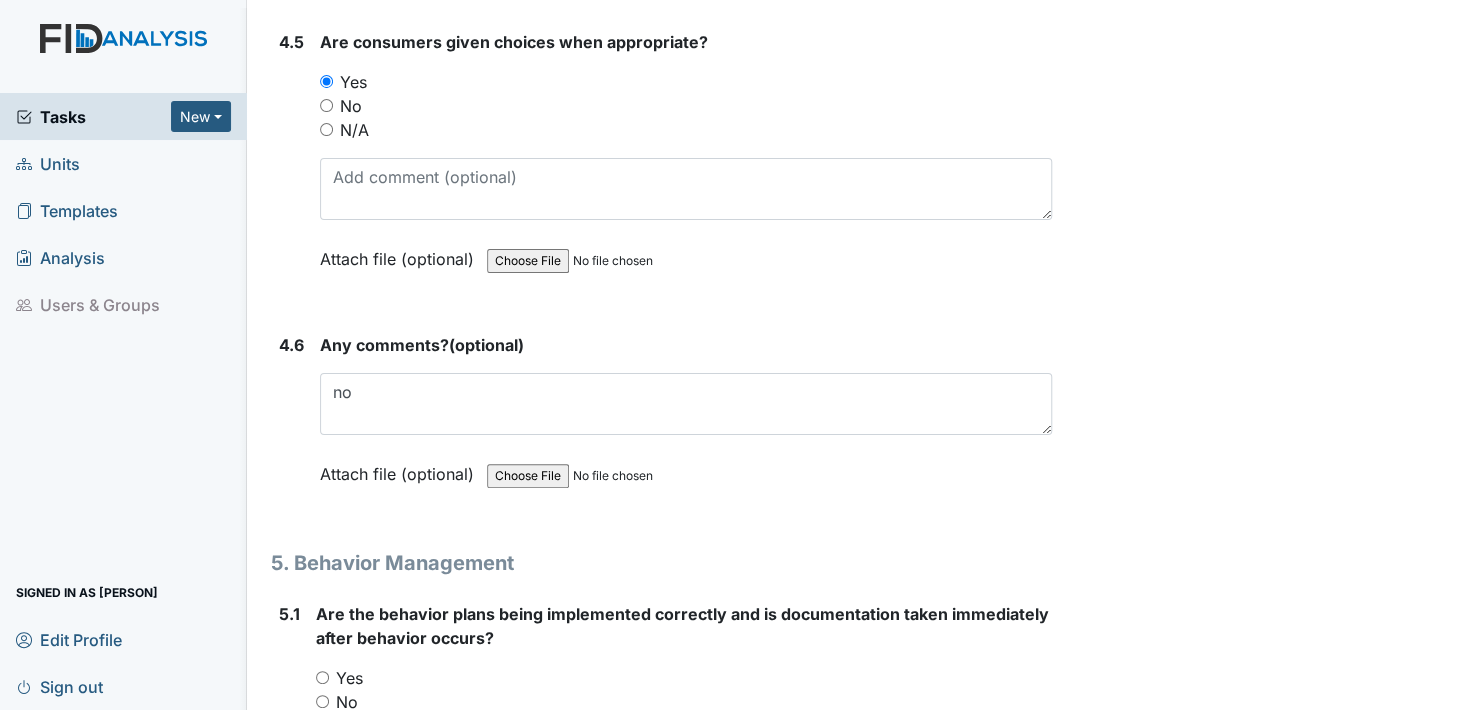 click on "Attach file (optional)" at bounding box center [401, 468] 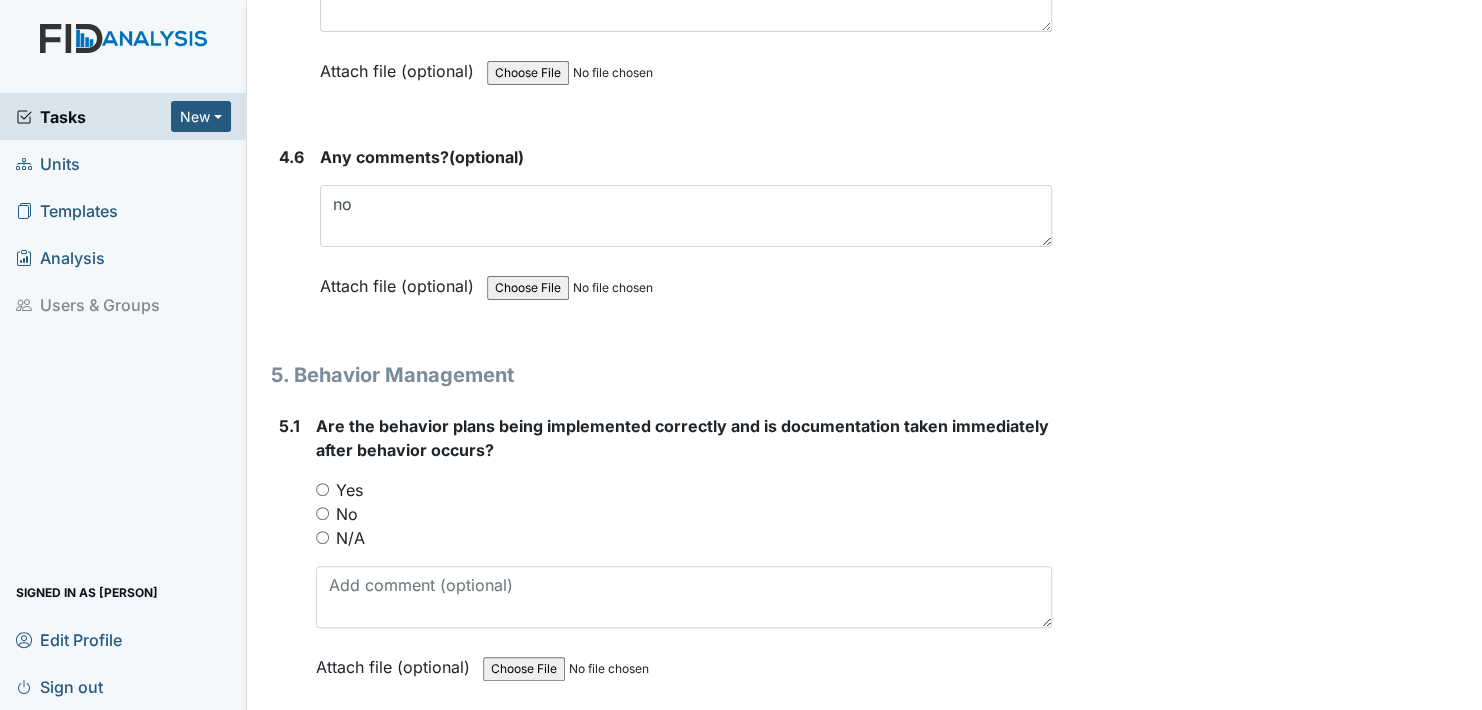 scroll, scrollTop: 10200, scrollLeft: 0, axis: vertical 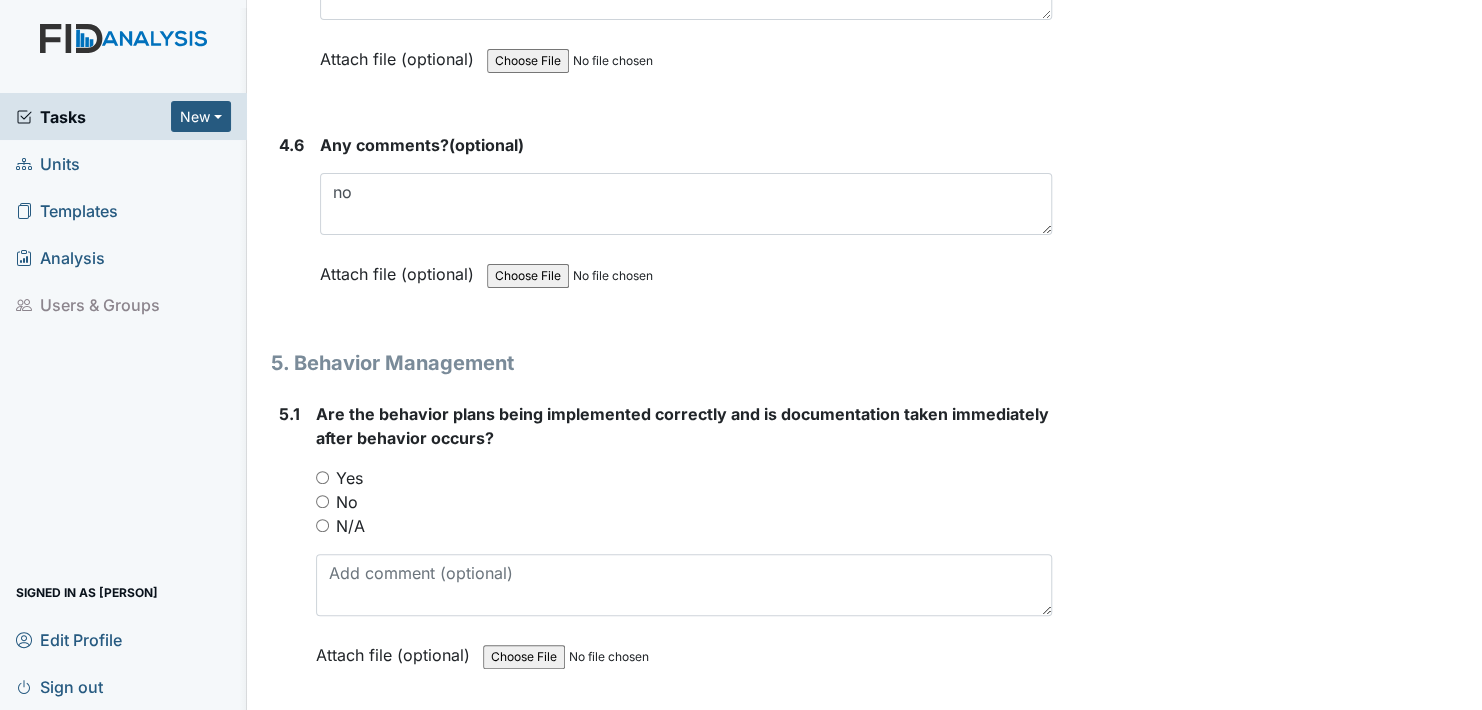 click on "Yes" at bounding box center [322, 477] 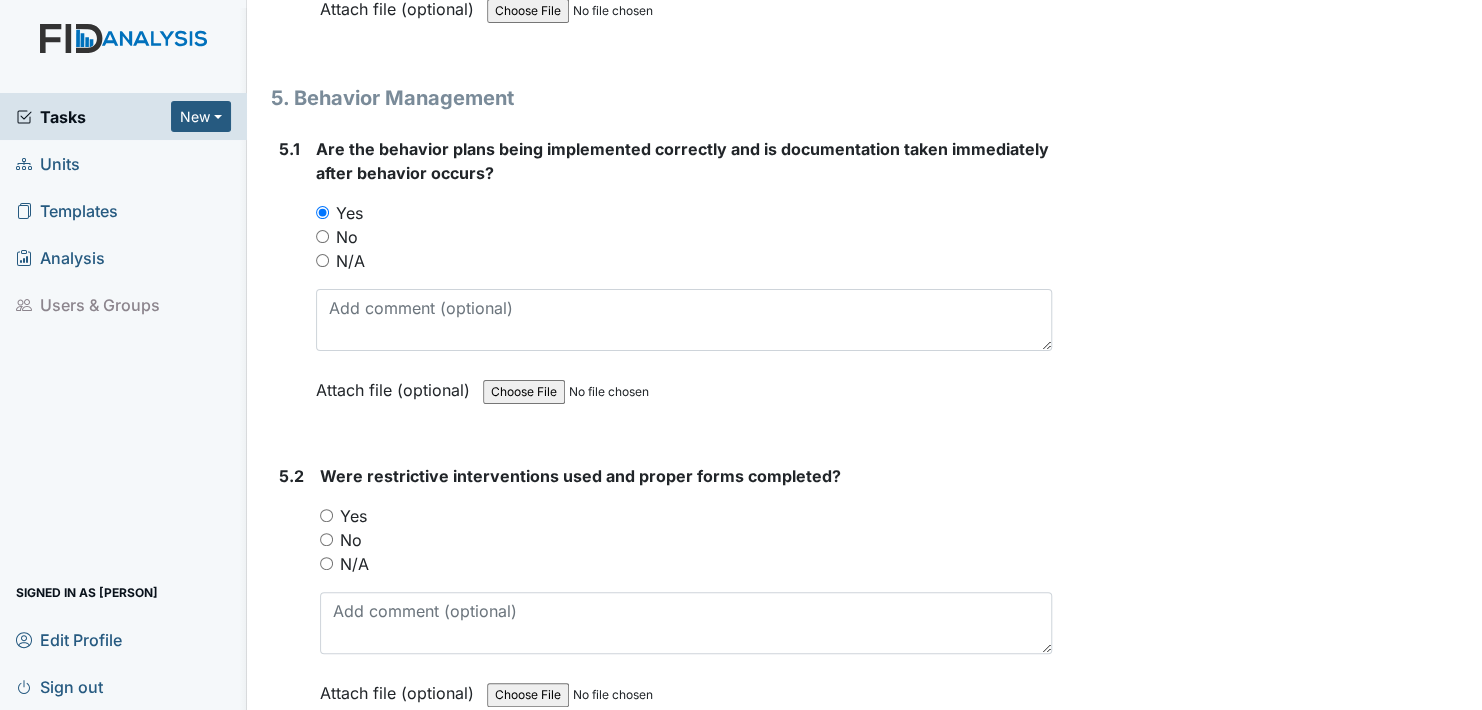 scroll, scrollTop: 10500, scrollLeft: 0, axis: vertical 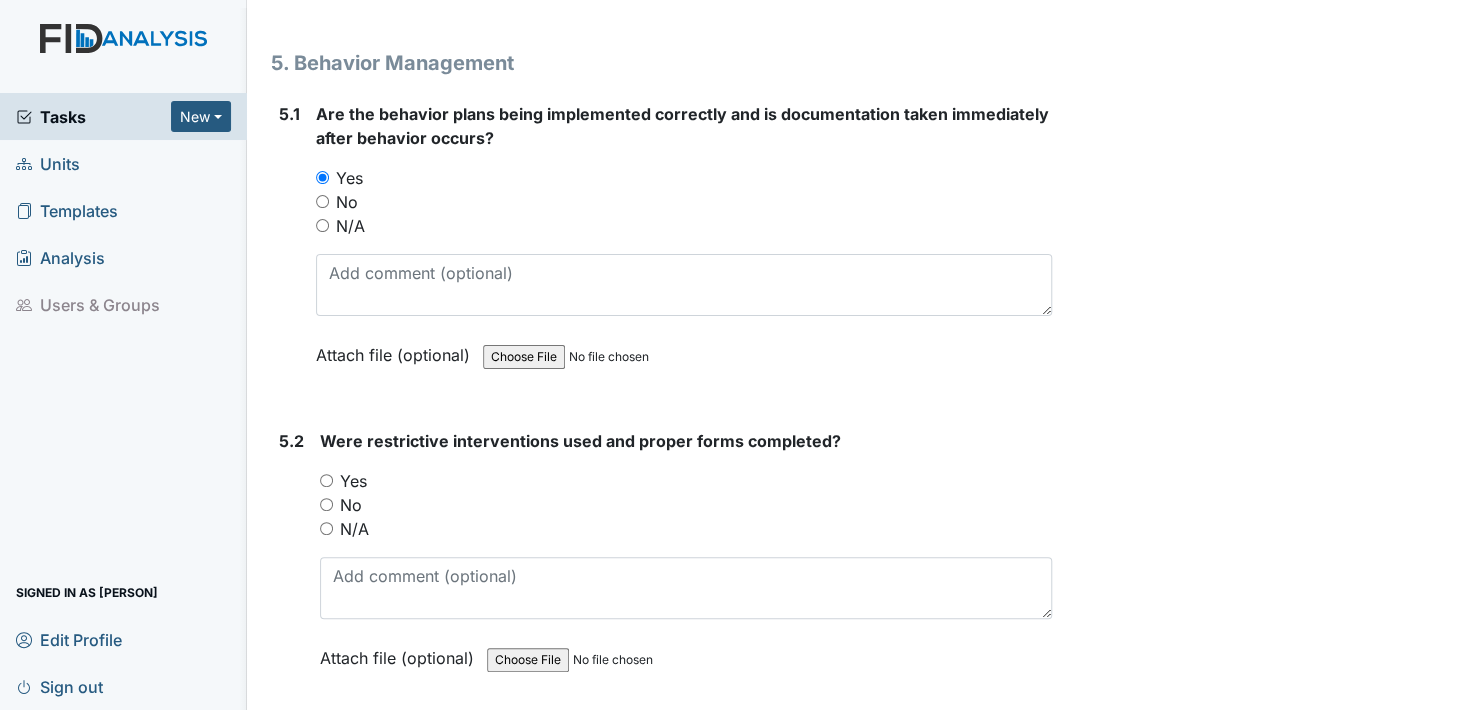 click on "Yes" at bounding box center [326, 480] 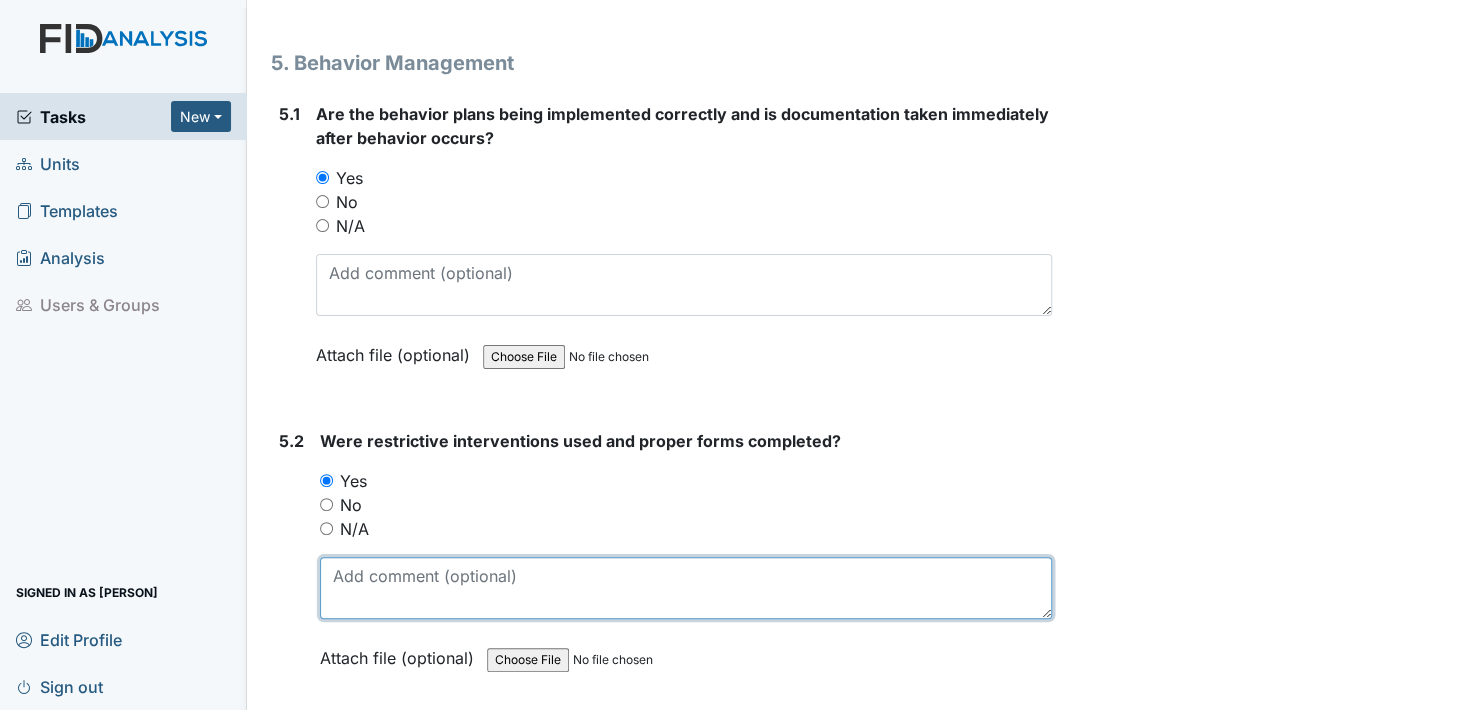 click at bounding box center [686, 588] 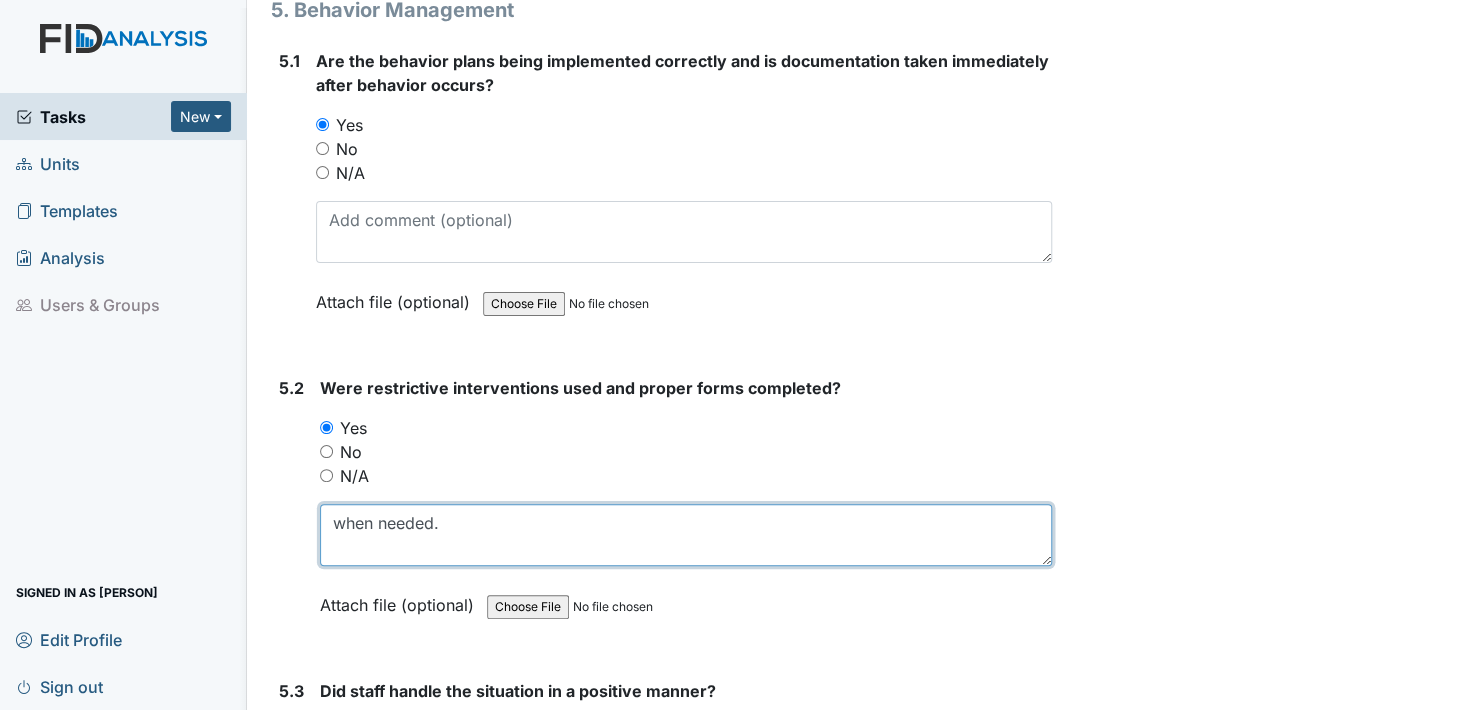 scroll, scrollTop: 10600, scrollLeft: 0, axis: vertical 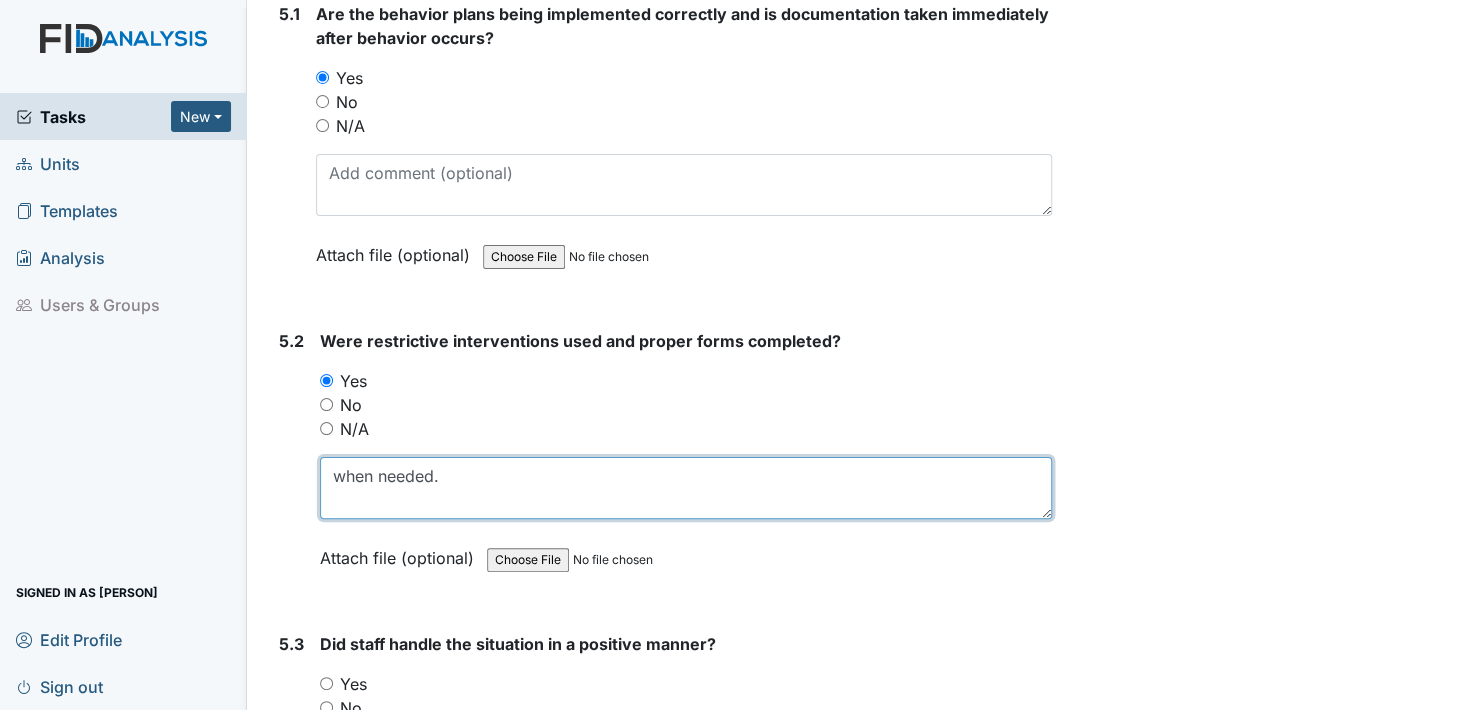 type on "when needed." 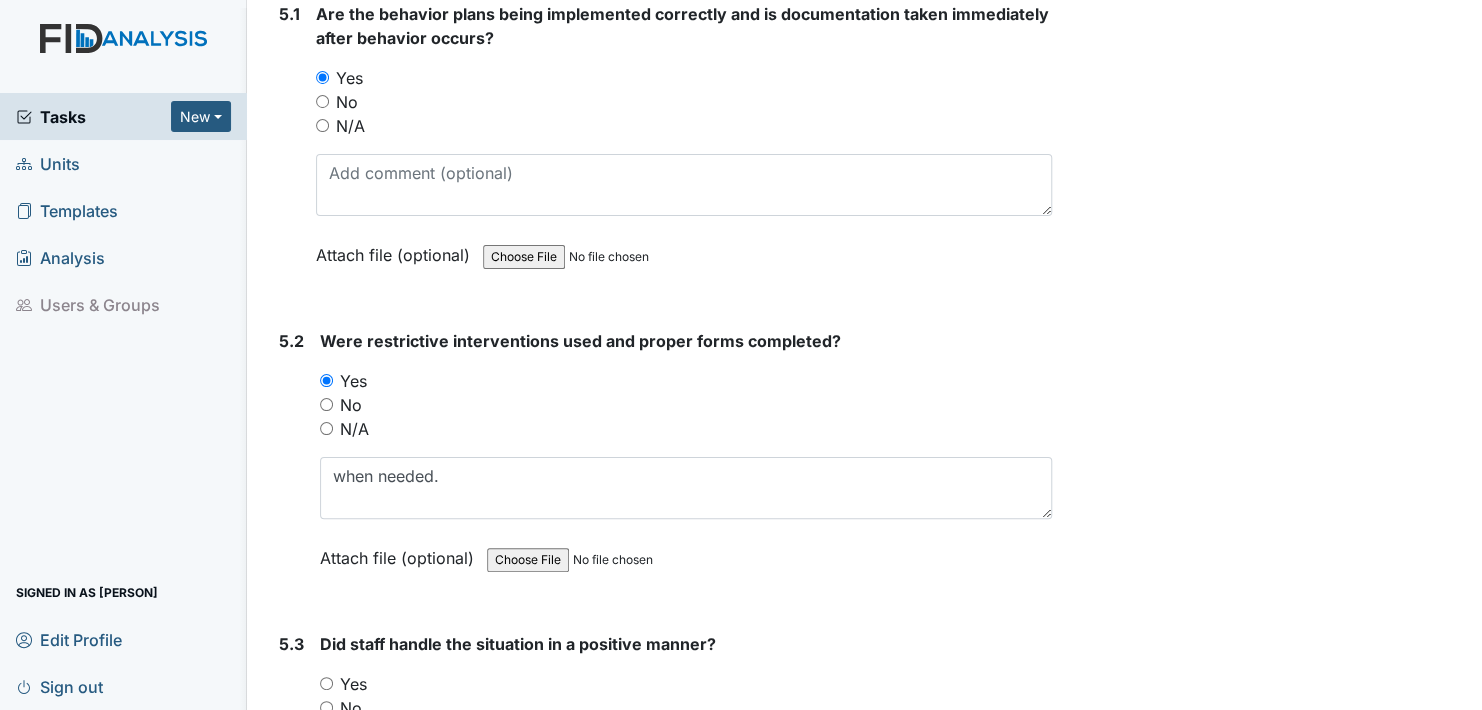 click on "Attach file (optional)" at bounding box center (401, 552) 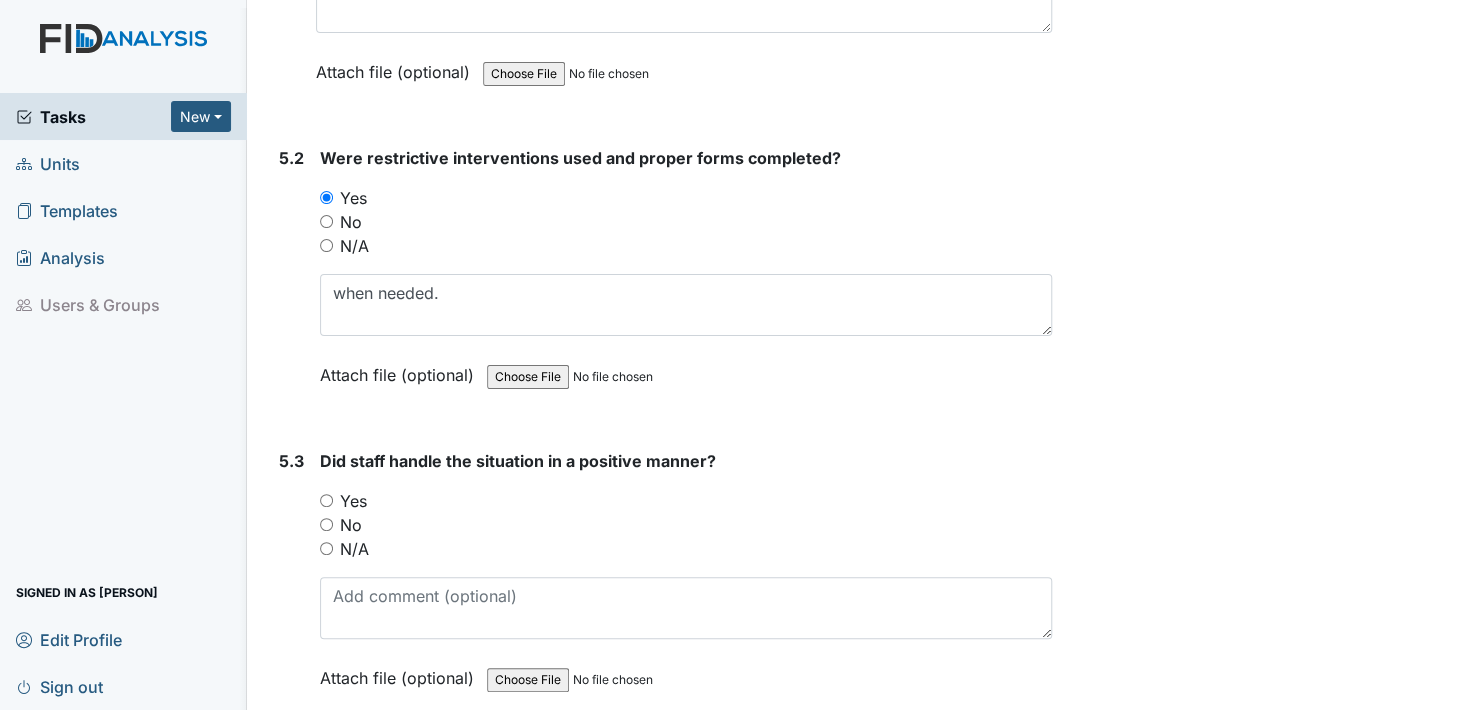 scroll, scrollTop: 10800, scrollLeft: 0, axis: vertical 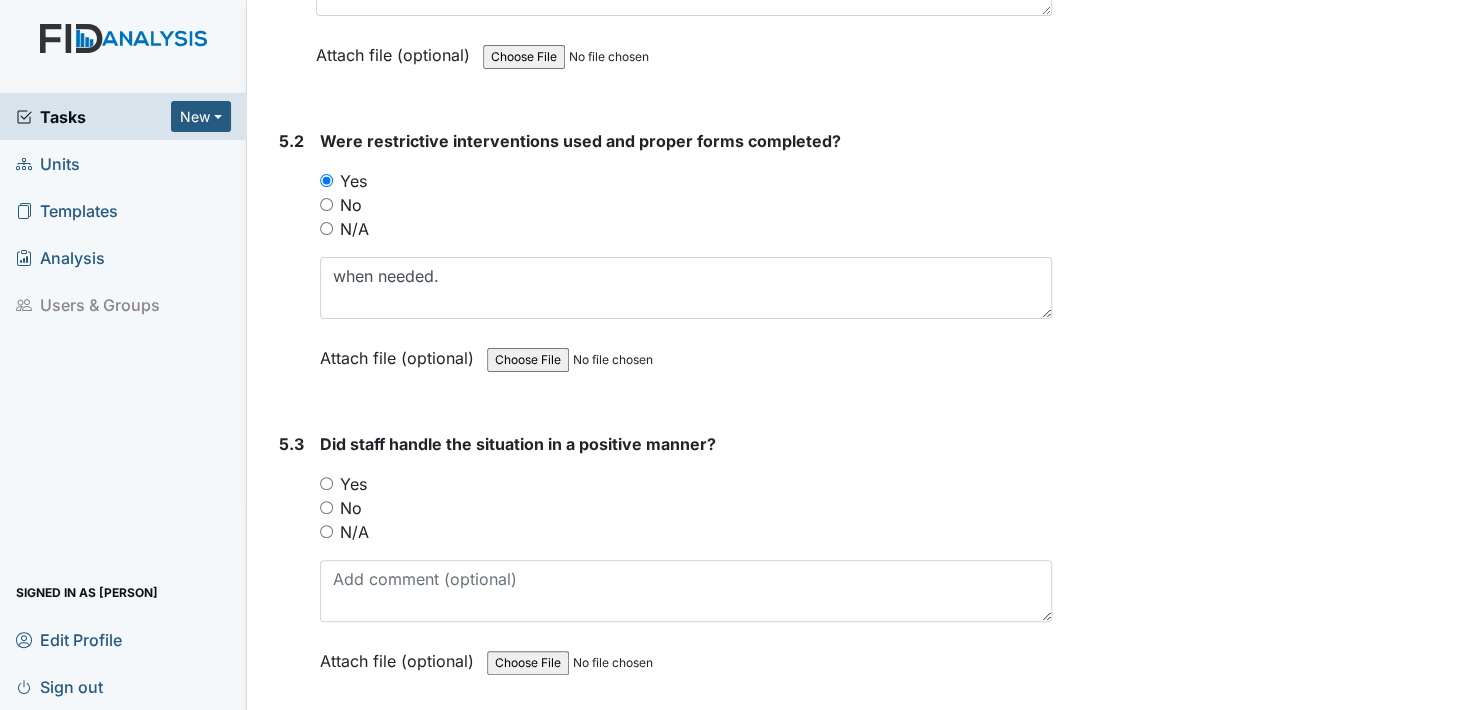 drag, startPoint x: 325, startPoint y: 444, endPoint x: 361, endPoint y: 497, distance: 64.070274 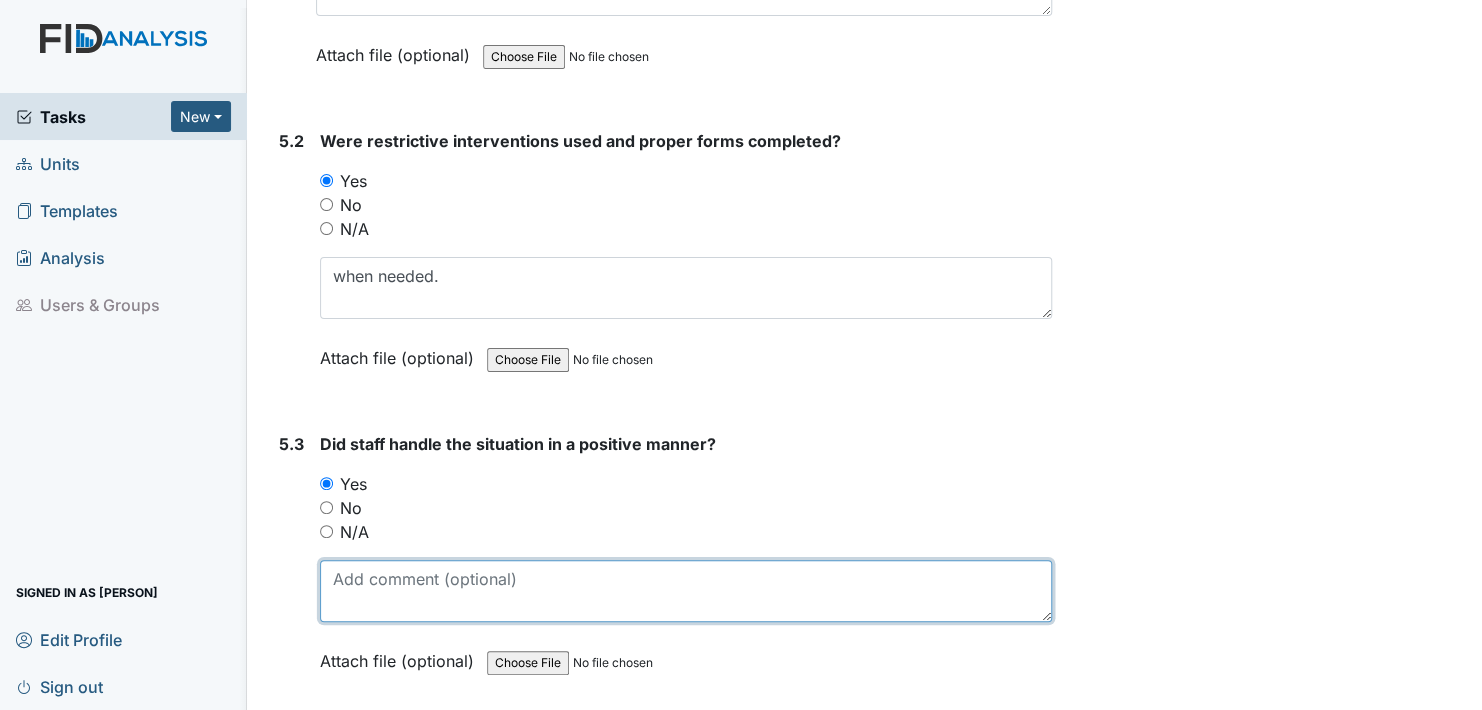 click at bounding box center (686, 591) 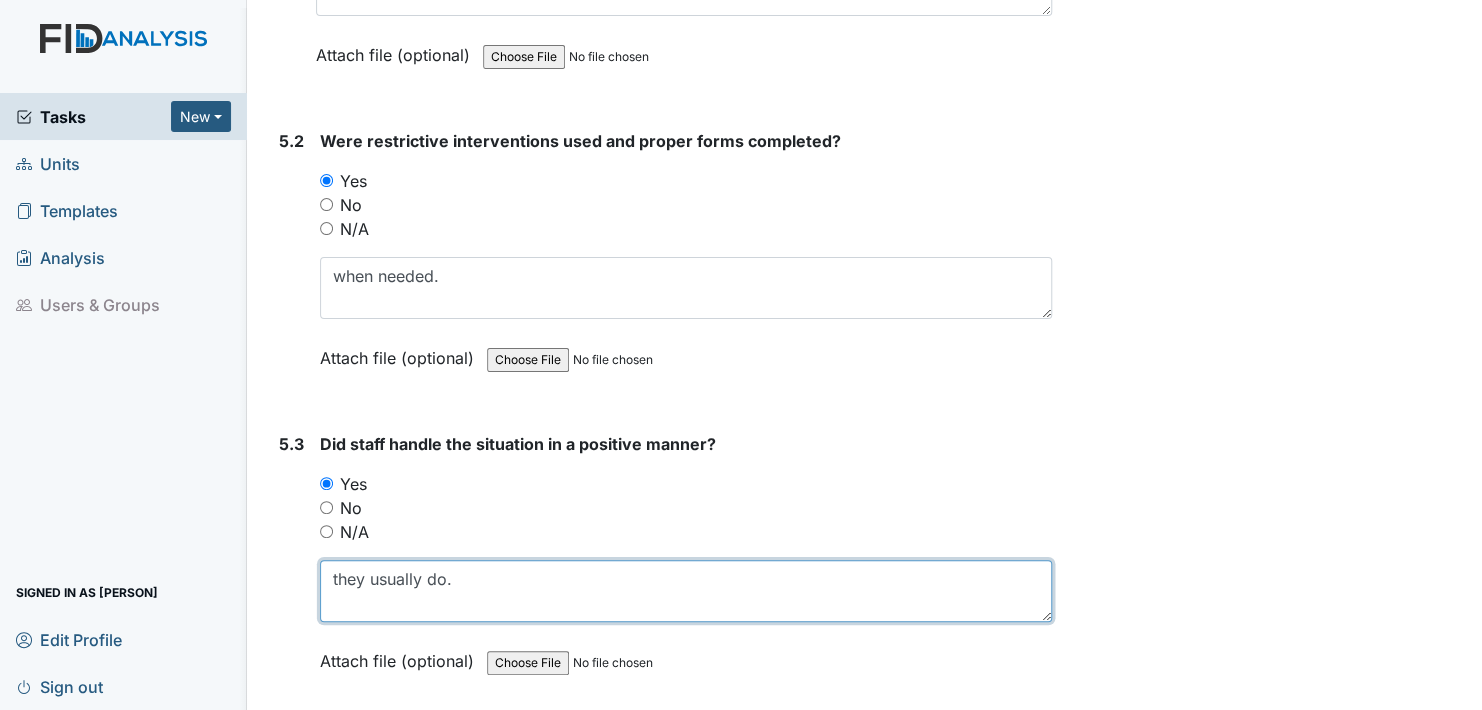 type on "they usually do." 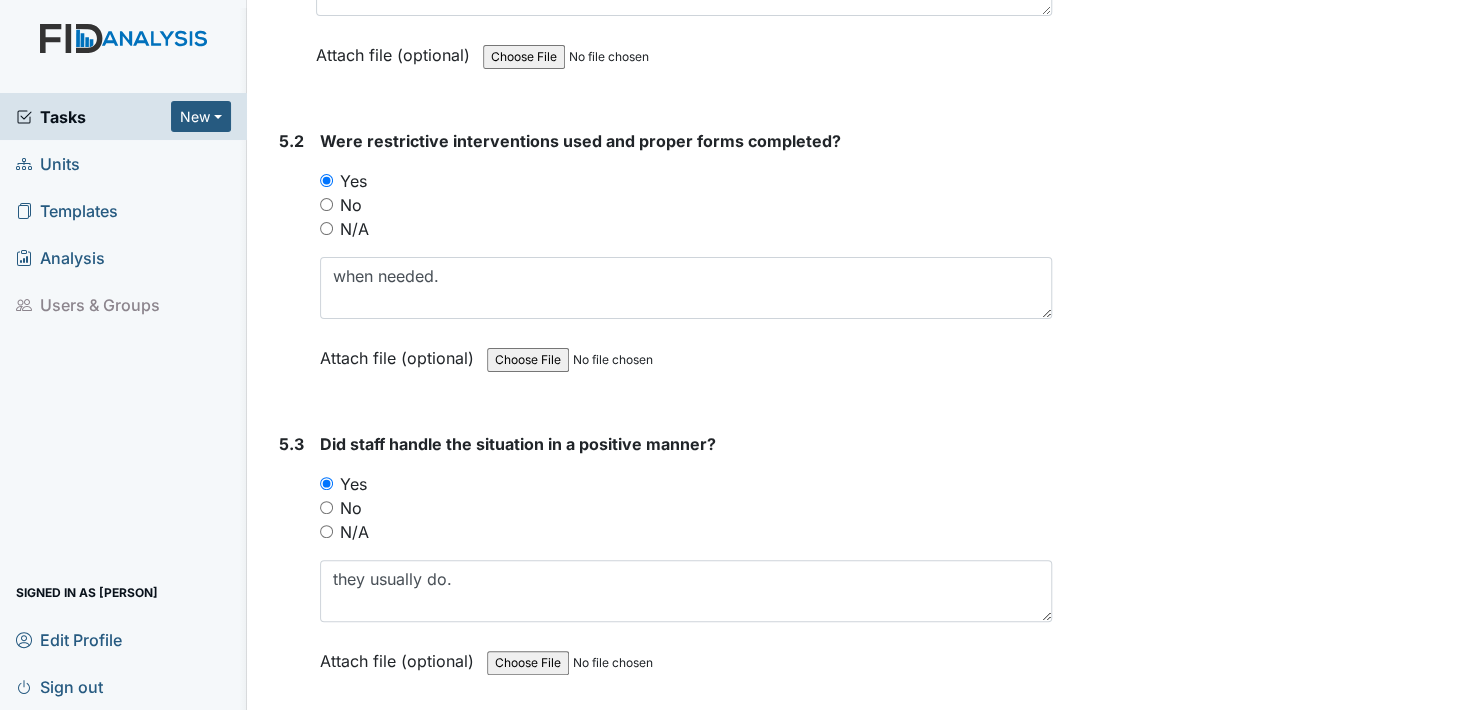 click on "Attach file (optional)" at bounding box center (401, 655) 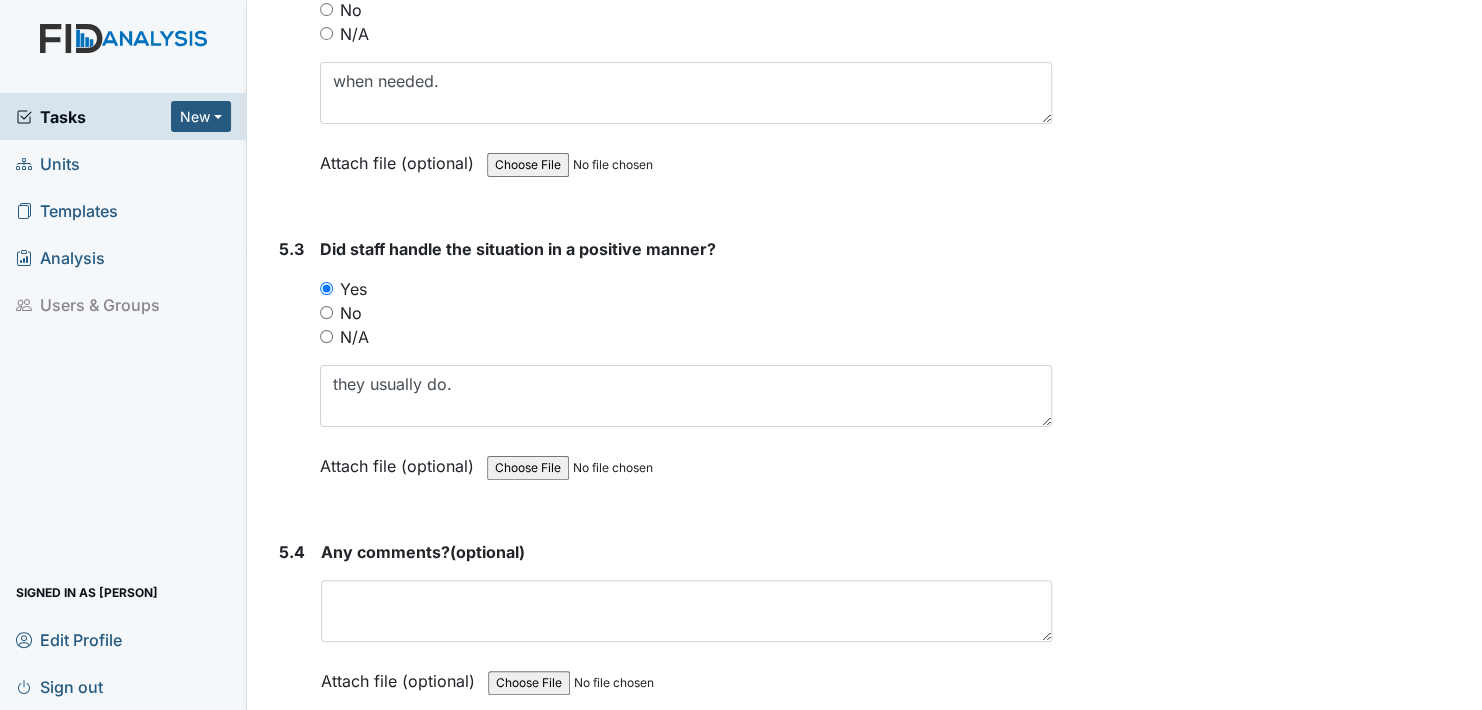 scroll, scrollTop: 11000, scrollLeft: 0, axis: vertical 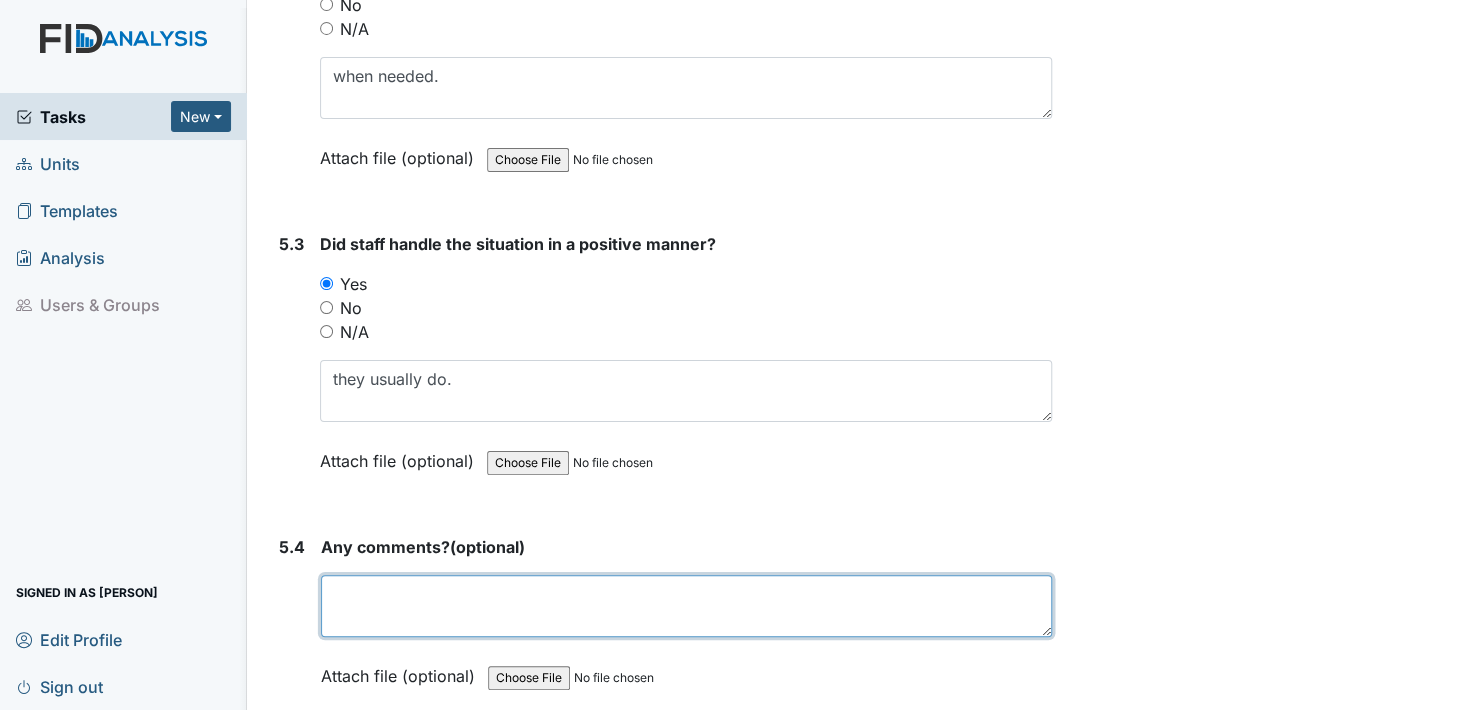 click at bounding box center (686, 606) 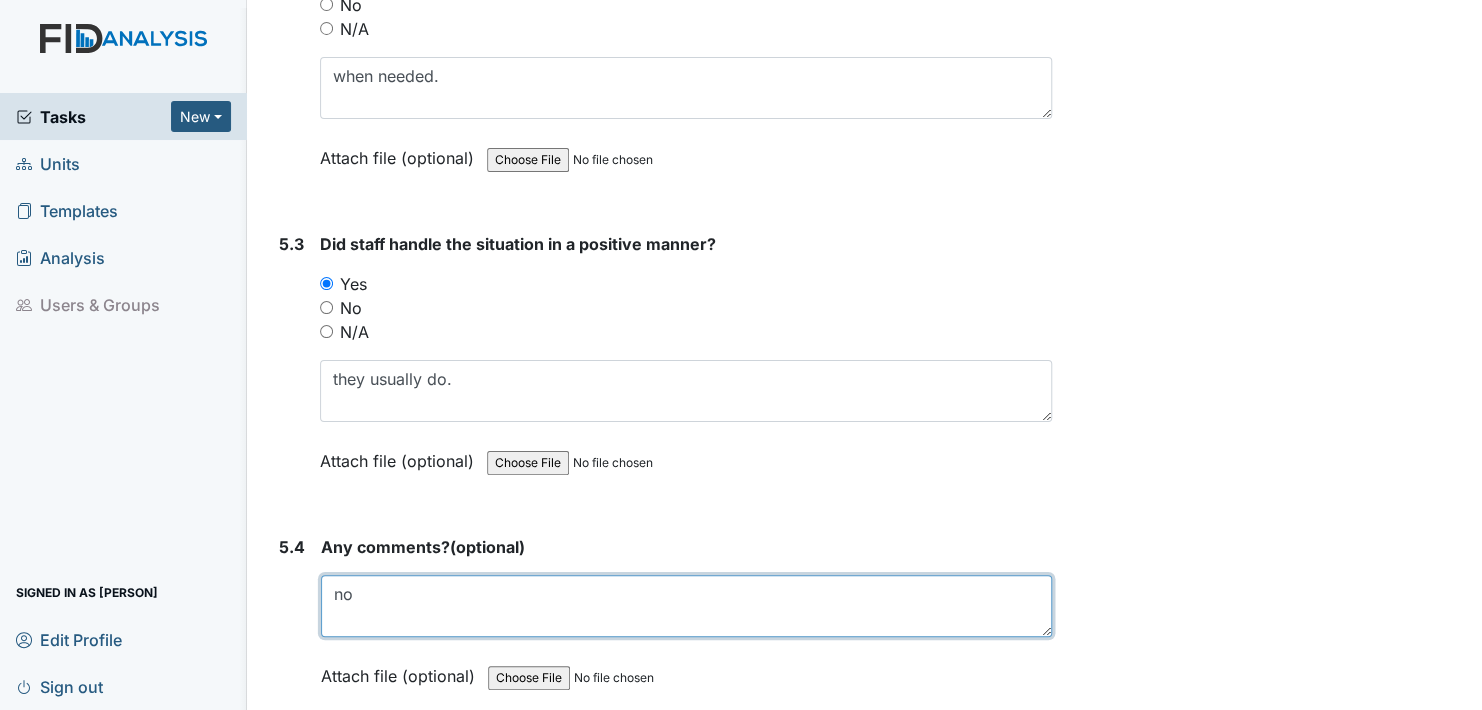 type on "no" 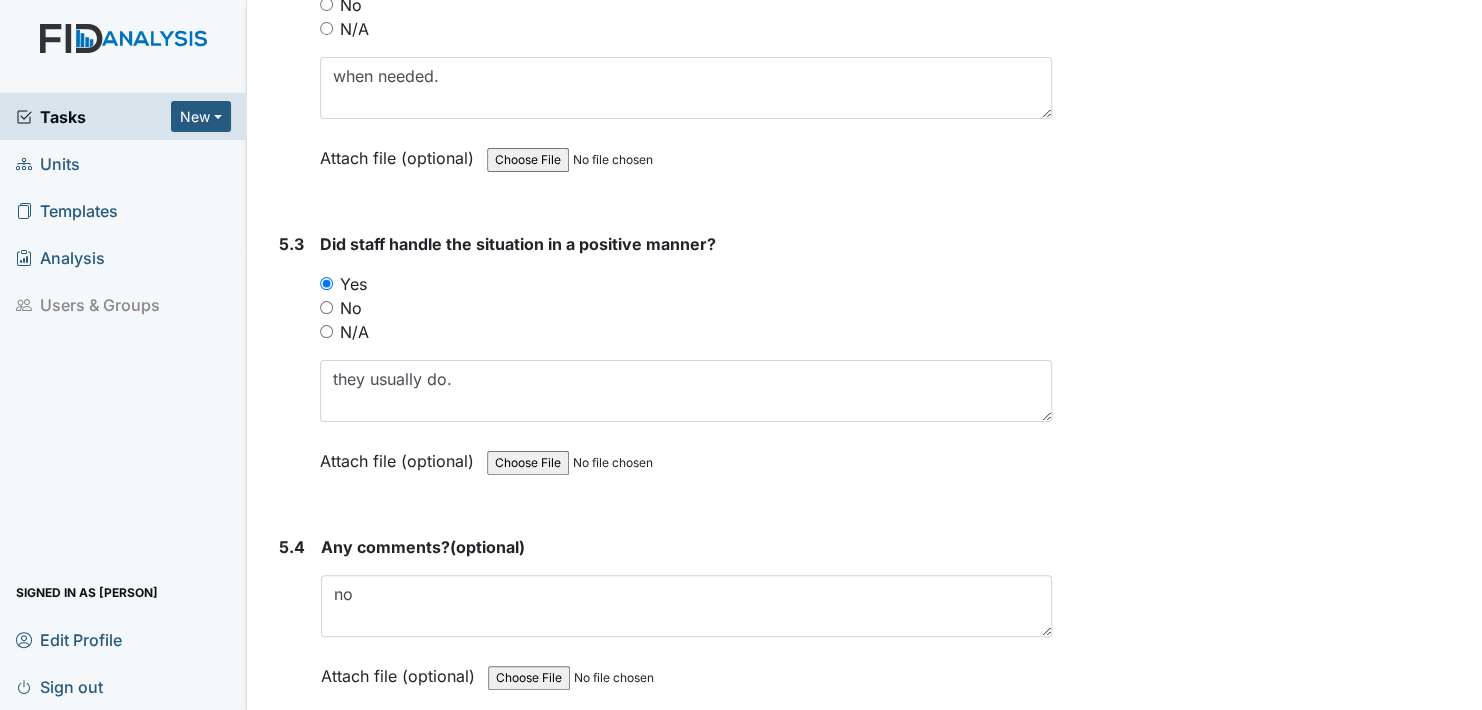click on "Attach file (optional)" at bounding box center [402, 670] 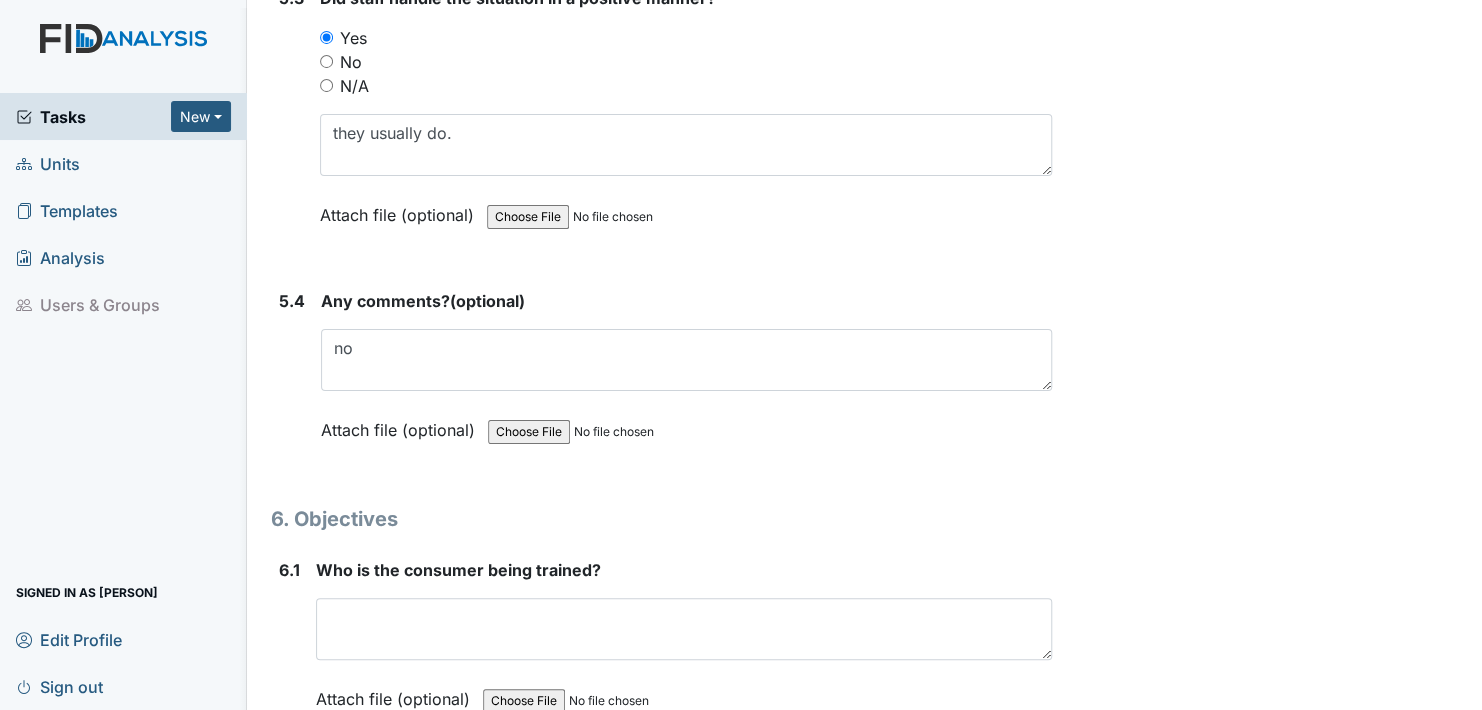 scroll, scrollTop: 11300, scrollLeft: 0, axis: vertical 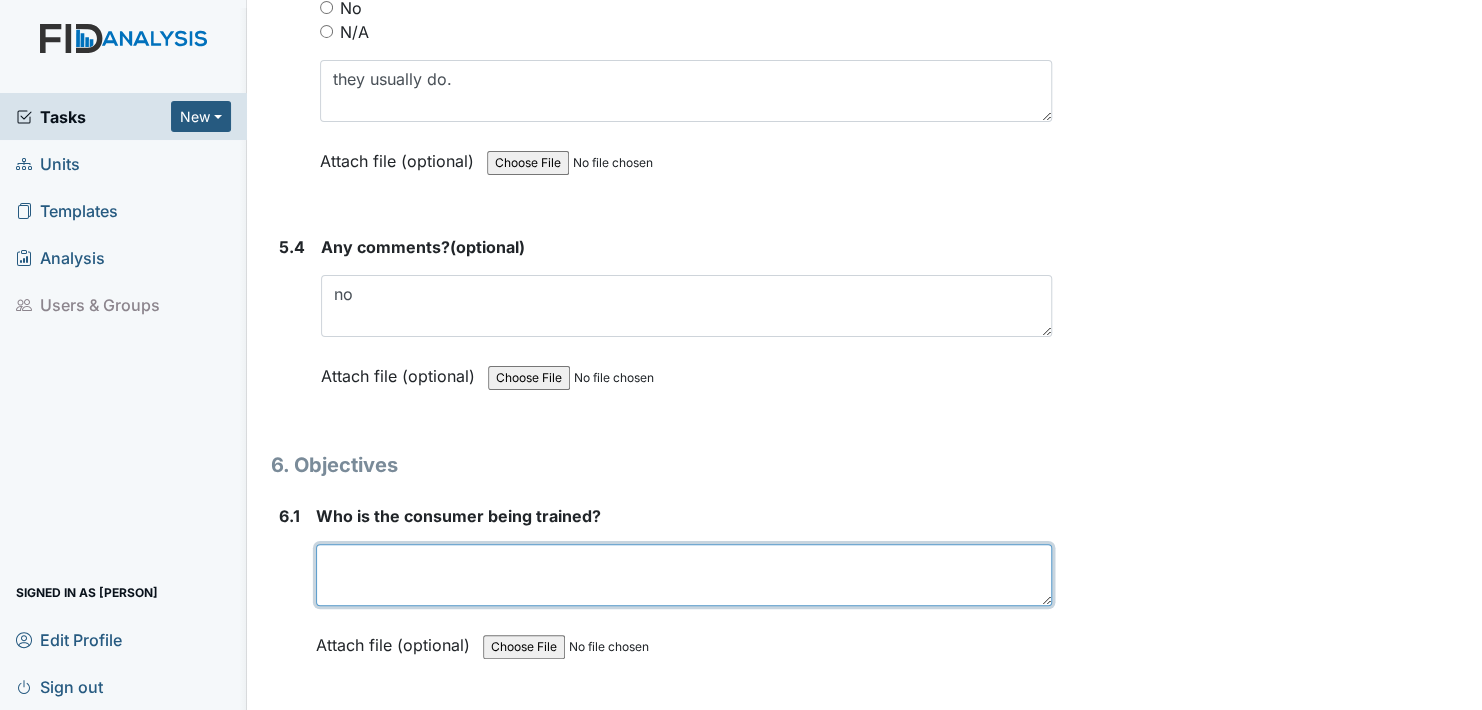 click at bounding box center [684, 575] 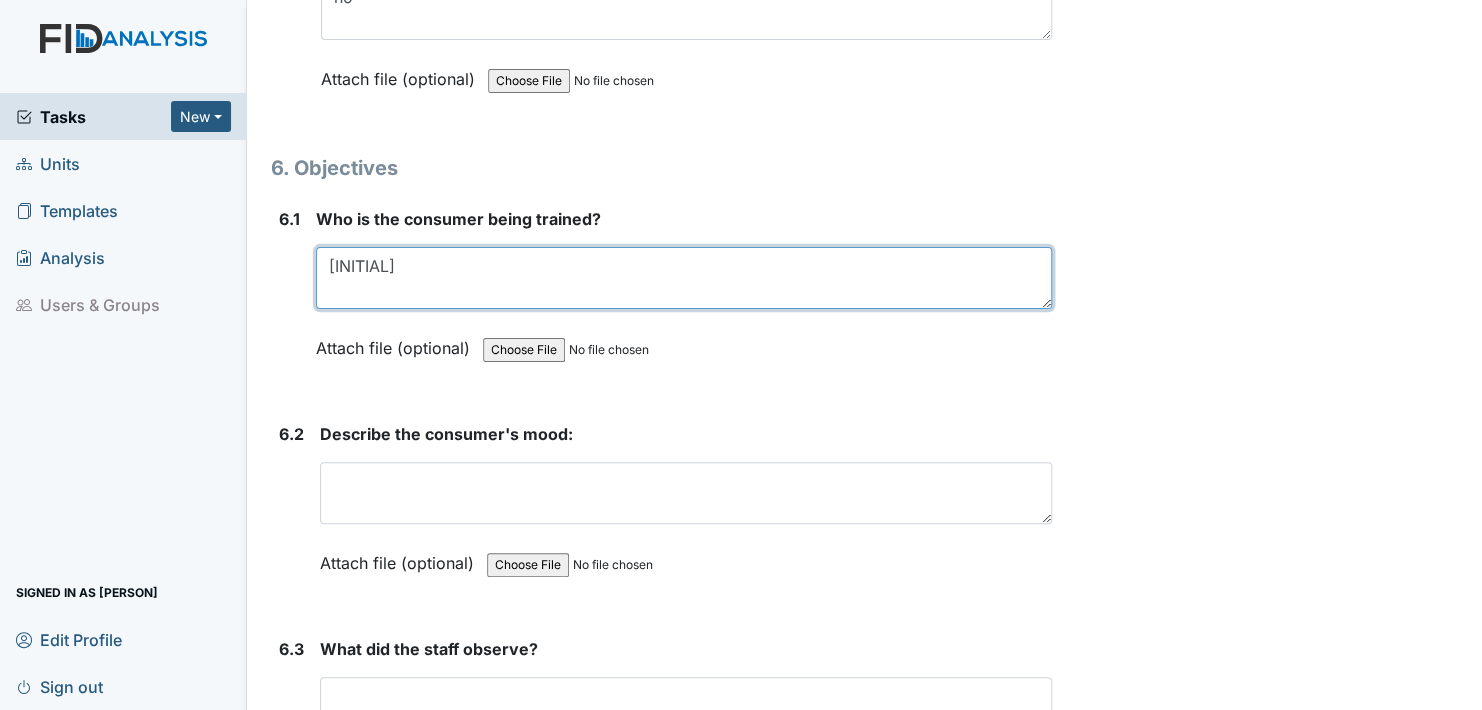 scroll, scrollTop: 11600, scrollLeft: 0, axis: vertical 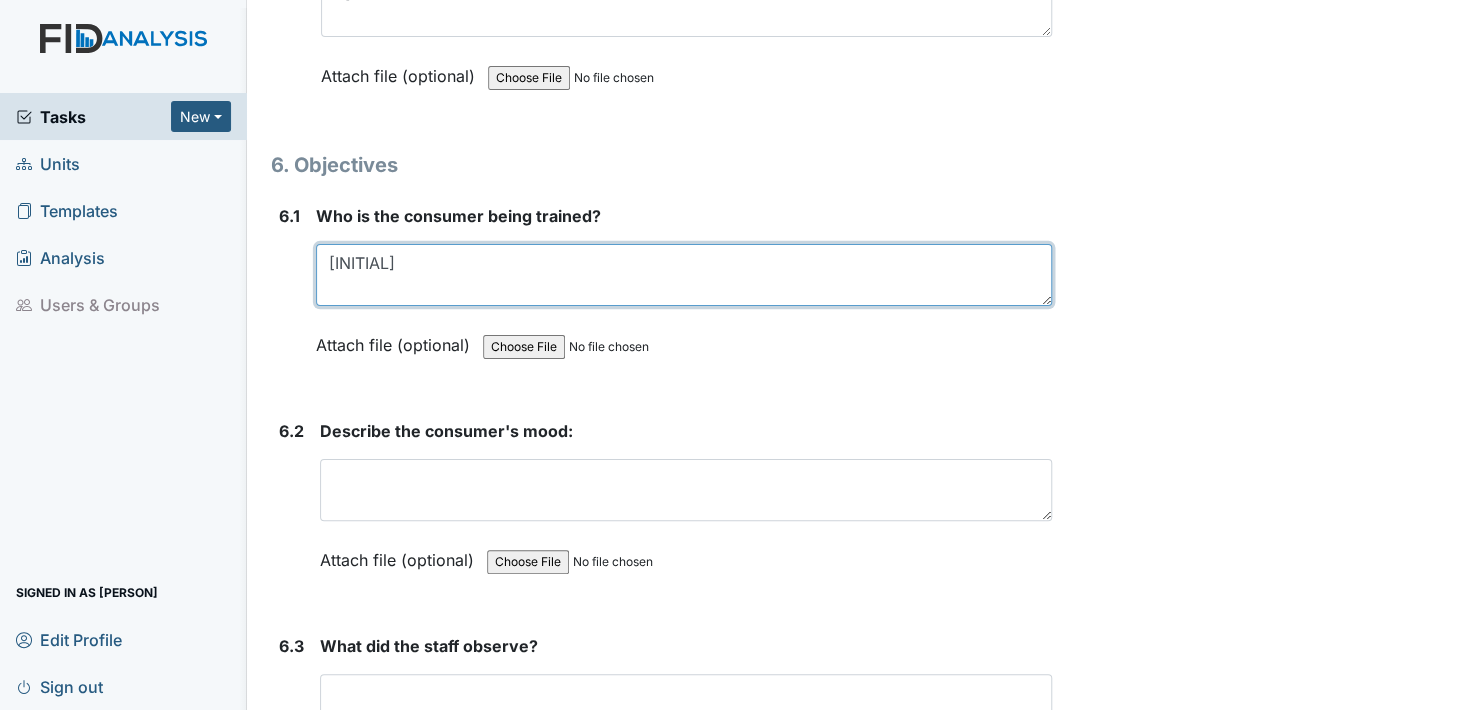 type on "[INITIAL]" 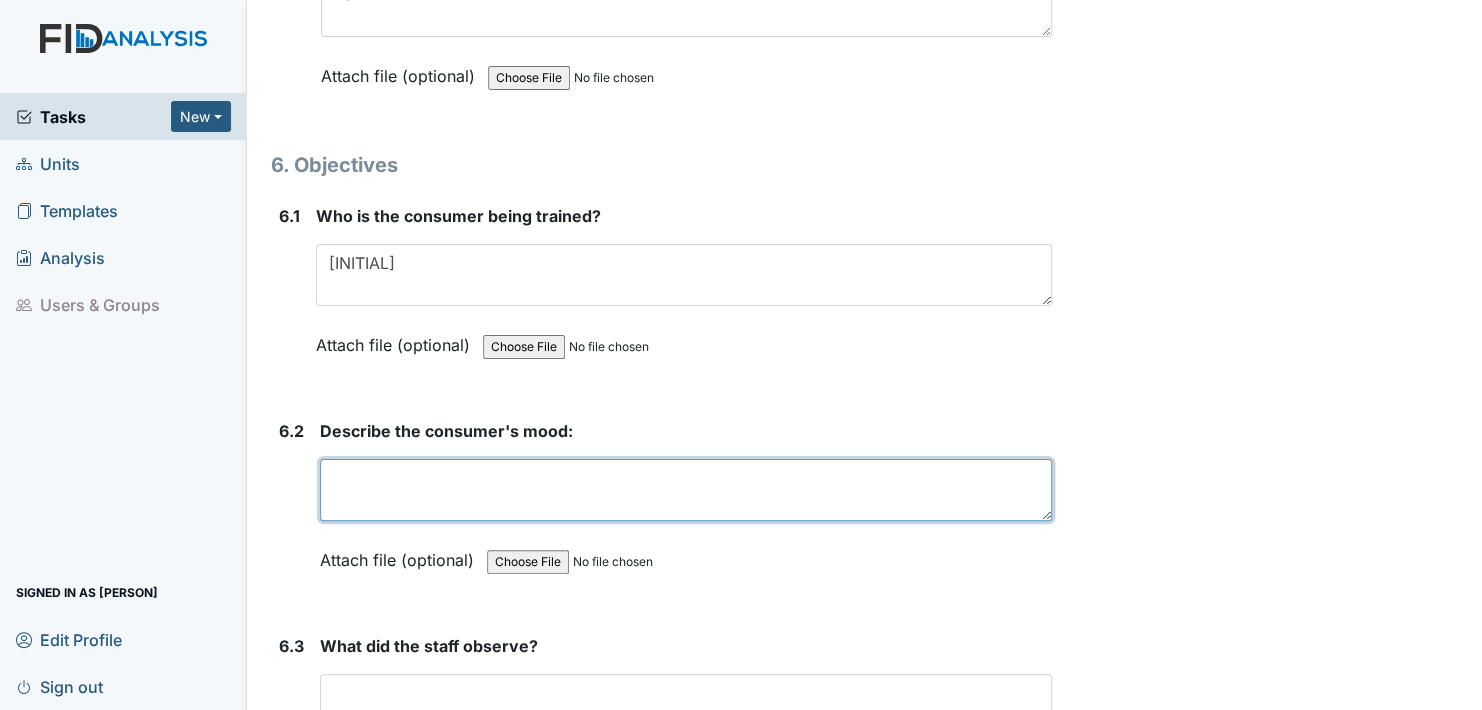 click at bounding box center [686, 490] 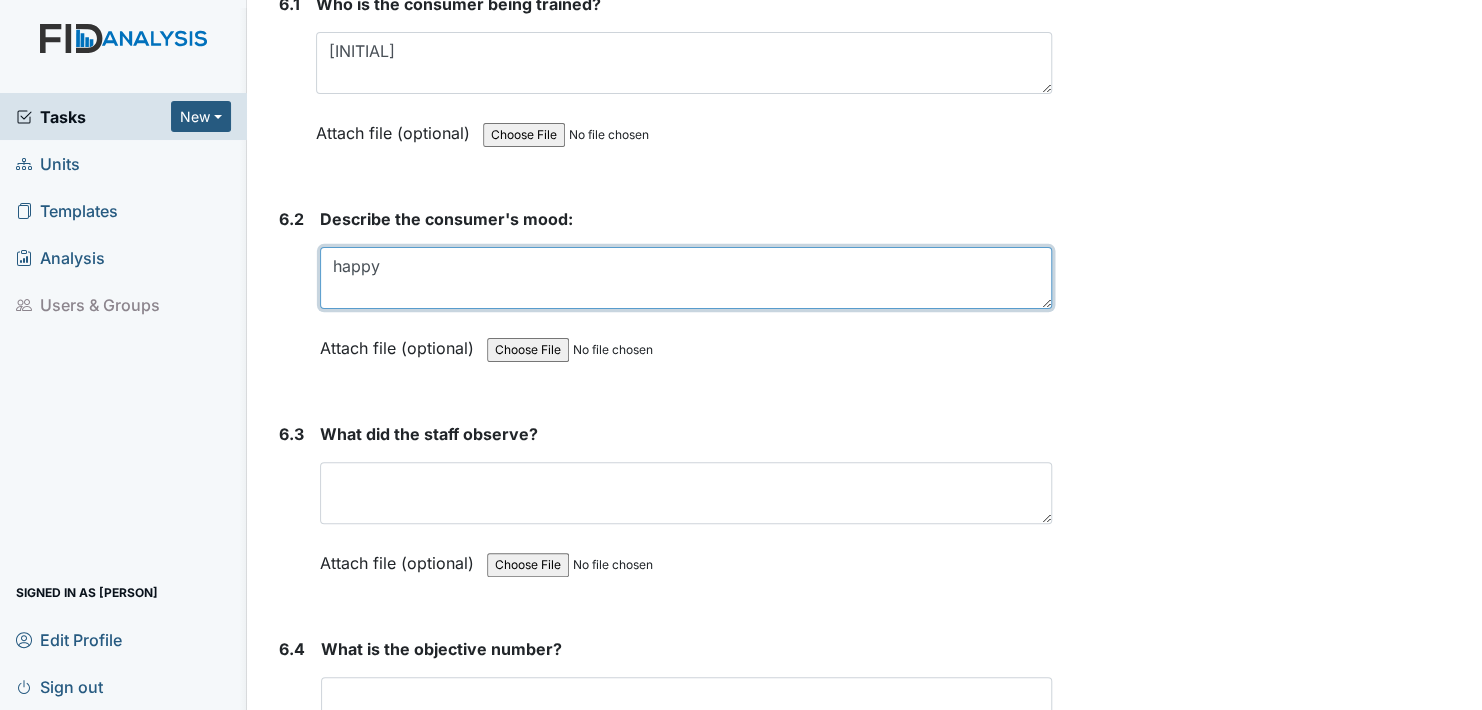 scroll, scrollTop: 11900, scrollLeft: 0, axis: vertical 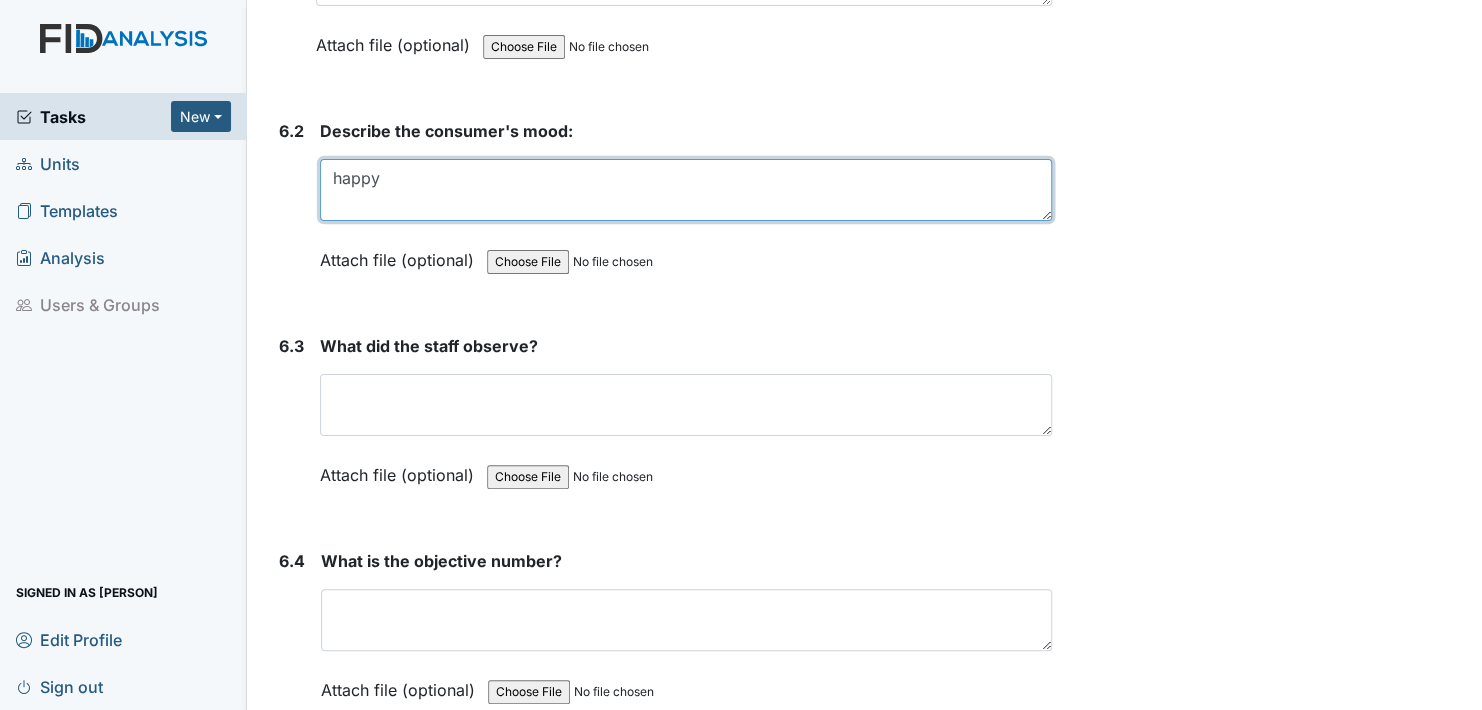 type on "happy" 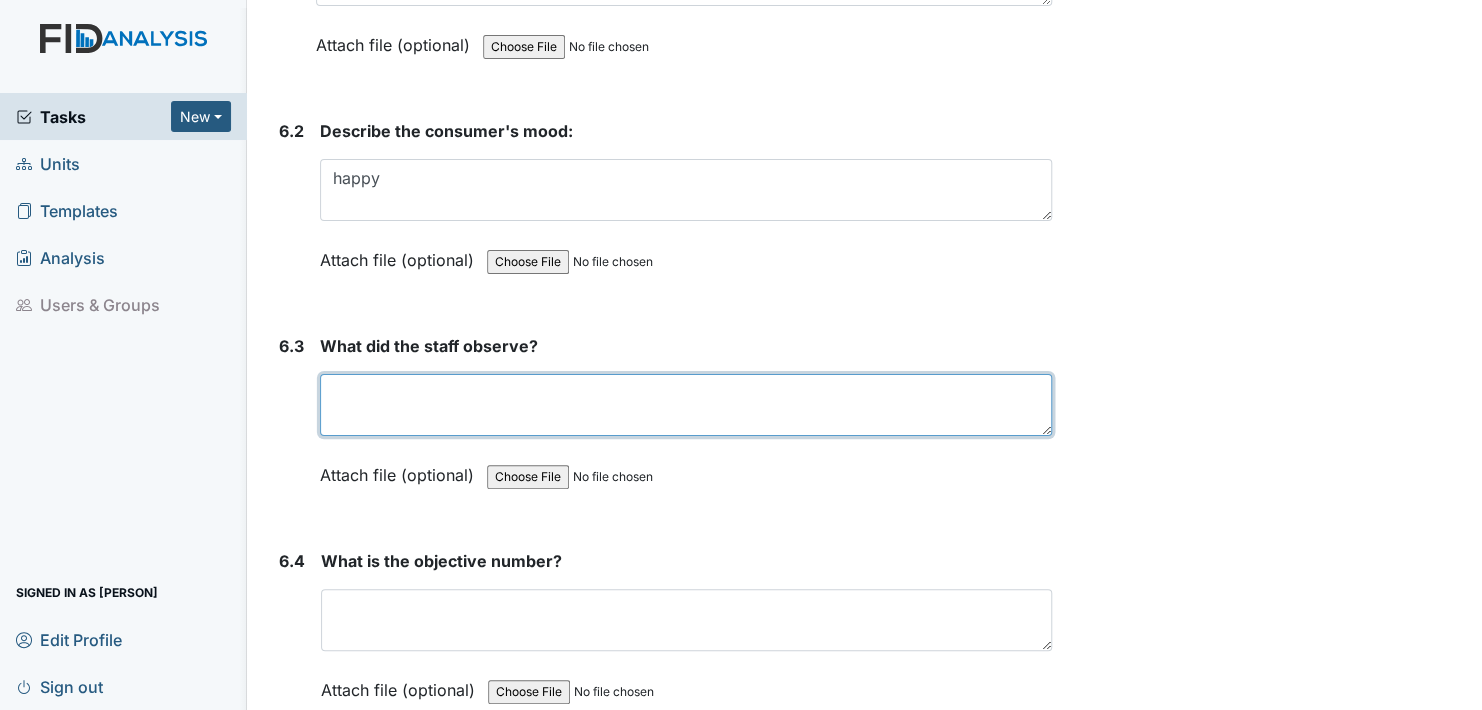 click at bounding box center [686, 405] 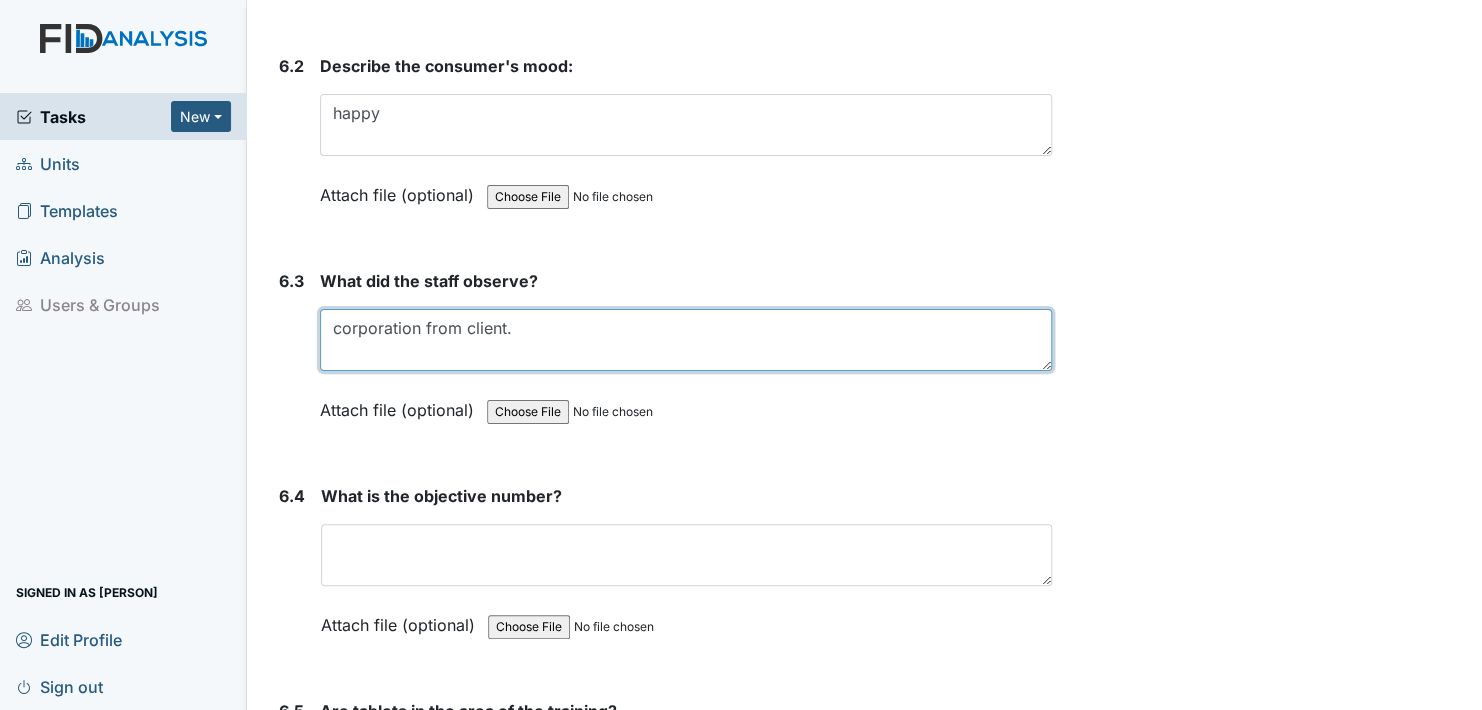 scroll, scrollTop: 12000, scrollLeft: 0, axis: vertical 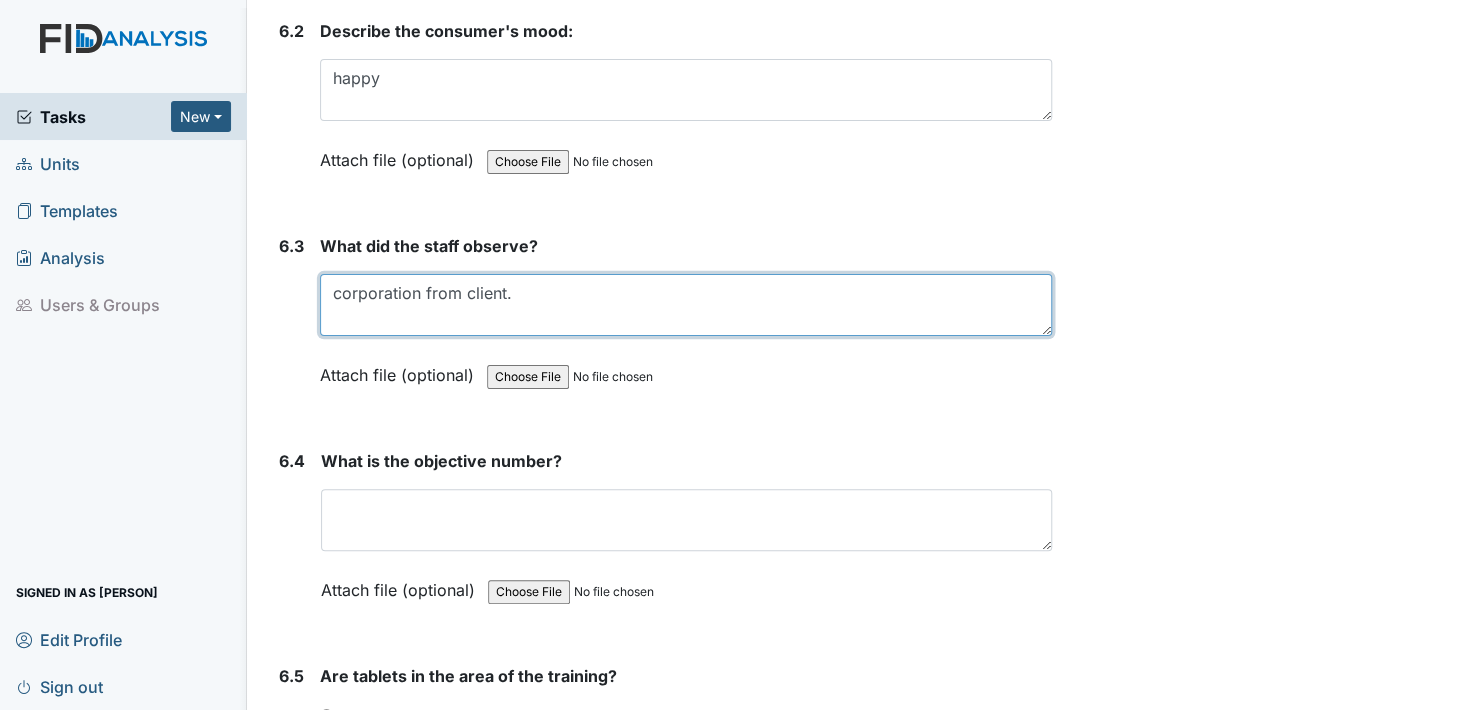 type on "corporation from client." 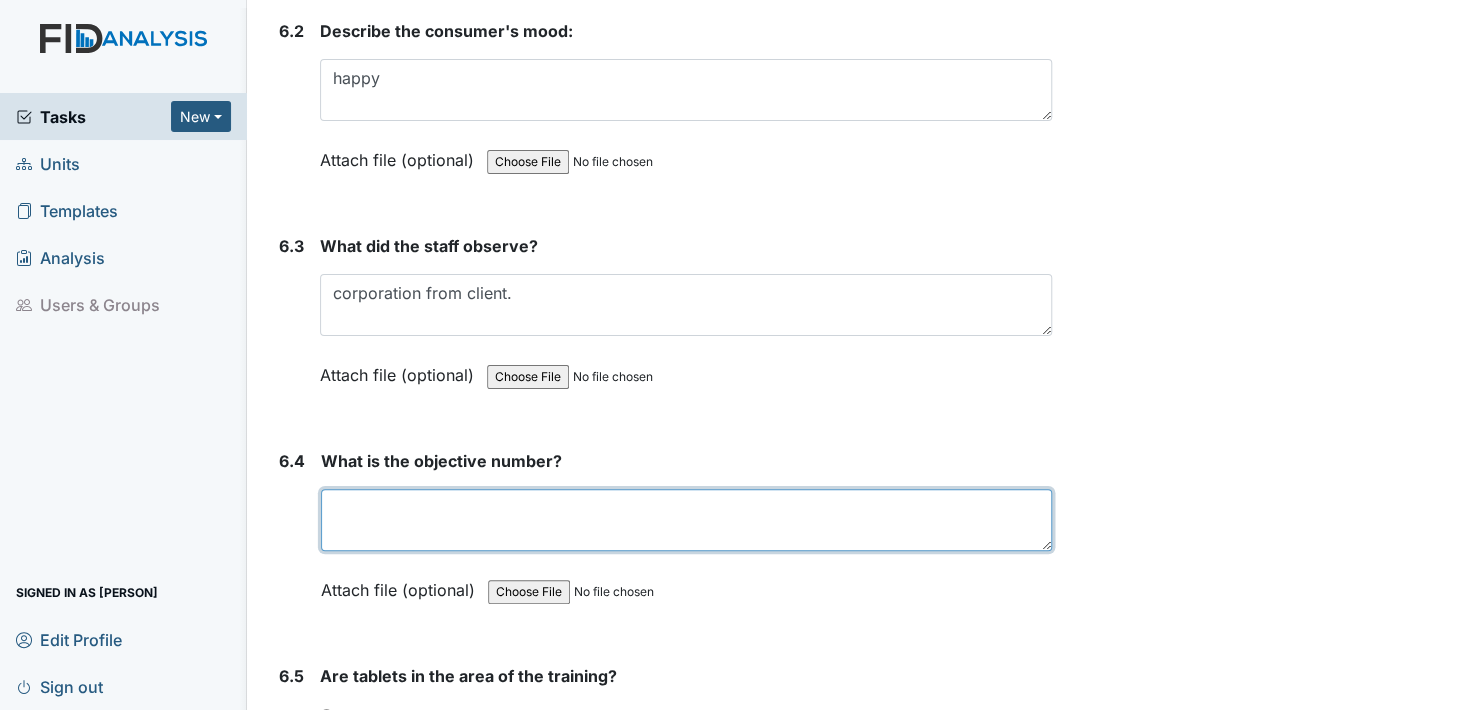 click at bounding box center [686, 520] 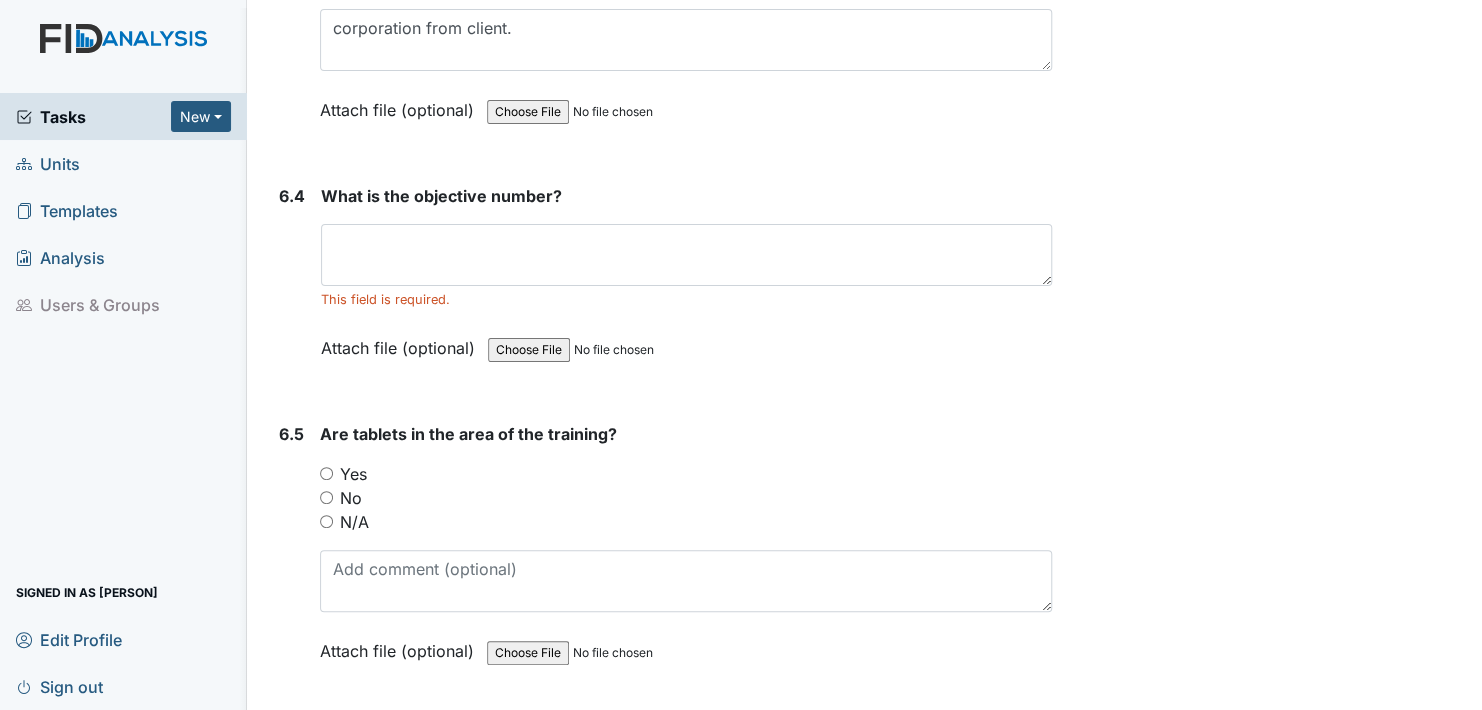 scroll, scrollTop: 12300, scrollLeft: 0, axis: vertical 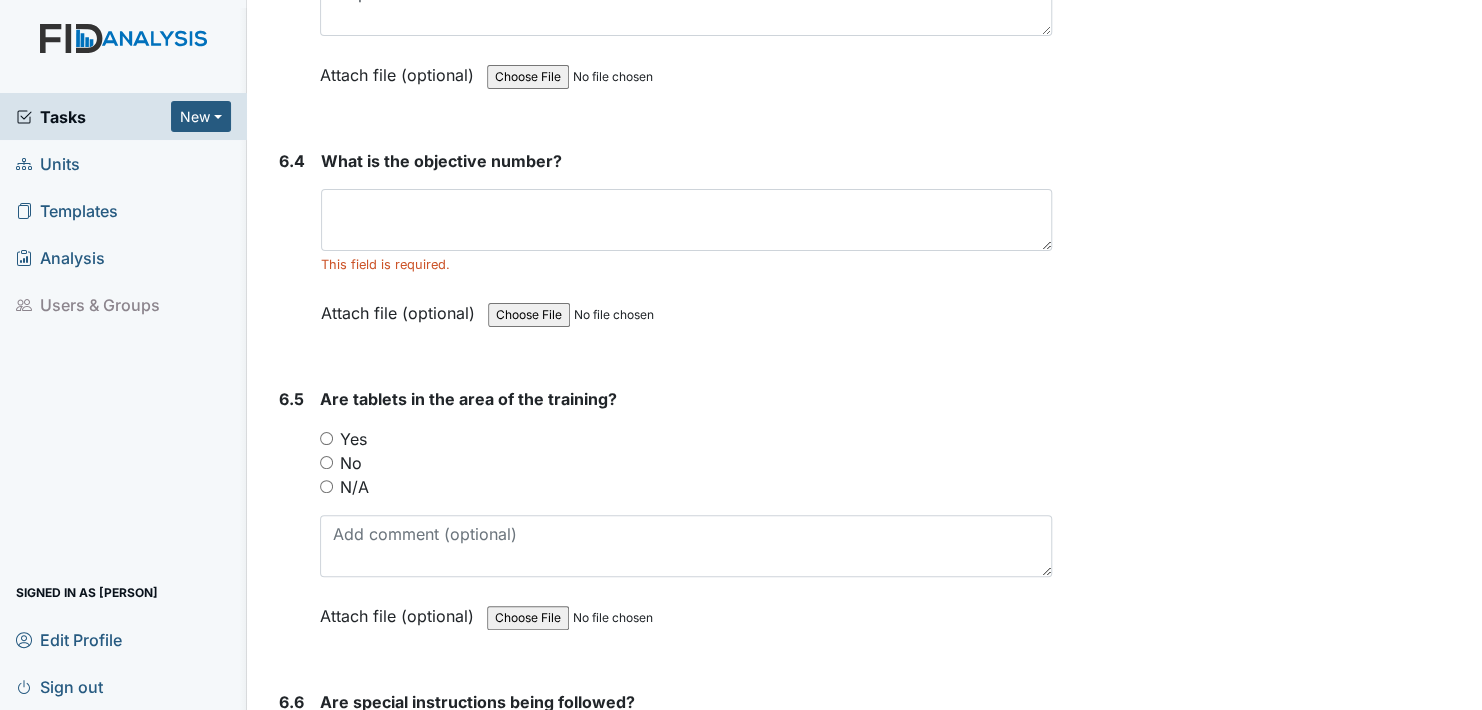 click on "Yes" at bounding box center [326, 438] 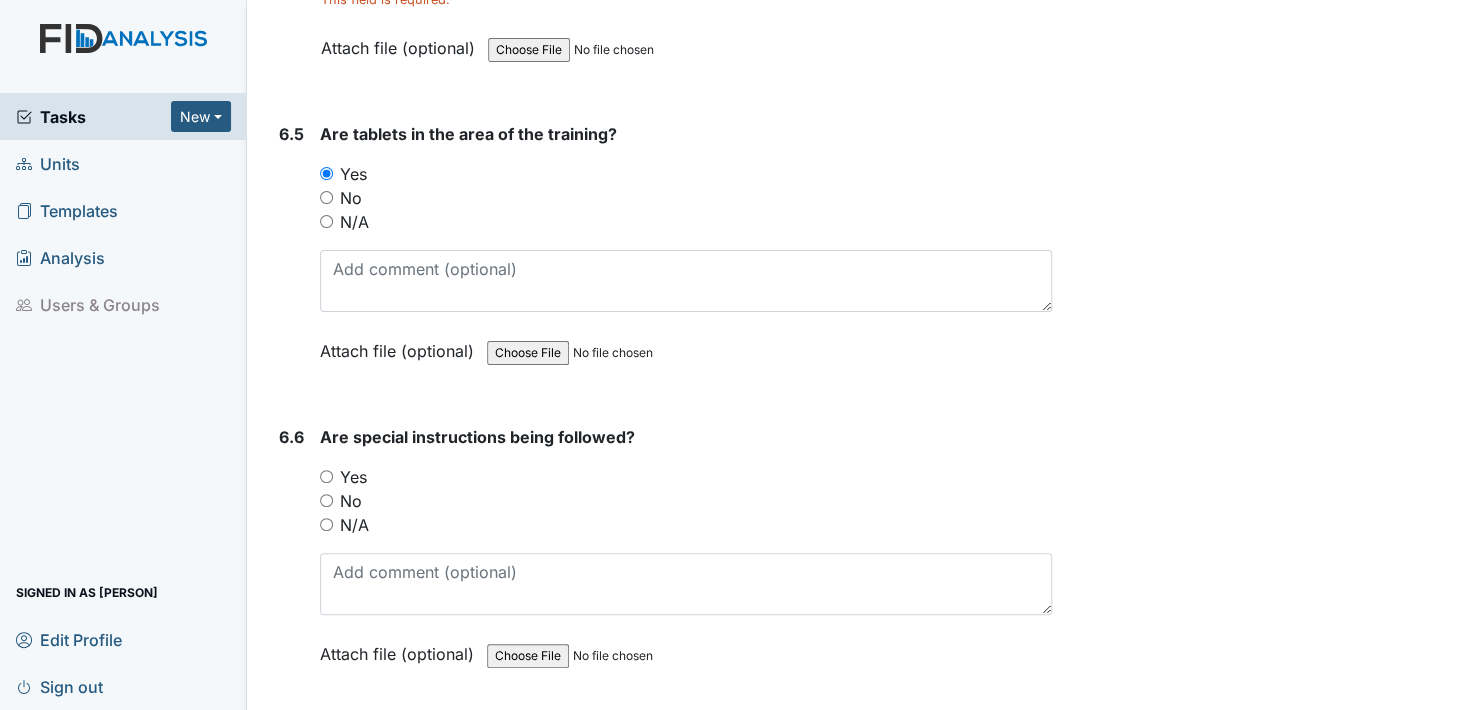 scroll, scrollTop: 12600, scrollLeft: 0, axis: vertical 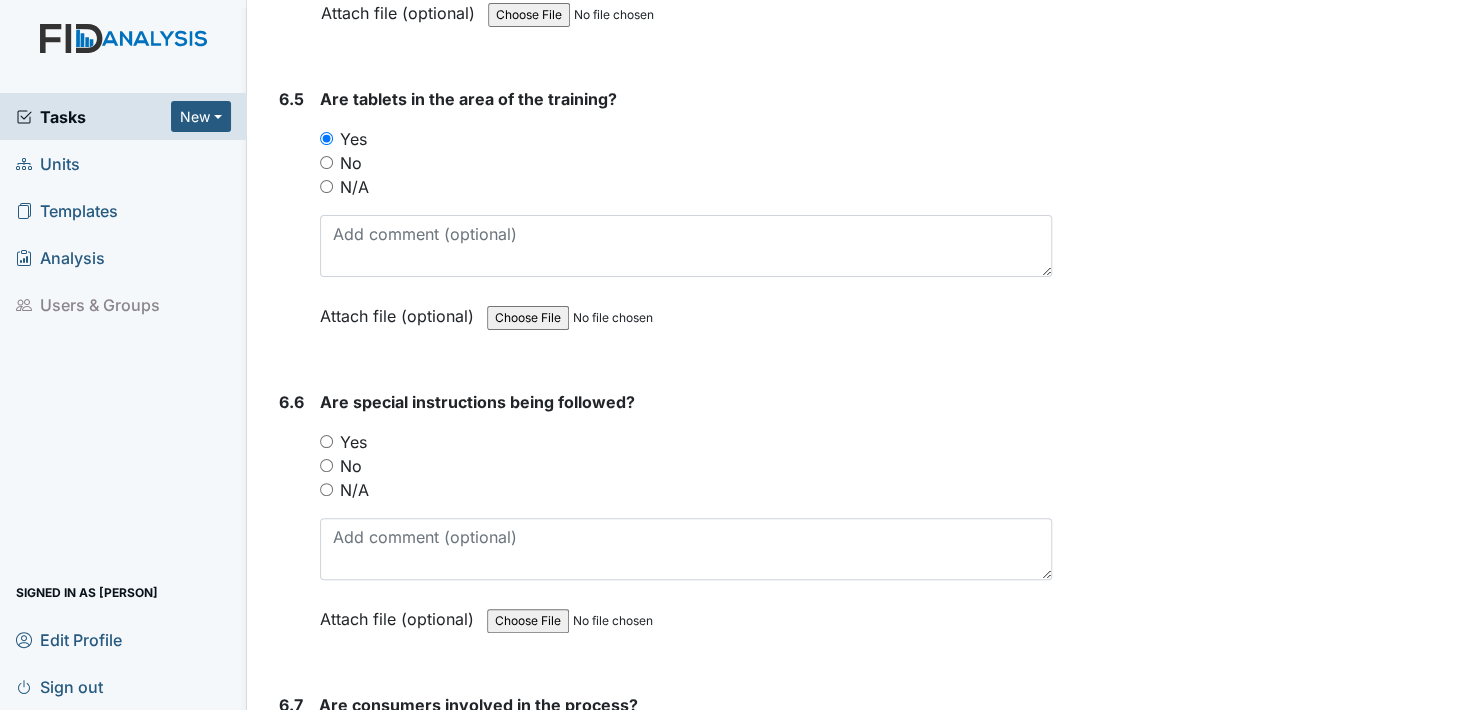 click on "Yes" at bounding box center (326, 441) 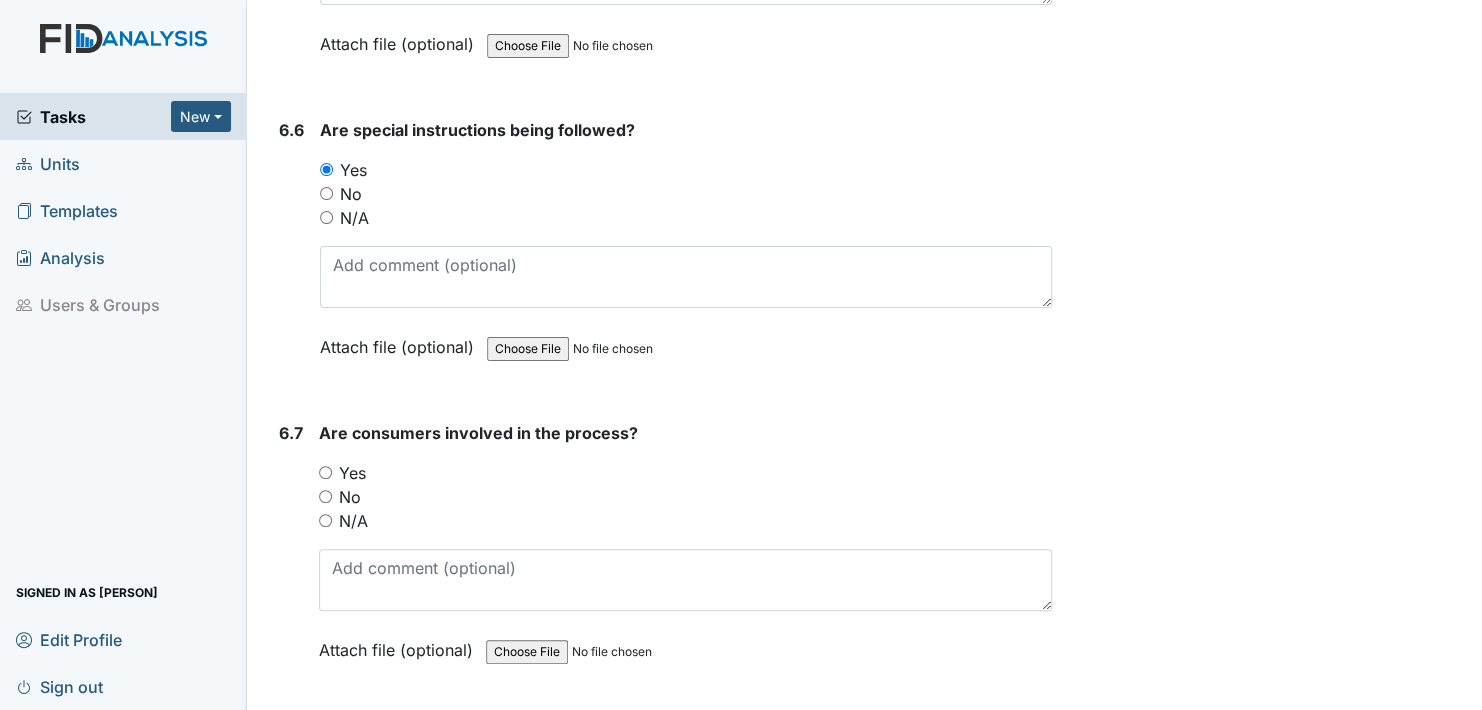scroll, scrollTop: 12900, scrollLeft: 0, axis: vertical 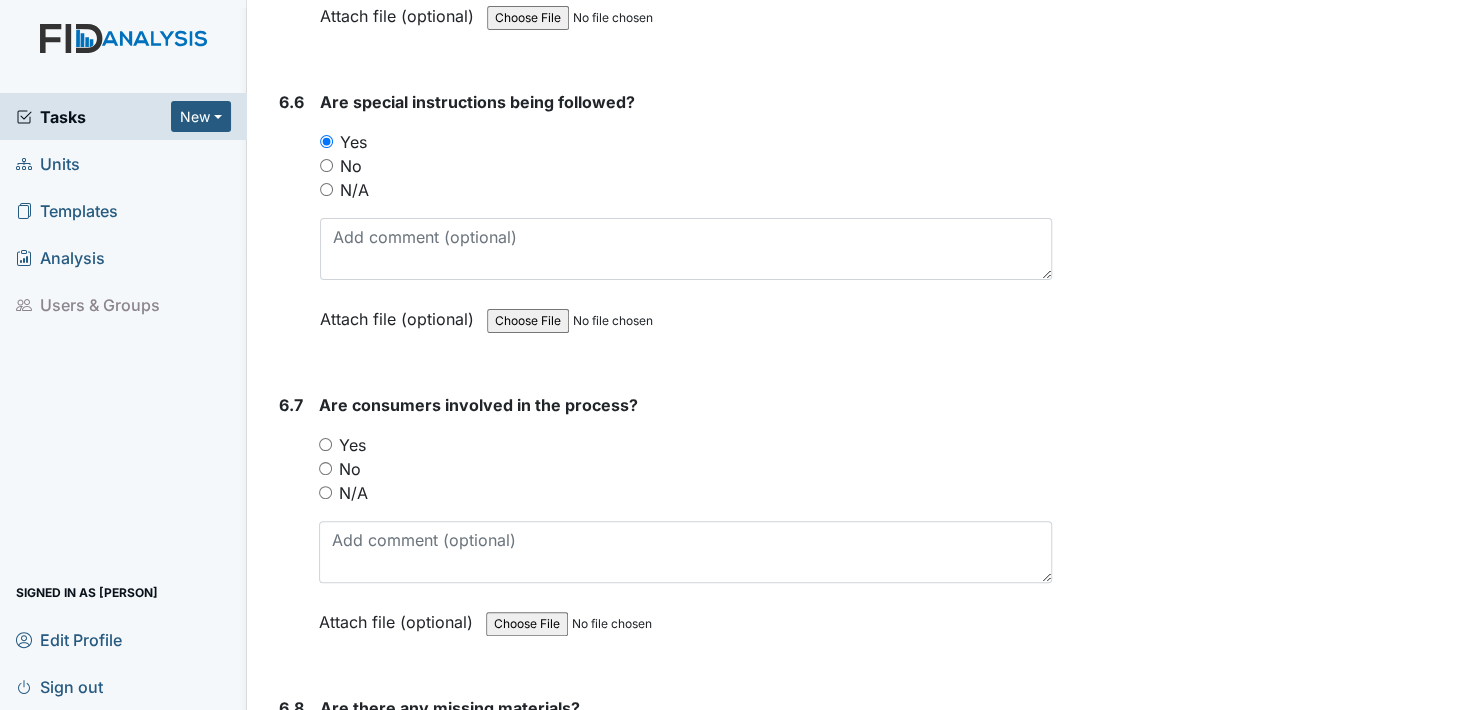 click on "Yes" at bounding box center [325, 444] 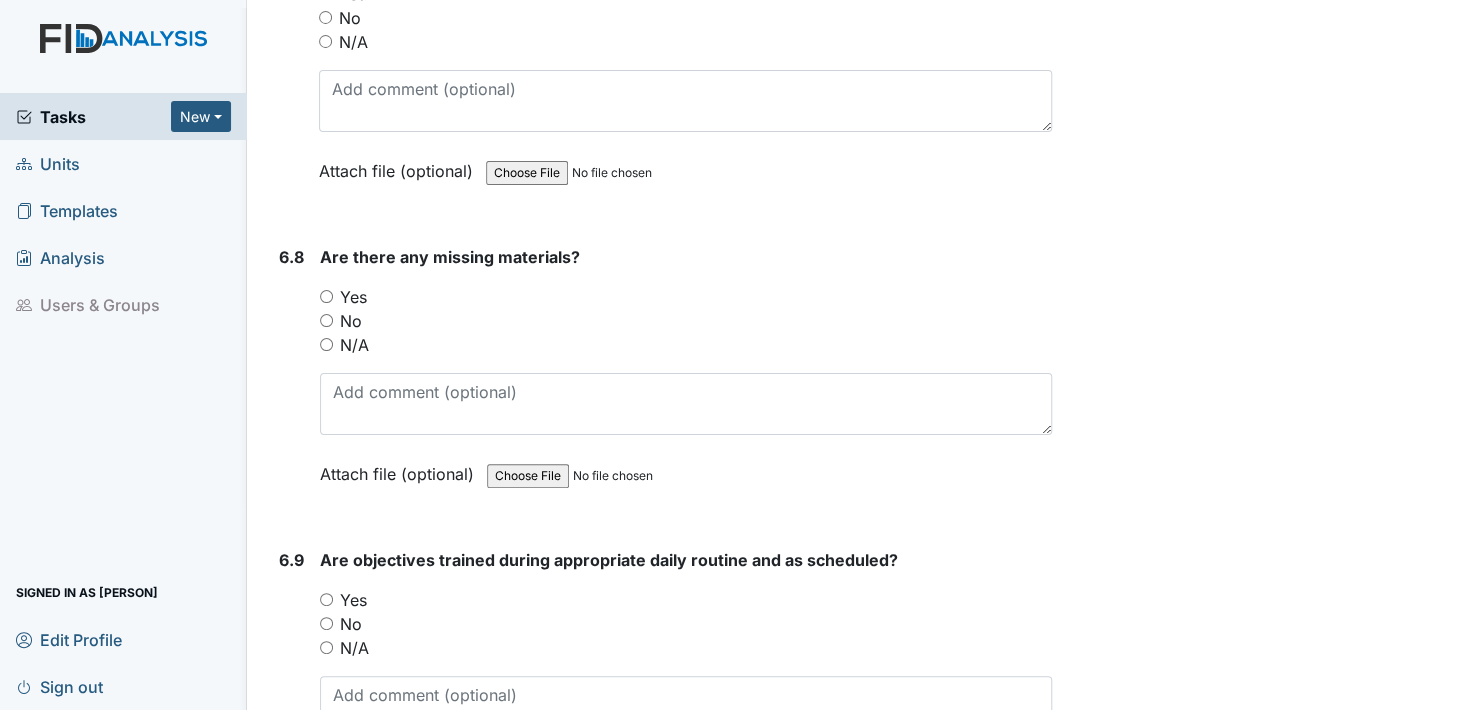 scroll, scrollTop: 13400, scrollLeft: 0, axis: vertical 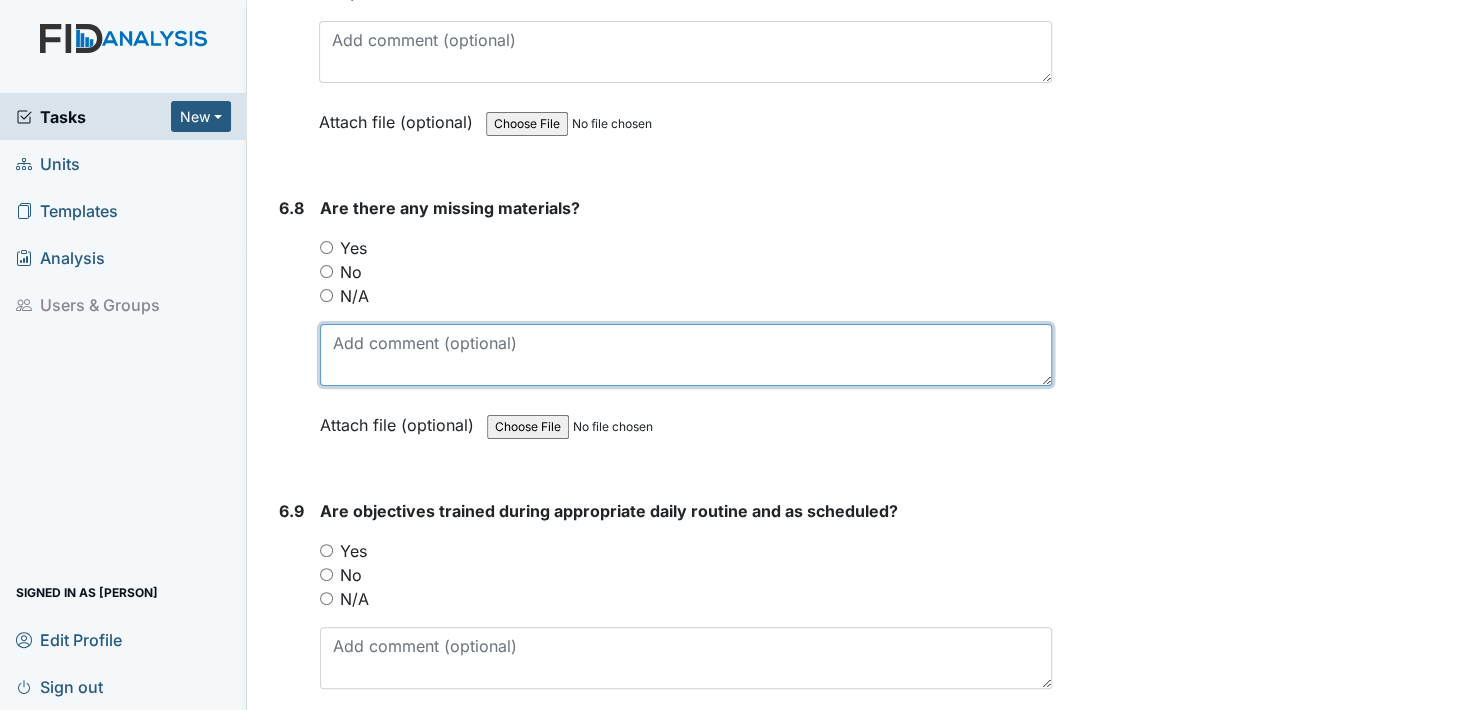 click at bounding box center (686, 355) 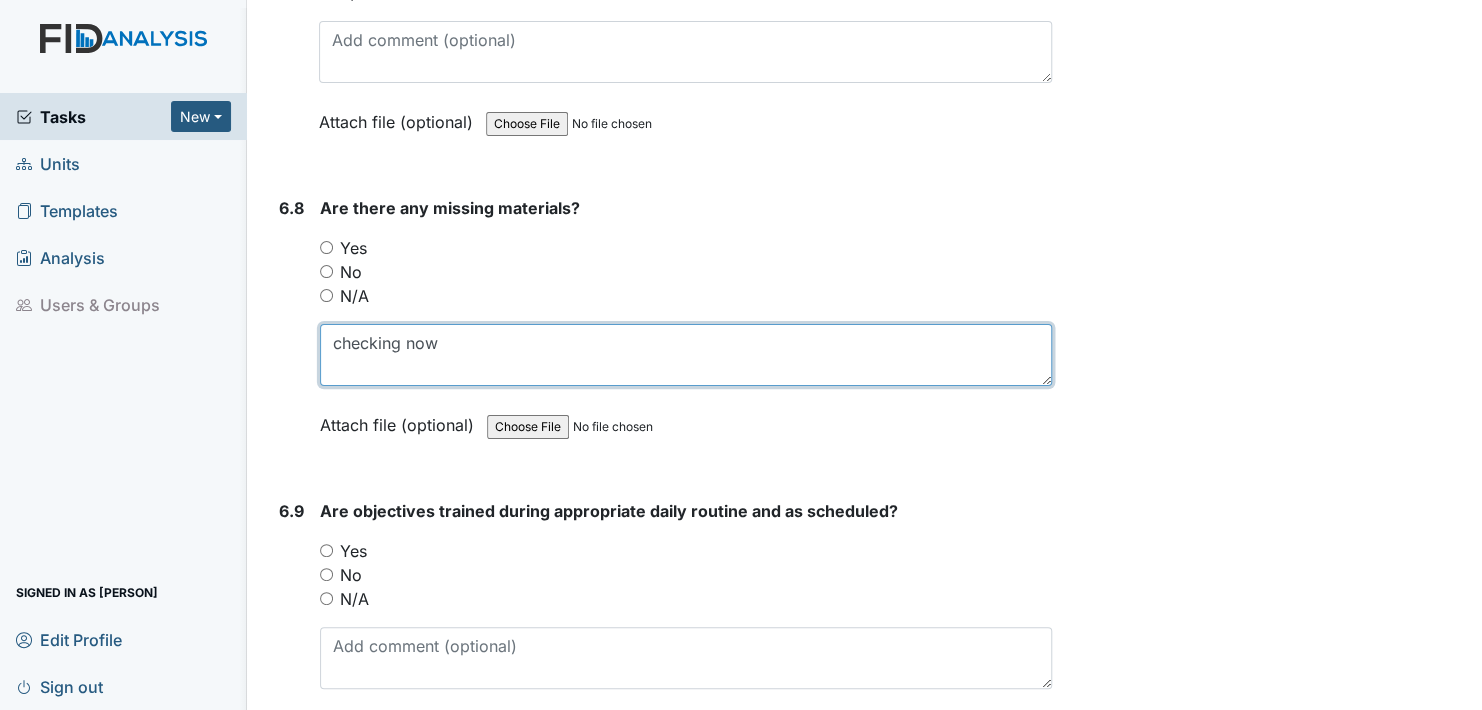 scroll, scrollTop: 13500, scrollLeft: 0, axis: vertical 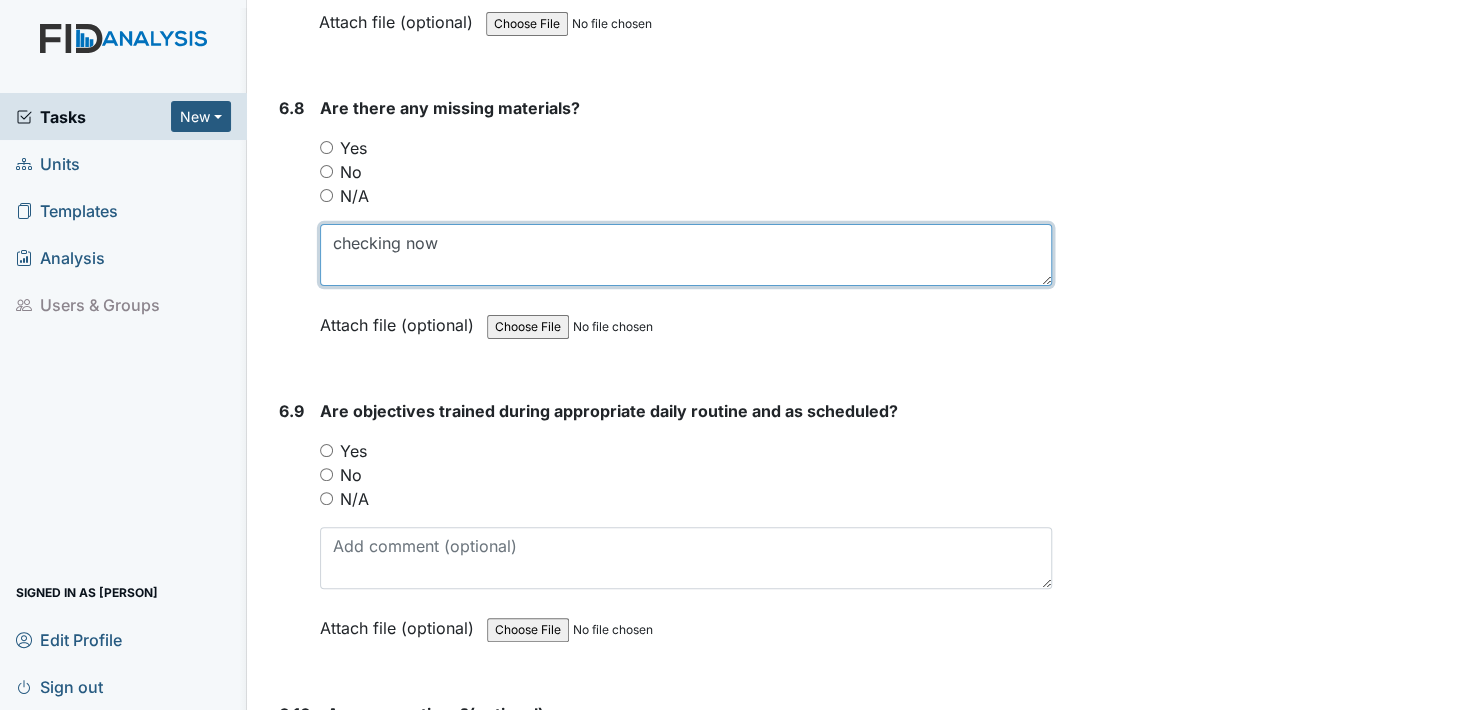 type on "checking now" 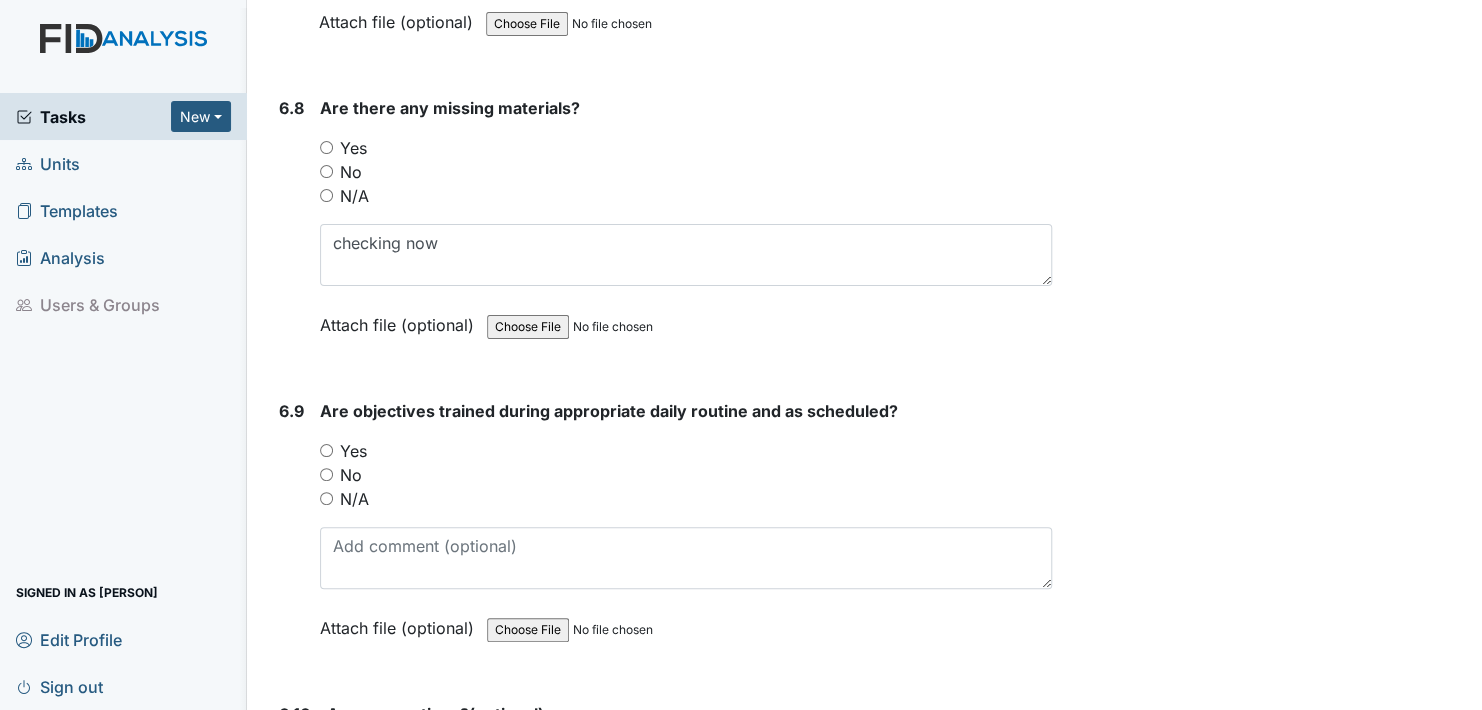 click on "Yes" at bounding box center (326, 450) 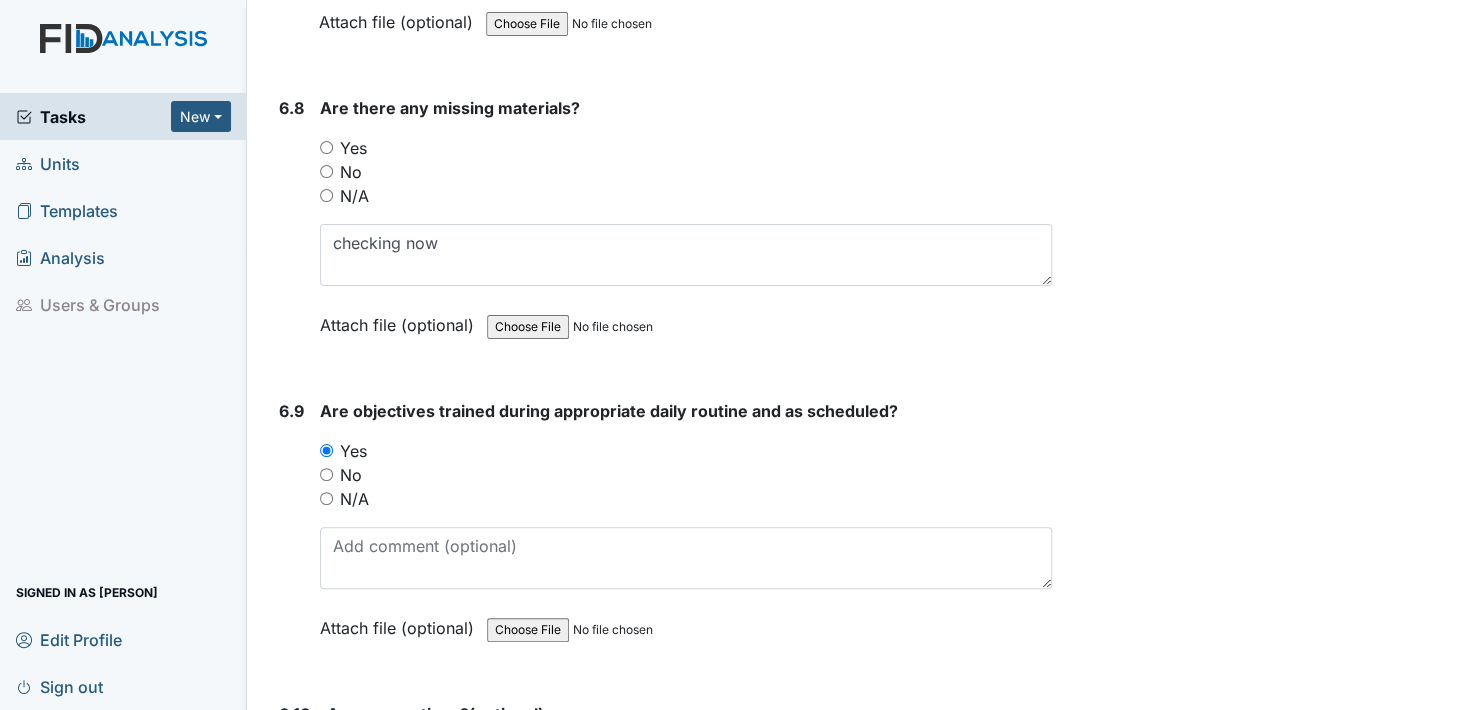 click on "No" at bounding box center [326, 171] 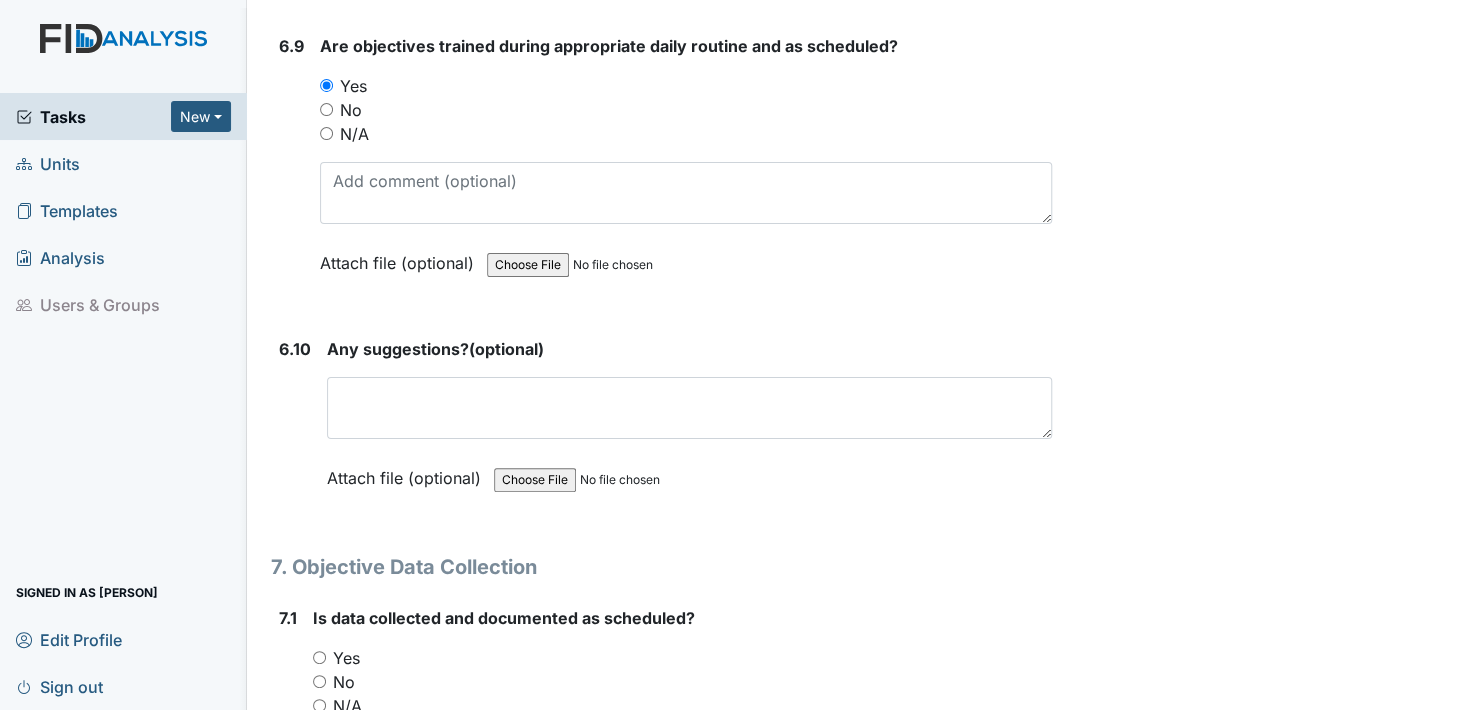 scroll, scrollTop: 13900, scrollLeft: 0, axis: vertical 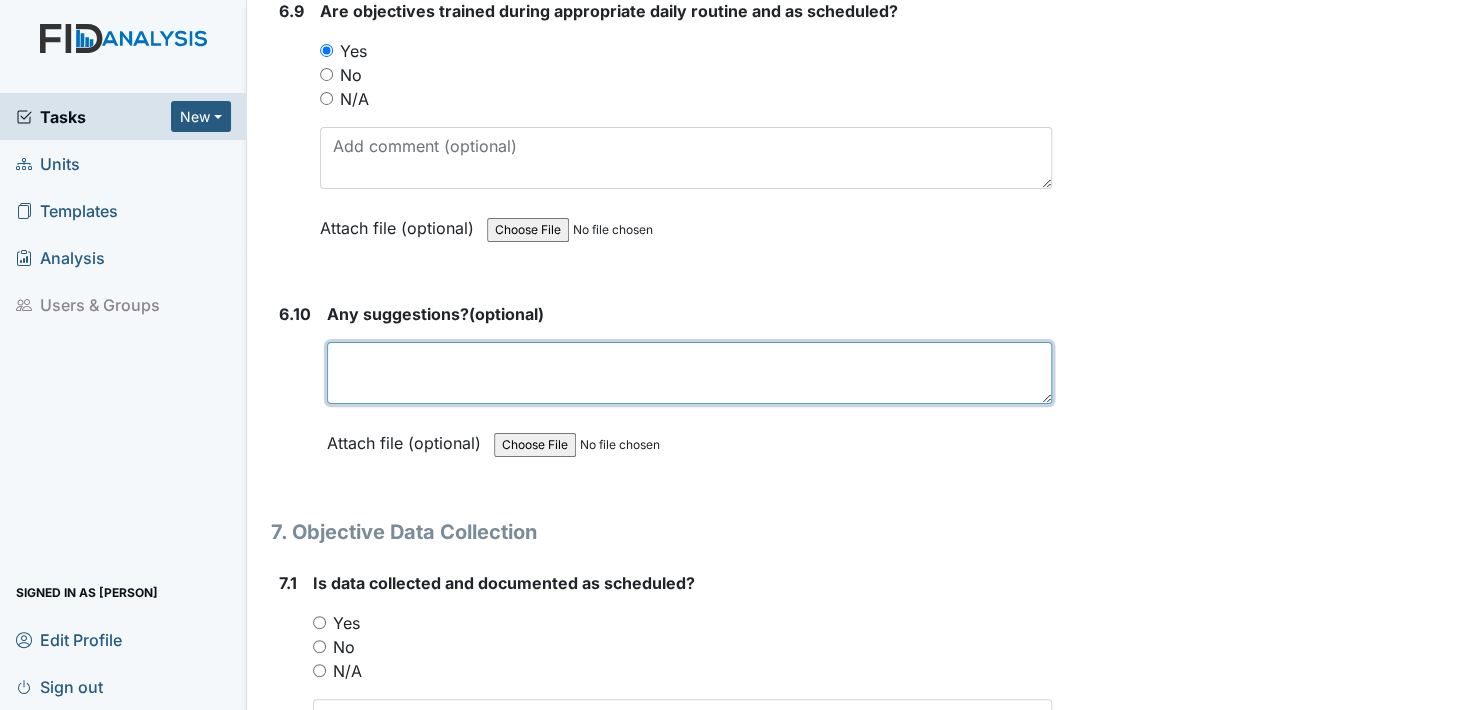 click at bounding box center (689, 373) 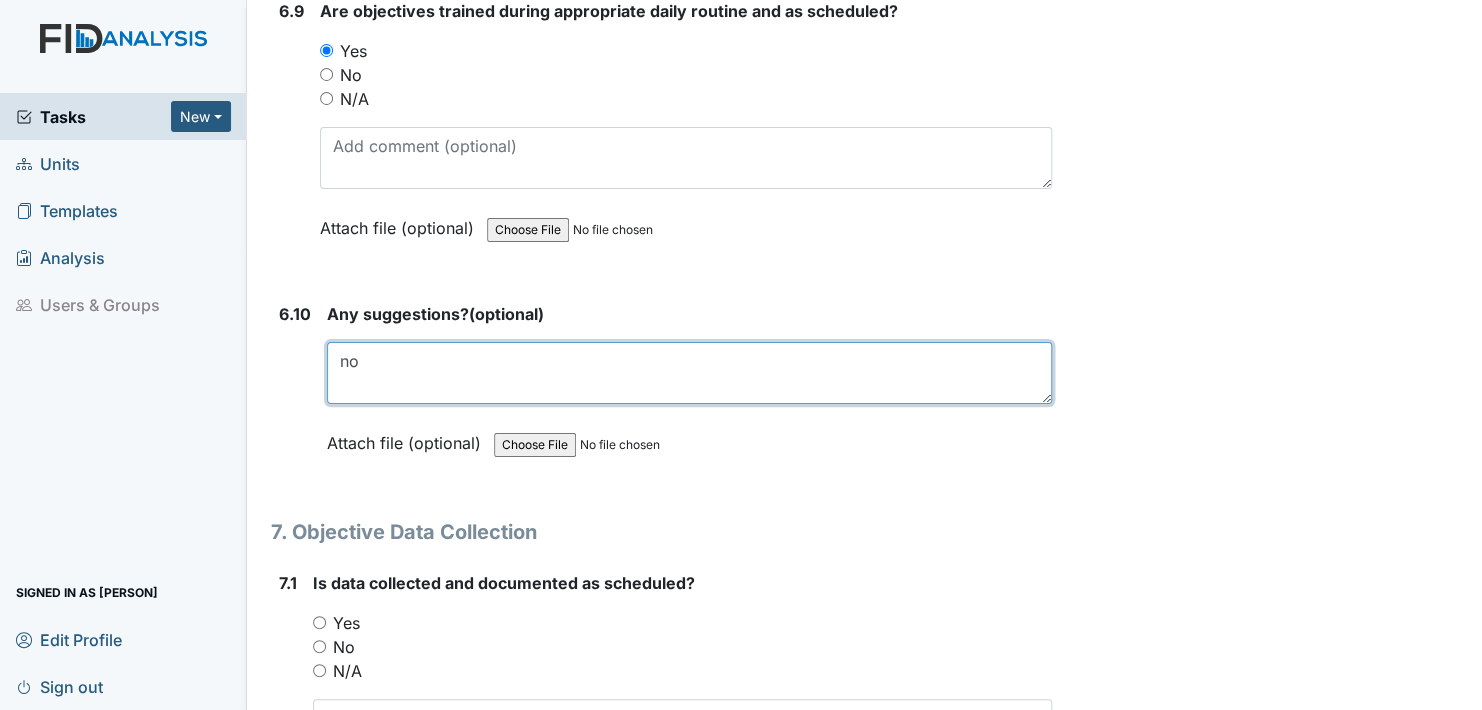type on "no" 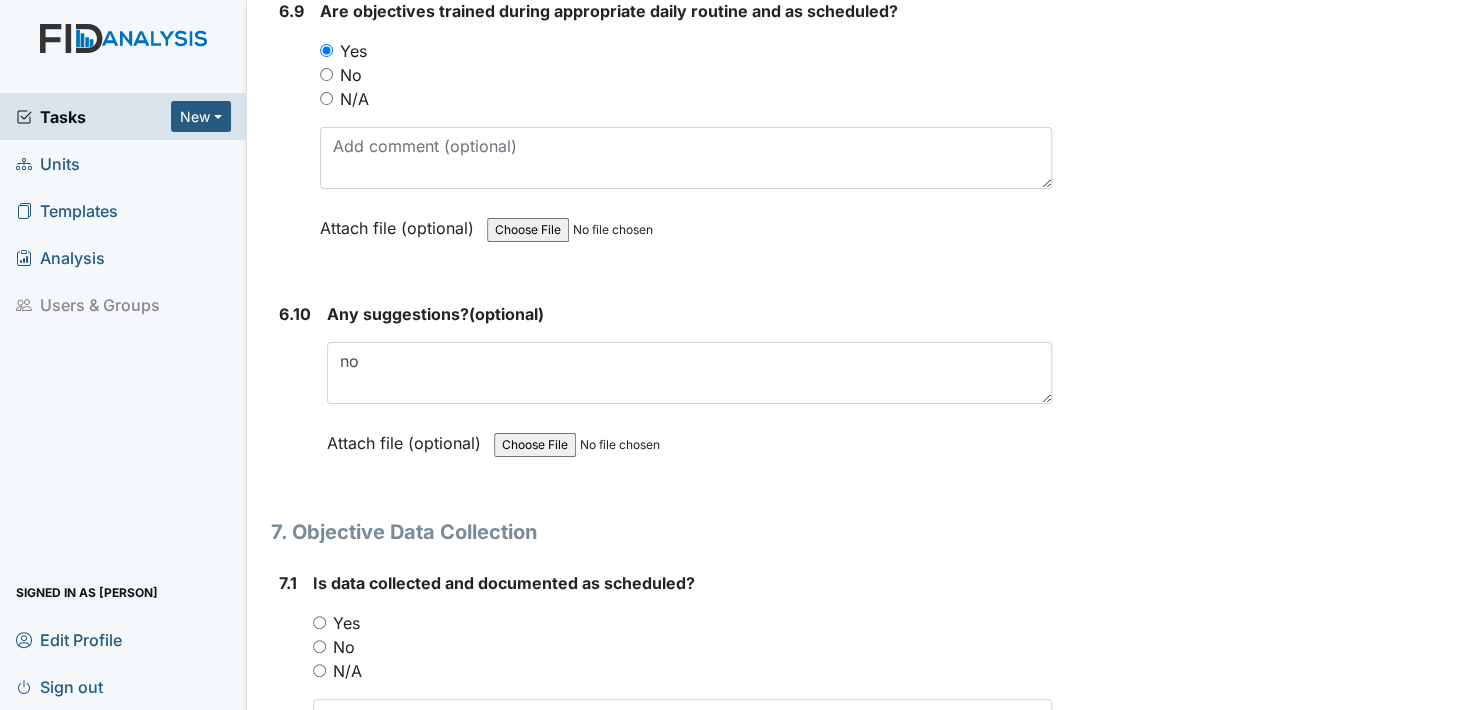 click on "Attach file (optional)" at bounding box center [408, 437] 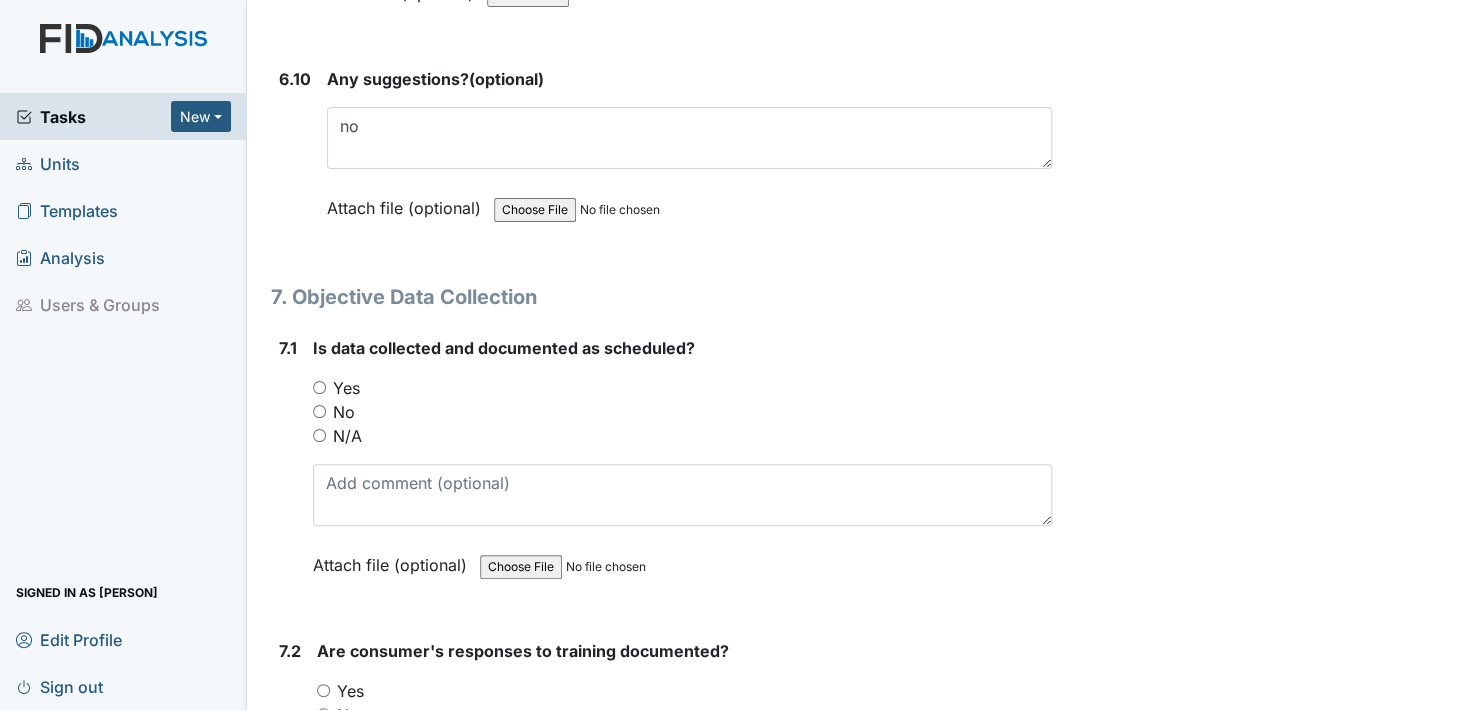 scroll, scrollTop: 14200, scrollLeft: 0, axis: vertical 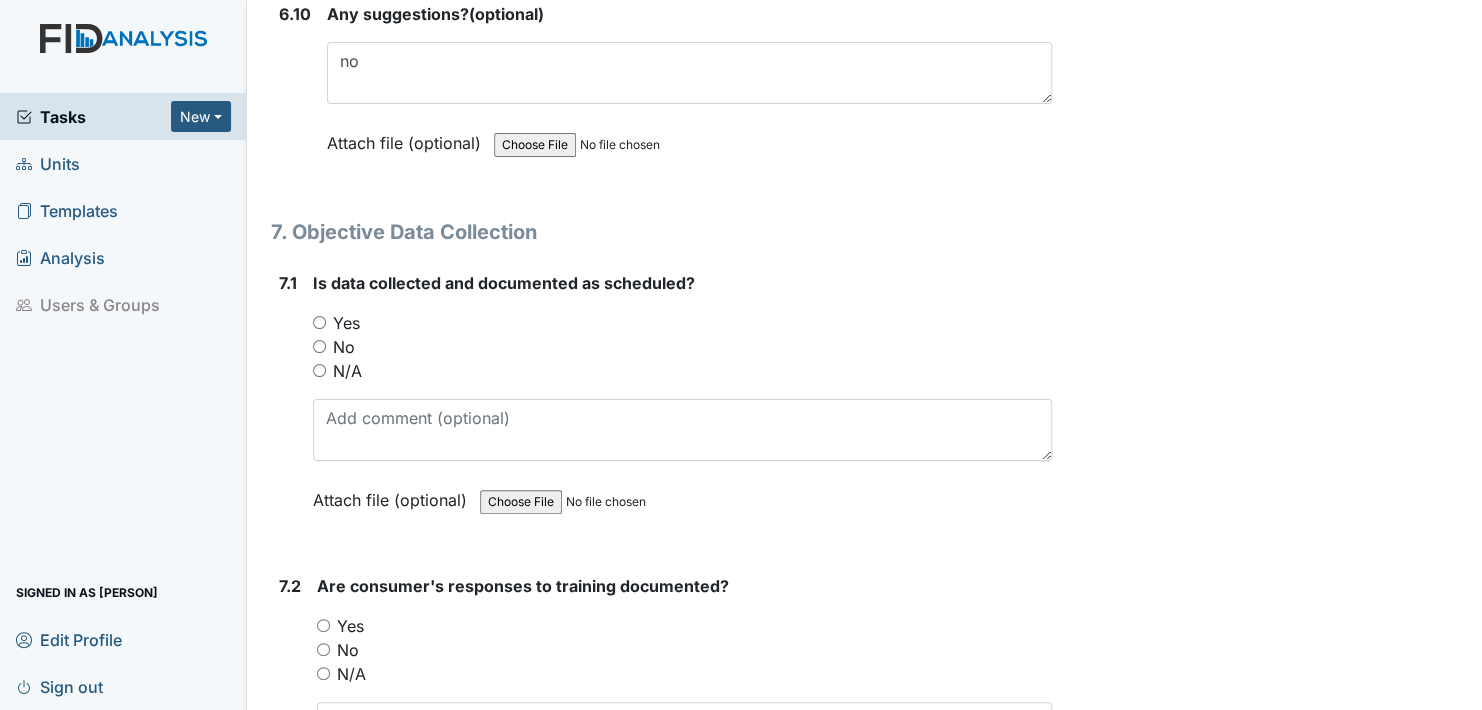 click on "Yes" at bounding box center (319, 322) 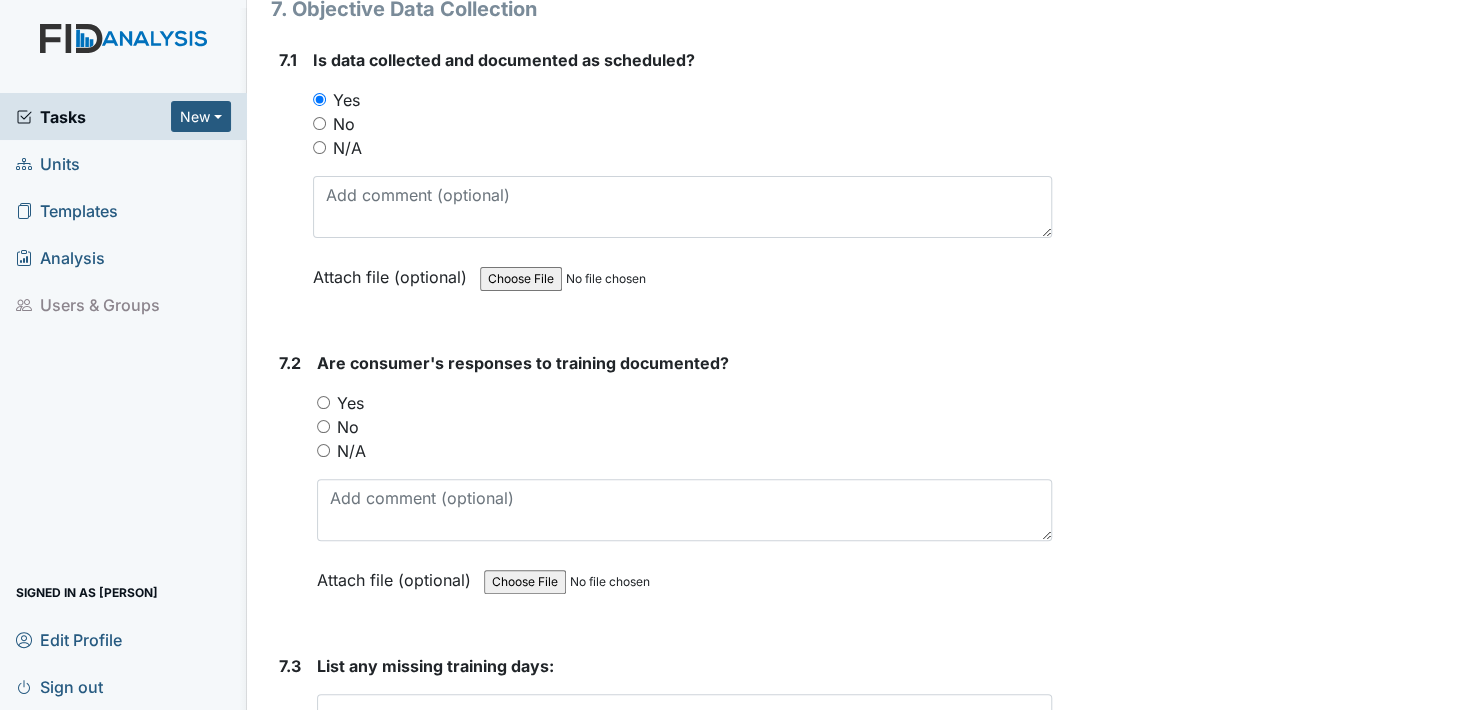 scroll, scrollTop: 14500, scrollLeft: 0, axis: vertical 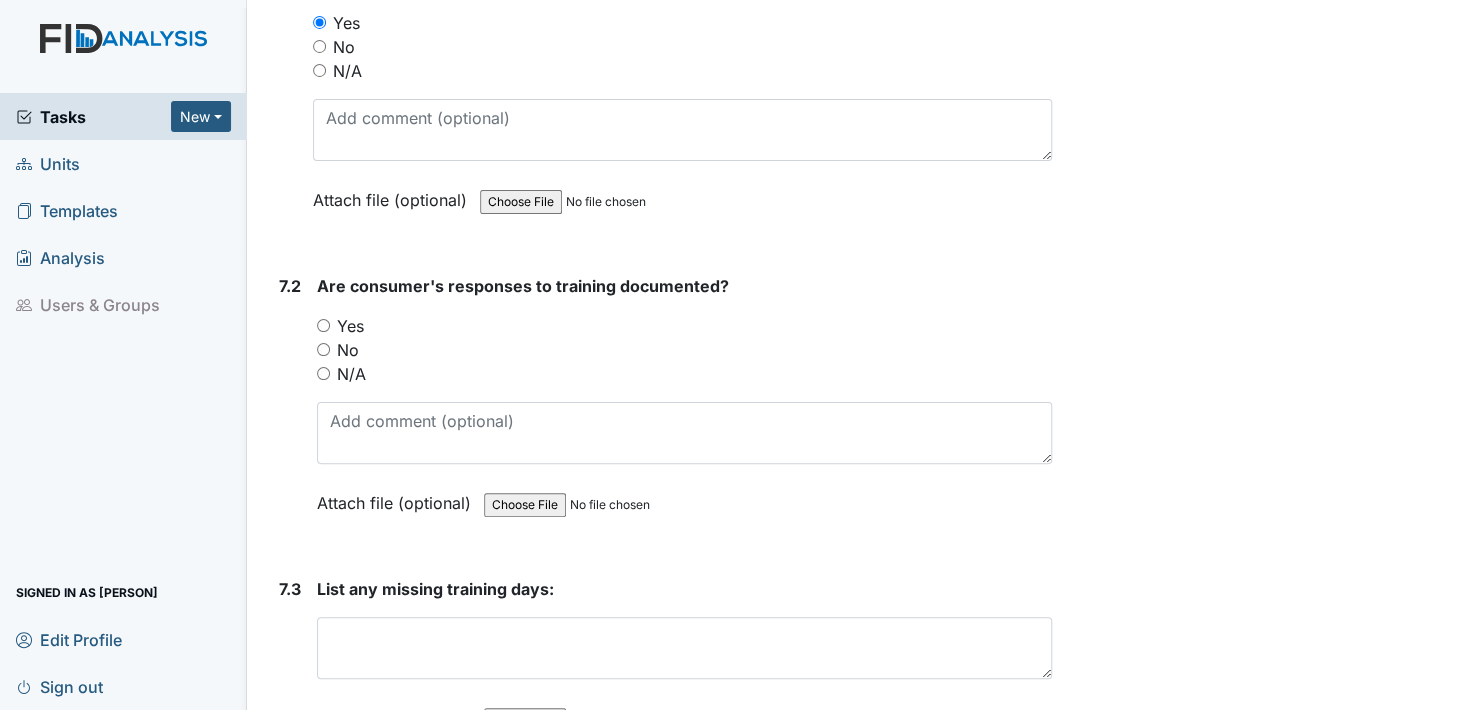 click on "Yes" at bounding box center [323, 325] 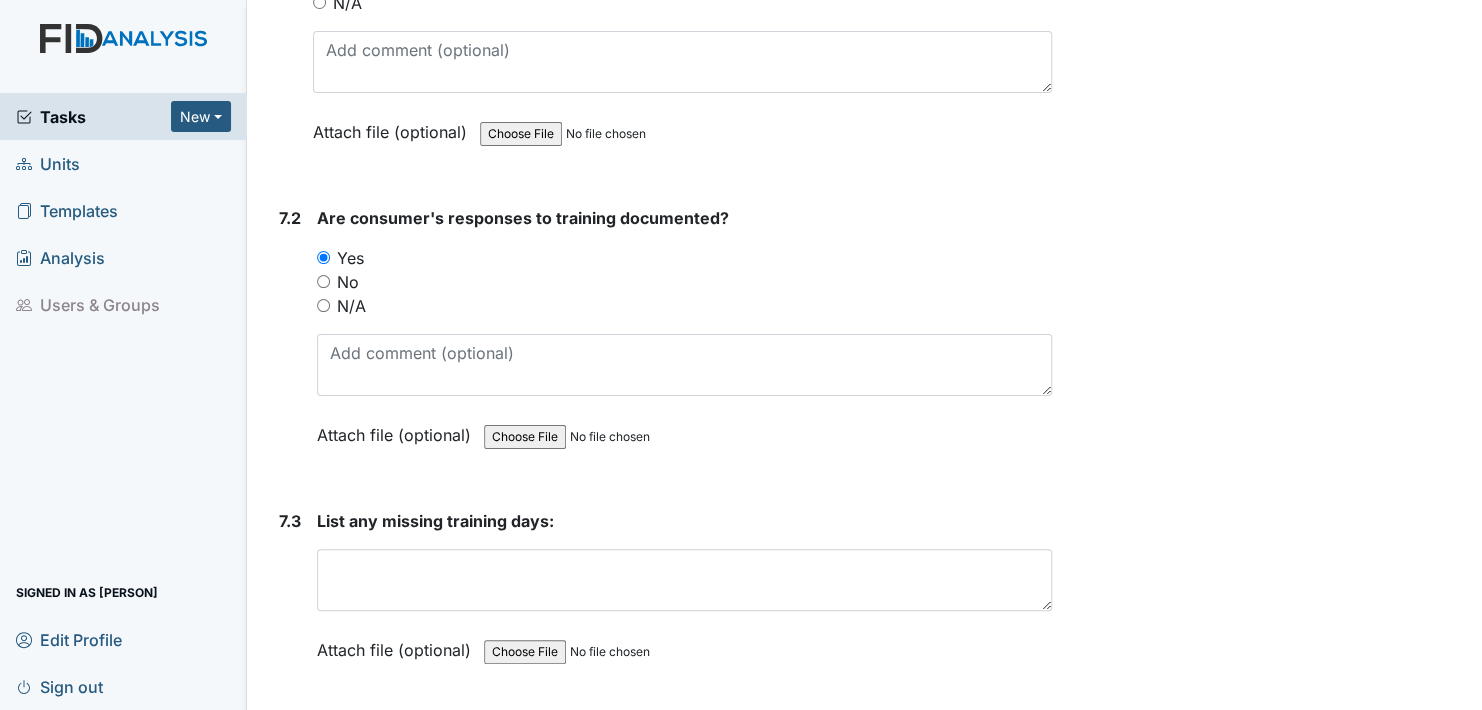 scroll, scrollTop: 14600, scrollLeft: 0, axis: vertical 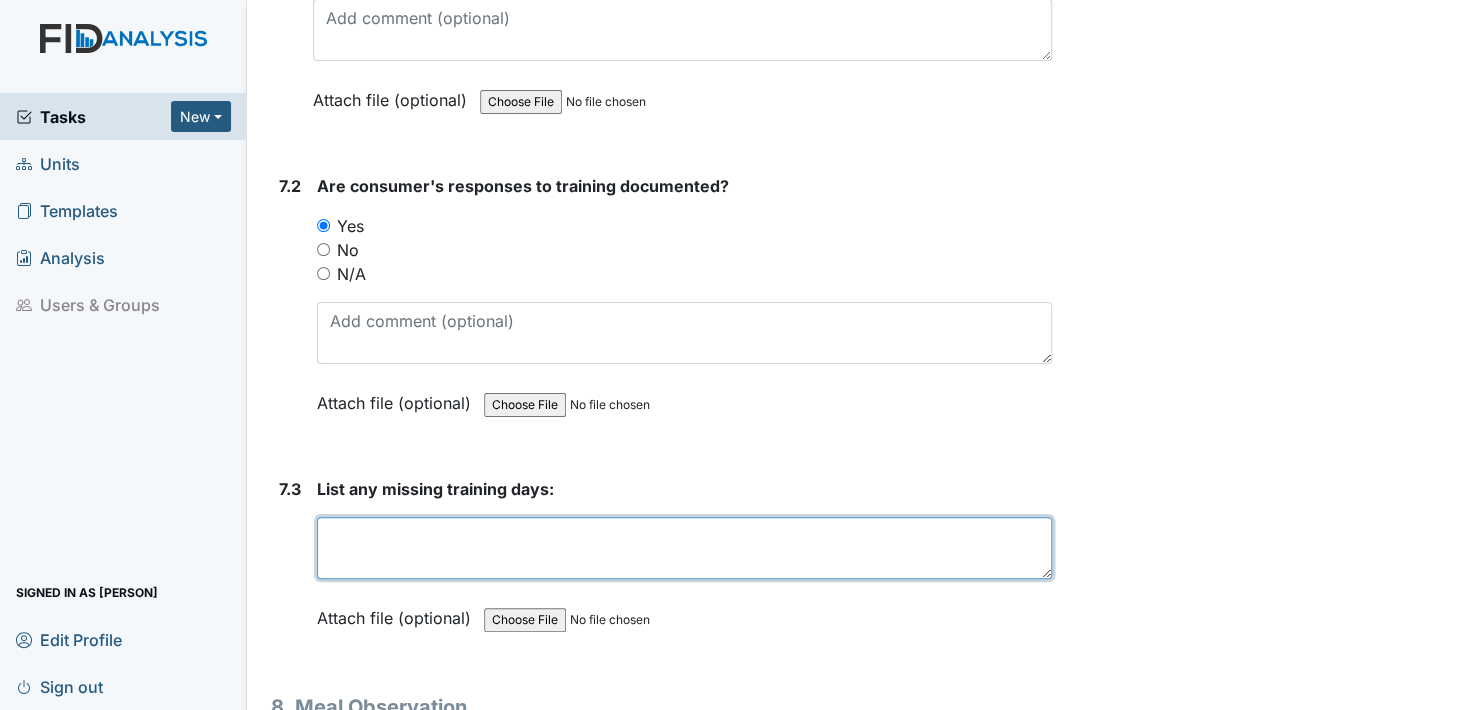 click at bounding box center [684, 548] 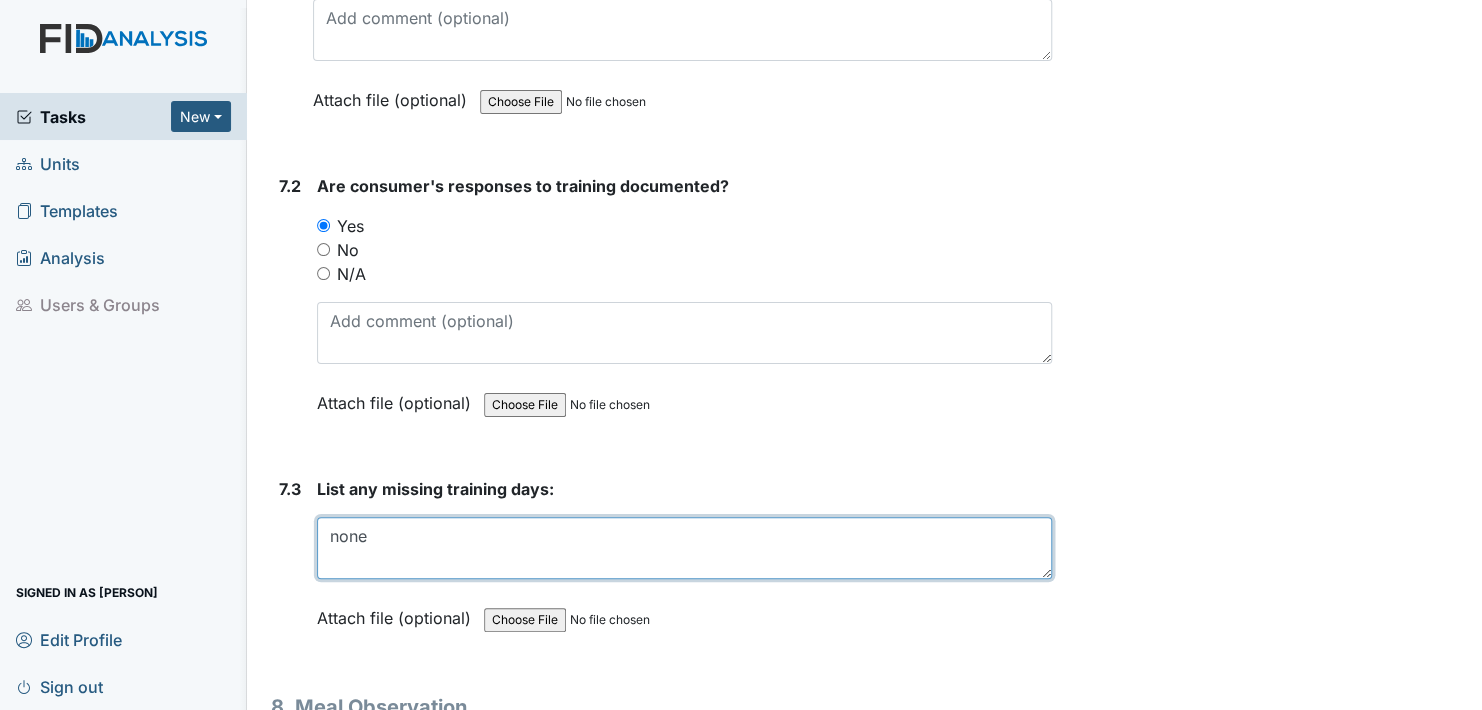 type on "none" 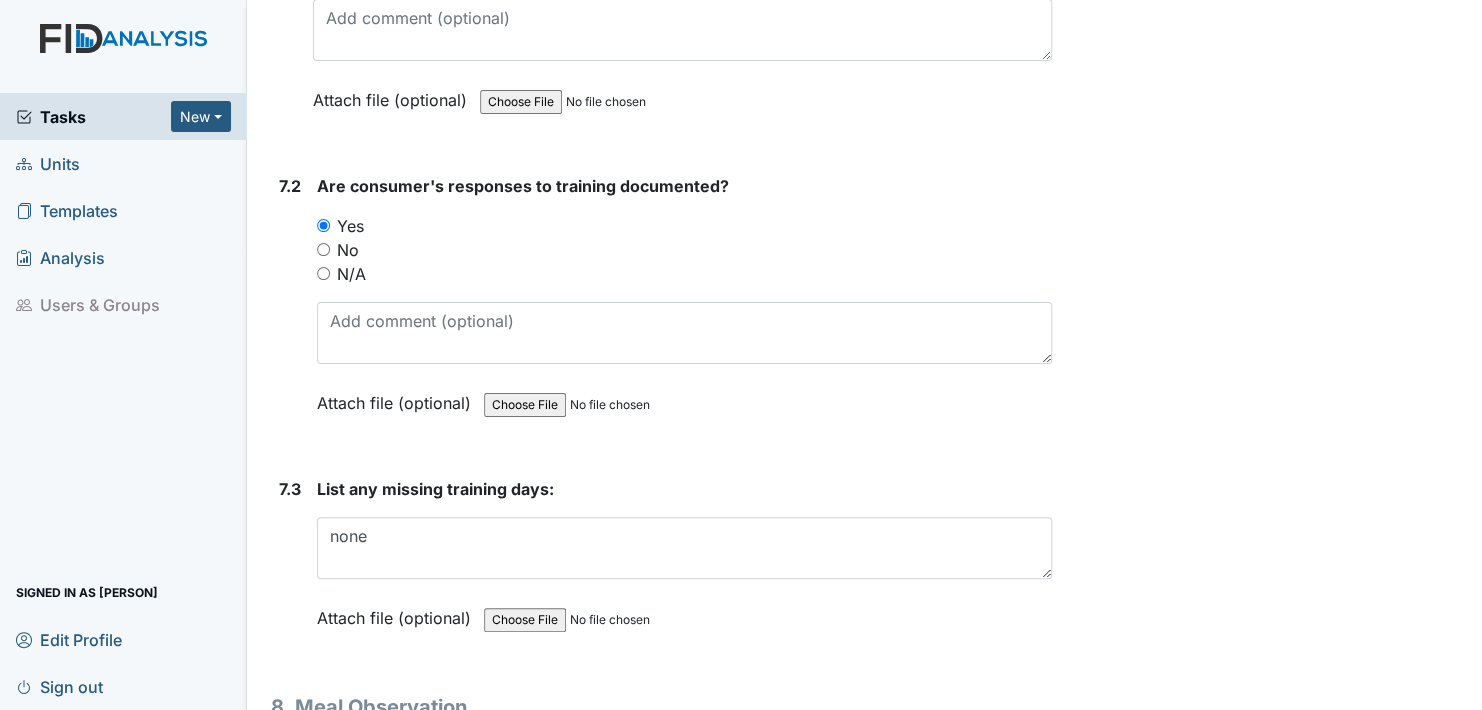click on "Attach file (optional)" at bounding box center (398, 612) 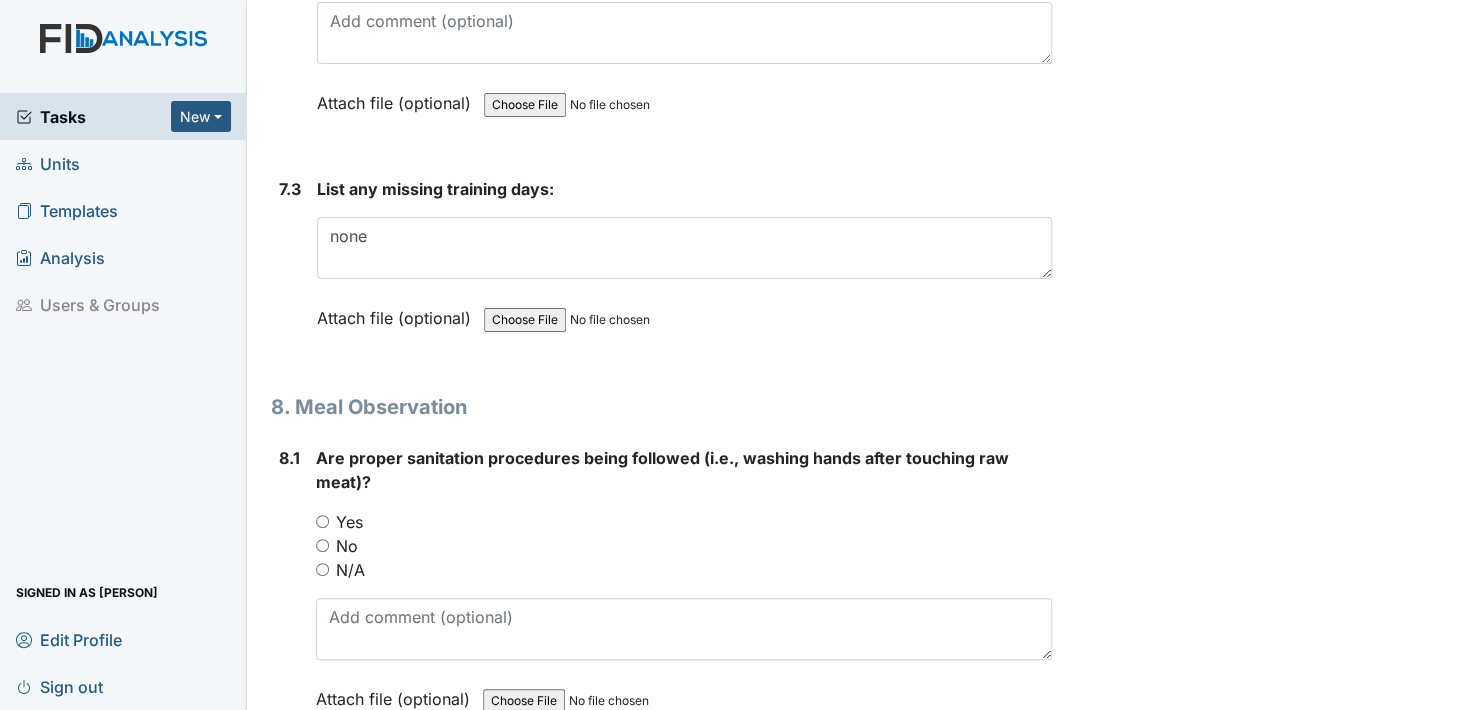 scroll, scrollTop: 15000, scrollLeft: 0, axis: vertical 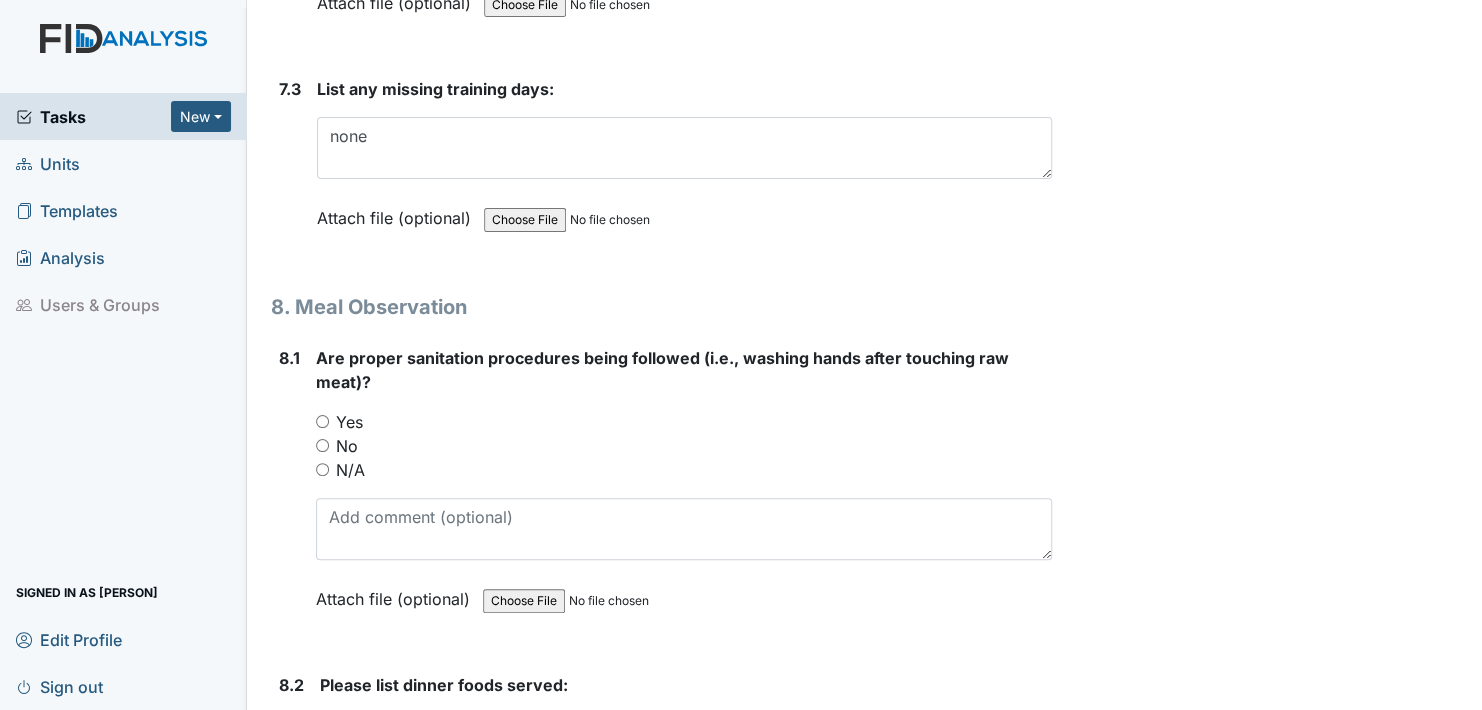 click on "Yes" at bounding box center [322, 421] 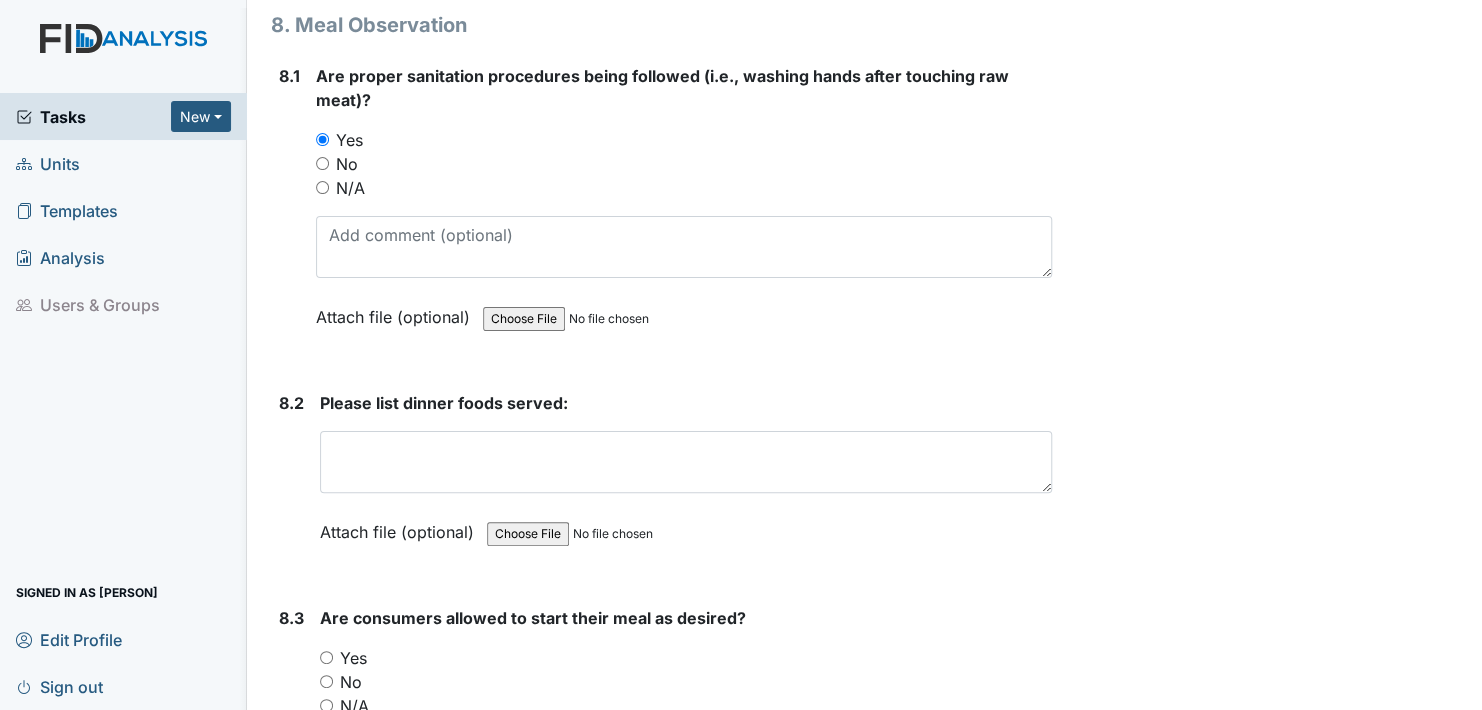 scroll, scrollTop: 15300, scrollLeft: 0, axis: vertical 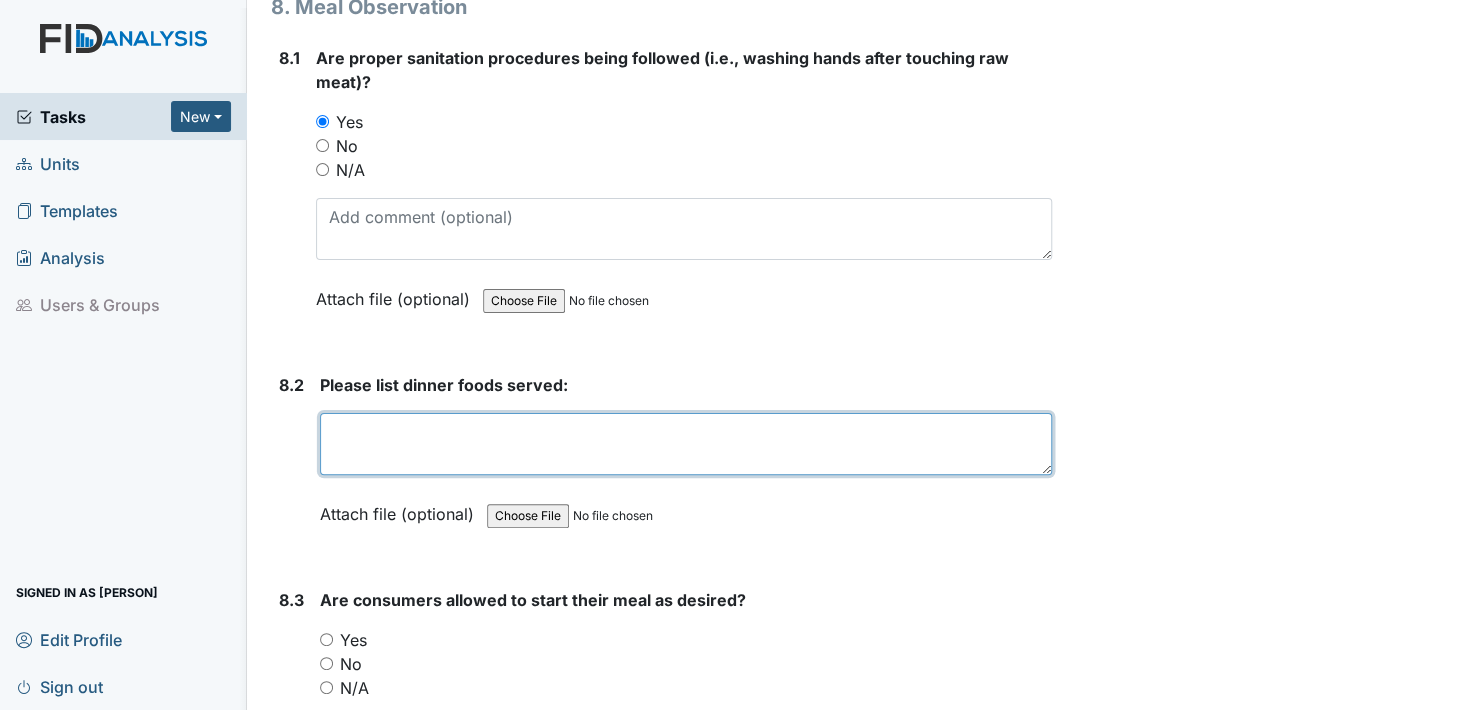 click at bounding box center (686, 444) 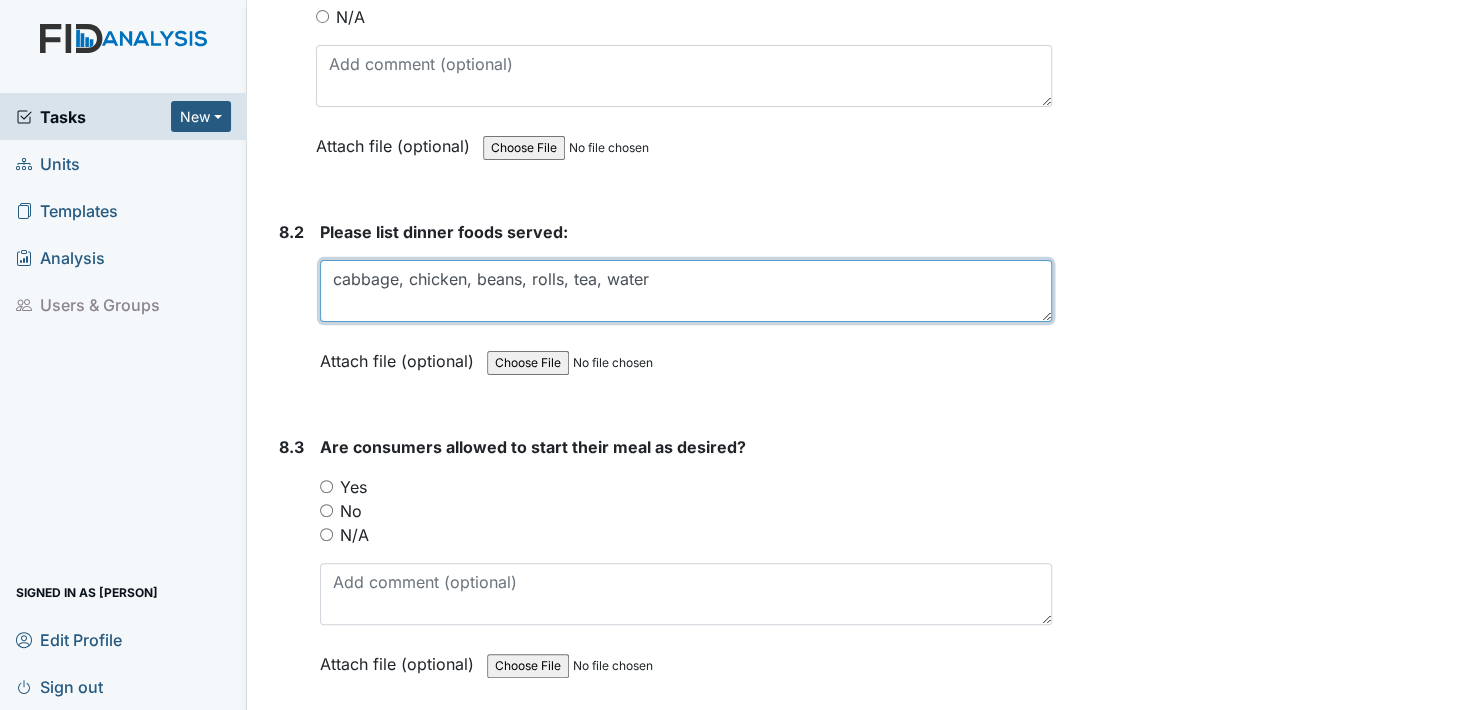 scroll, scrollTop: 15500, scrollLeft: 0, axis: vertical 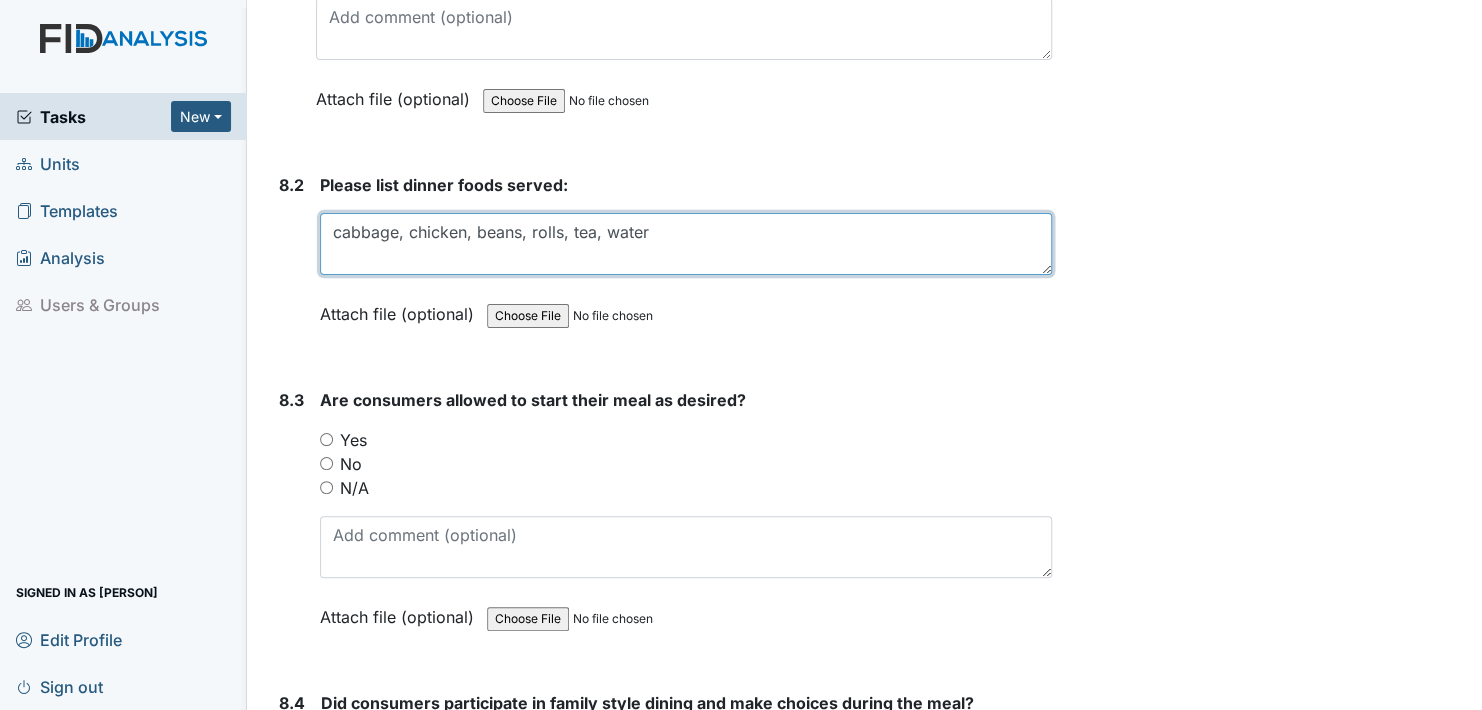 type on "cabbage, chicken, beans, rolls, tea, water" 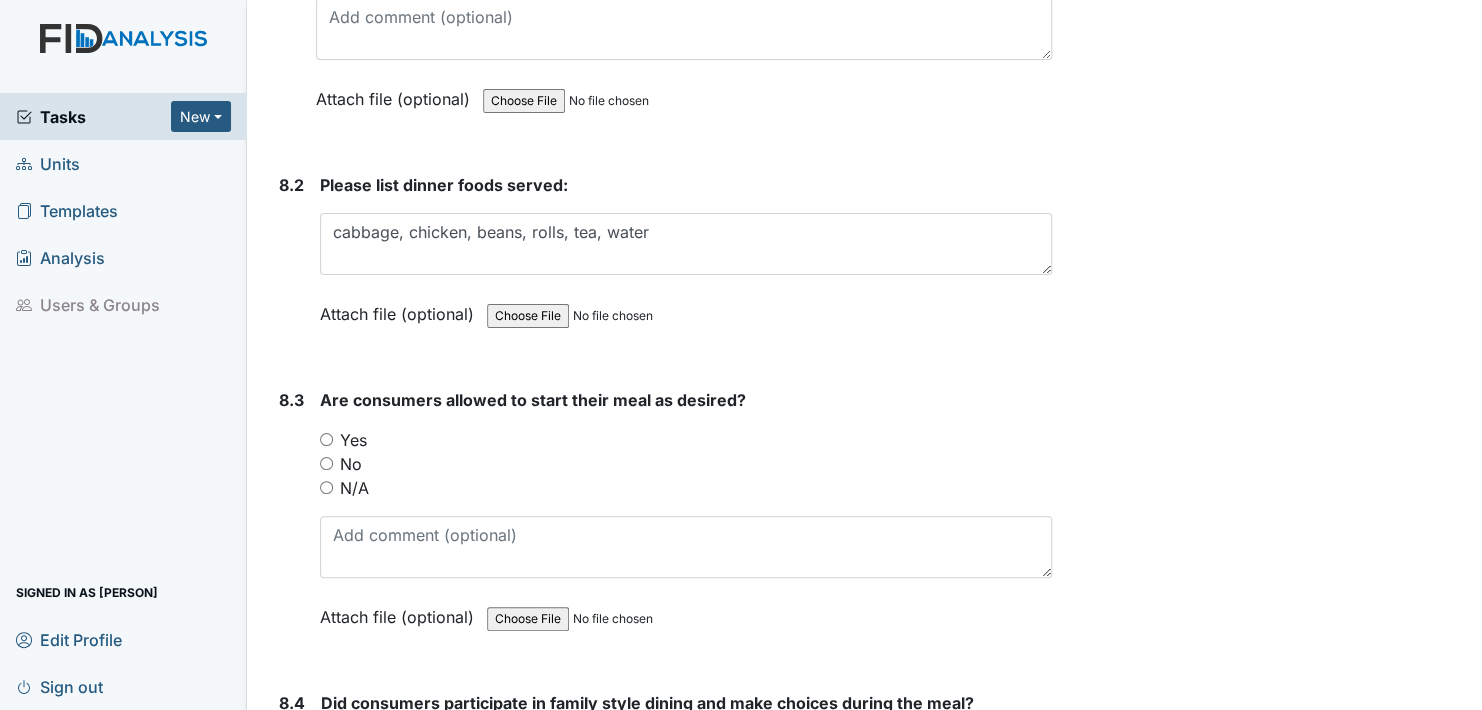 click on "Attach file (optional)" at bounding box center [401, 308] 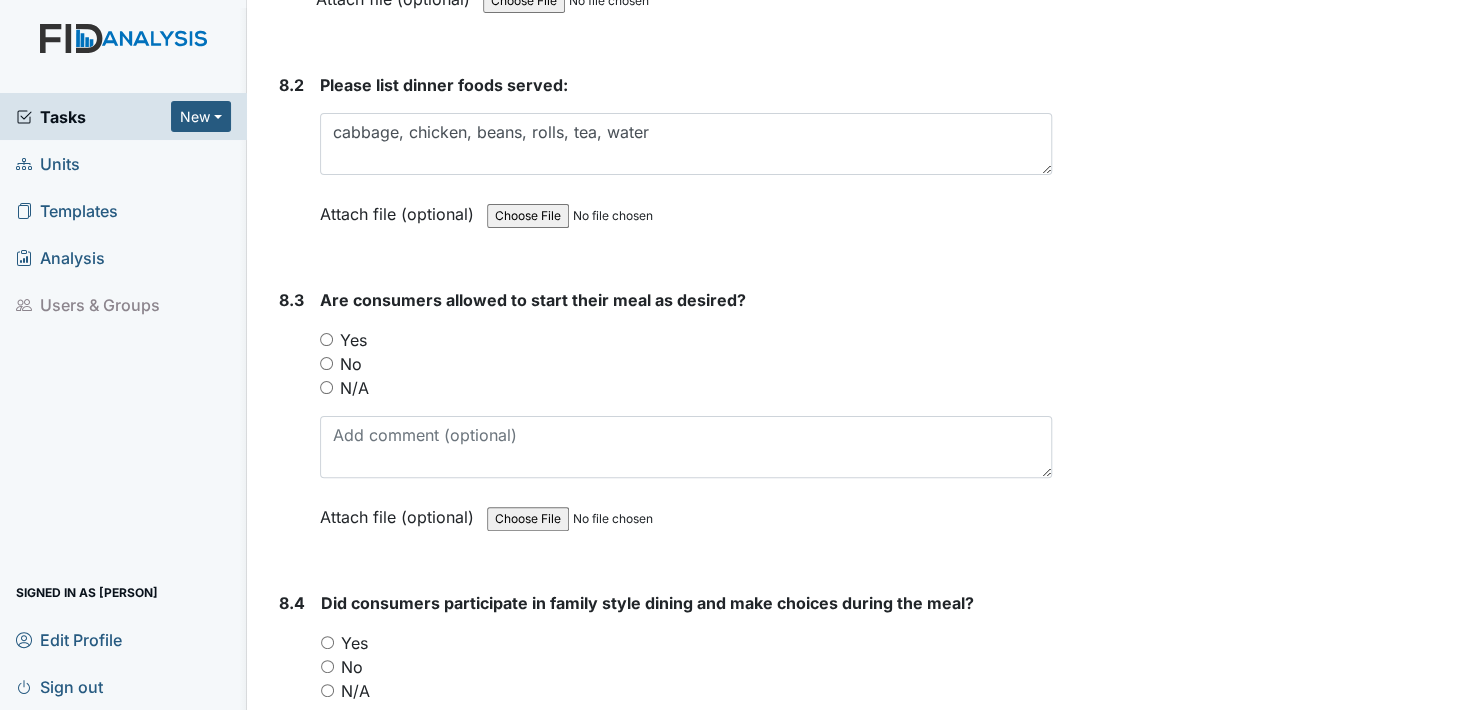 click on "Yes" at bounding box center (326, 339) 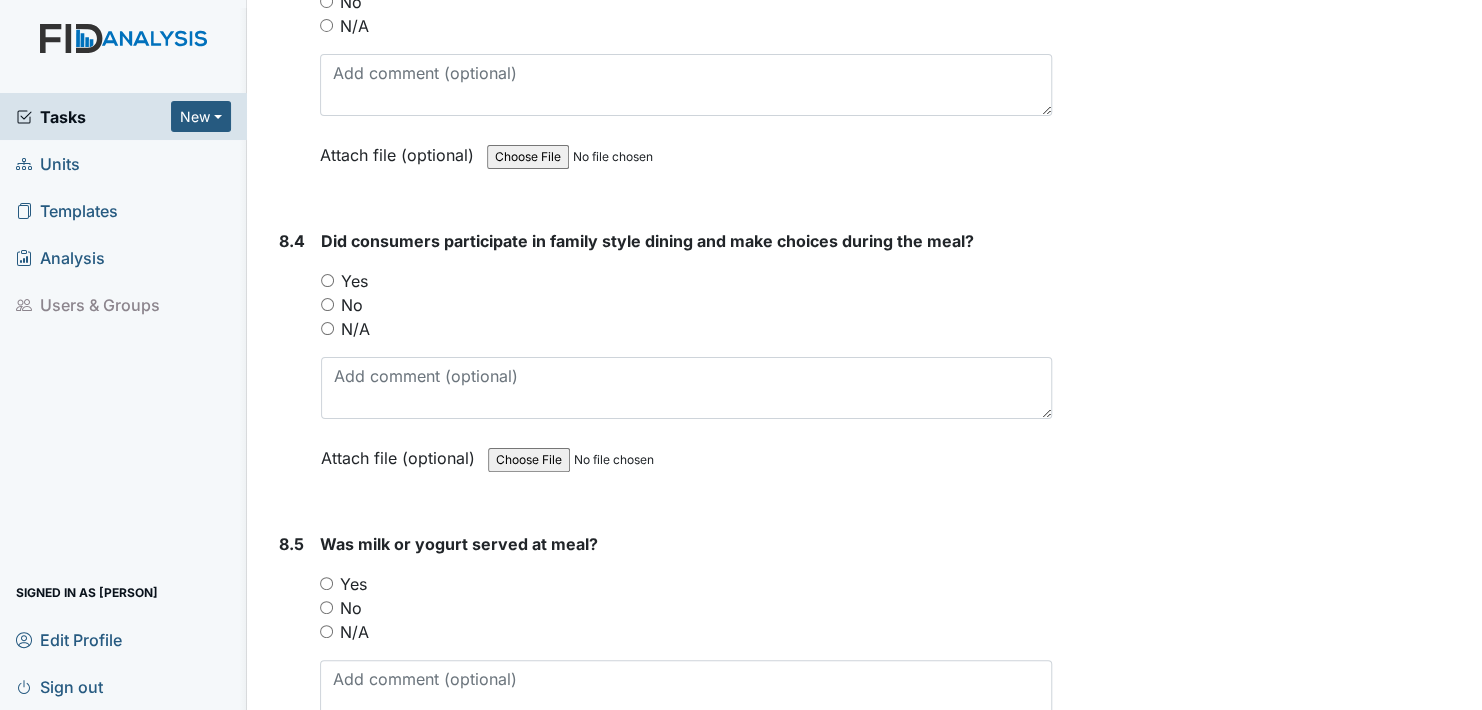 scroll, scrollTop: 16000, scrollLeft: 0, axis: vertical 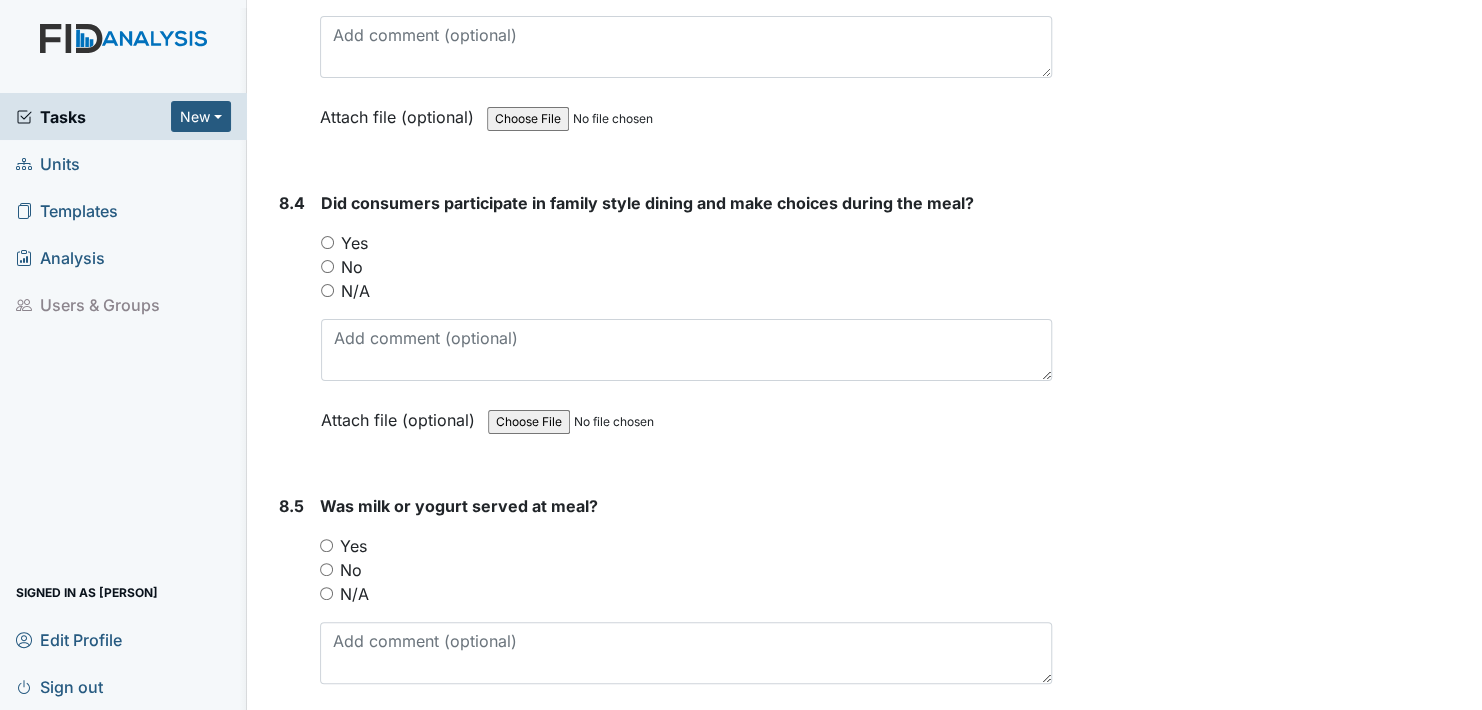 click on "Yes" at bounding box center (327, 242) 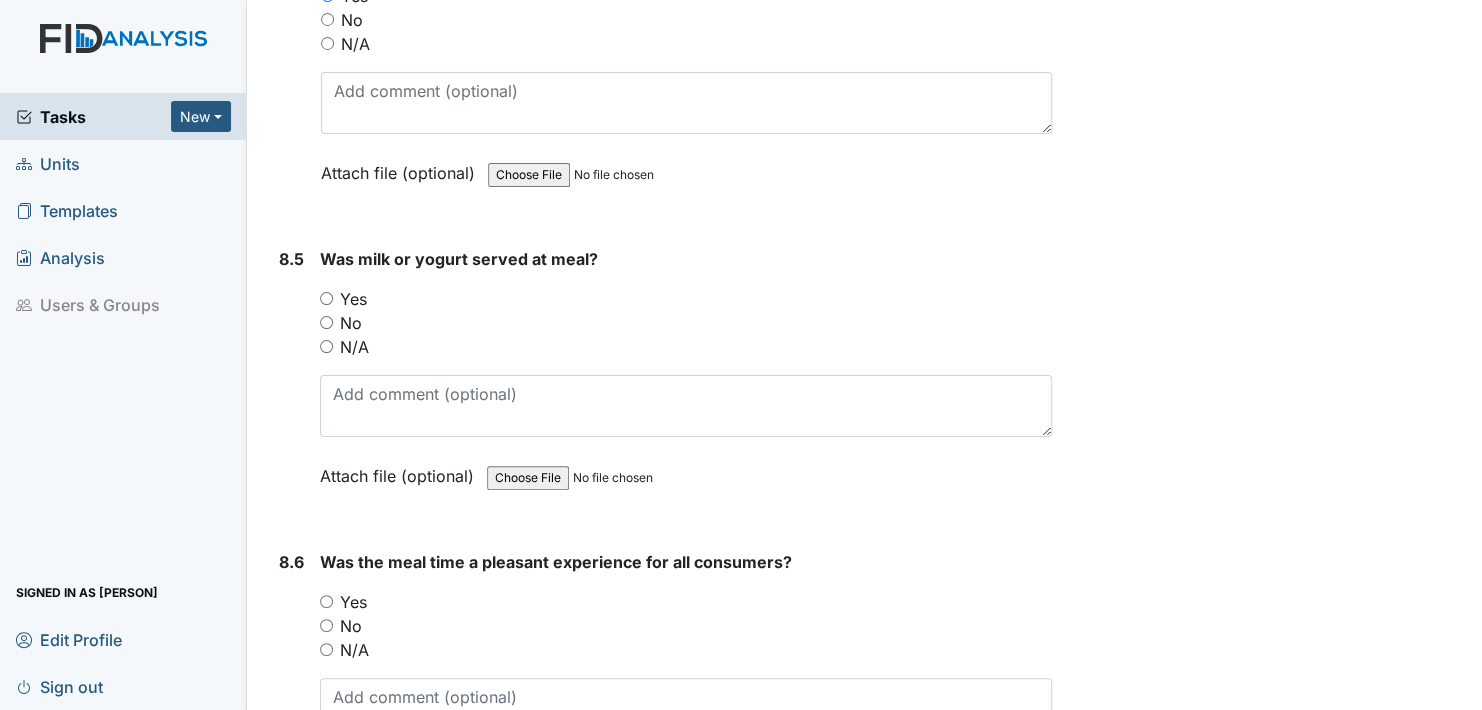scroll, scrollTop: 16300, scrollLeft: 0, axis: vertical 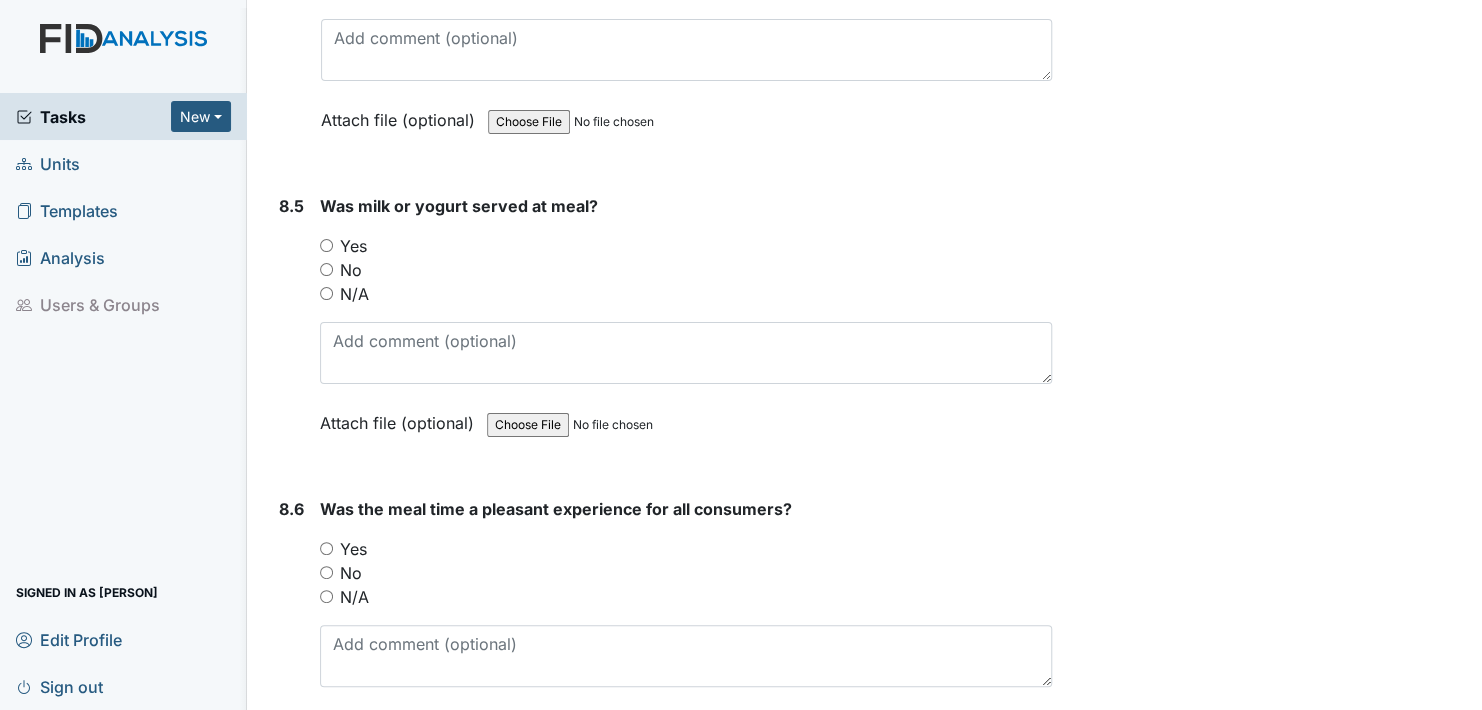 click on "Yes" at bounding box center [326, 245] 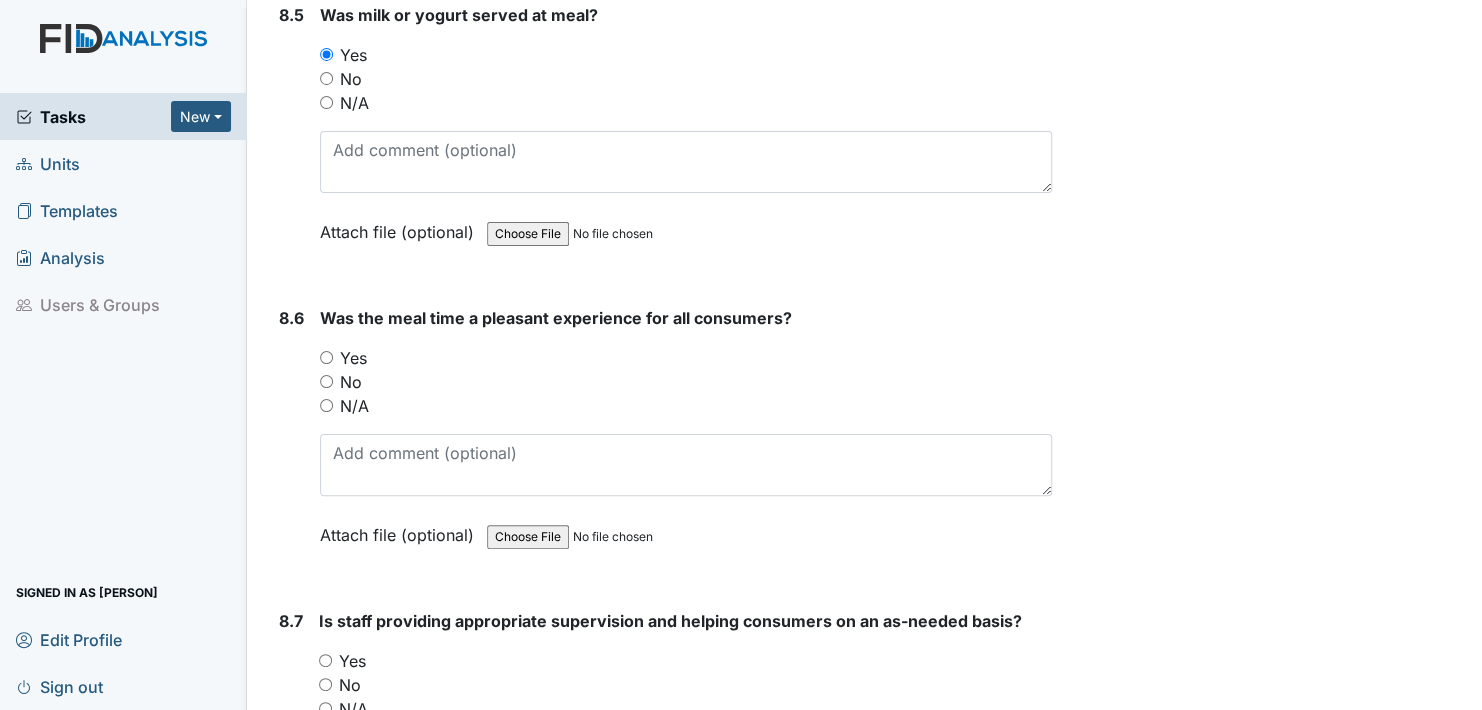 scroll, scrollTop: 16500, scrollLeft: 0, axis: vertical 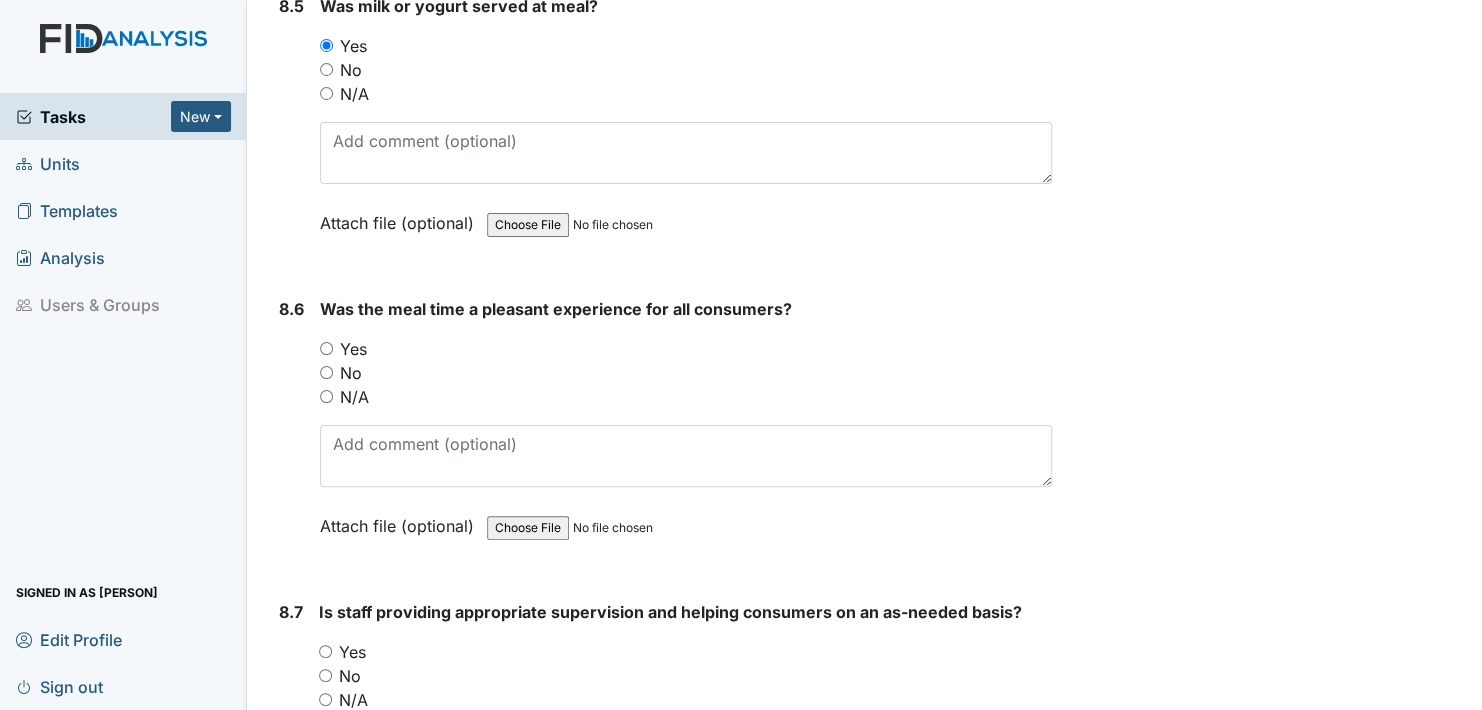 click on "Yes" at bounding box center [326, 348] 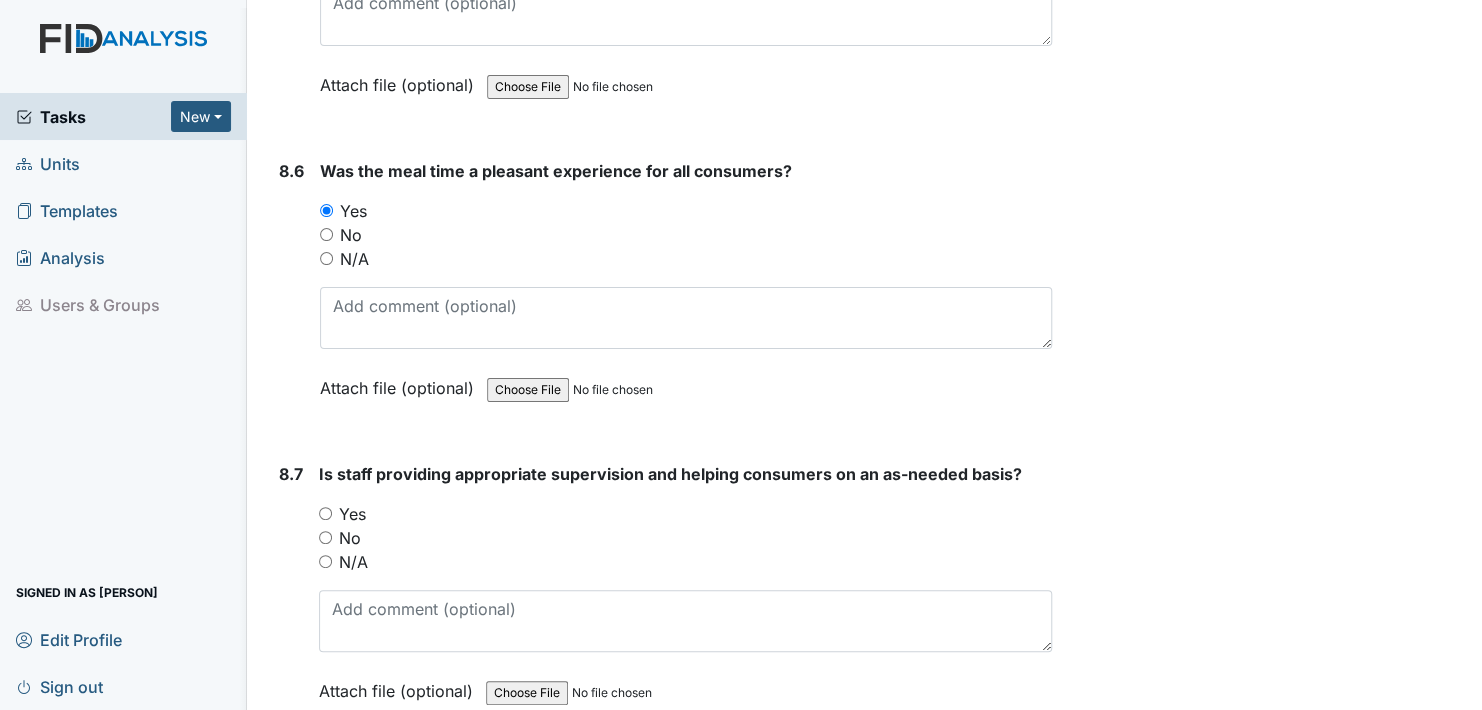 scroll, scrollTop: 16700, scrollLeft: 0, axis: vertical 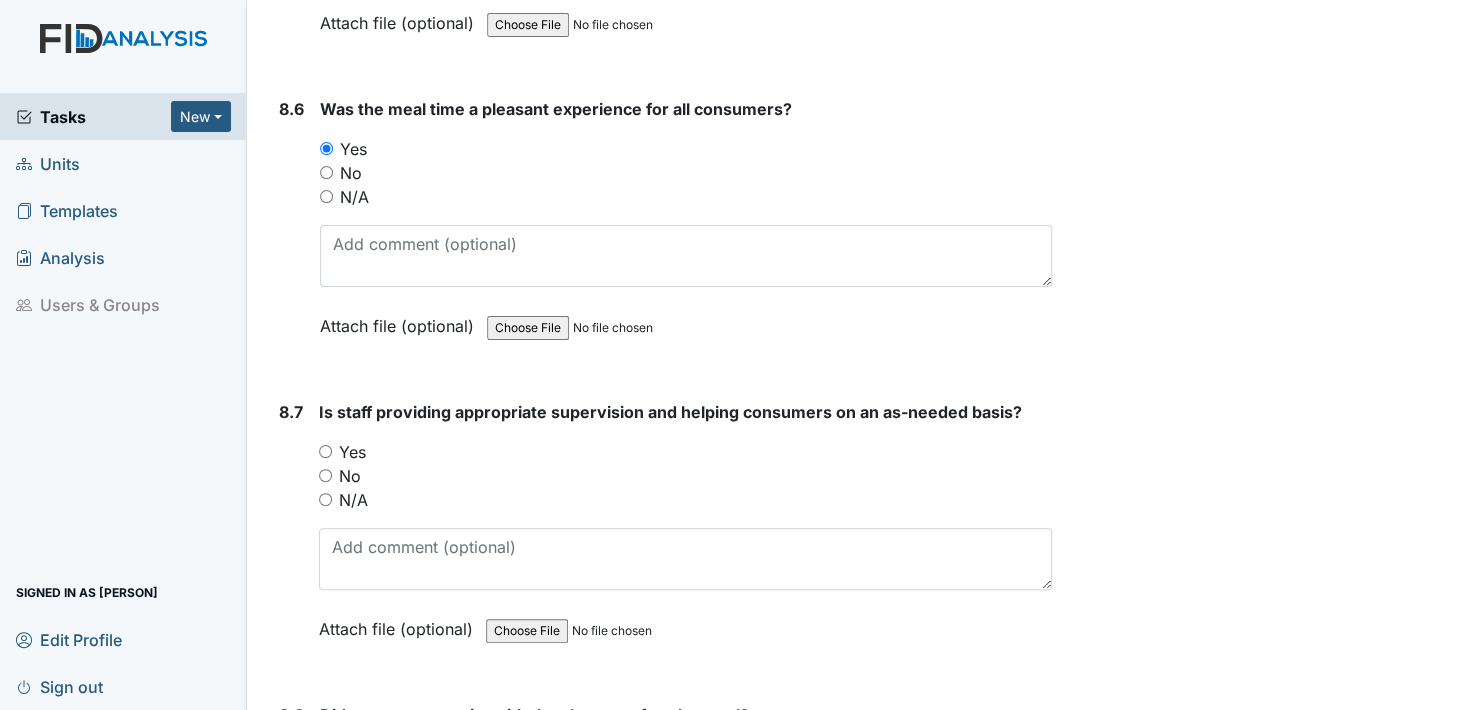click on "Yes" at bounding box center (325, 451) 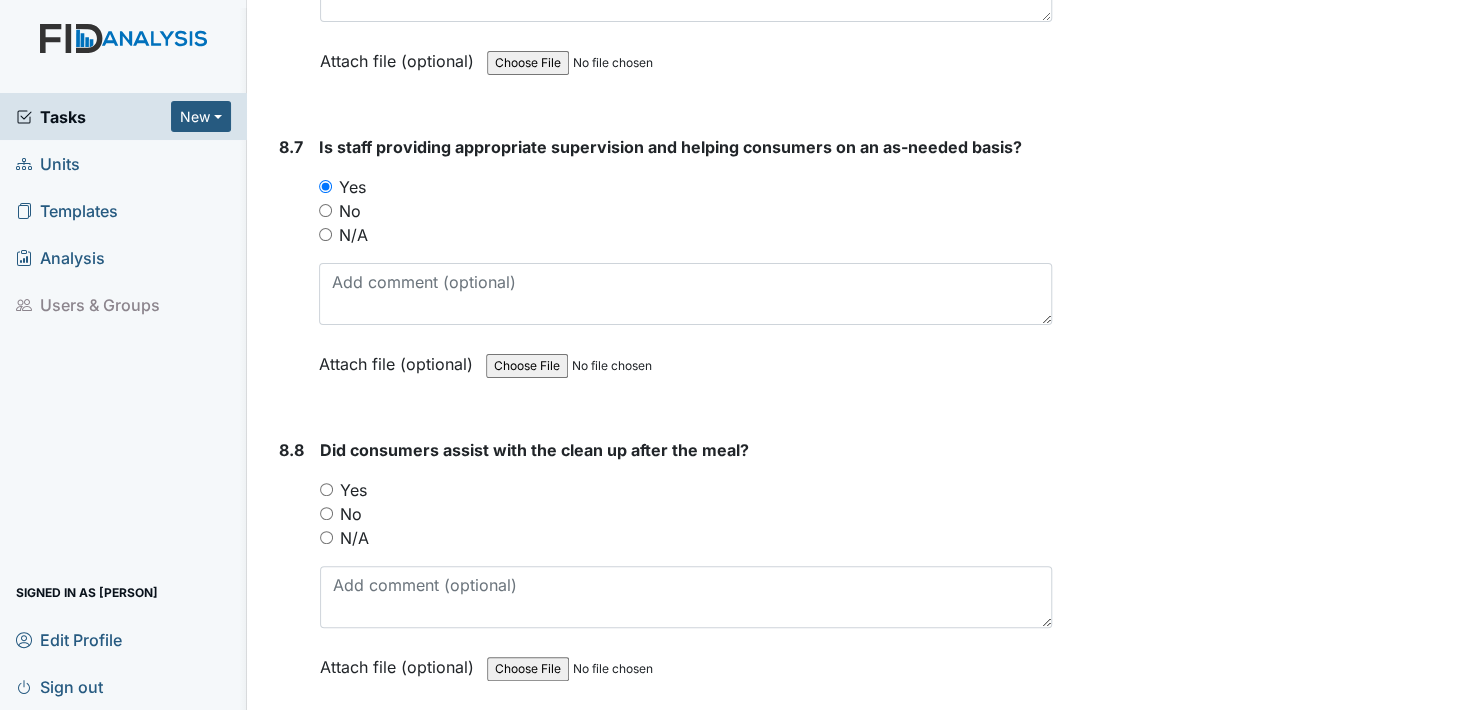 scroll, scrollTop: 17000, scrollLeft: 0, axis: vertical 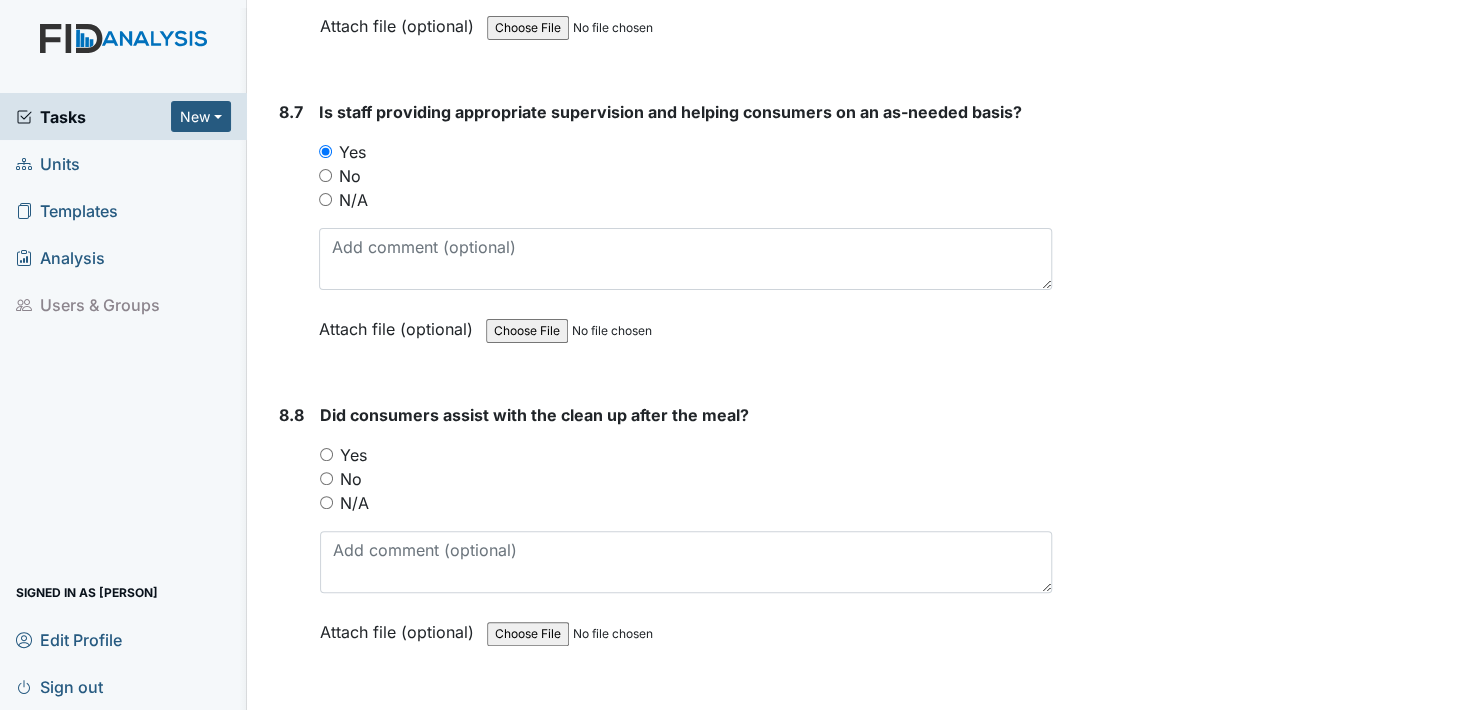 click on "Yes" at bounding box center [326, 454] 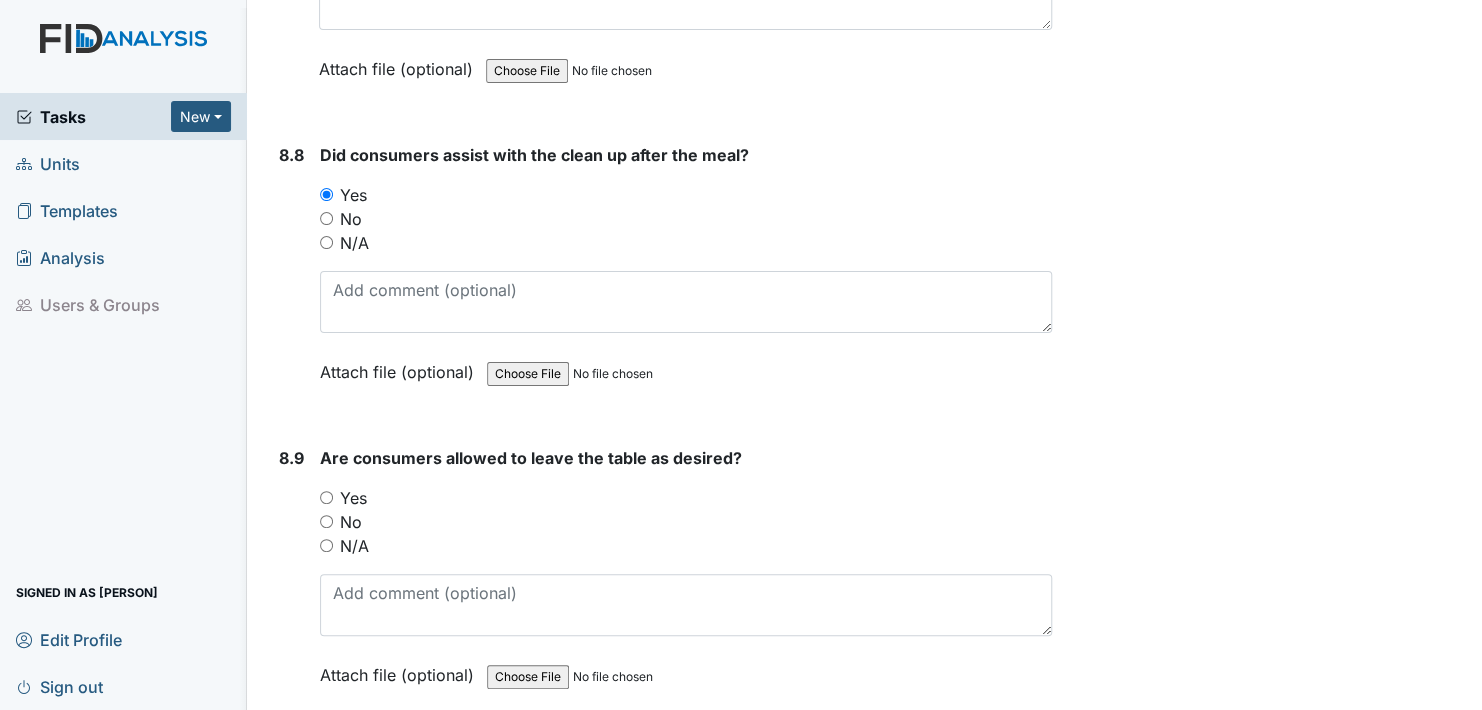 scroll, scrollTop: 17300, scrollLeft: 0, axis: vertical 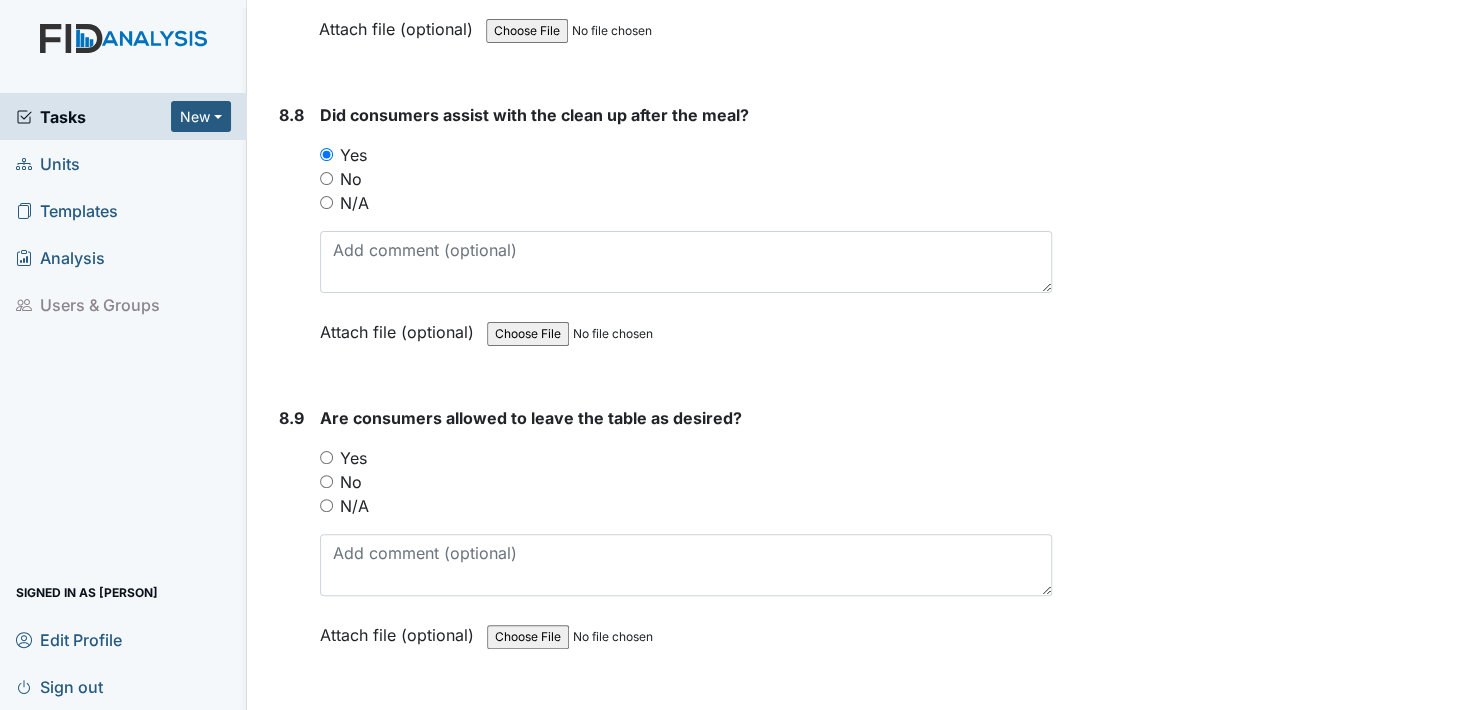 click on "Yes" at bounding box center [326, 457] 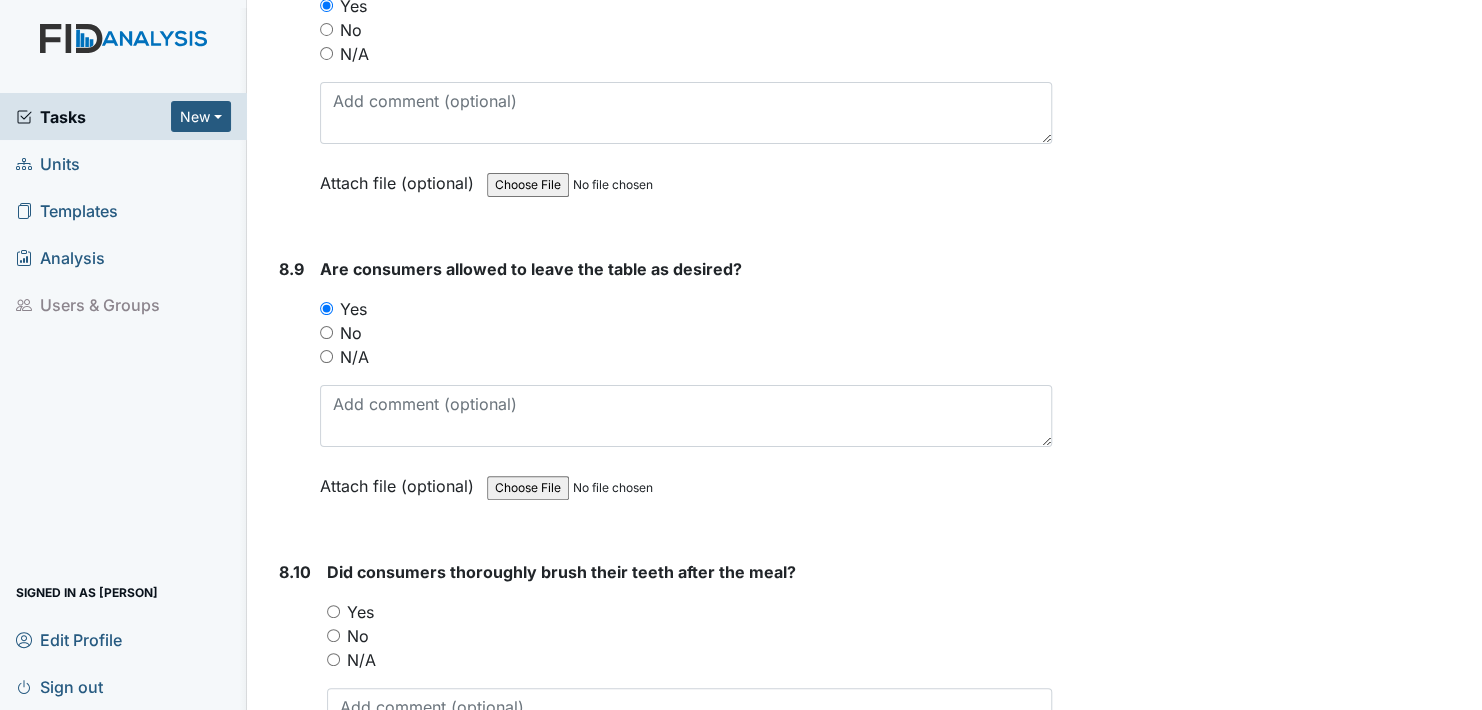 scroll, scrollTop: 17500, scrollLeft: 0, axis: vertical 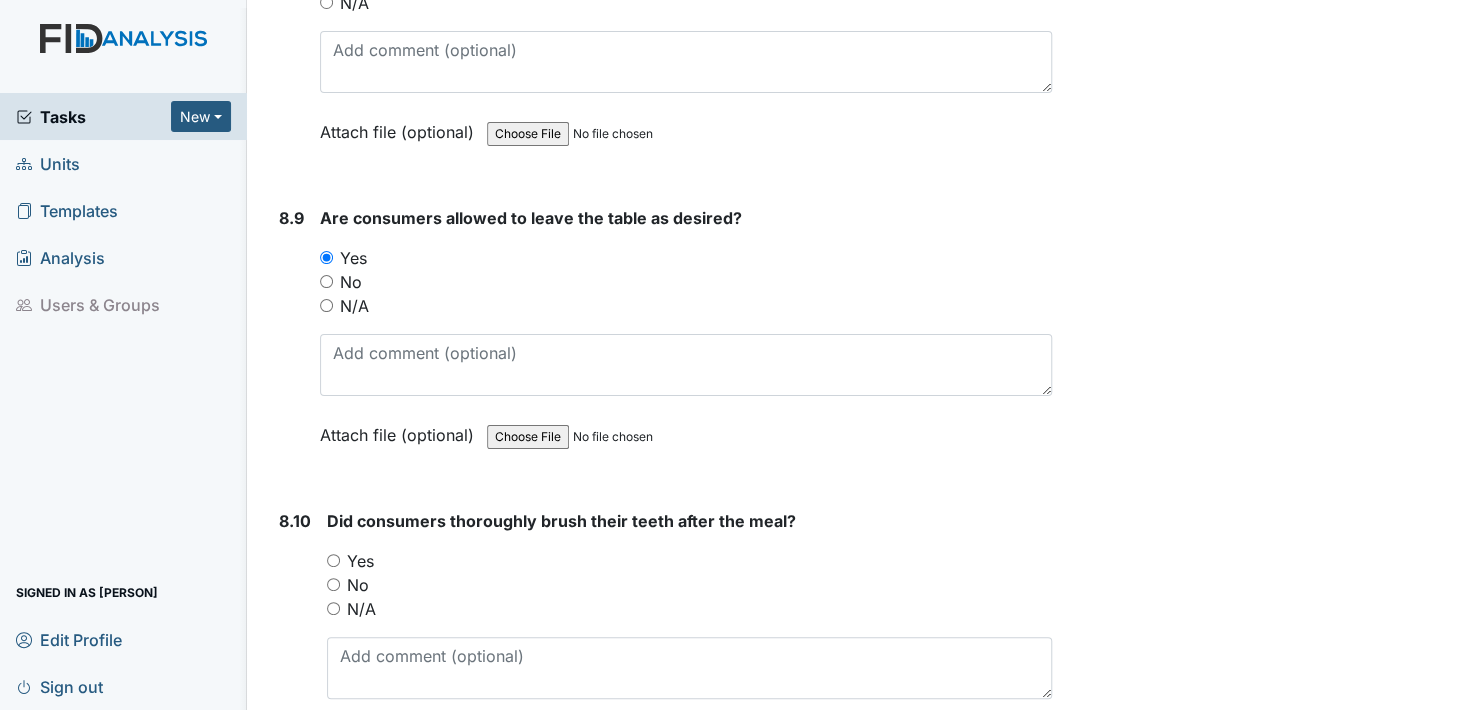 click on "Yes" at bounding box center [333, 560] 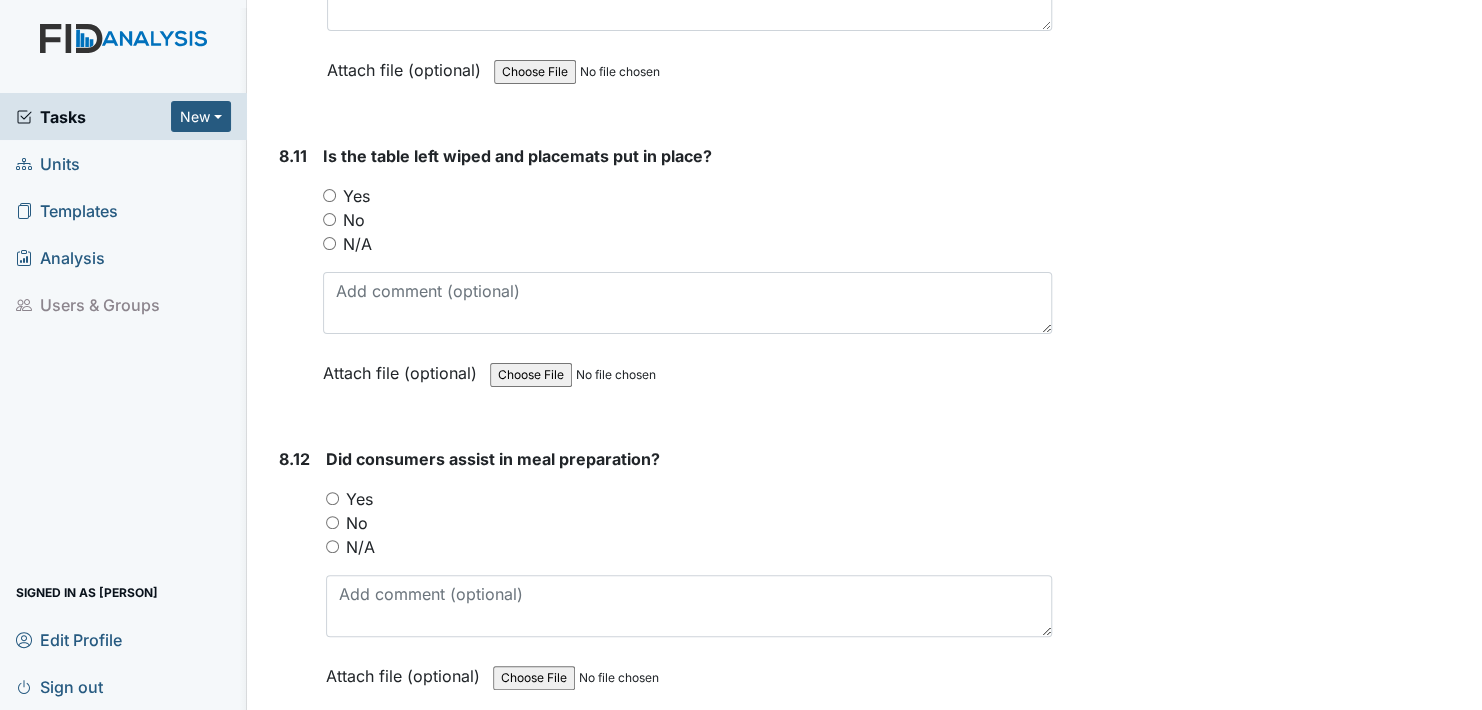 scroll, scrollTop: 18200, scrollLeft: 0, axis: vertical 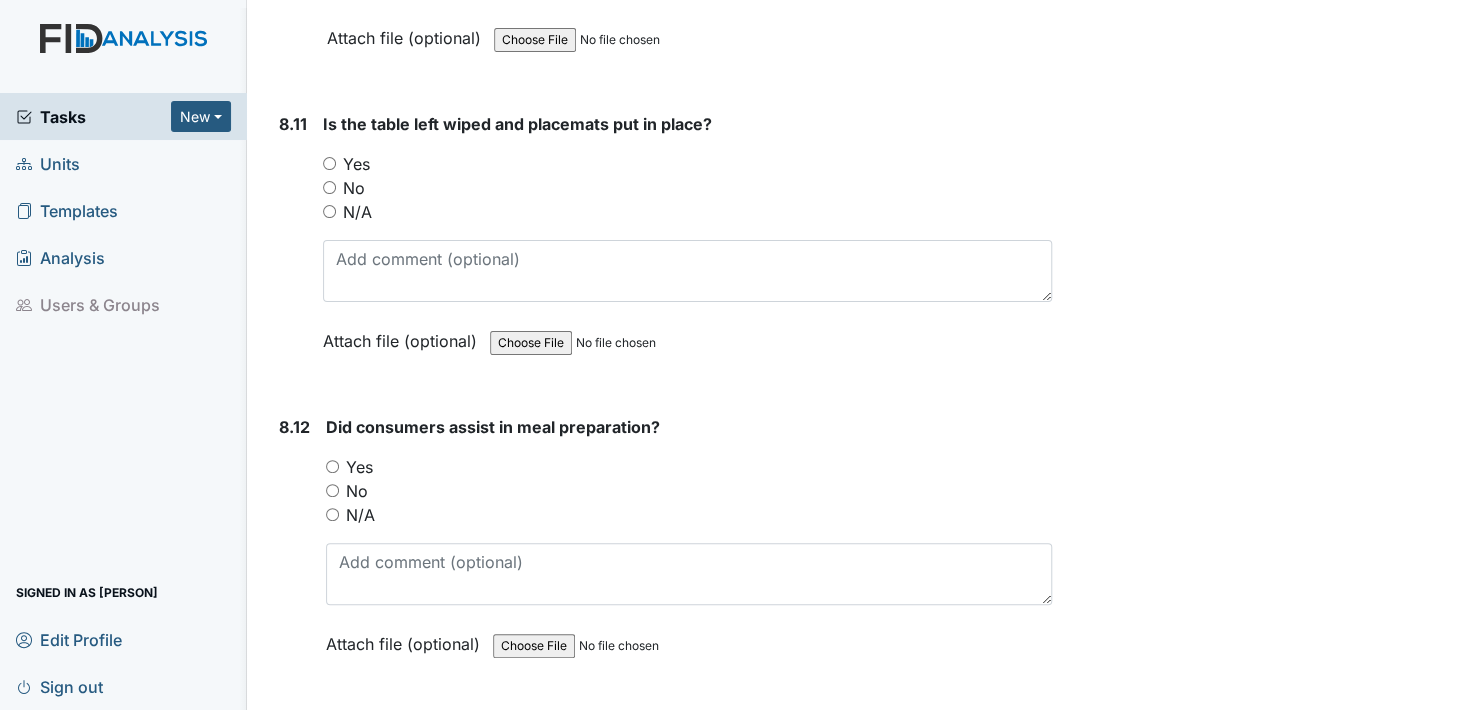 click on "Yes" at bounding box center (329, 163) 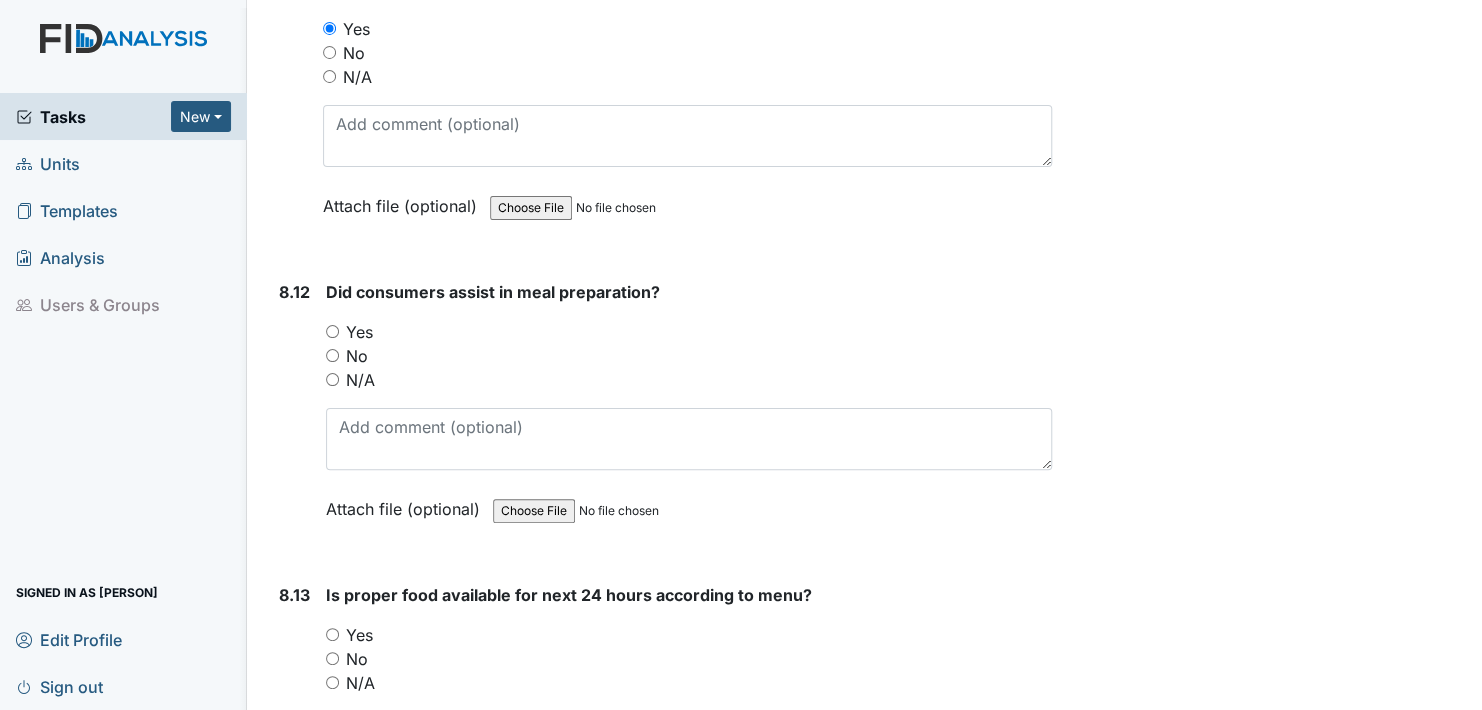 scroll, scrollTop: 18400, scrollLeft: 0, axis: vertical 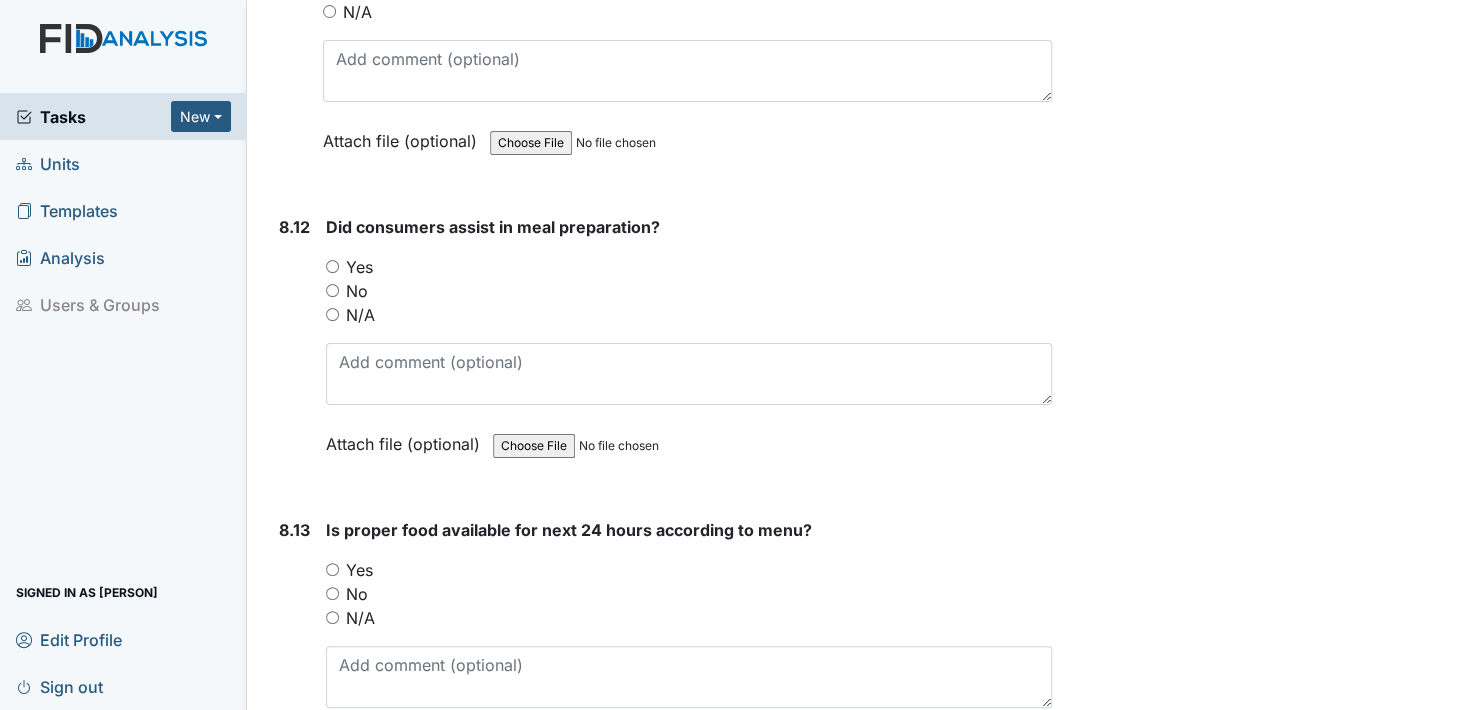 click on "Yes" at bounding box center [332, 266] 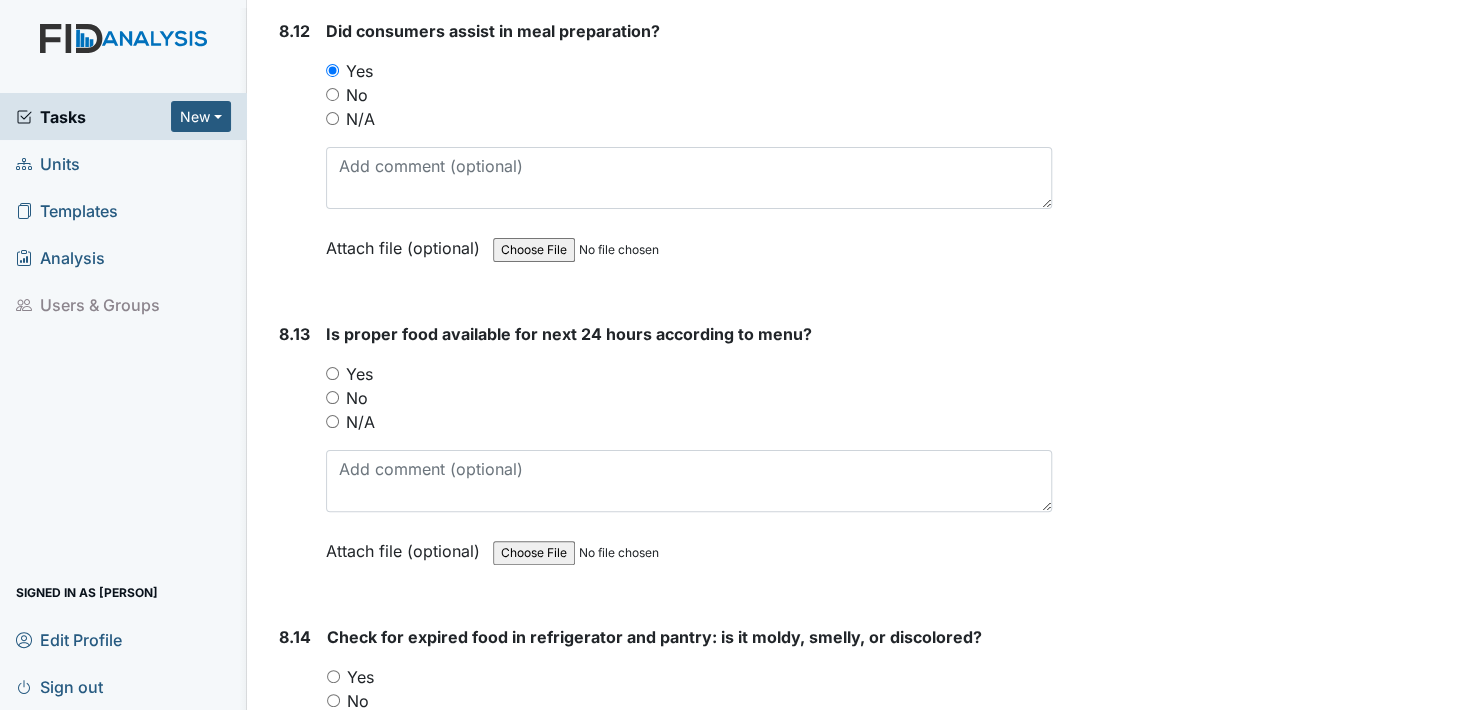 scroll, scrollTop: 18700, scrollLeft: 0, axis: vertical 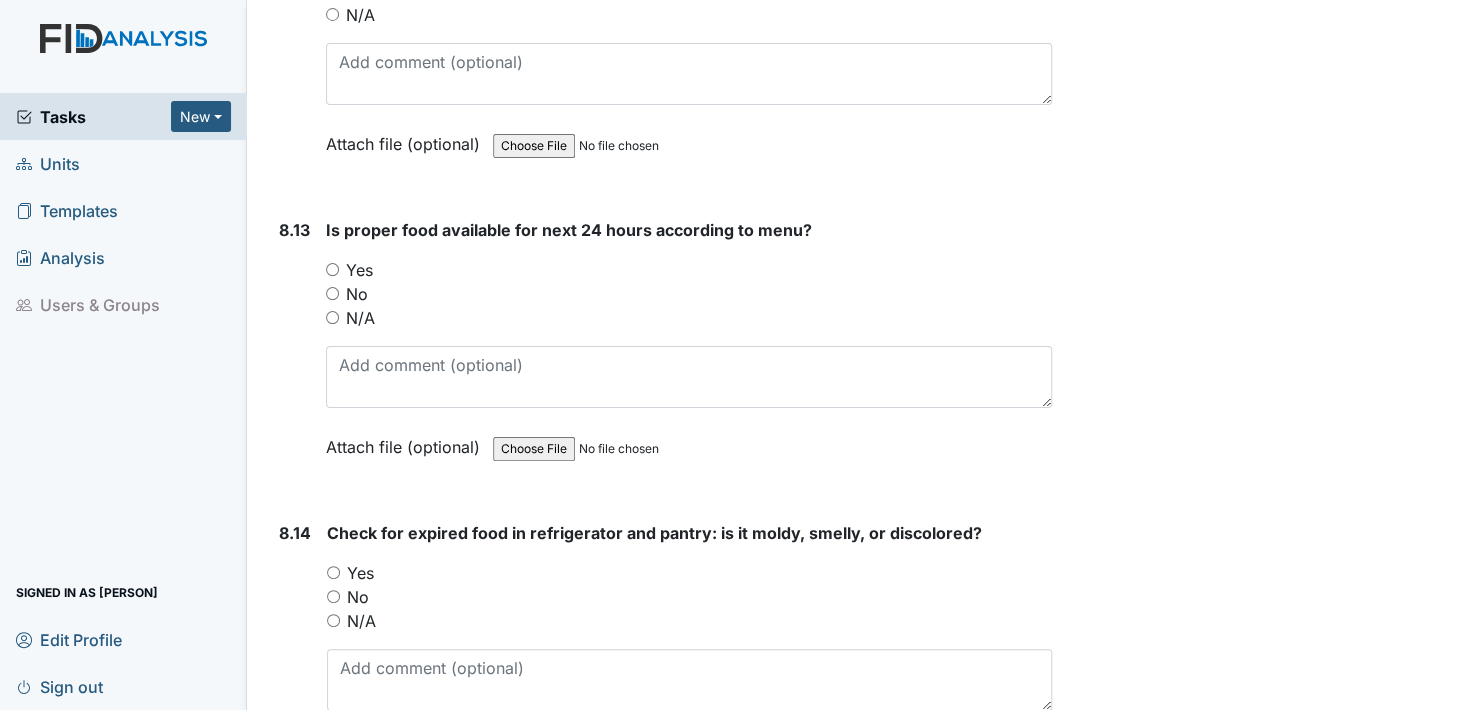 click on "Yes" at bounding box center (332, 269) 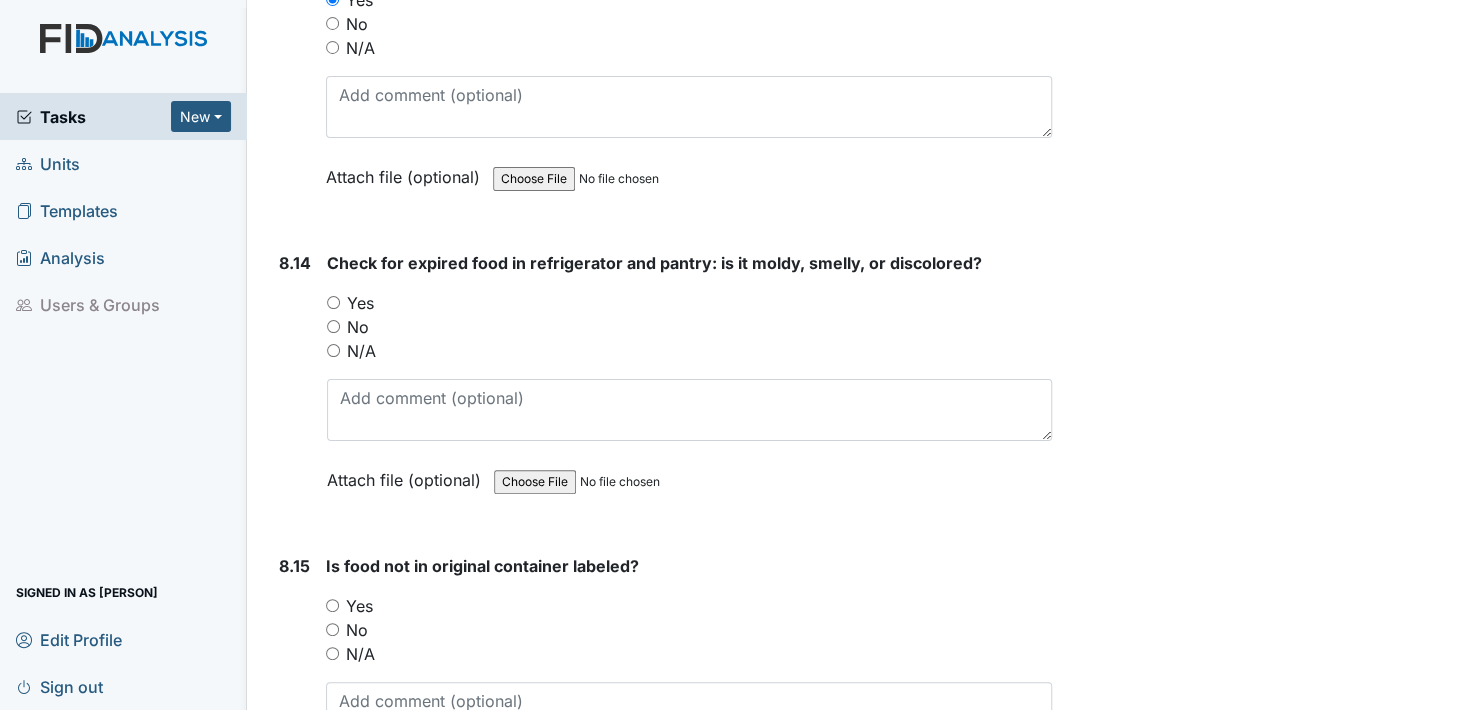 scroll, scrollTop: 19000, scrollLeft: 0, axis: vertical 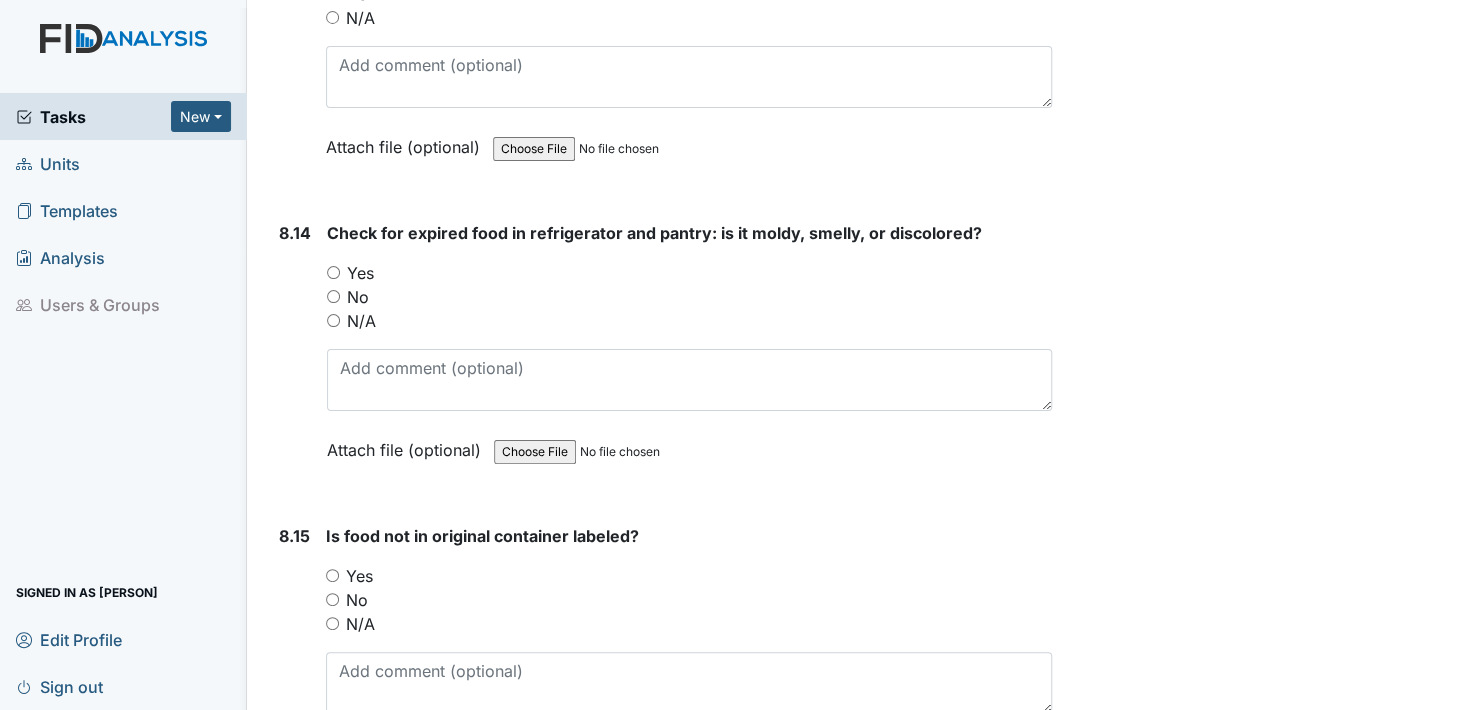click on "Yes" at bounding box center (333, 272) 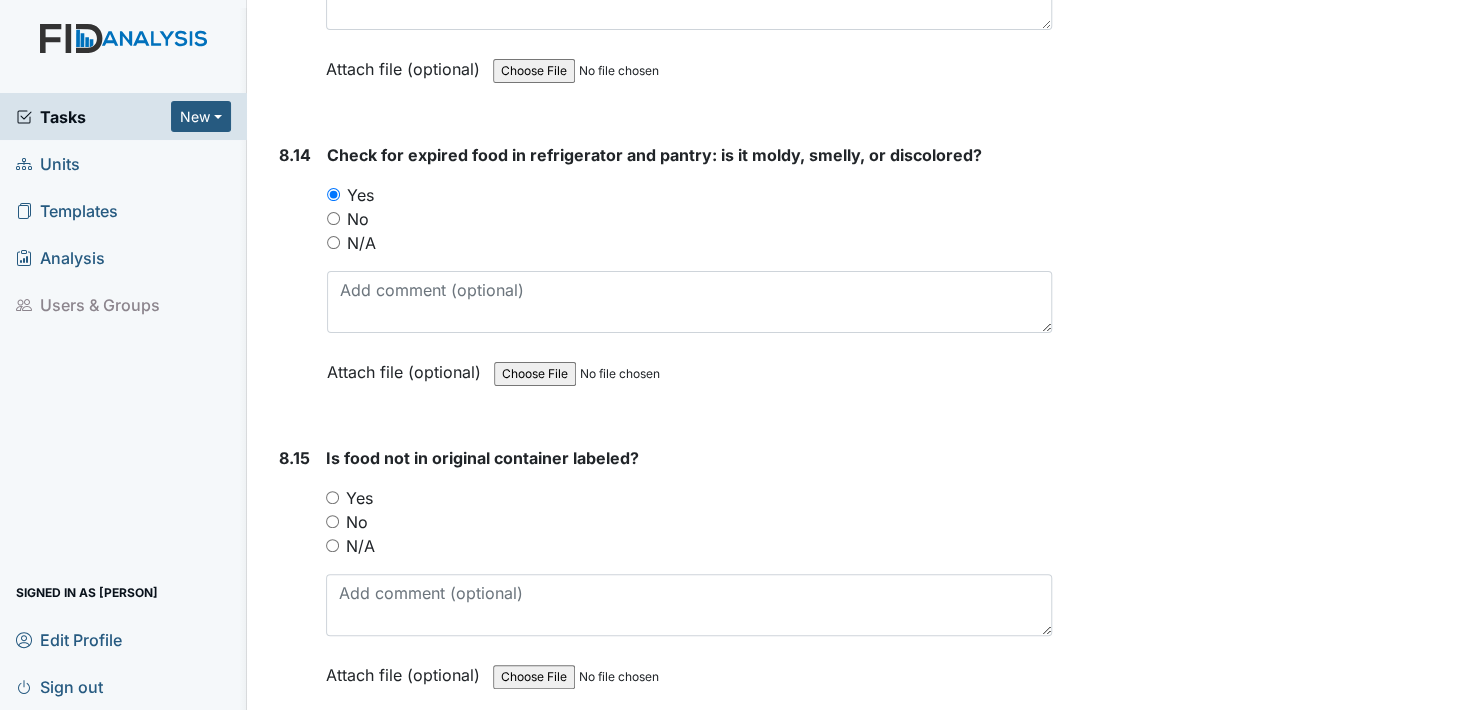 scroll, scrollTop: 19100, scrollLeft: 0, axis: vertical 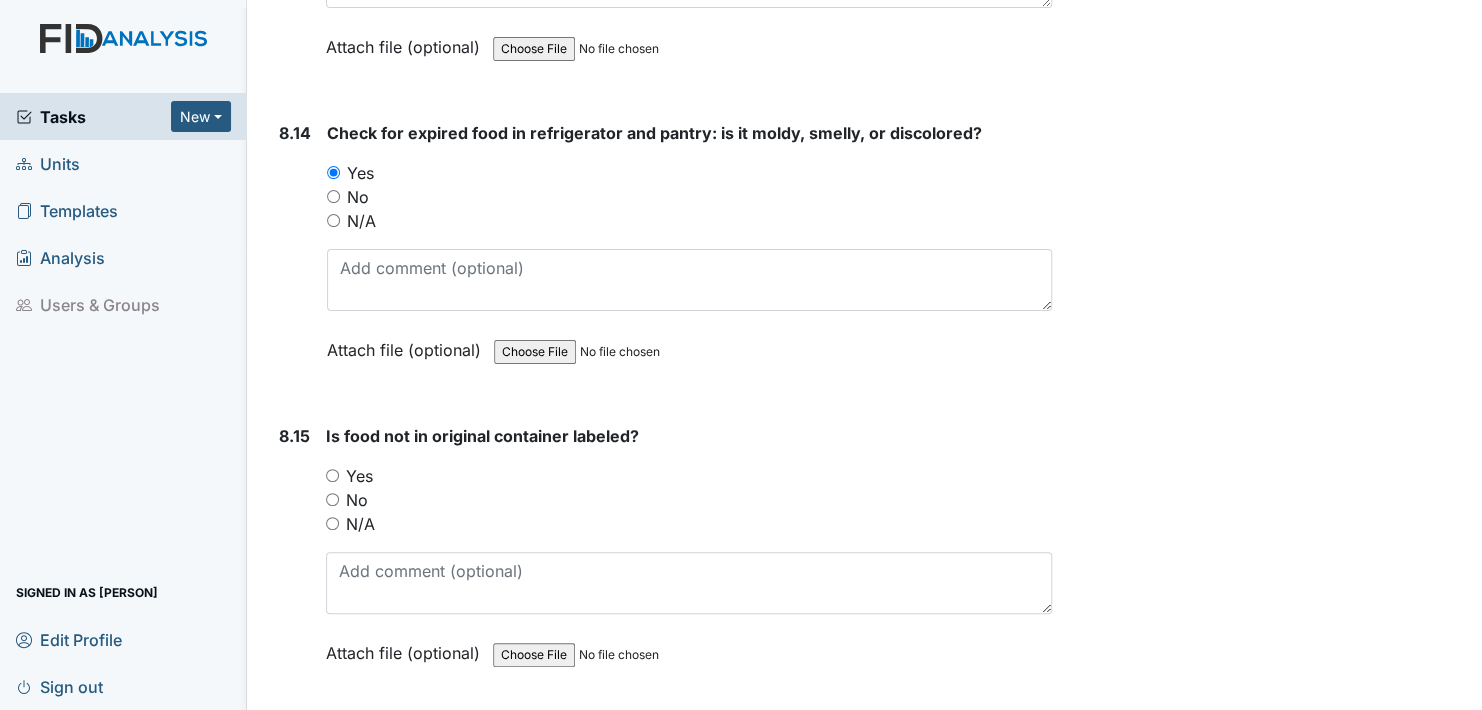 click on "No" at bounding box center [333, 196] 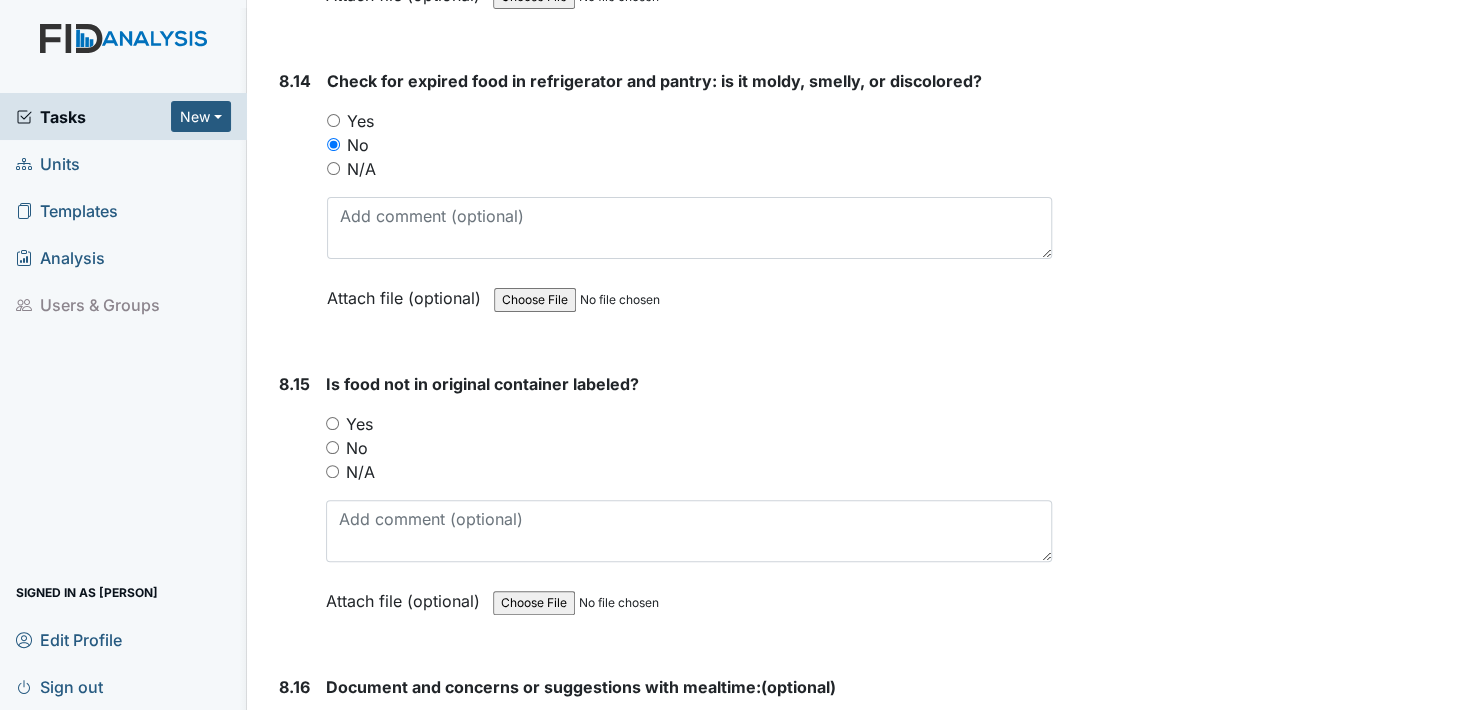 scroll, scrollTop: 19200, scrollLeft: 0, axis: vertical 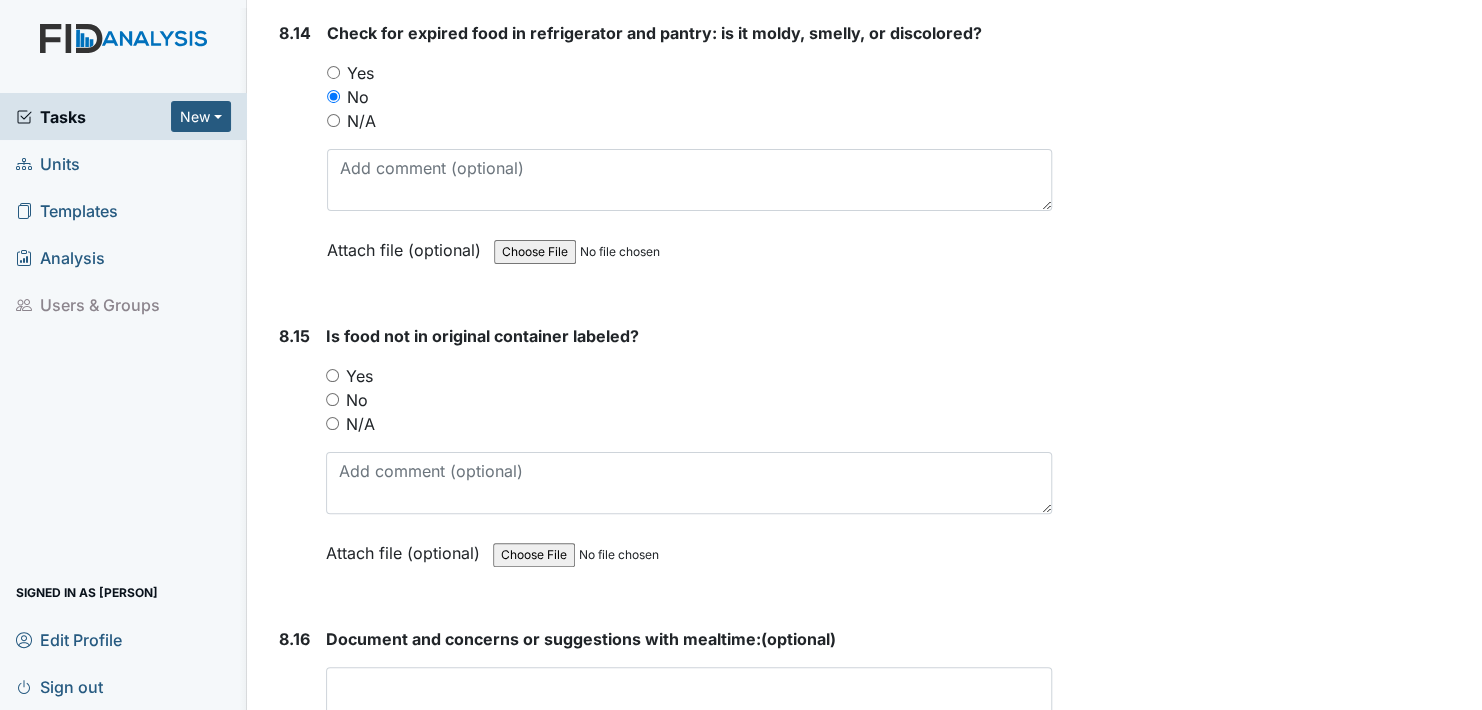 click on "No" at bounding box center [332, 399] 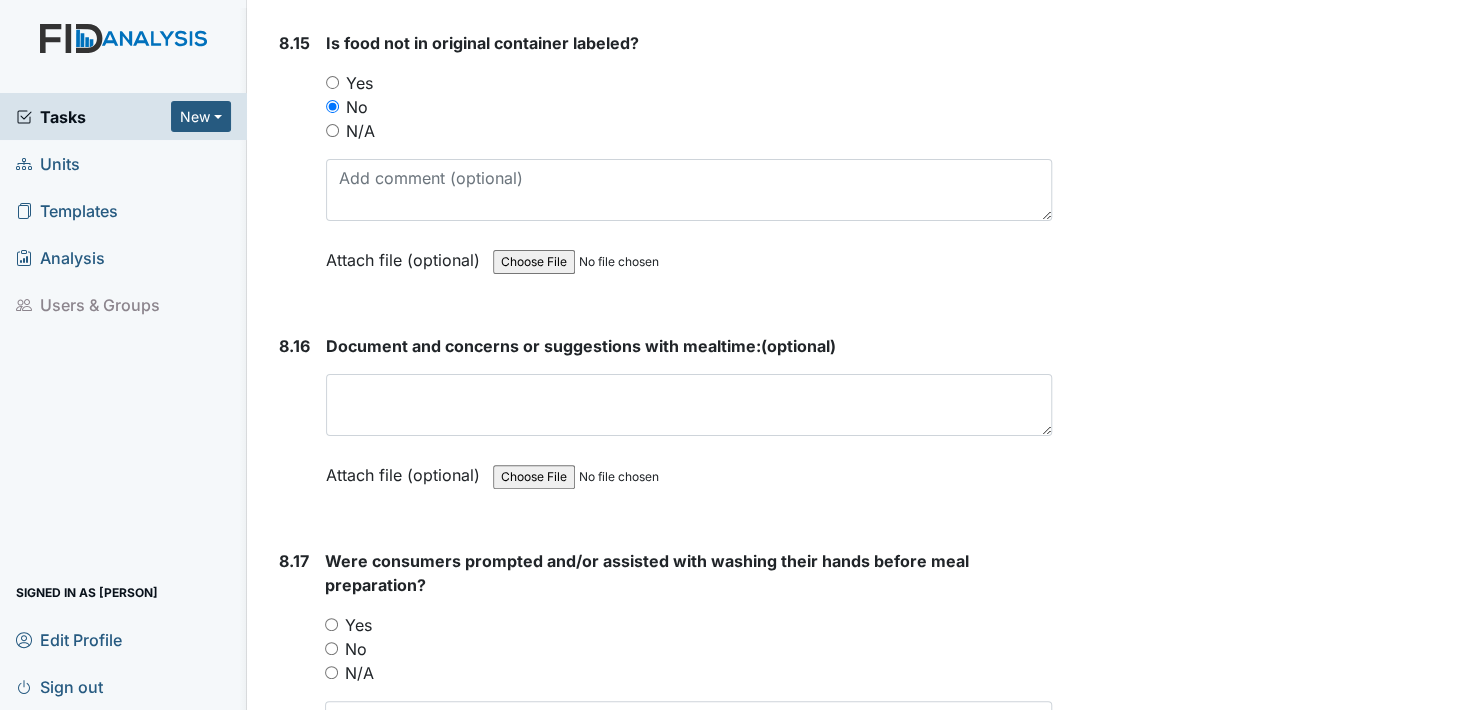 scroll, scrollTop: 19500, scrollLeft: 0, axis: vertical 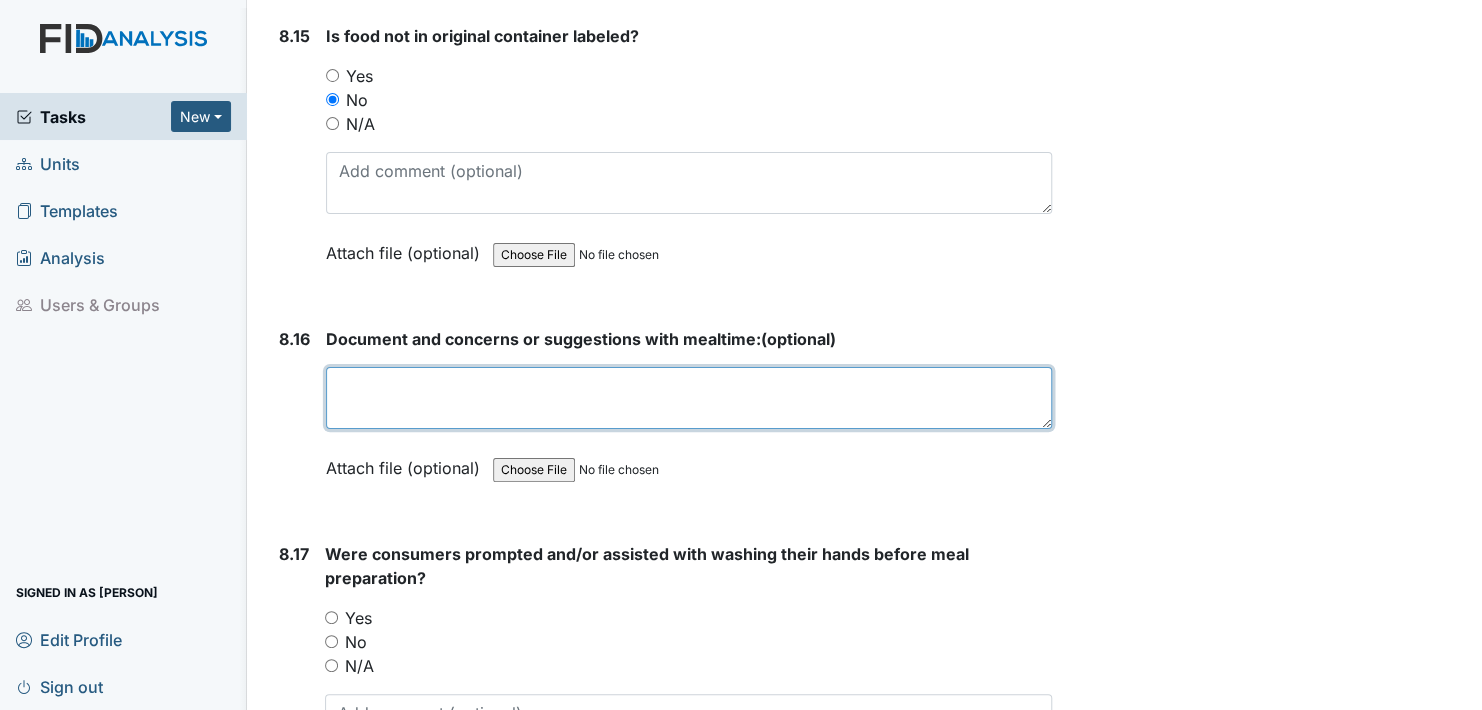 click at bounding box center [689, 398] 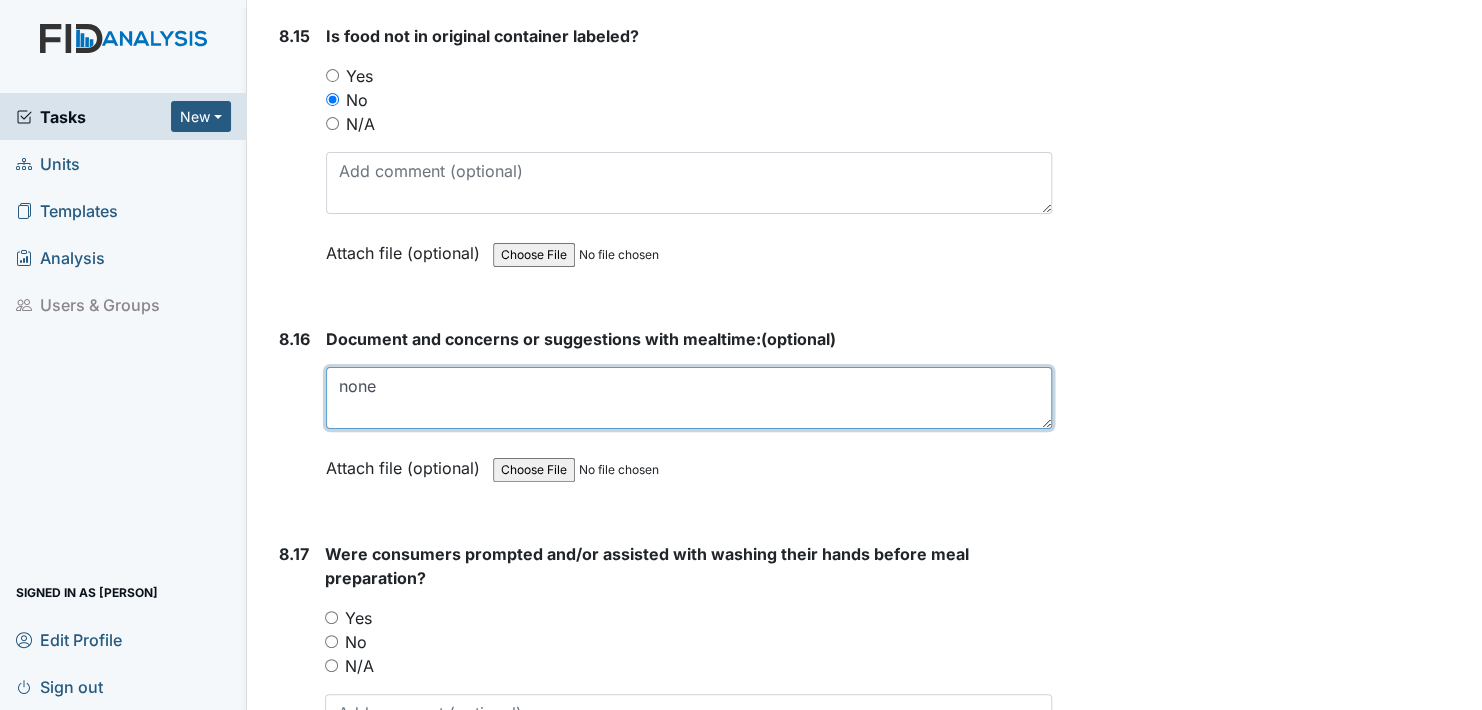 type on "none" 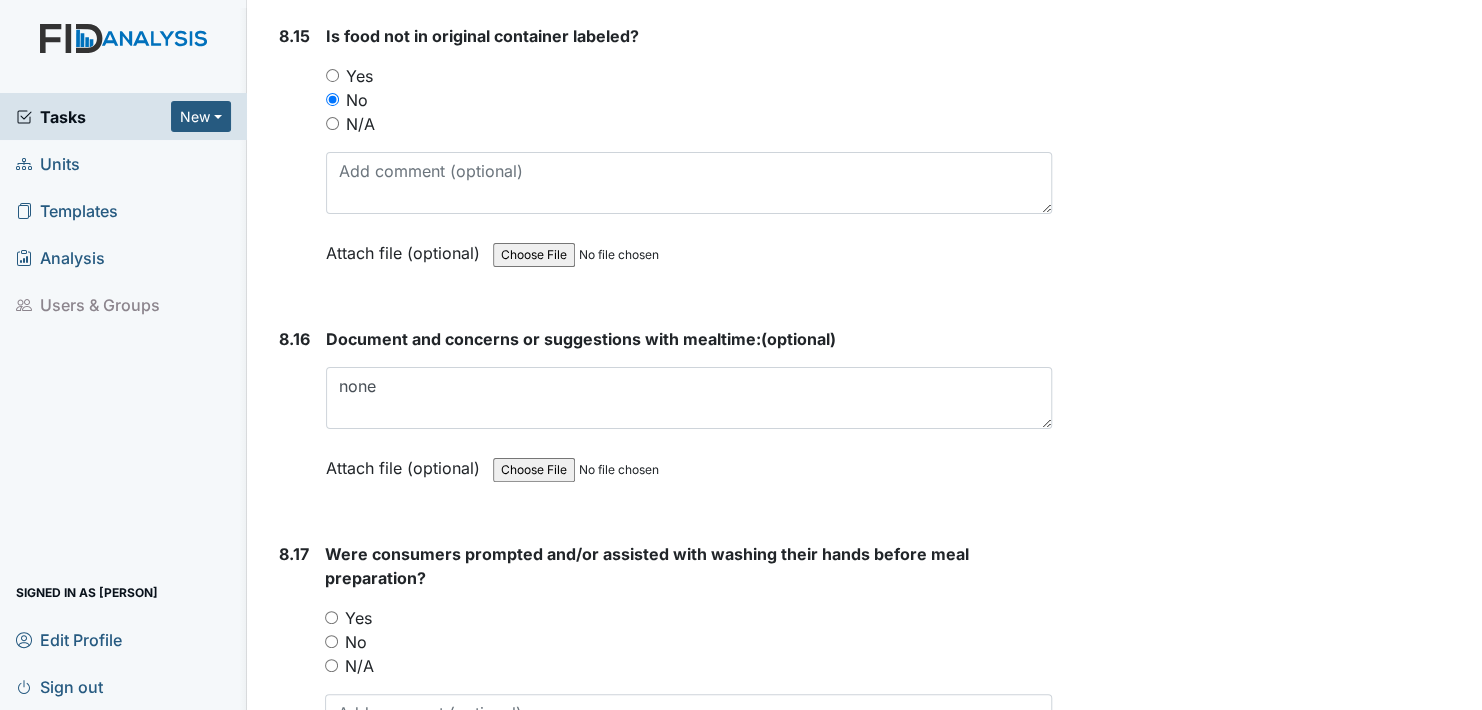 click on "Attach file (optional)" at bounding box center [407, 462] 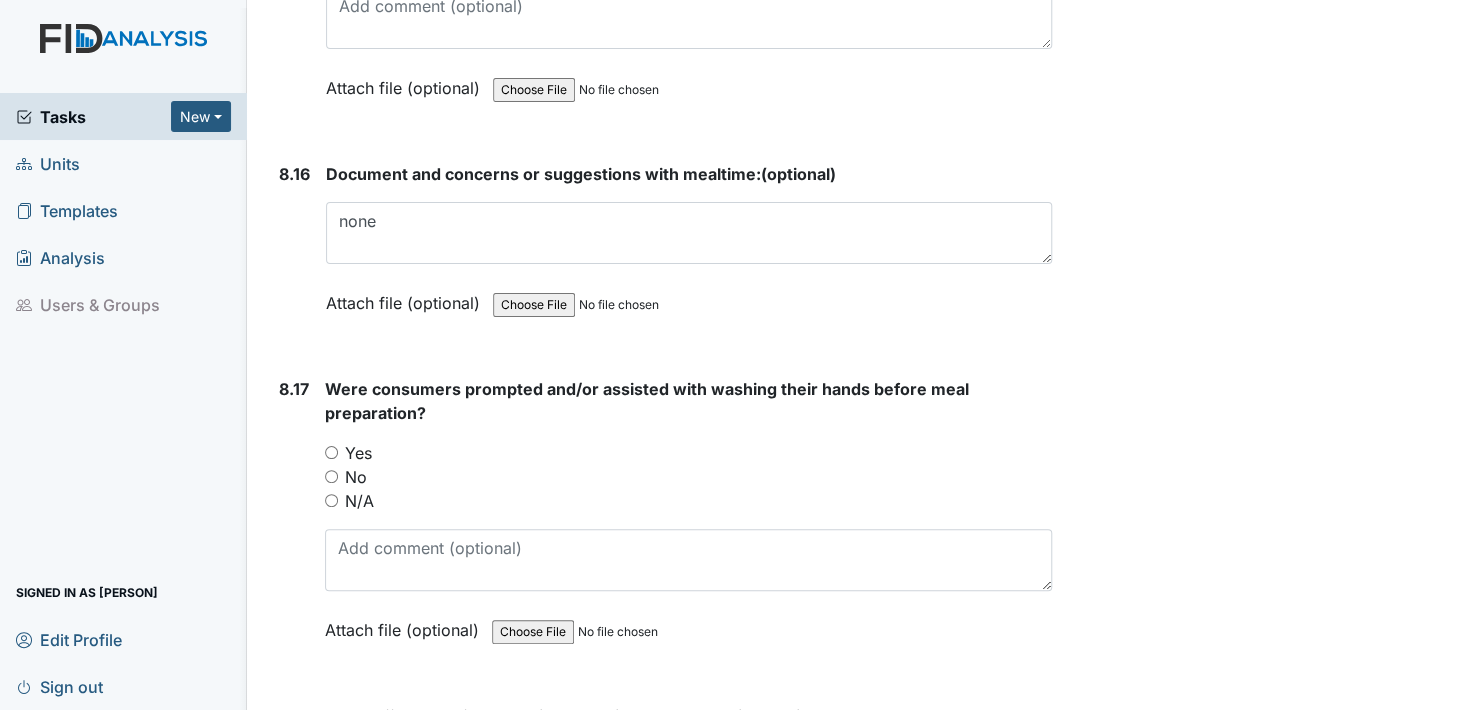 scroll, scrollTop: 19700, scrollLeft: 0, axis: vertical 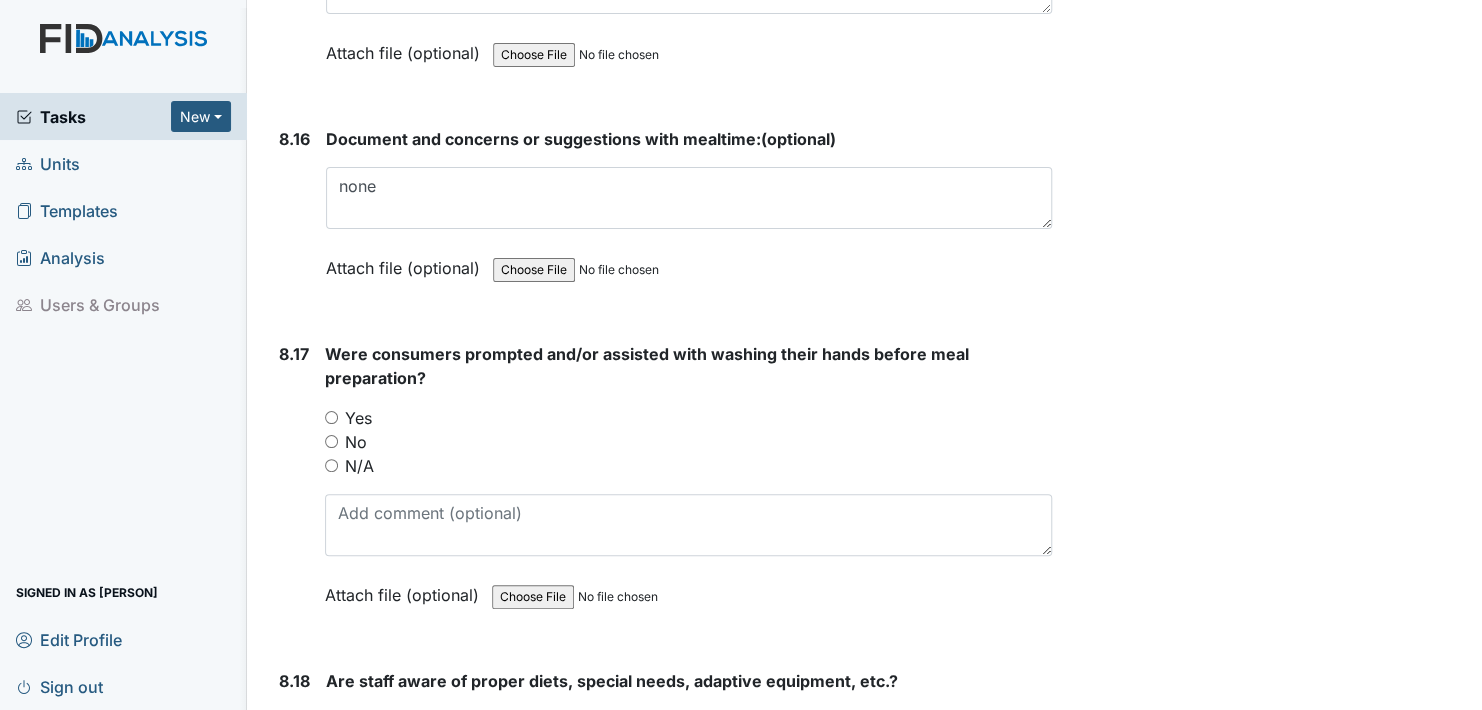 click on "Yes" at bounding box center [331, 417] 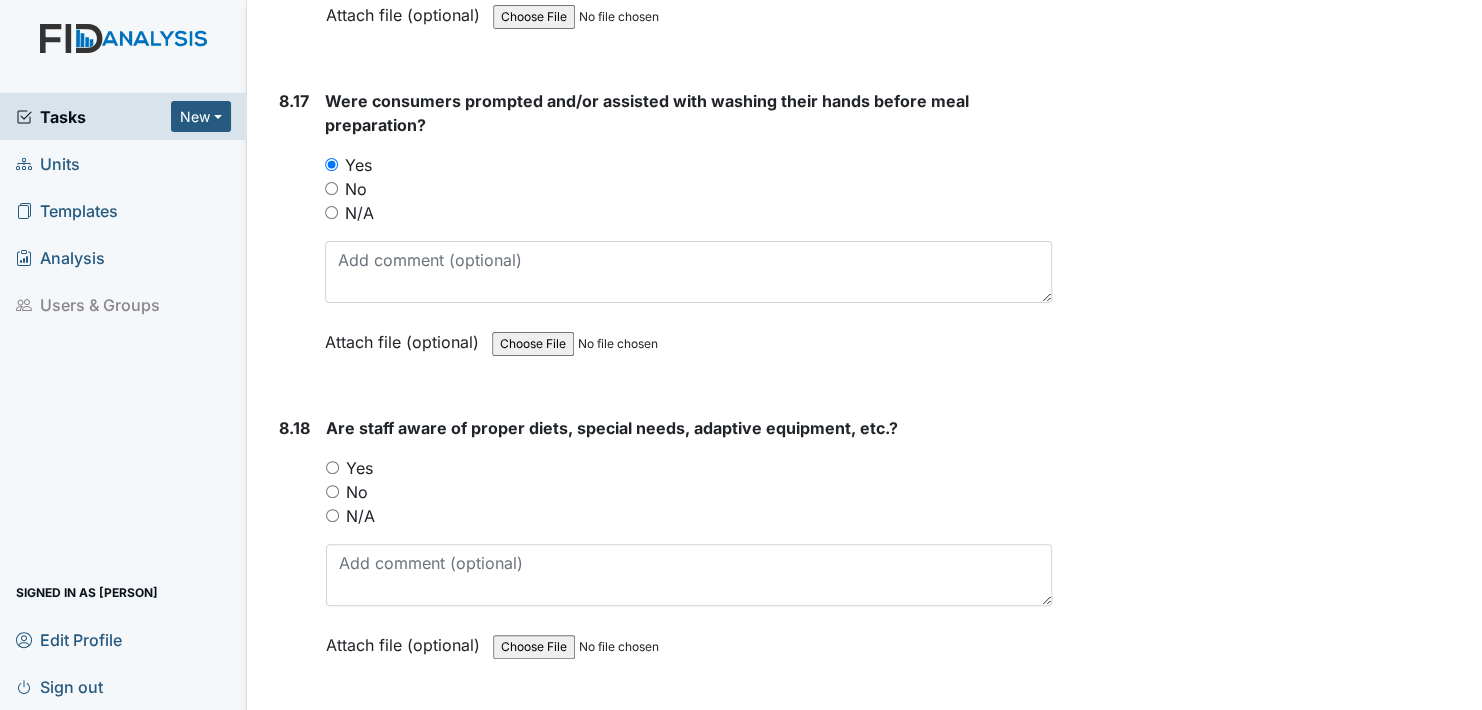 scroll, scrollTop: 20000, scrollLeft: 0, axis: vertical 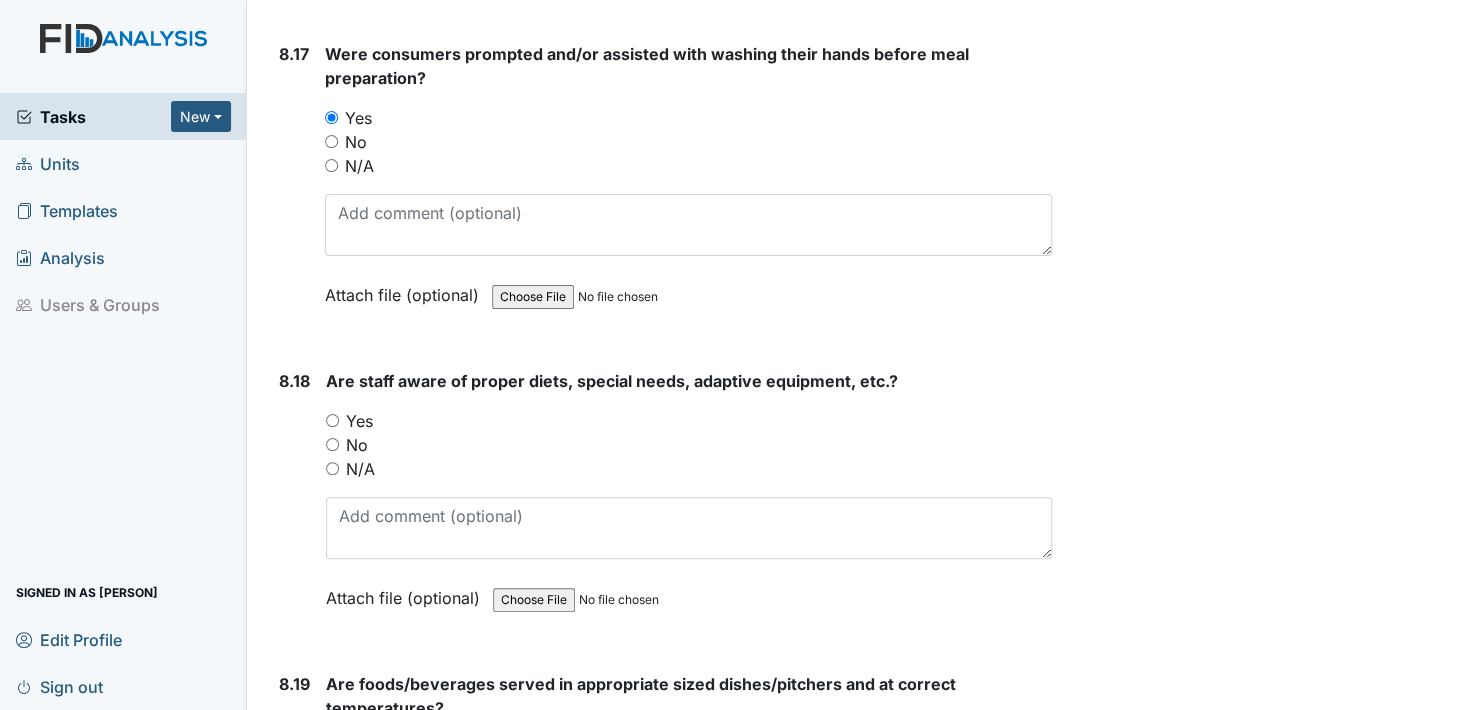 click on "Yes" at bounding box center [332, 420] 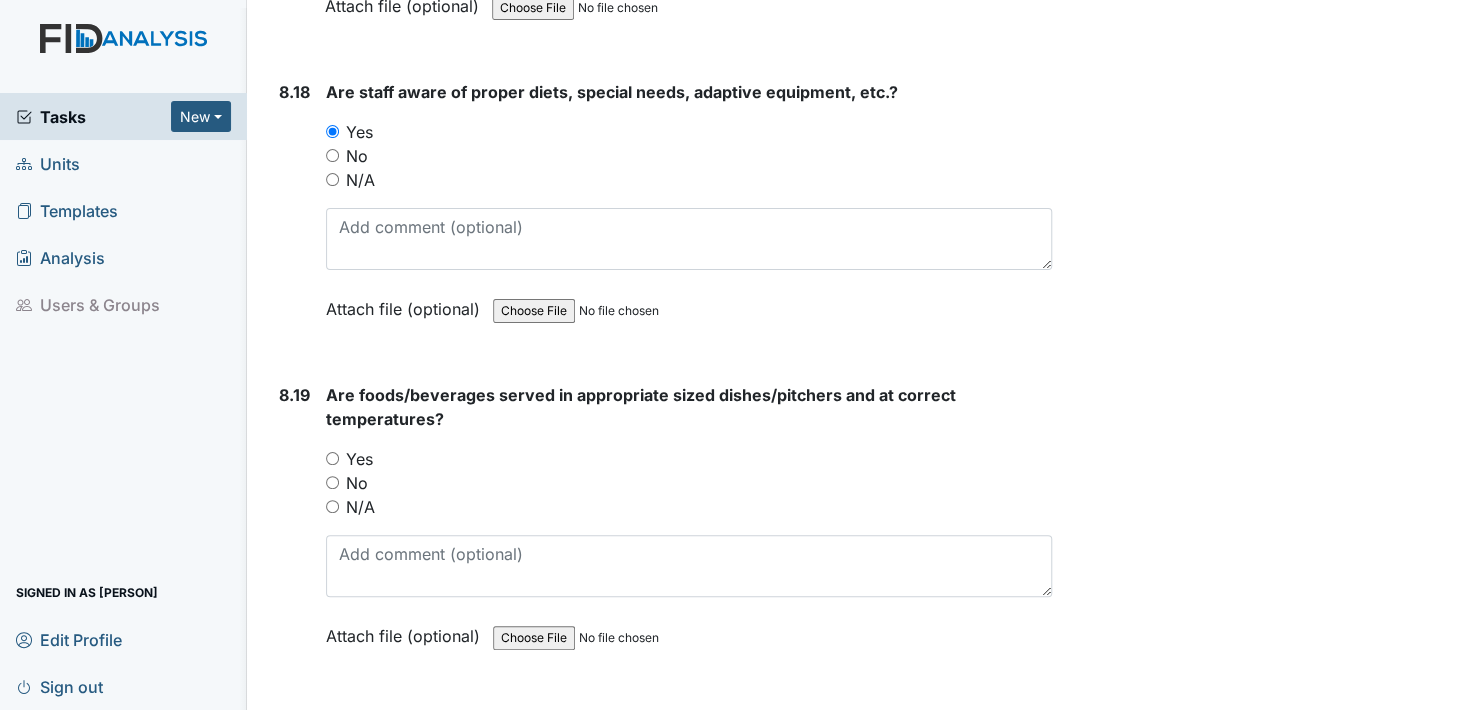 scroll, scrollTop: 20300, scrollLeft: 0, axis: vertical 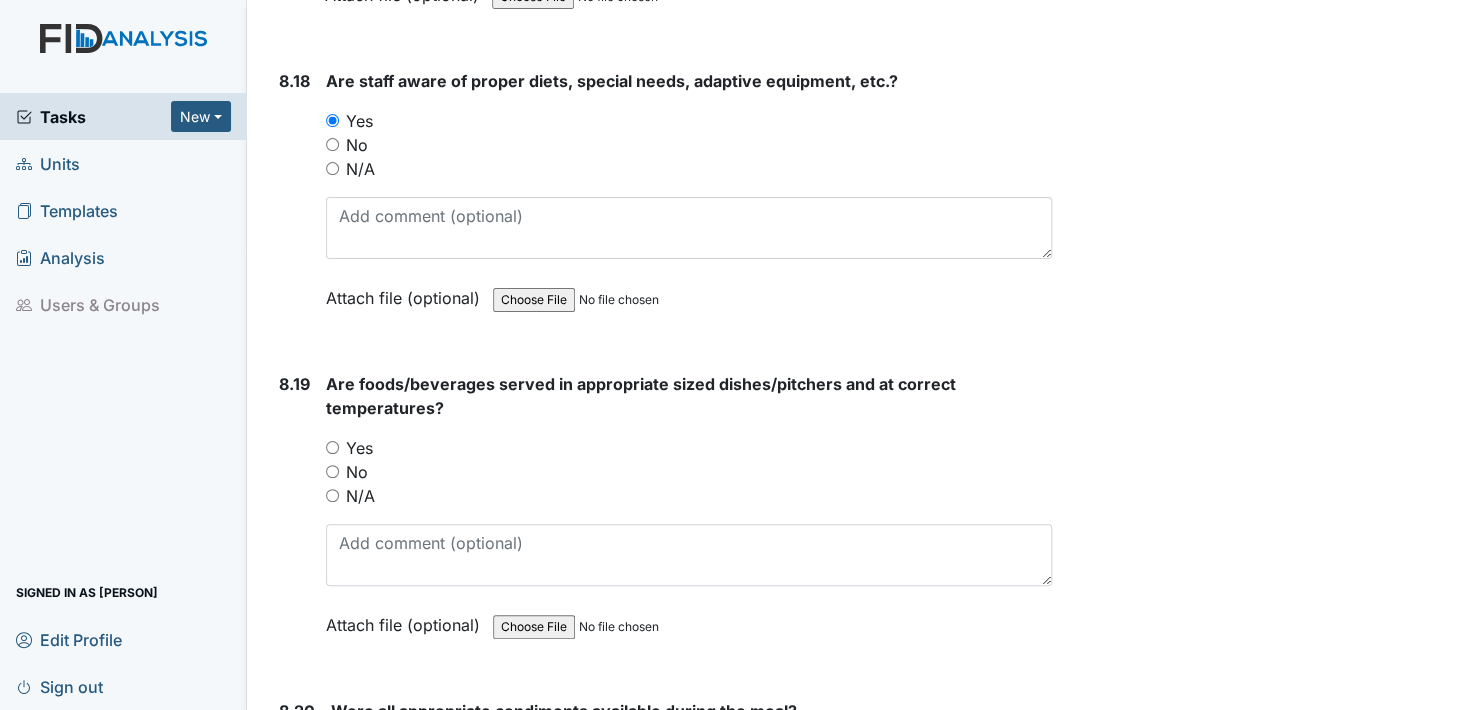 click on "Yes" at bounding box center [332, 447] 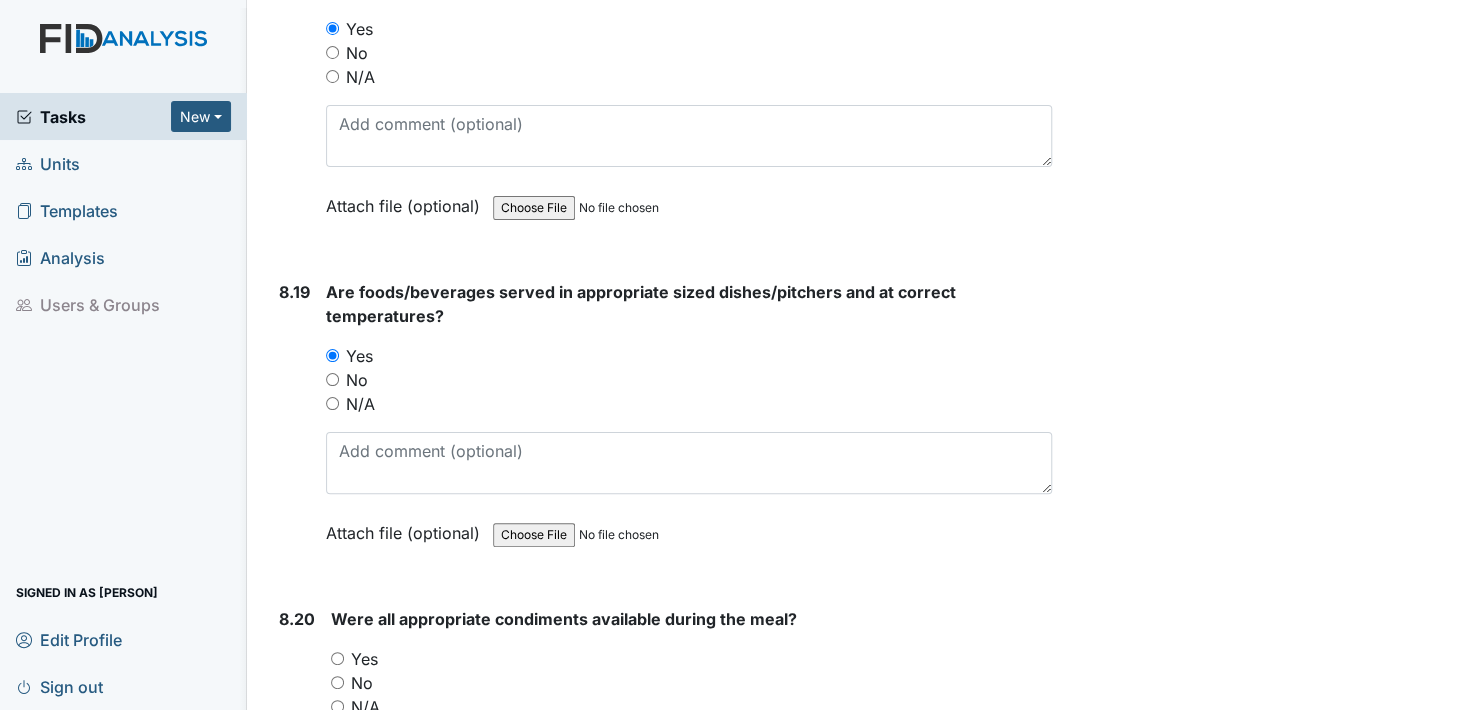 scroll, scrollTop: 20600, scrollLeft: 0, axis: vertical 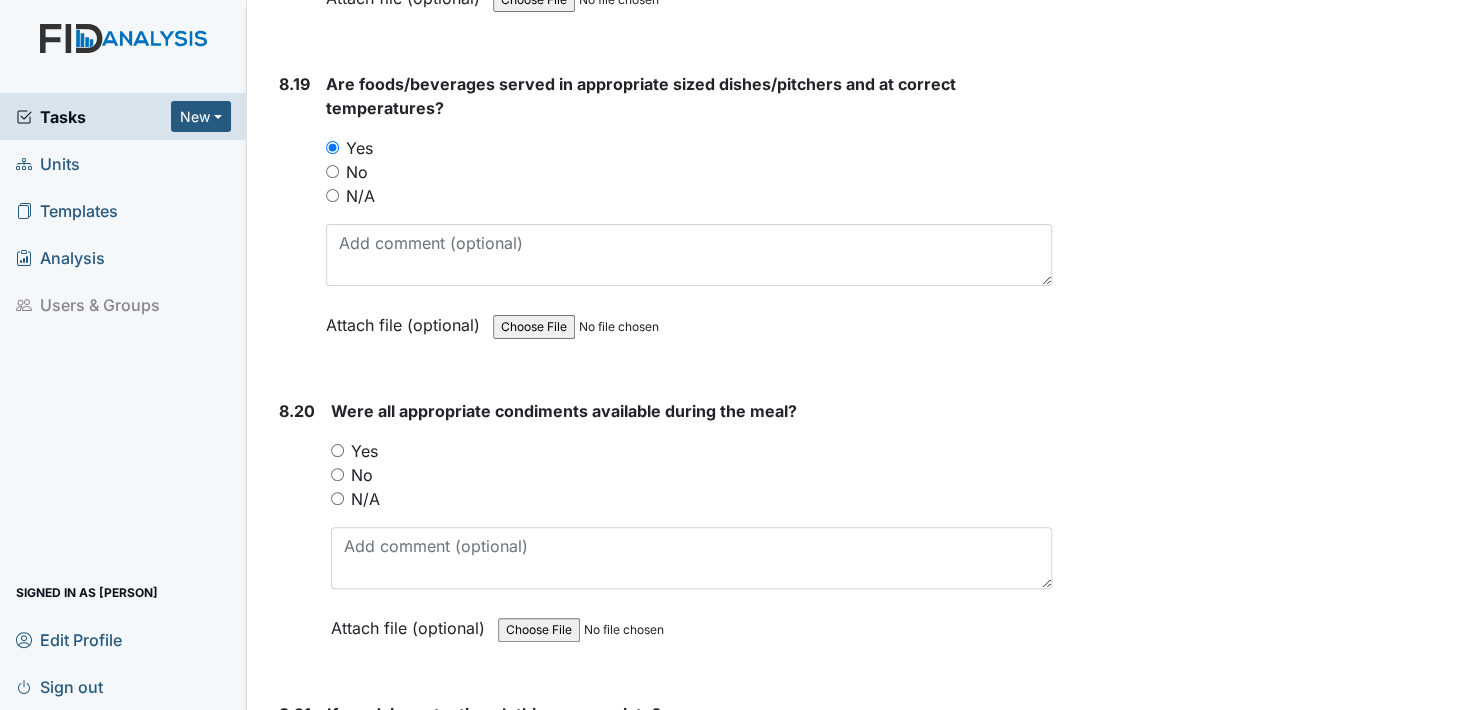 click on "Yes" at bounding box center (337, 450) 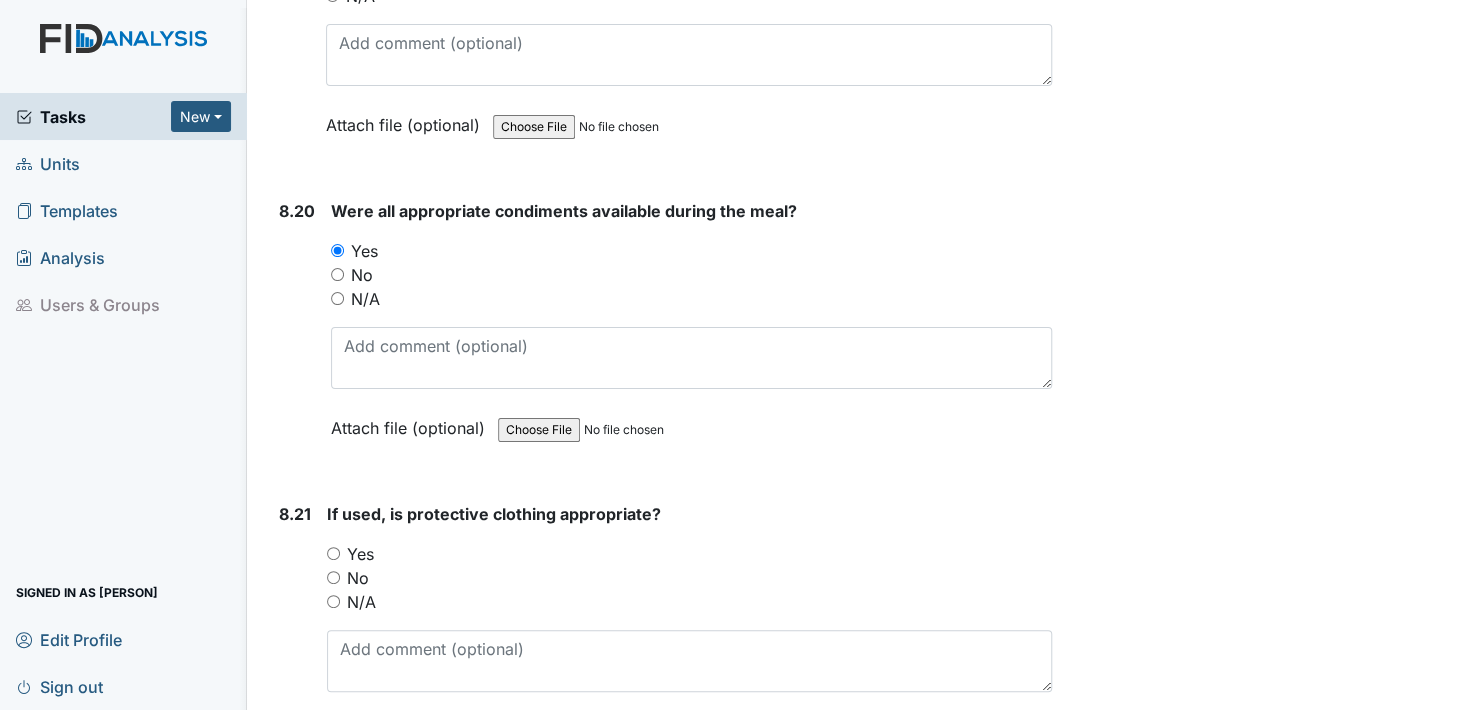 scroll, scrollTop: 20900, scrollLeft: 0, axis: vertical 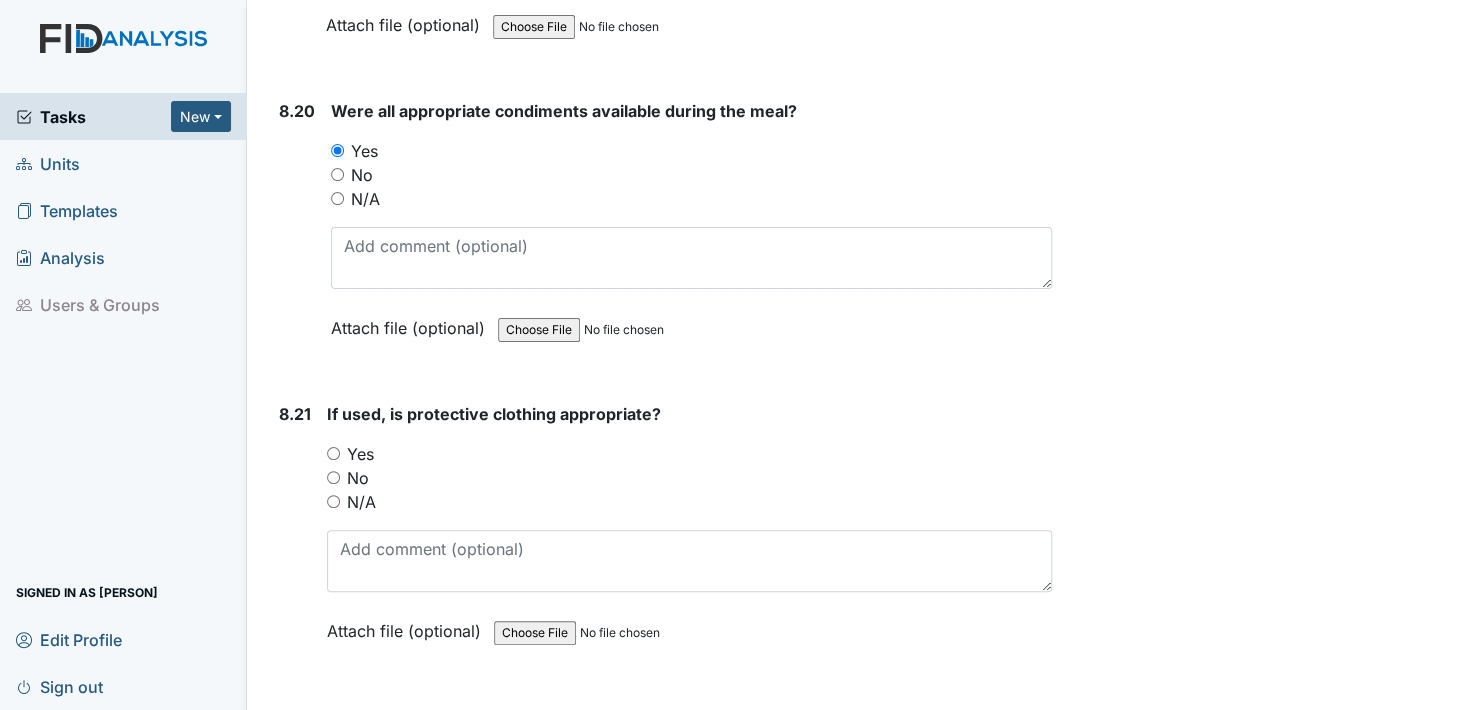 click on "Yes" at bounding box center (333, 453) 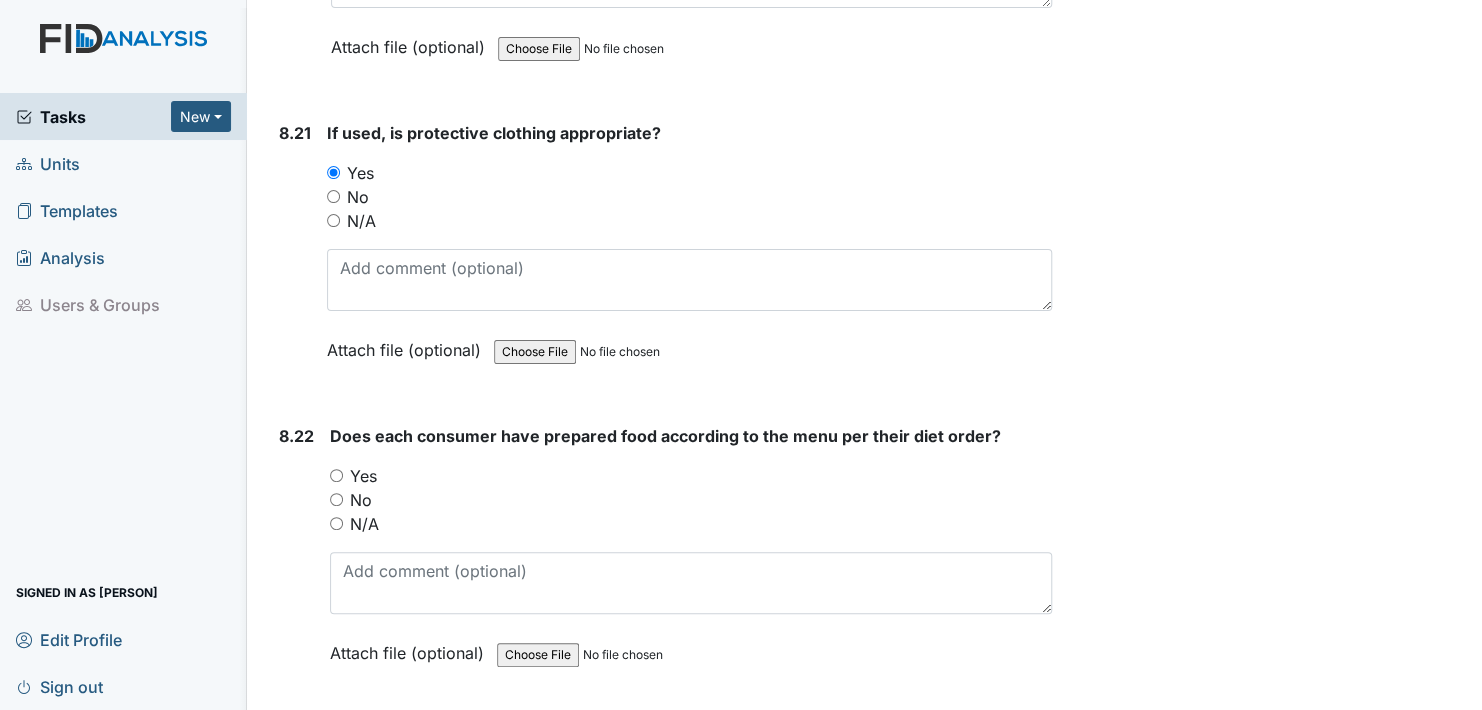 scroll, scrollTop: 21200, scrollLeft: 0, axis: vertical 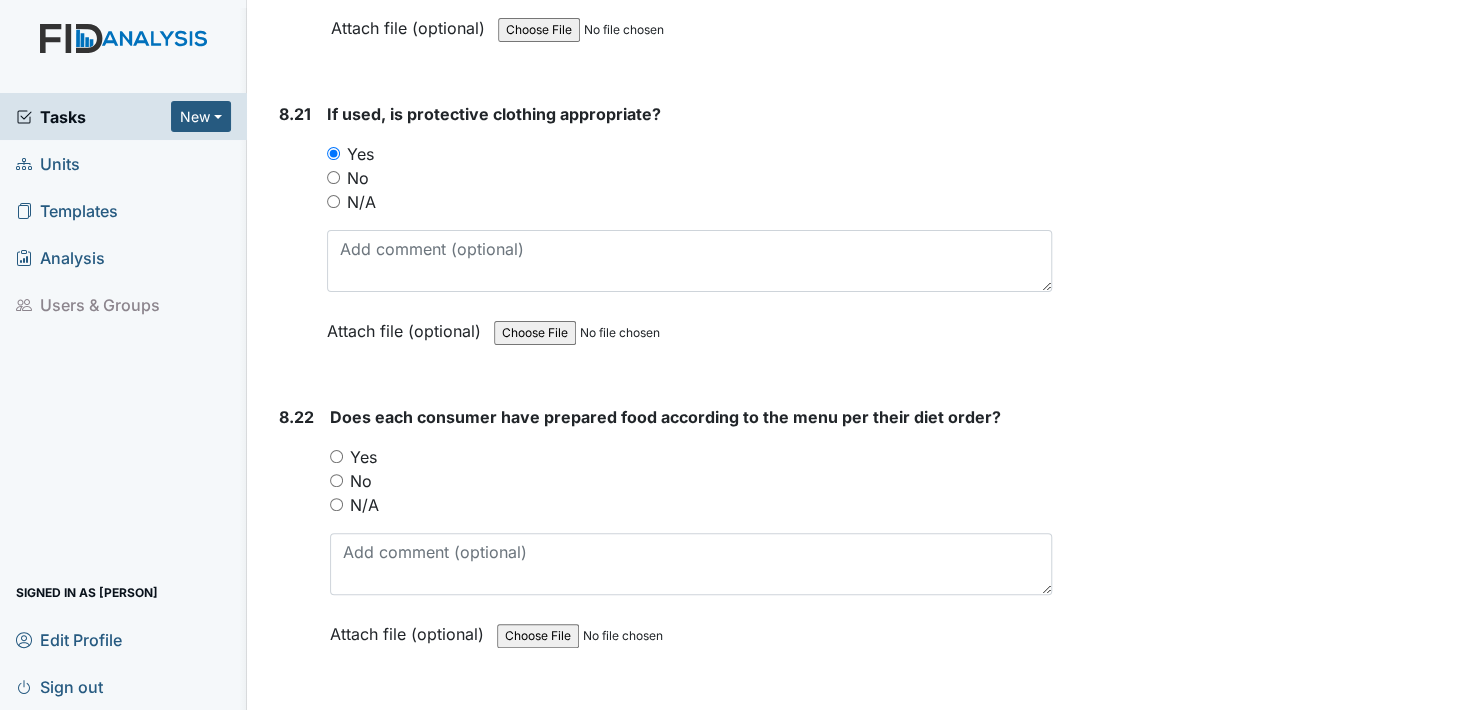 click on "Yes" at bounding box center [336, 456] 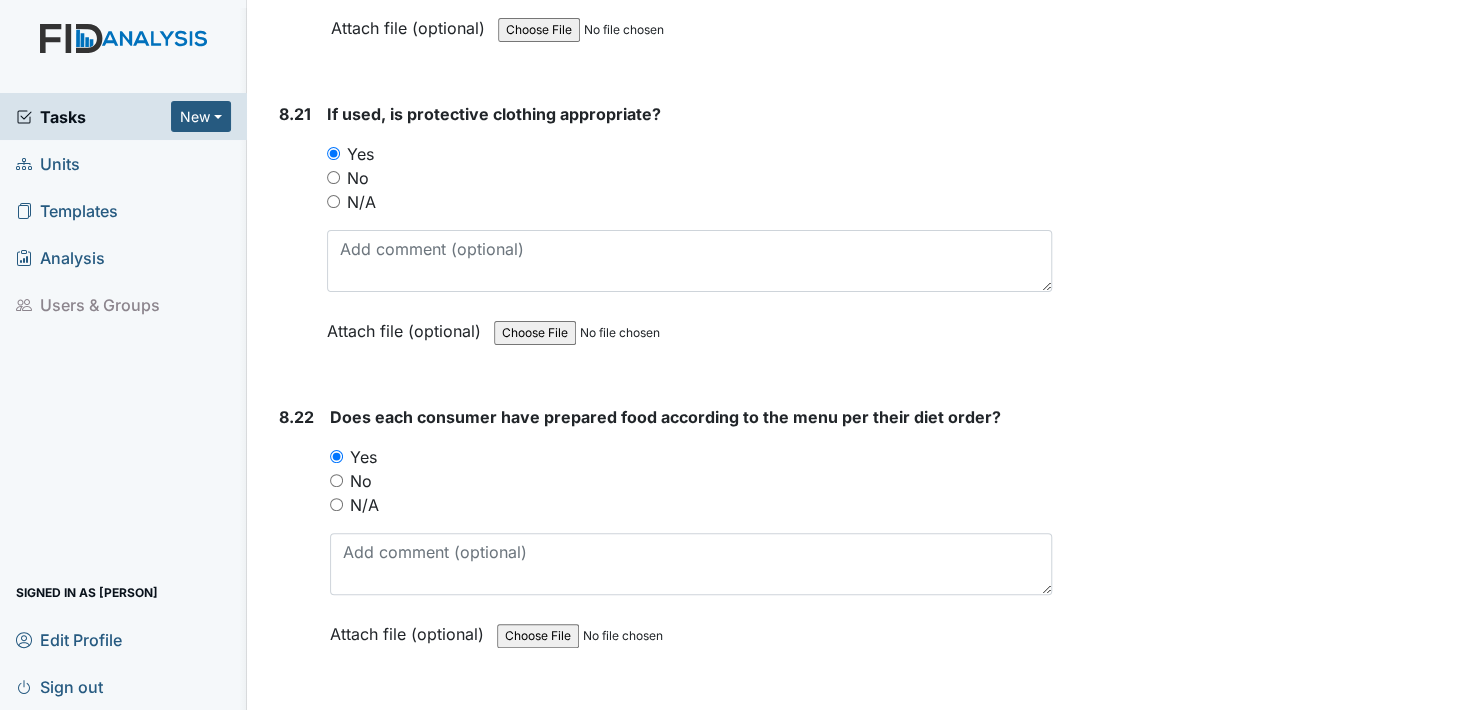 scroll, scrollTop: 21400, scrollLeft: 0, axis: vertical 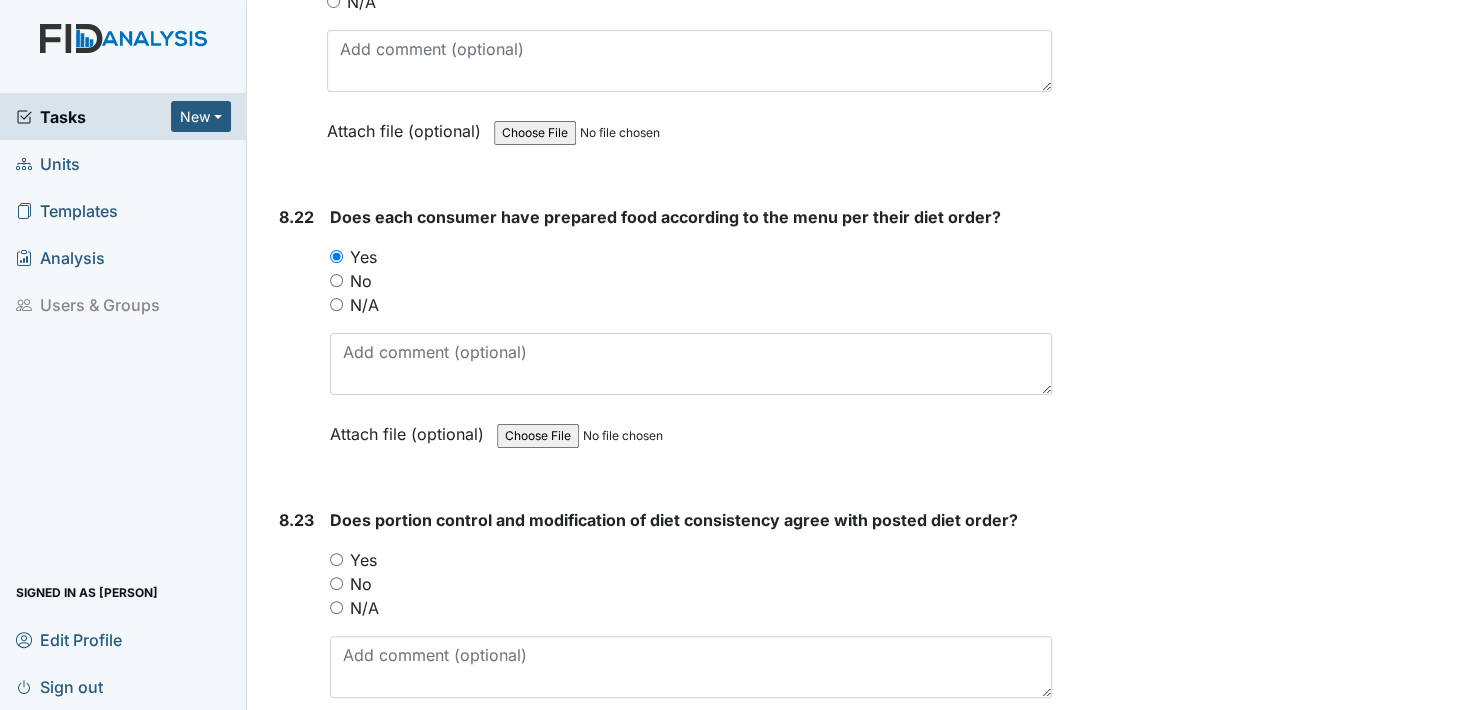 click on "Yes" at bounding box center [336, 559] 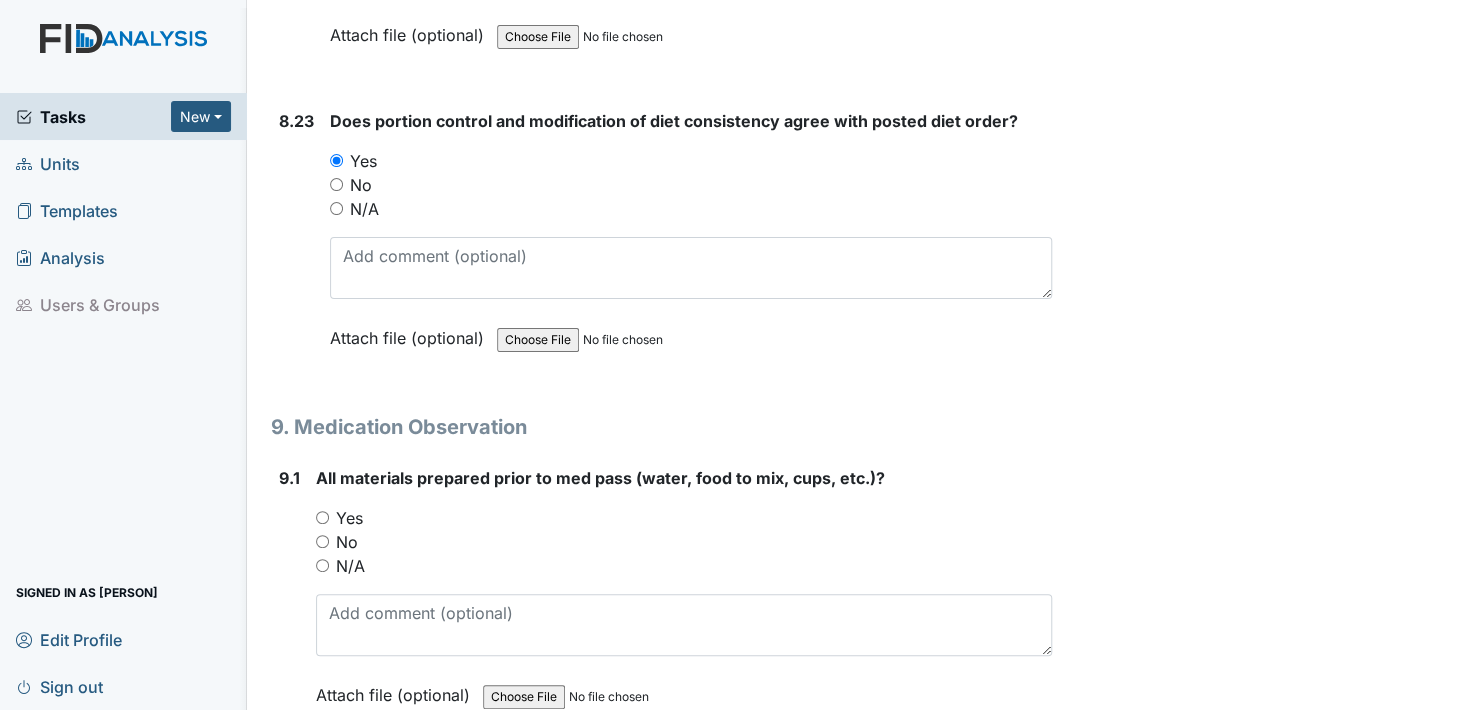 scroll, scrollTop: 21800, scrollLeft: 0, axis: vertical 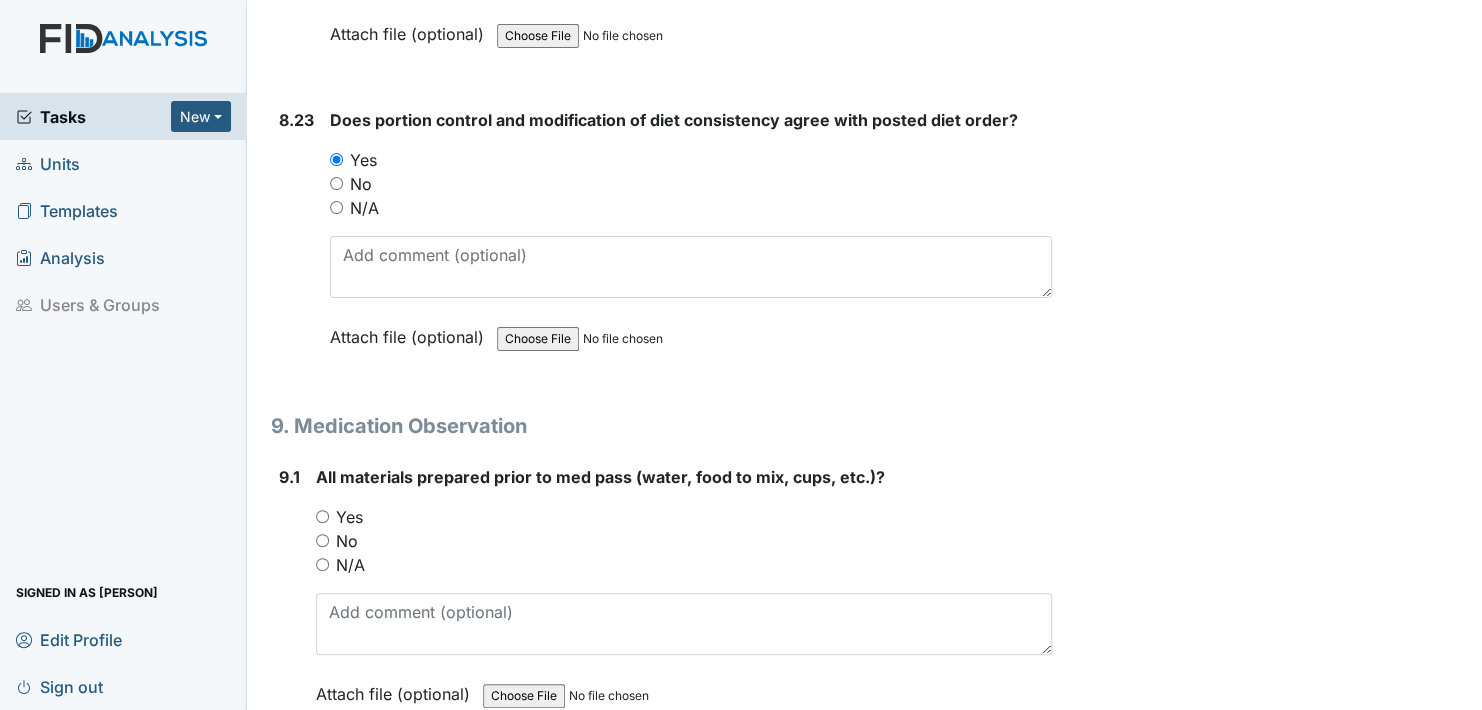 click on "Yes" at bounding box center [322, 516] 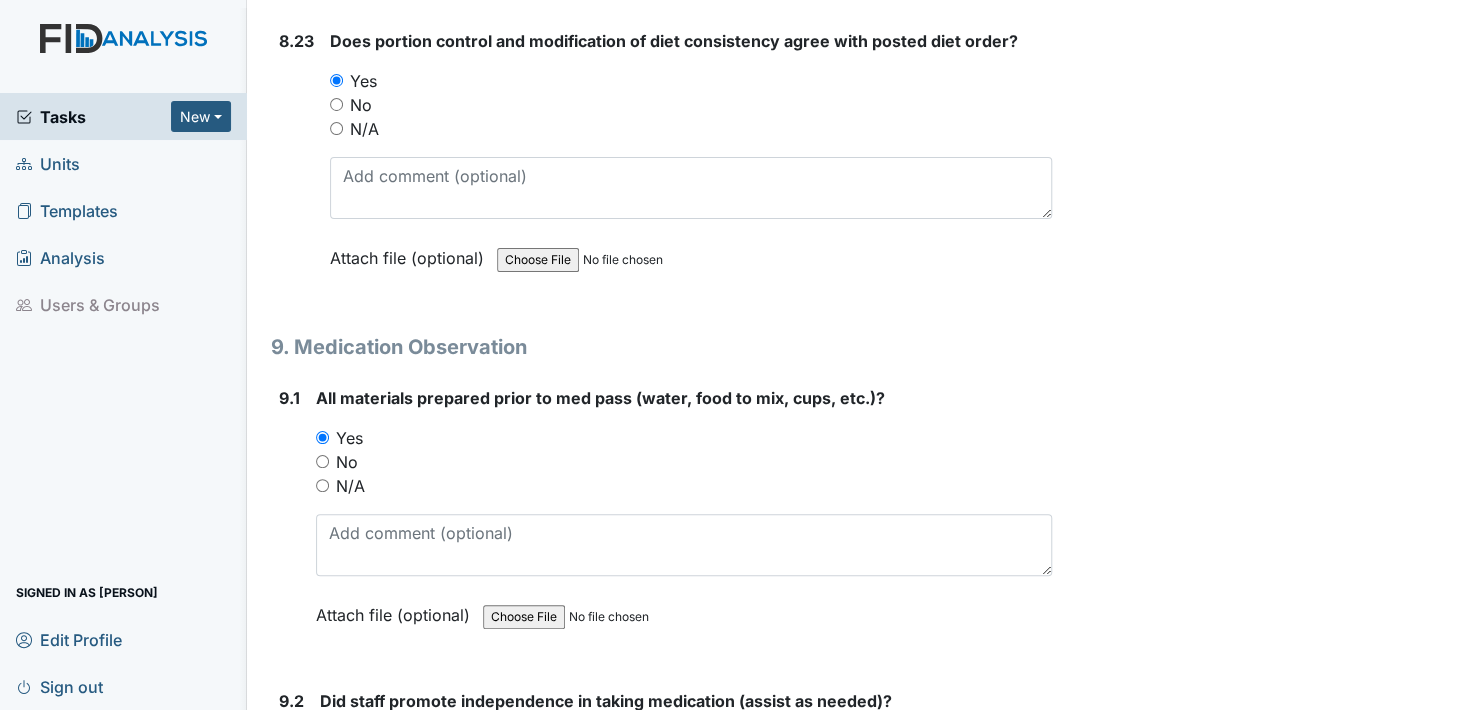 scroll, scrollTop: 22100, scrollLeft: 0, axis: vertical 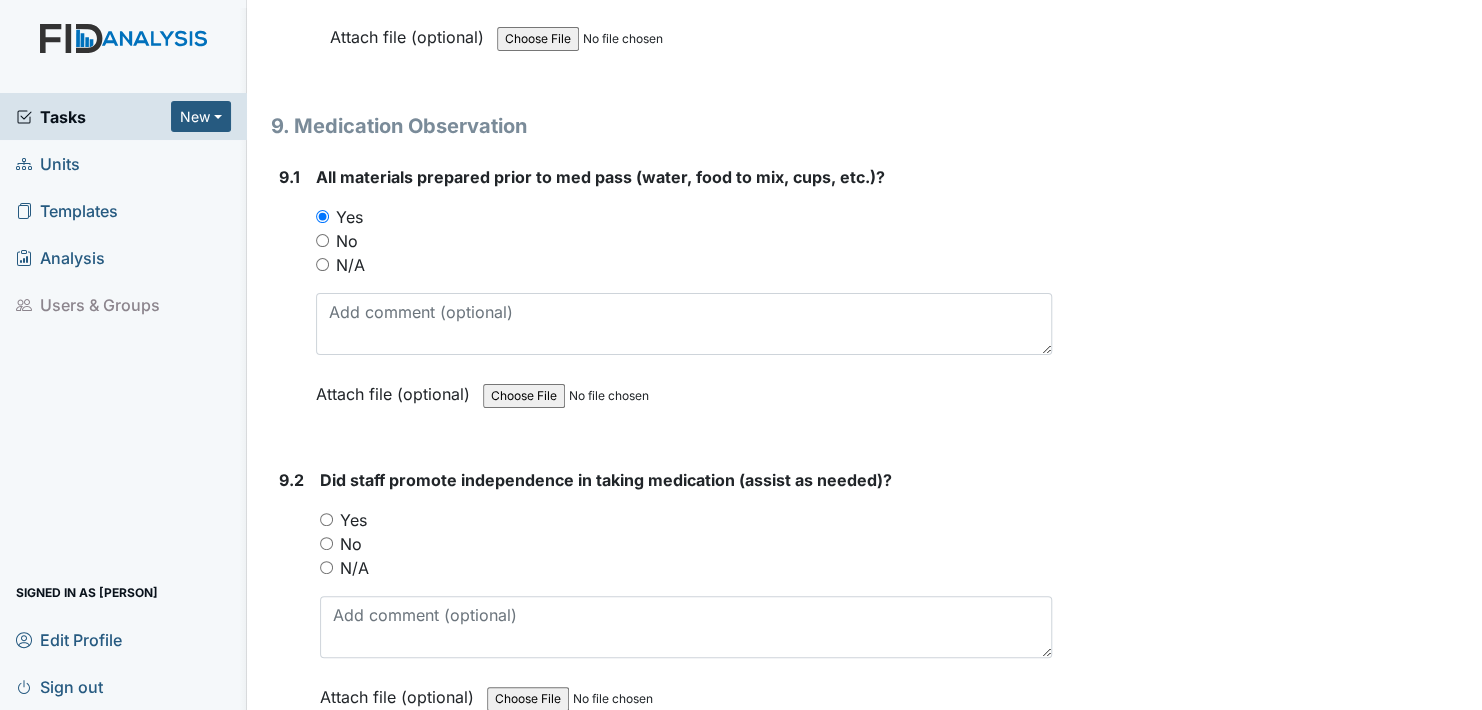 click on "Yes" at bounding box center [326, 519] 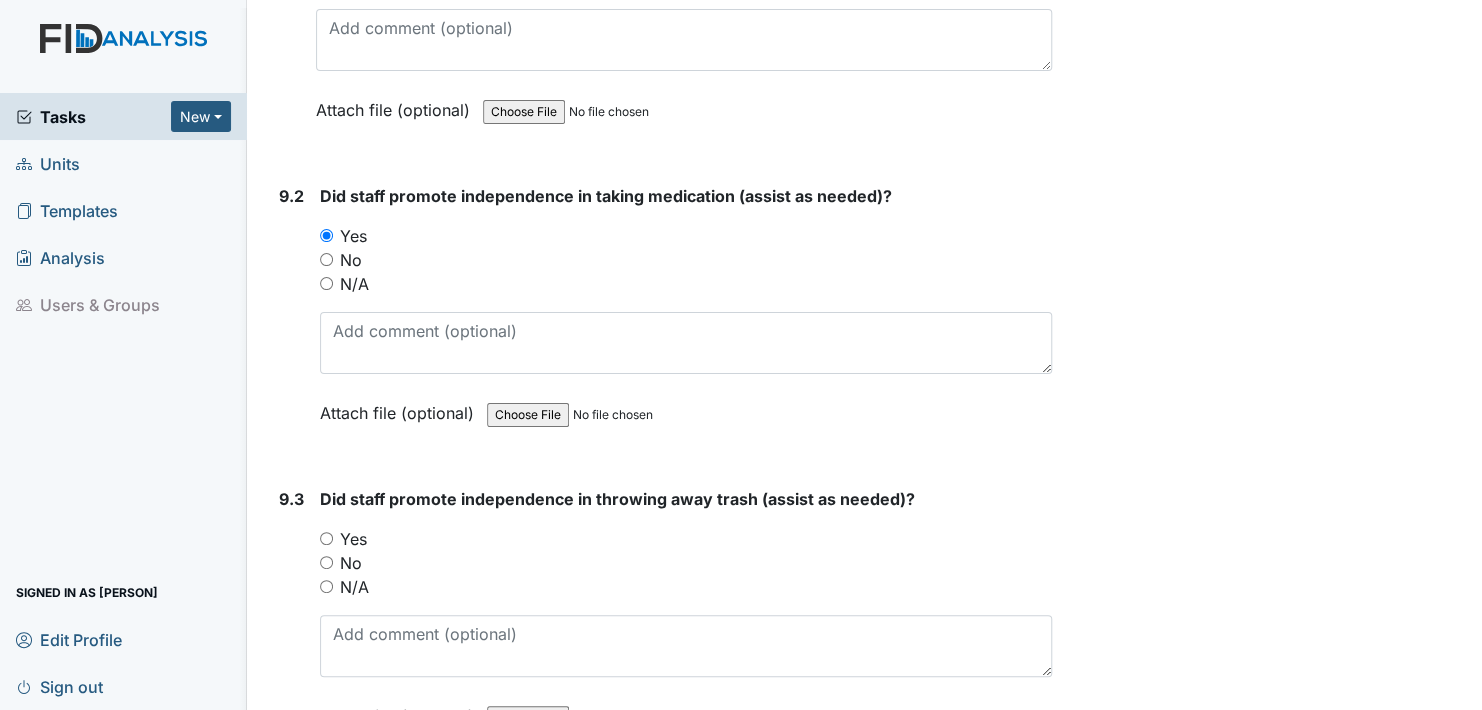 scroll, scrollTop: 22400, scrollLeft: 0, axis: vertical 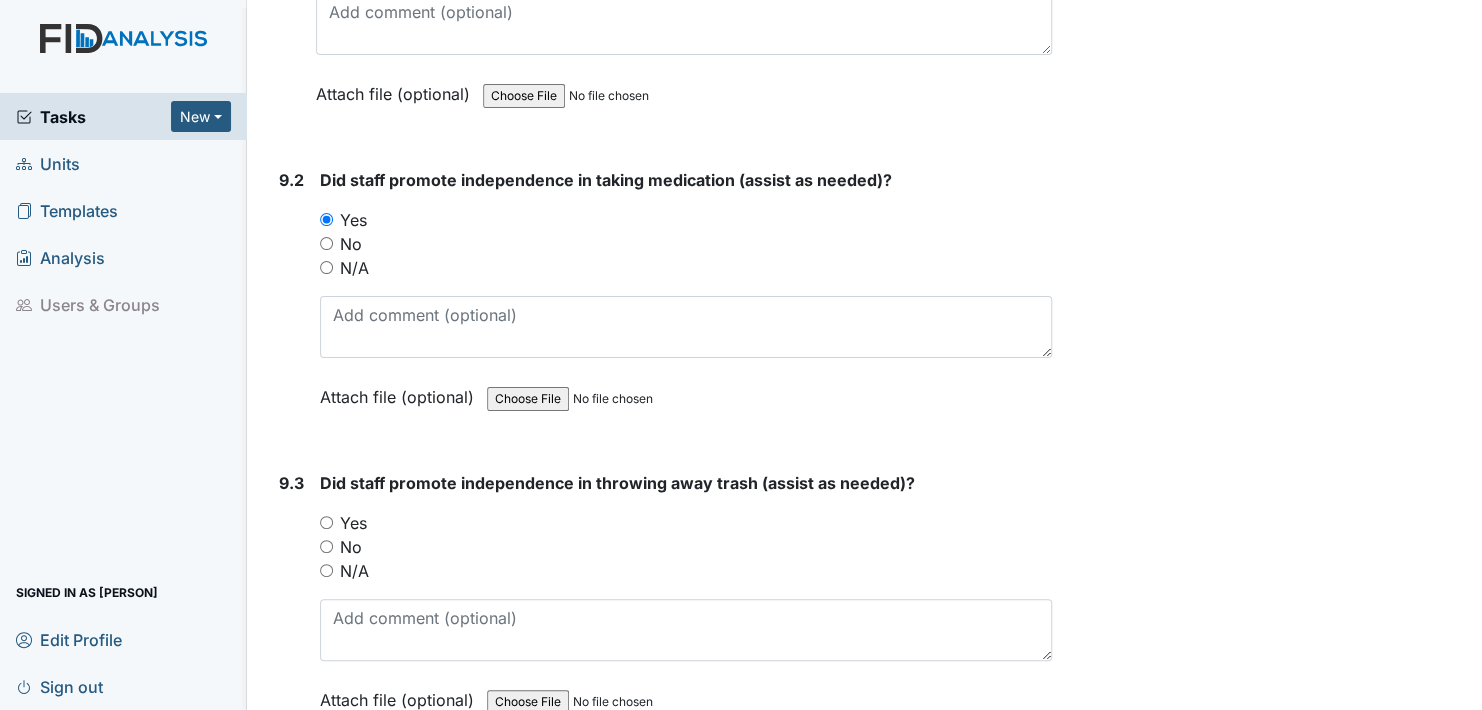 click on "Yes" at bounding box center [326, 522] 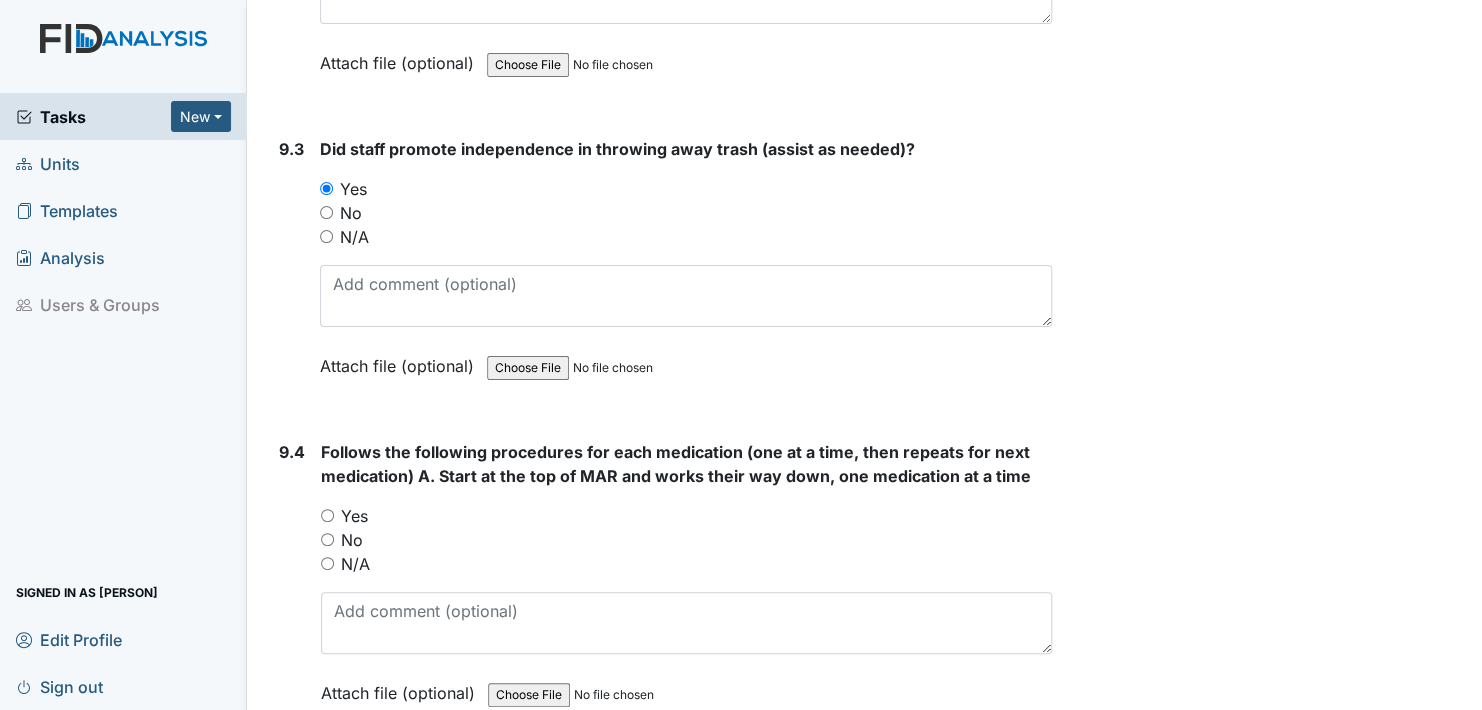 scroll, scrollTop: 22700, scrollLeft: 0, axis: vertical 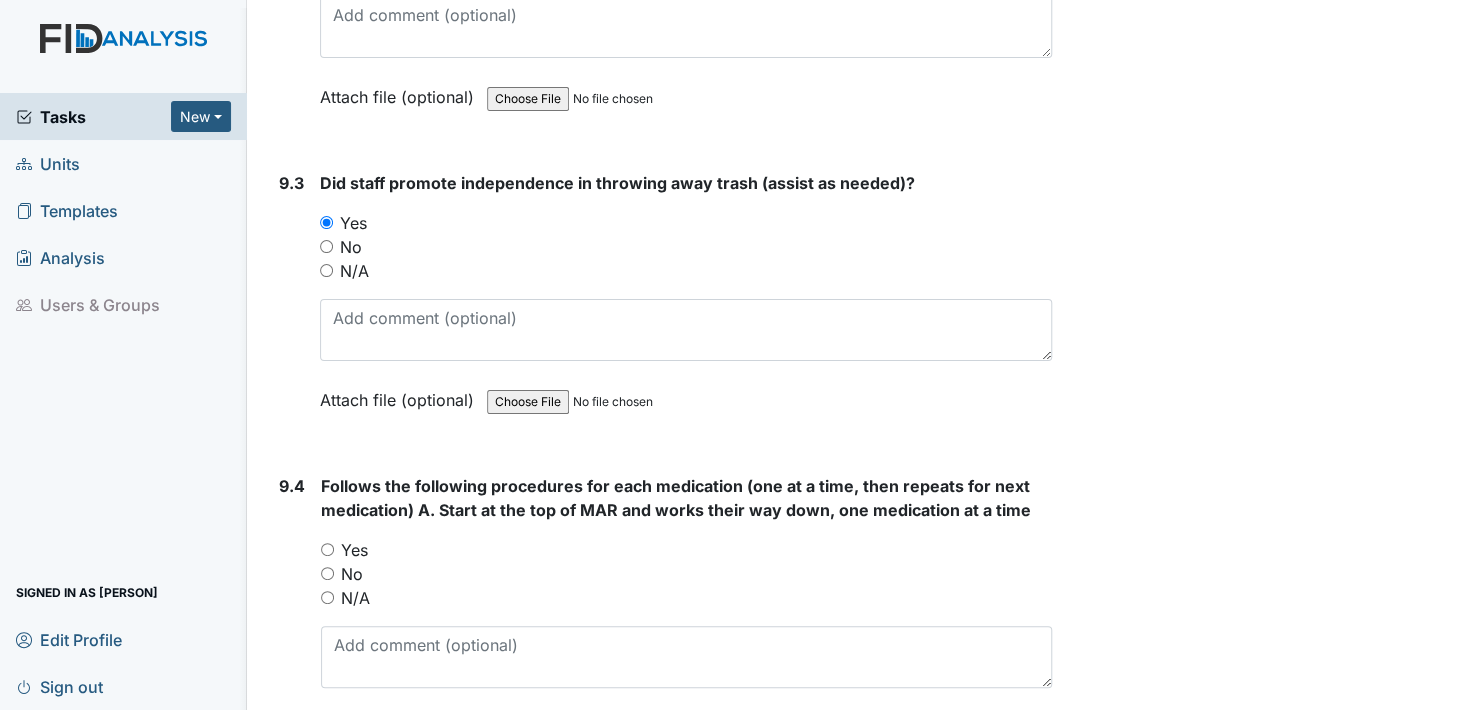 click on "Yes" at bounding box center [327, 549] 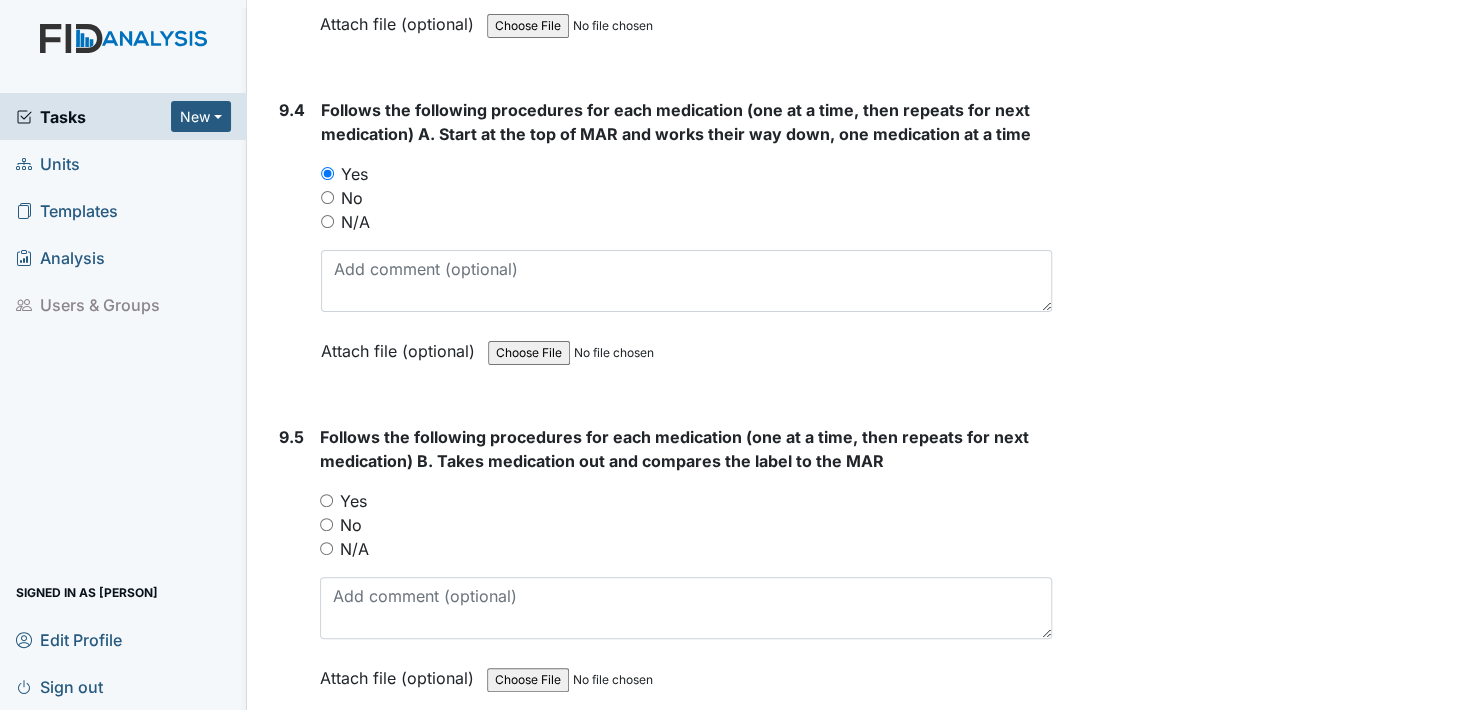 scroll, scrollTop: 23100, scrollLeft: 0, axis: vertical 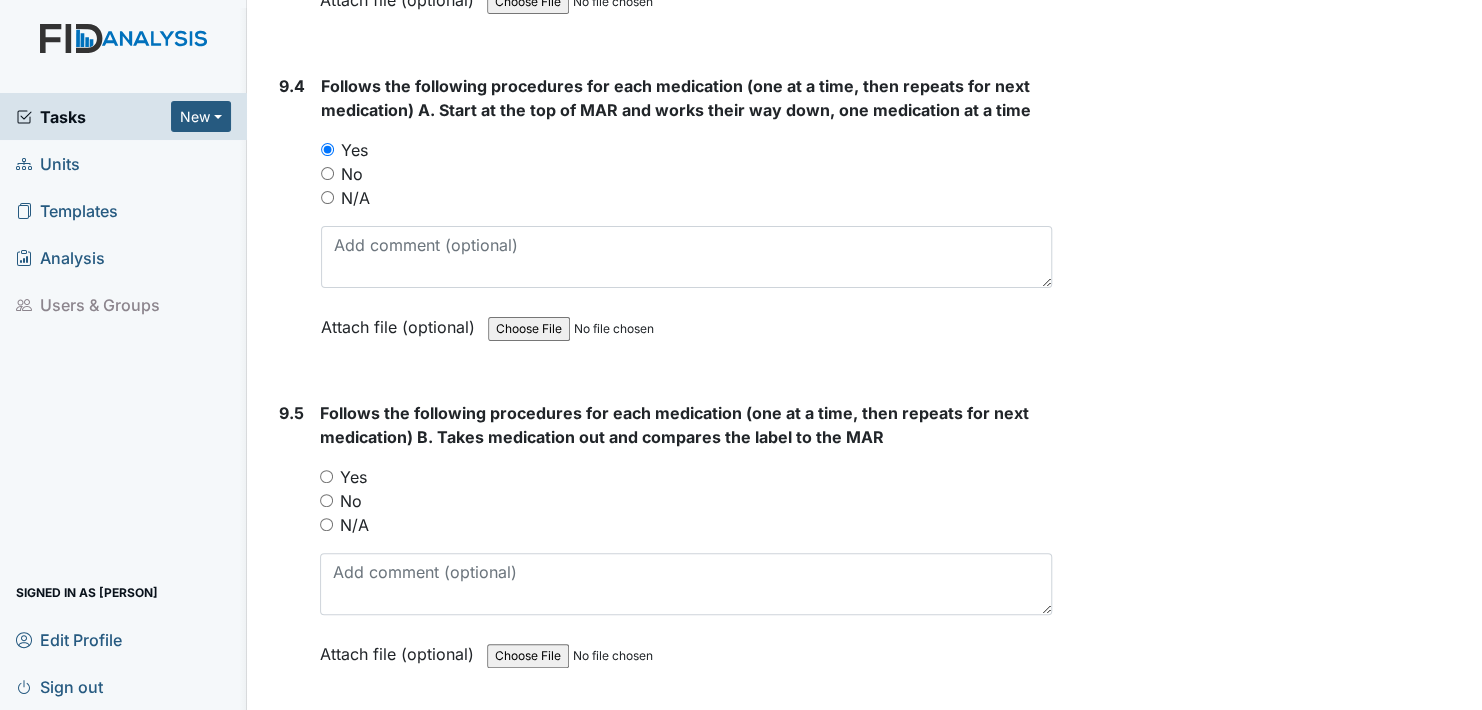 click on "Yes" at bounding box center (326, 476) 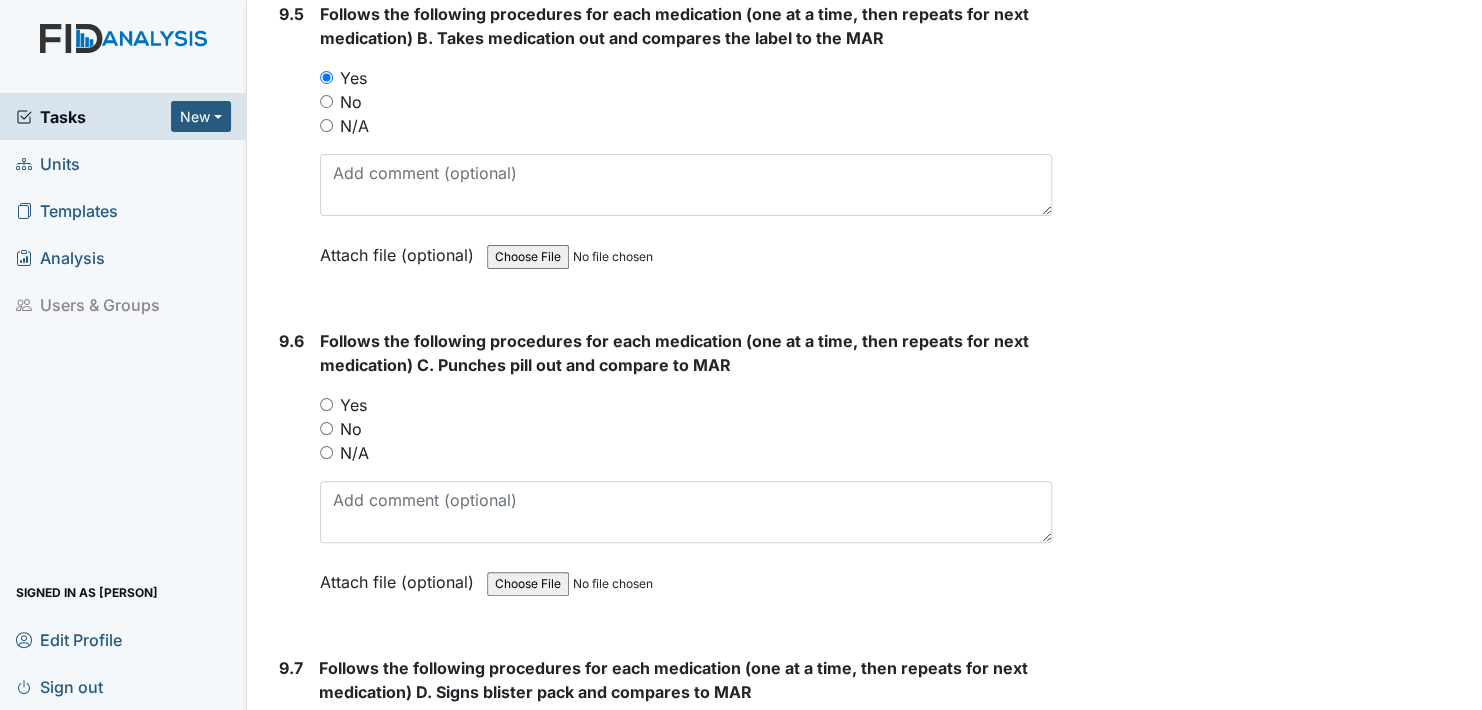 scroll, scrollTop: 23500, scrollLeft: 0, axis: vertical 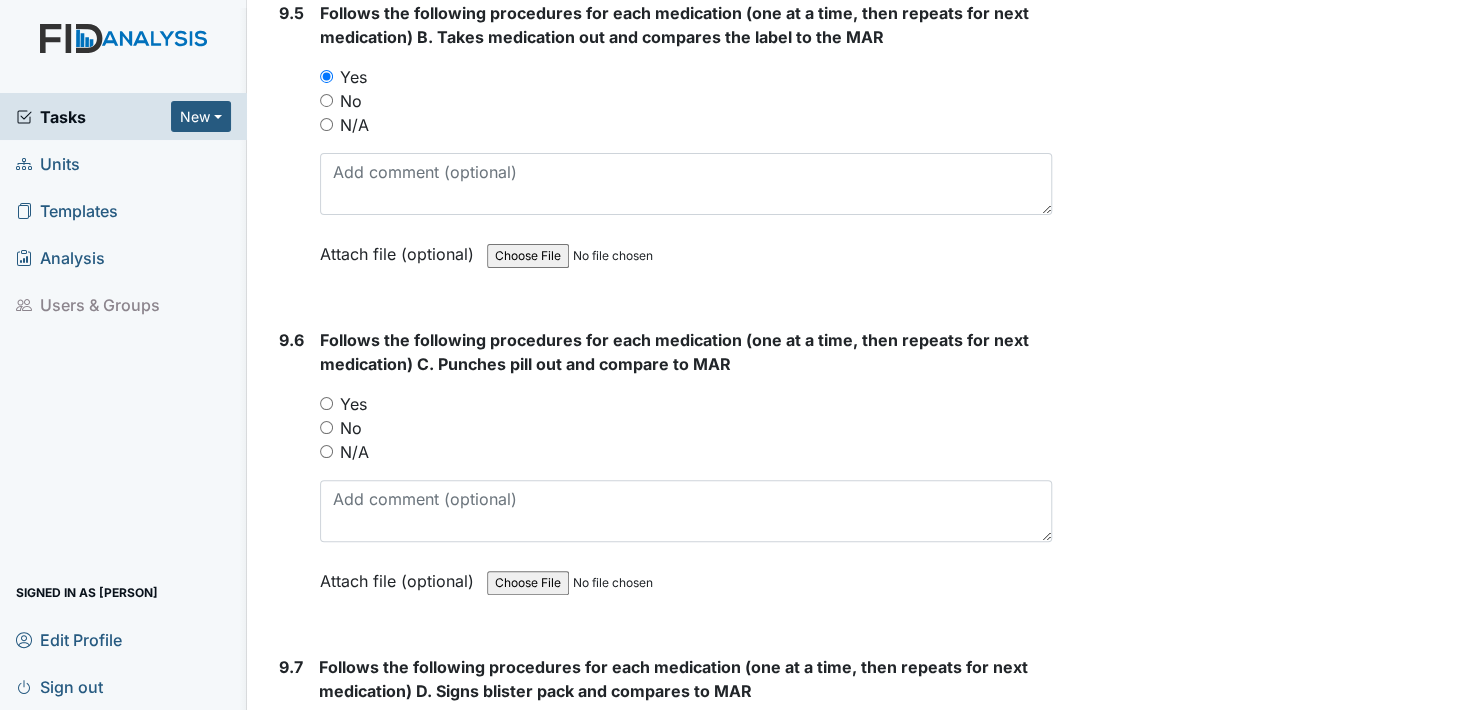 drag, startPoint x: 327, startPoint y: 325, endPoint x: 348, endPoint y: 370, distance: 49.658836 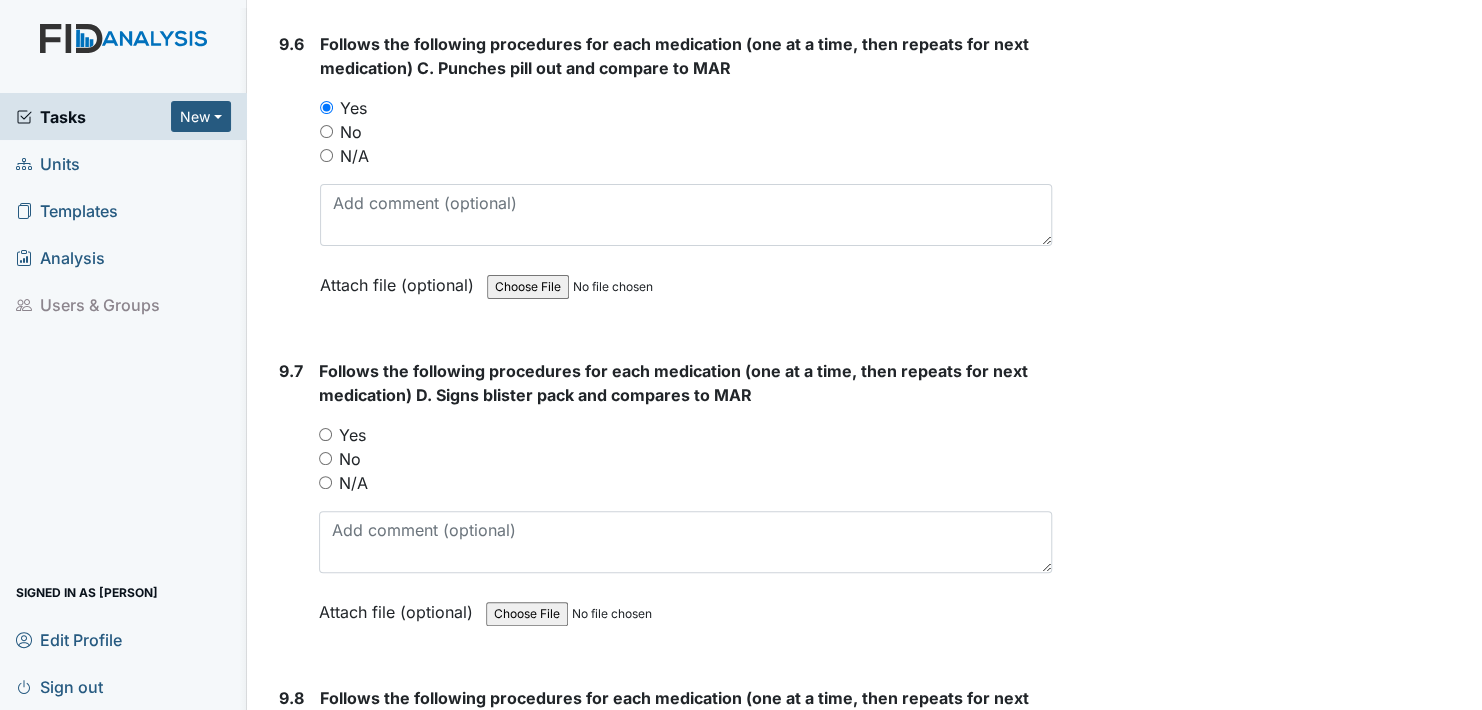 scroll, scrollTop: 23800, scrollLeft: 0, axis: vertical 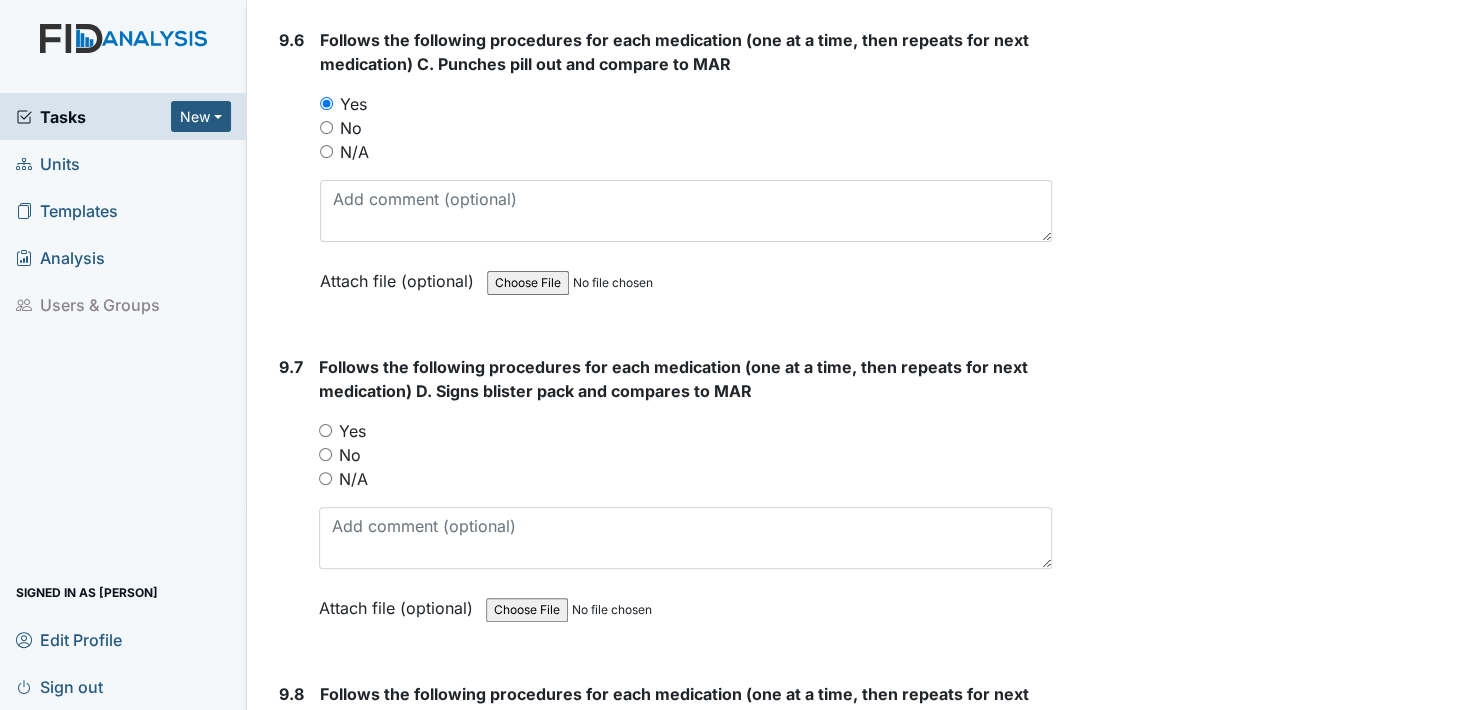 click on "Yes" at bounding box center (325, 430) 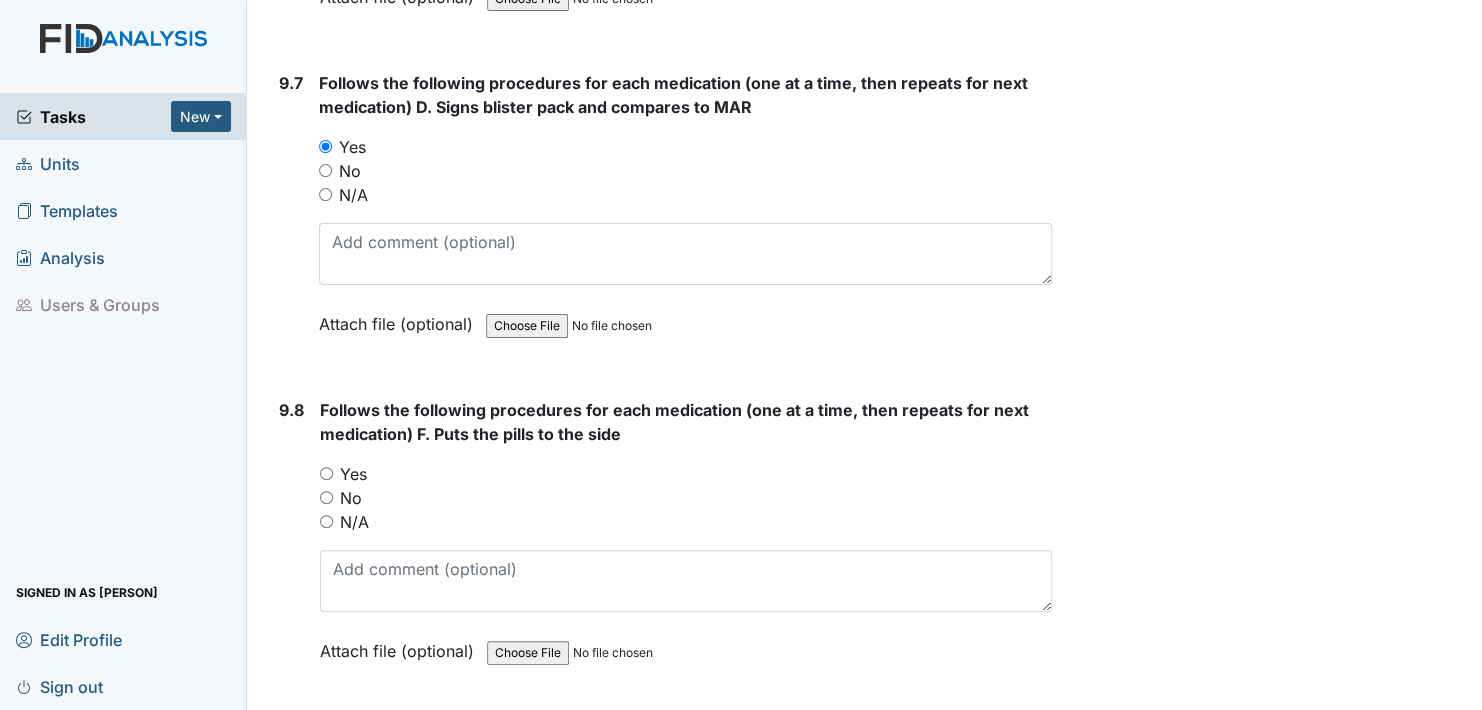 scroll, scrollTop: 24100, scrollLeft: 0, axis: vertical 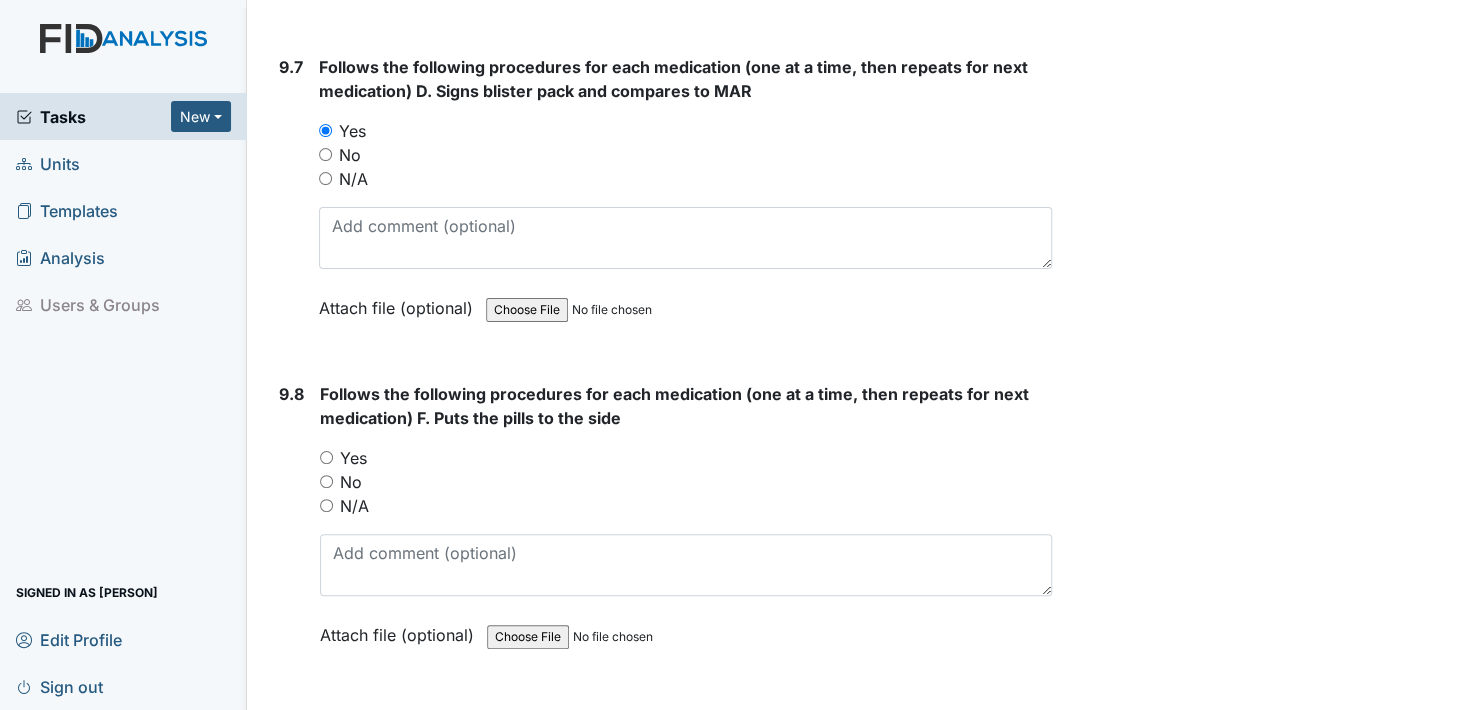 click on "Yes" at bounding box center [326, 457] 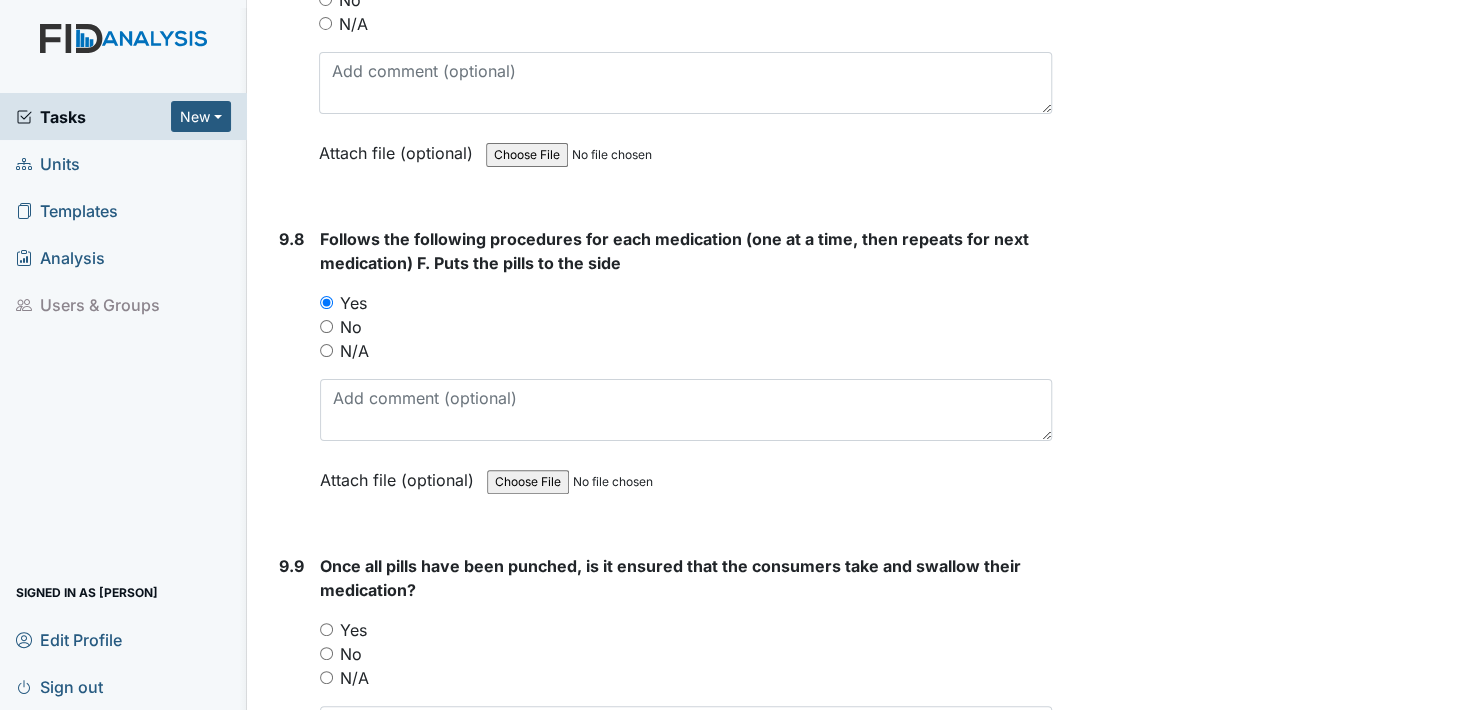 scroll, scrollTop: 24300, scrollLeft: 0, axis: vertical 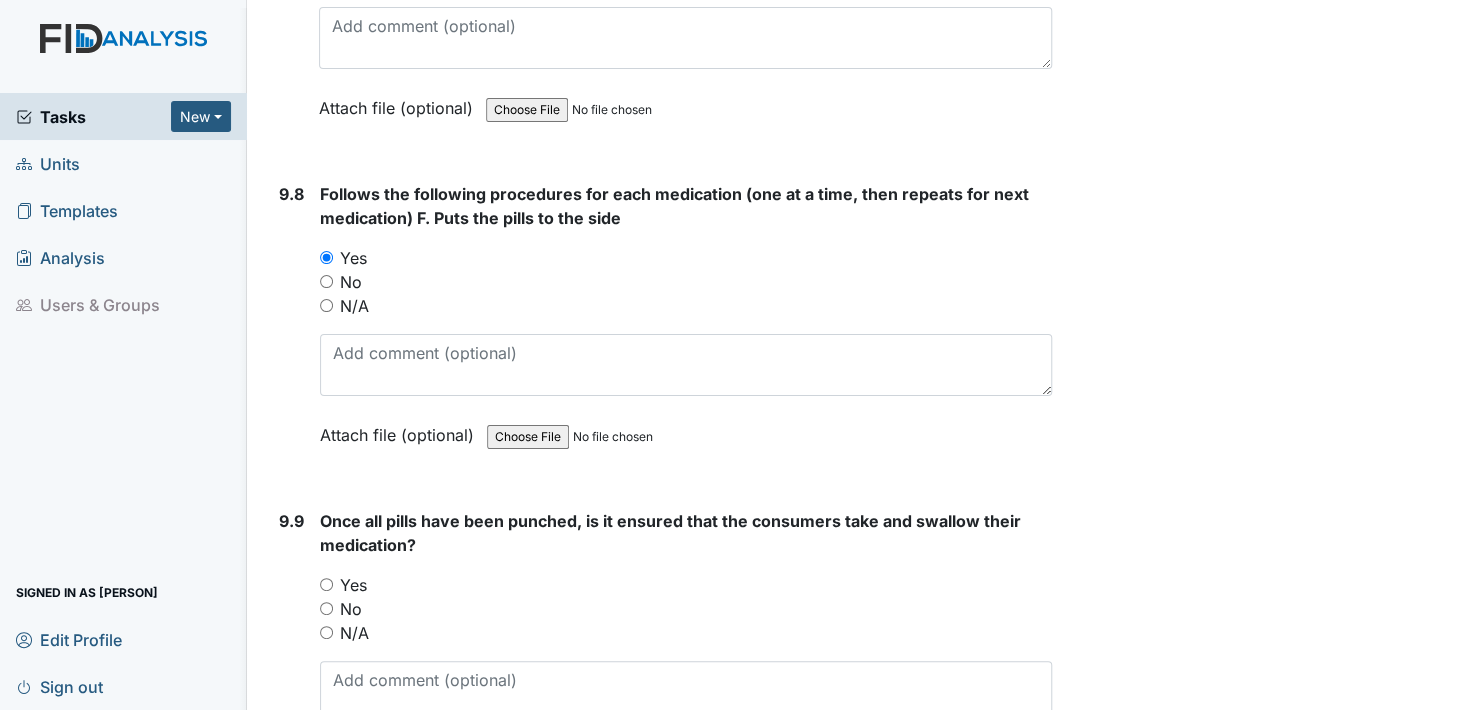 click on "Yes" at bounding box center (326, 584) 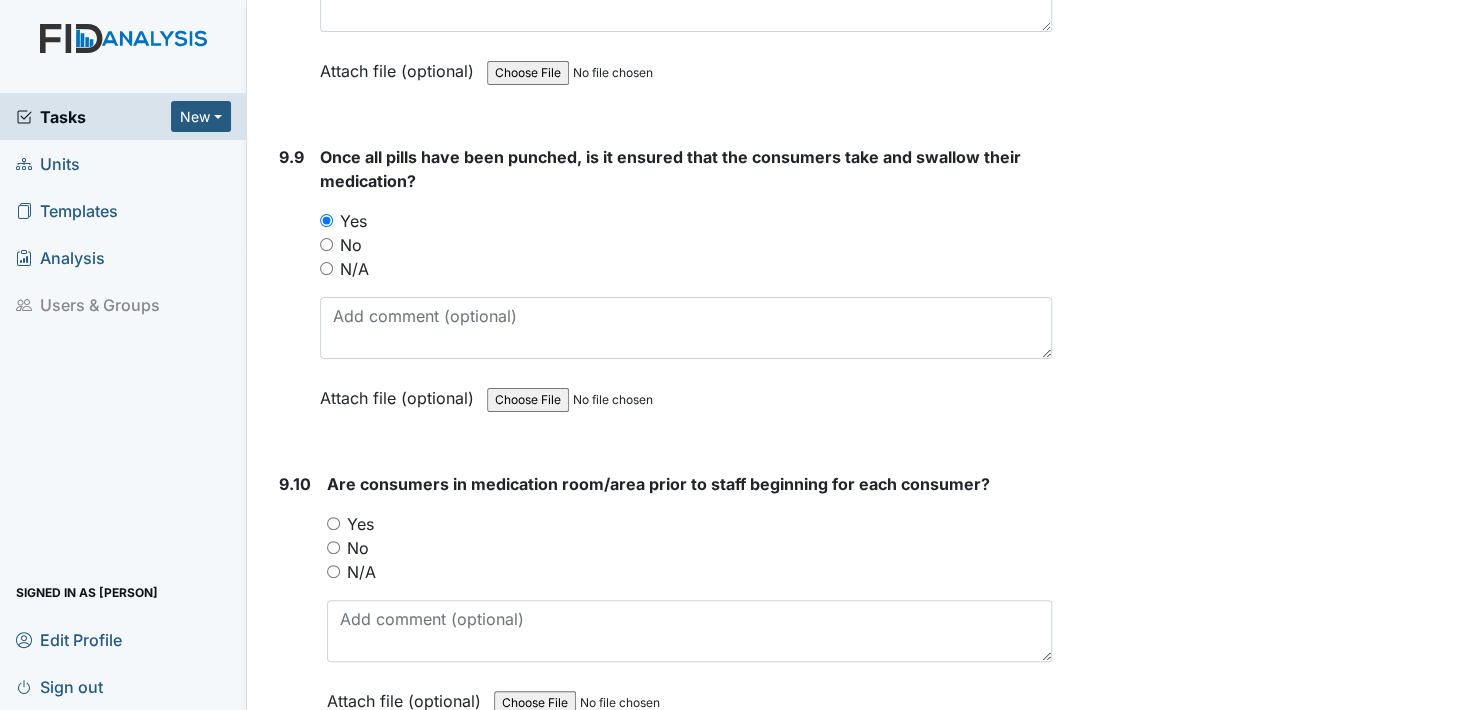 scroll, scrollTop: 24700, scrollLeft: 0, axis: vertical 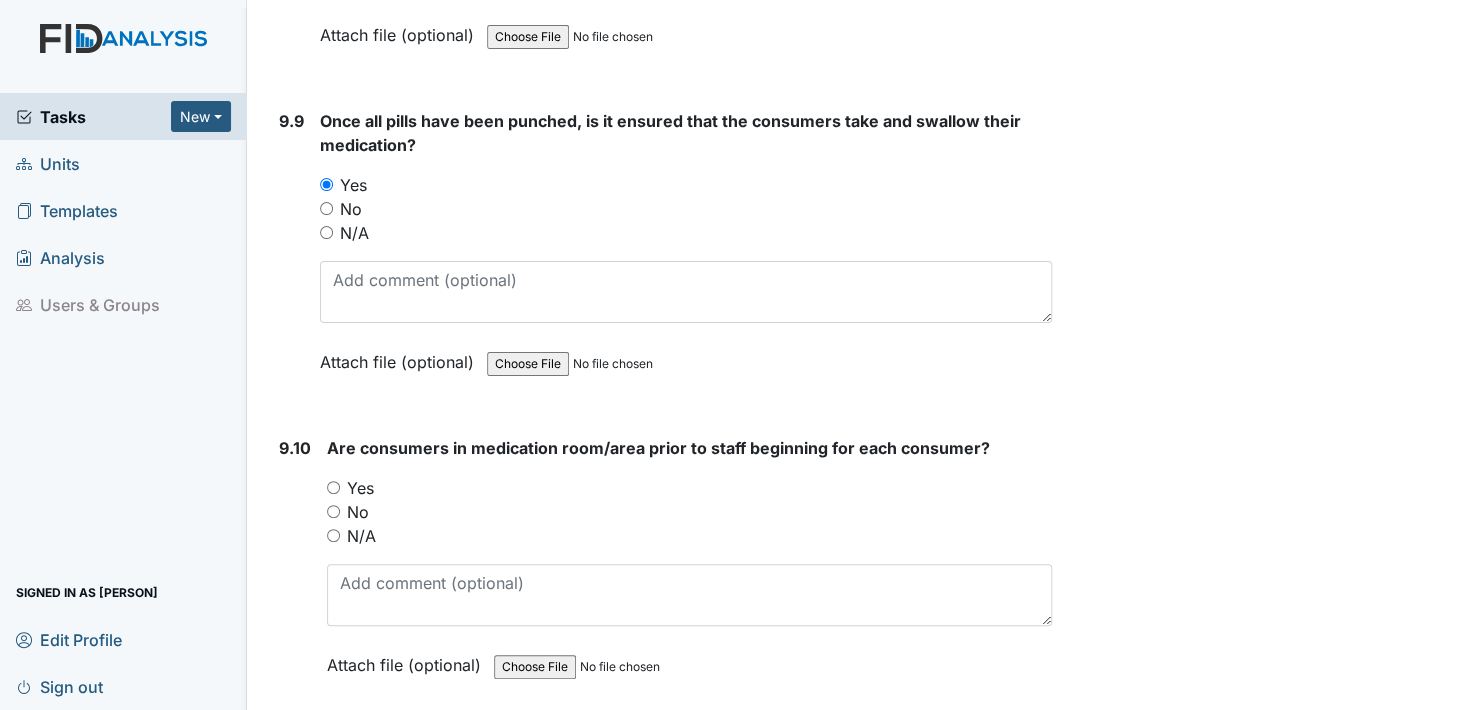 click on "Yes" at bounding box center [333, 487] 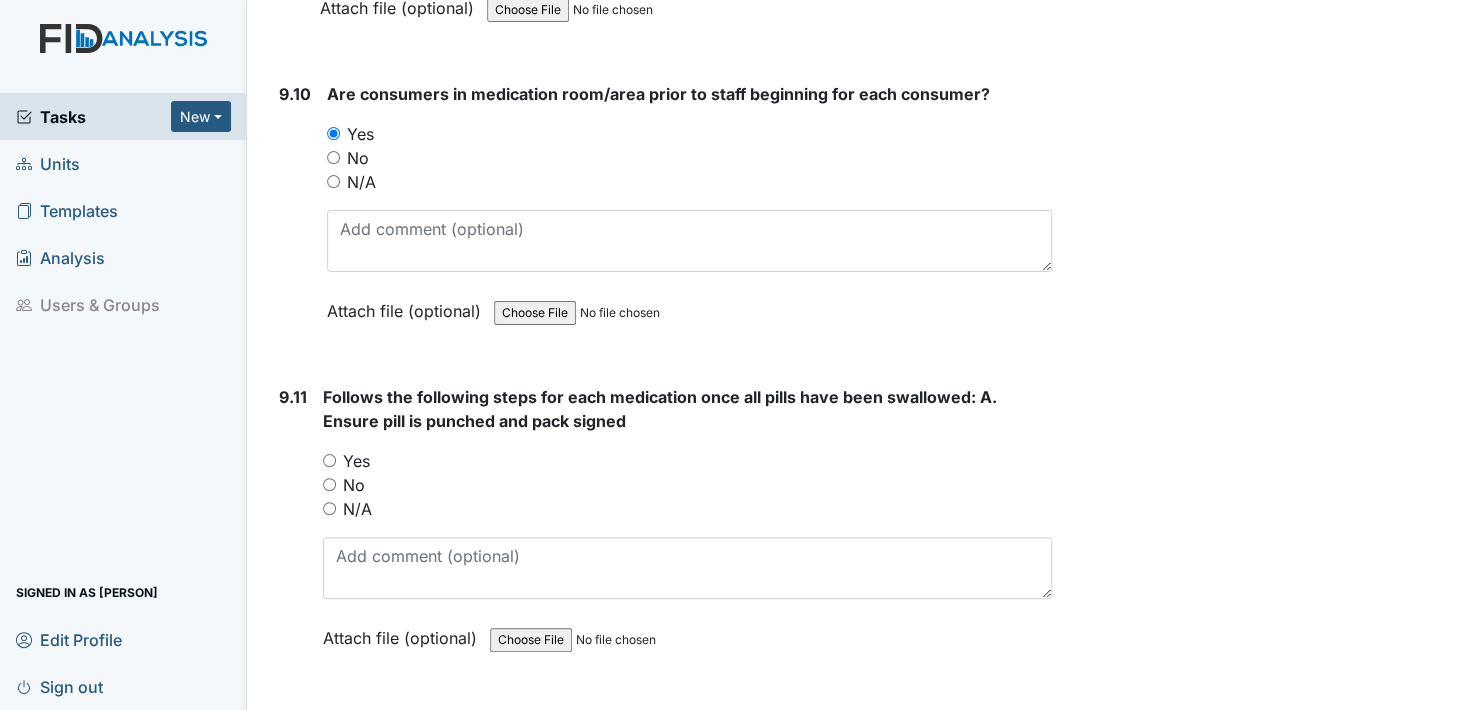 scroll, scrollTop: 25100, scrollLeft: 0, axis: vertical 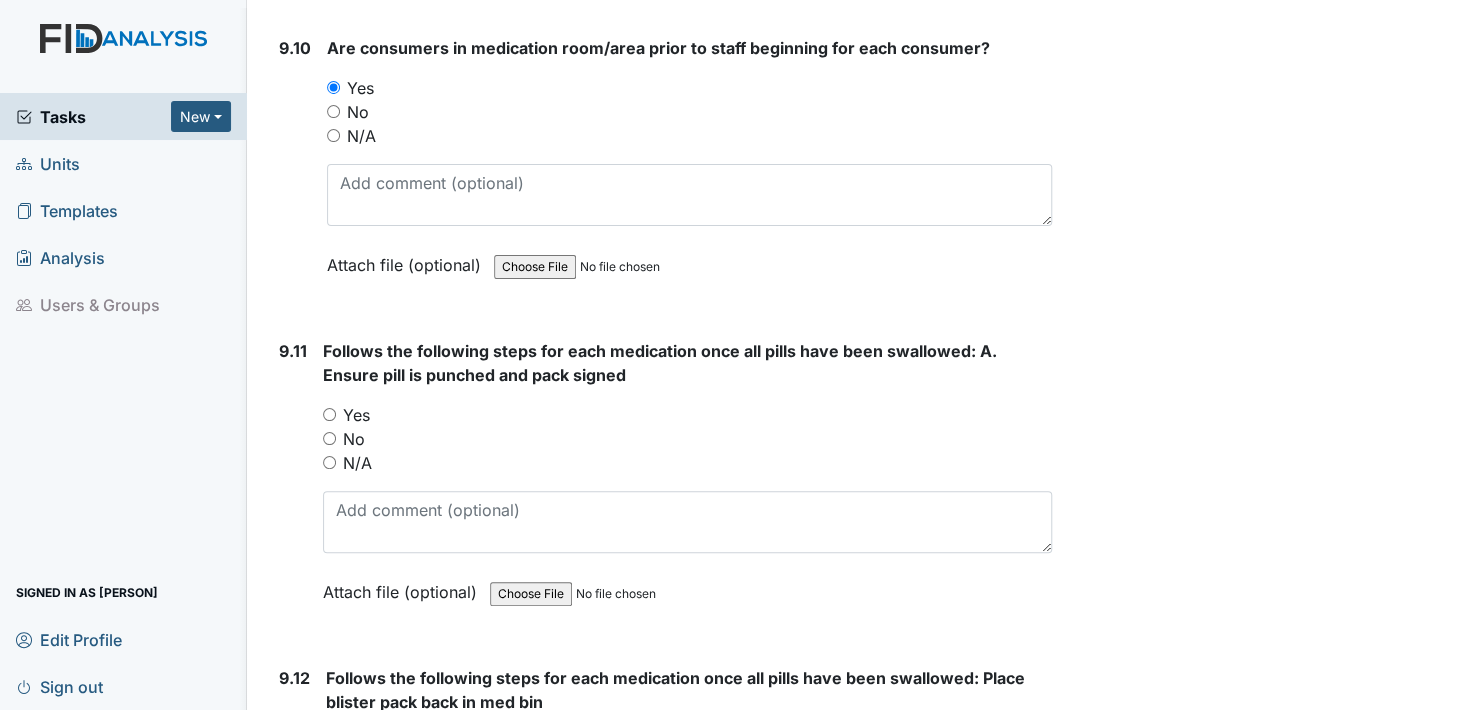 click on "Yes" at bounding box center [329, 414] 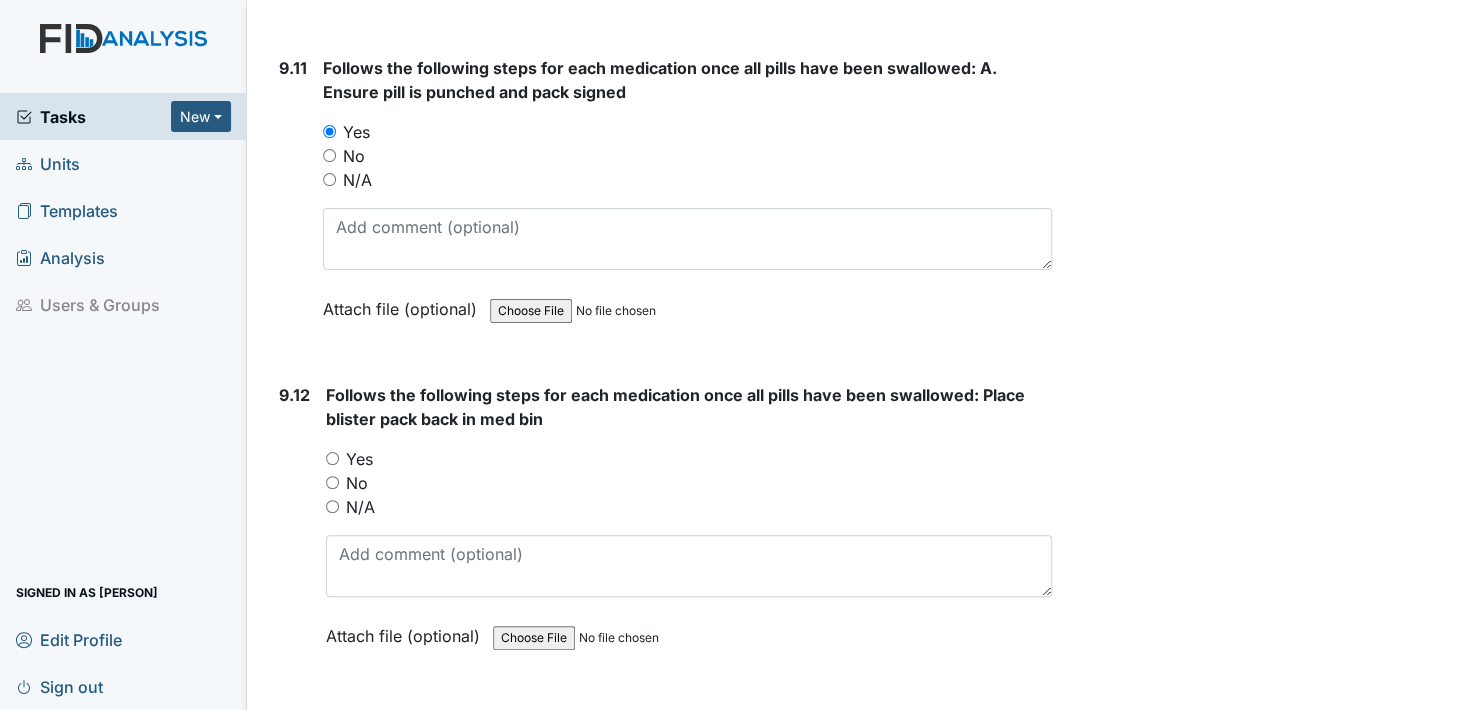 scroll, scrollTop: 25400, scrollLeft: 0, axis: vertical 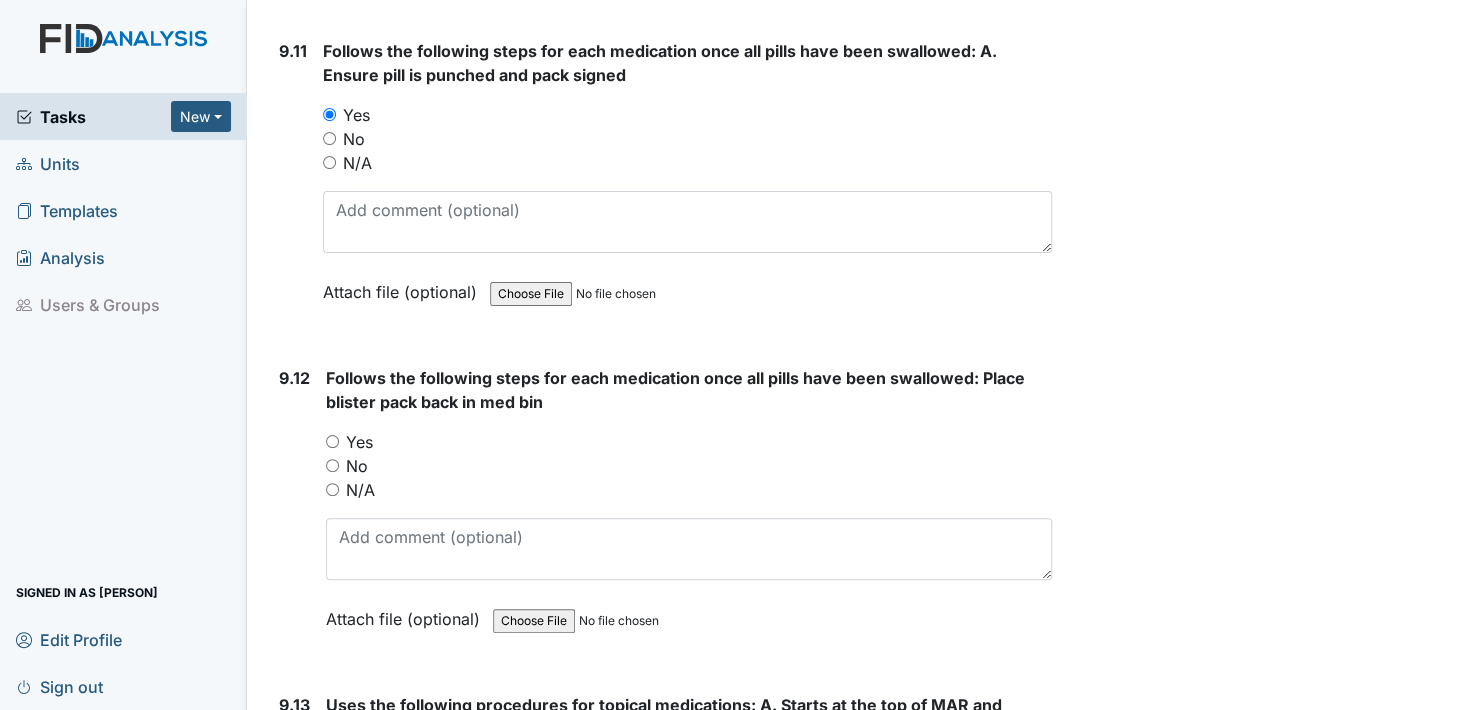 click on "Yes" at bounding box center [332, 441] 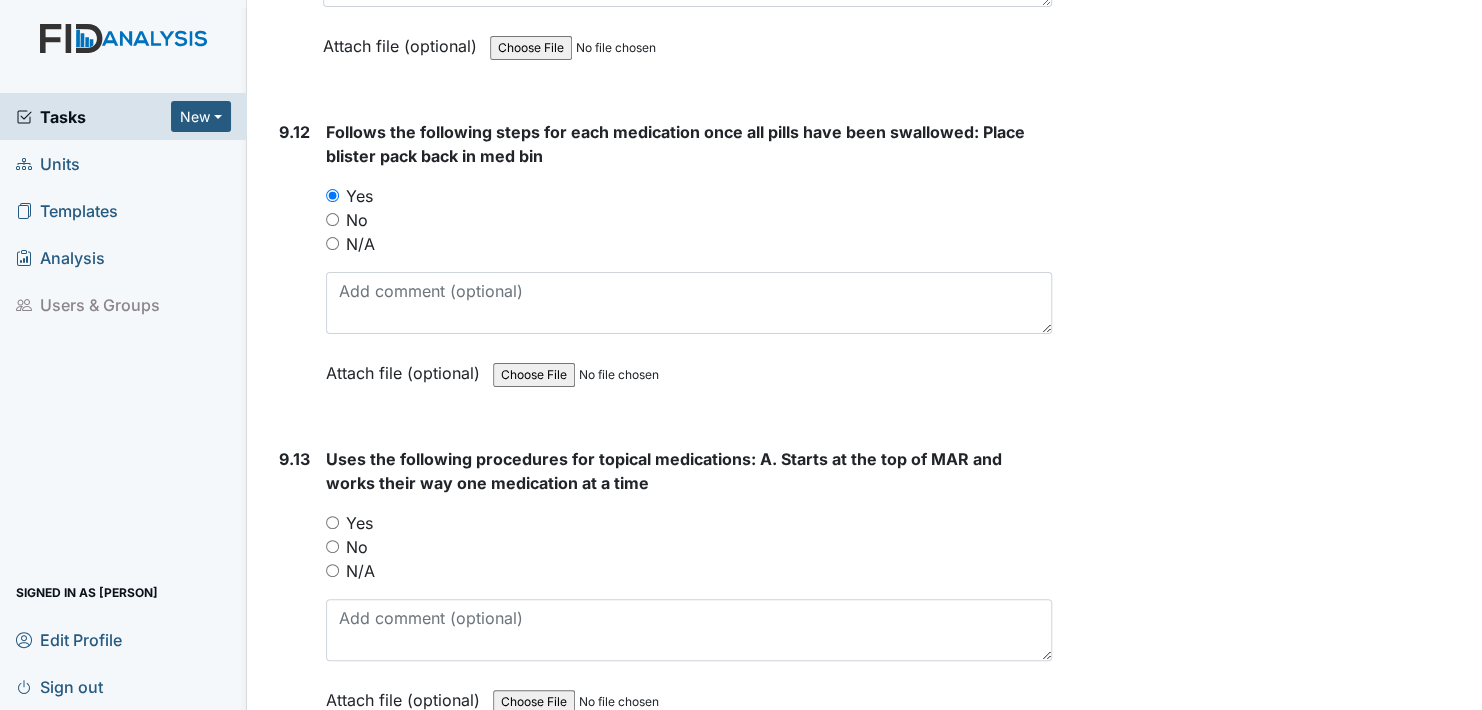 scroll, scrollTop: 25700, scrollLeft: 0, axis: vertical 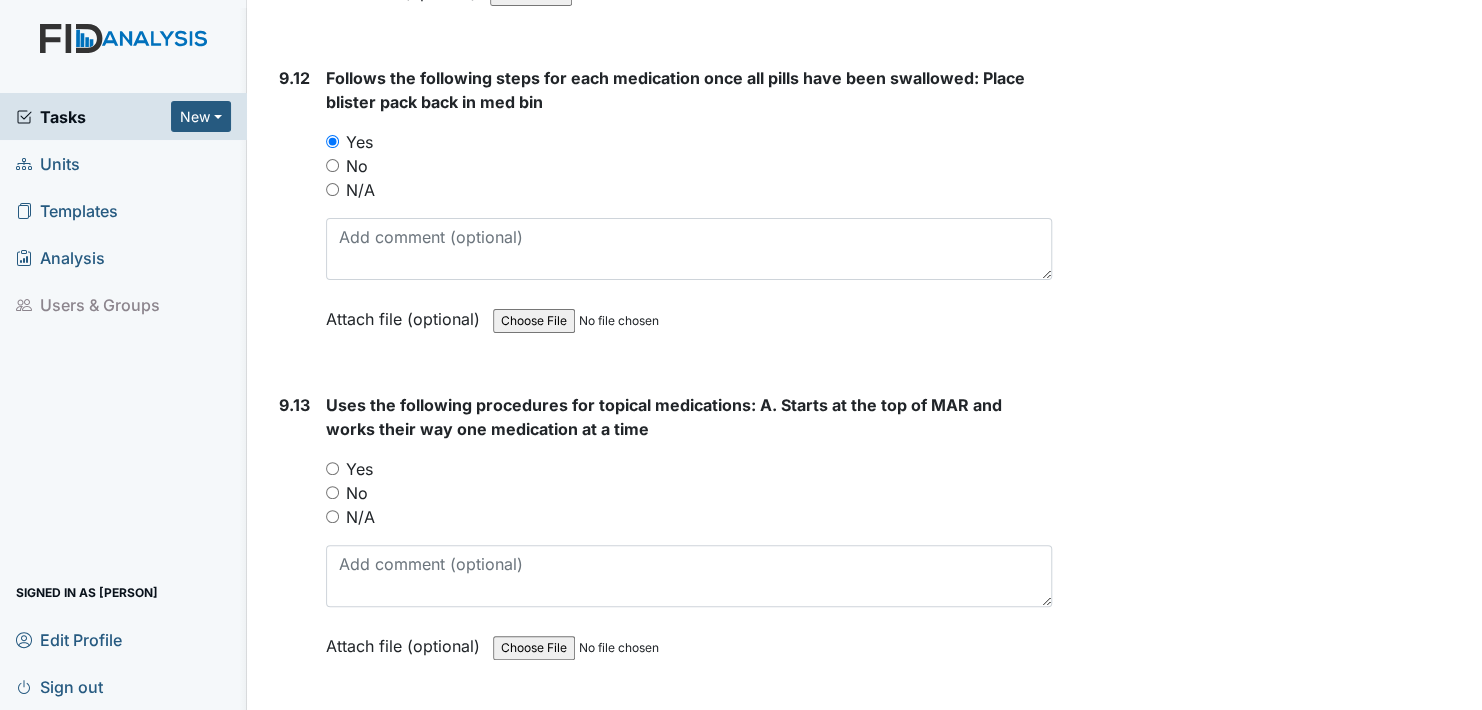 click on "Yes" at bounding box center (332, 468) 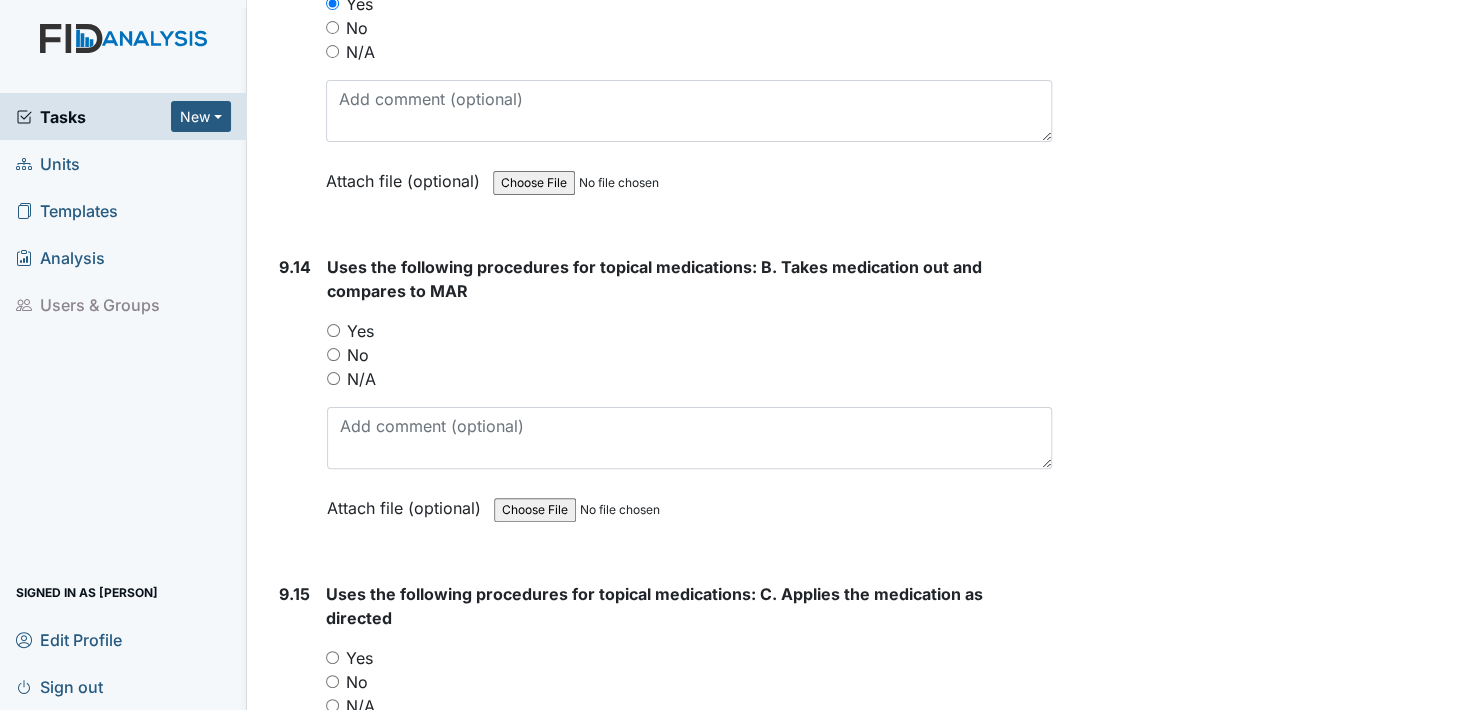 scroll, scrollTop: 26200, scrollLeft: 0, axis: vertical 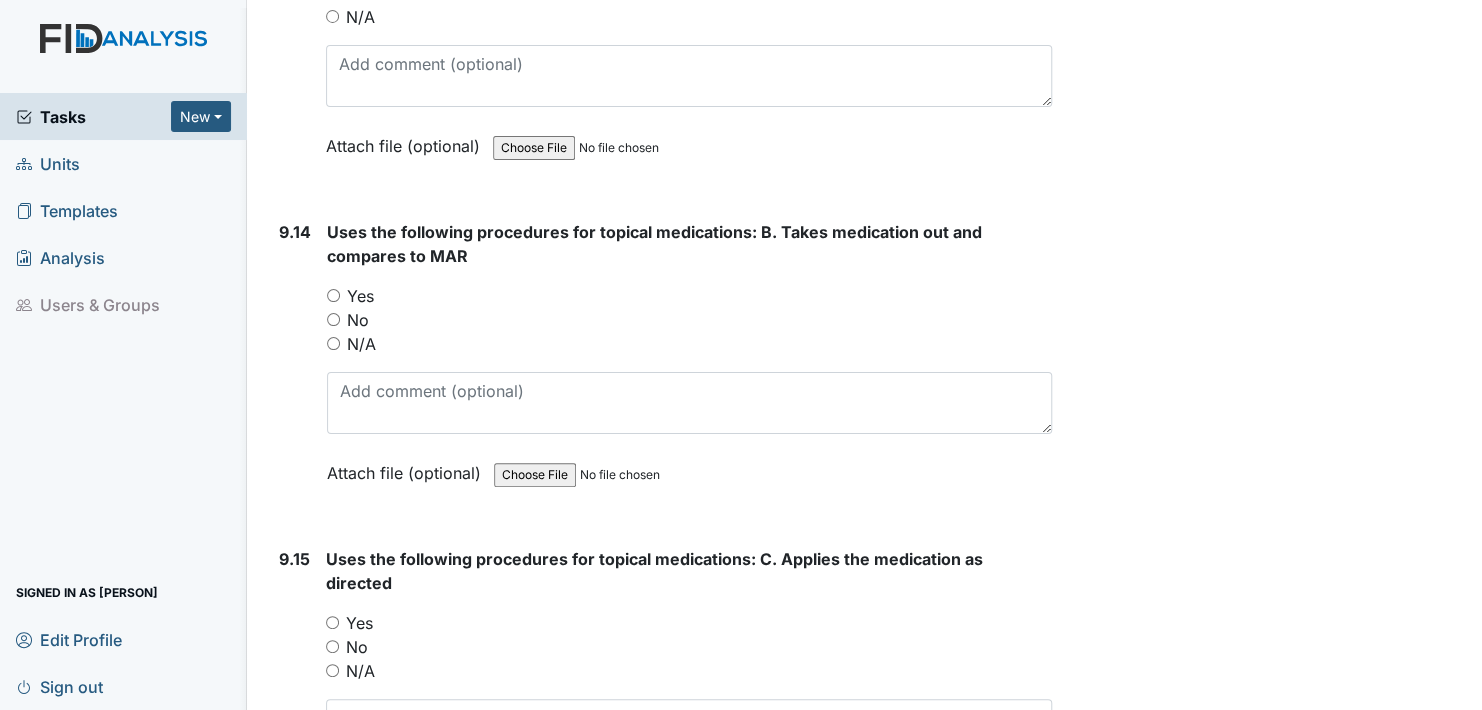click on "Yes" at bounding box center (333, 295) 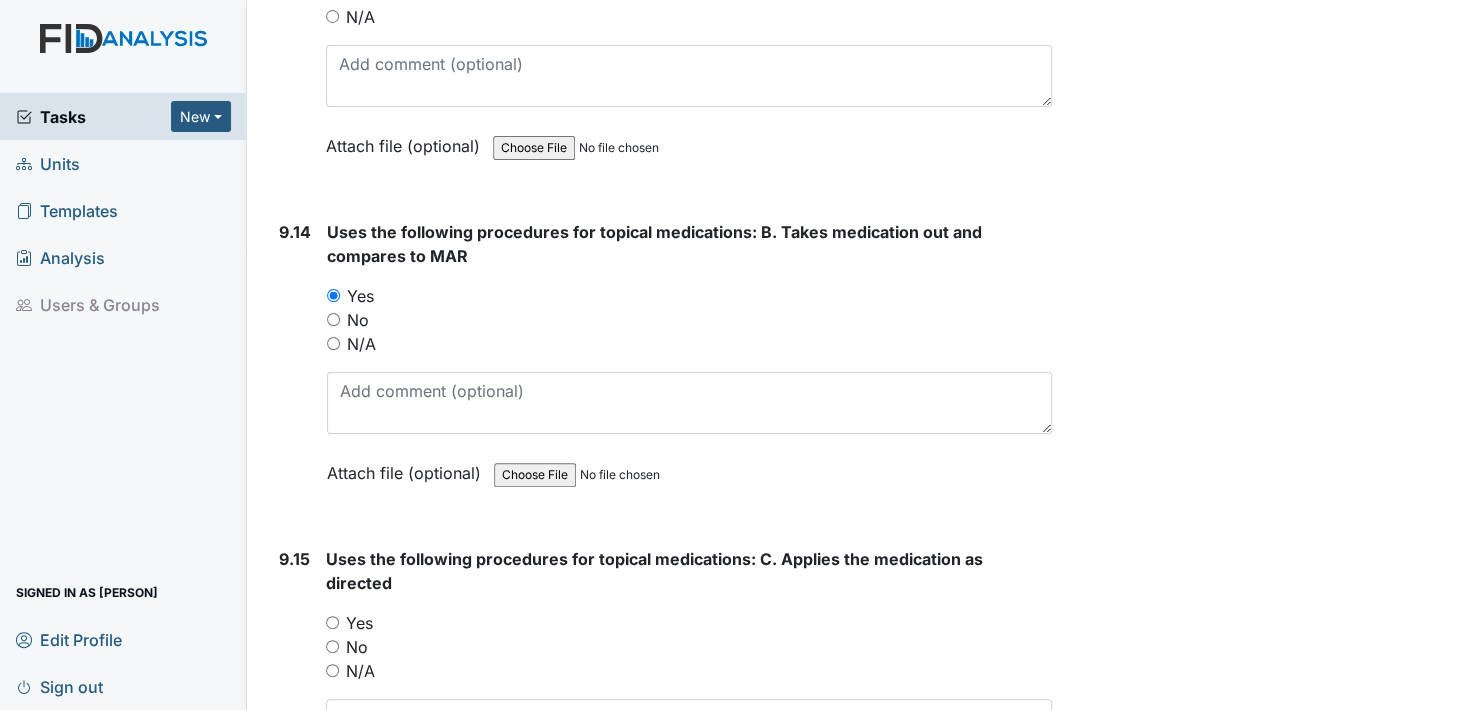 click on "Yes" at bounding box center (332, 622) 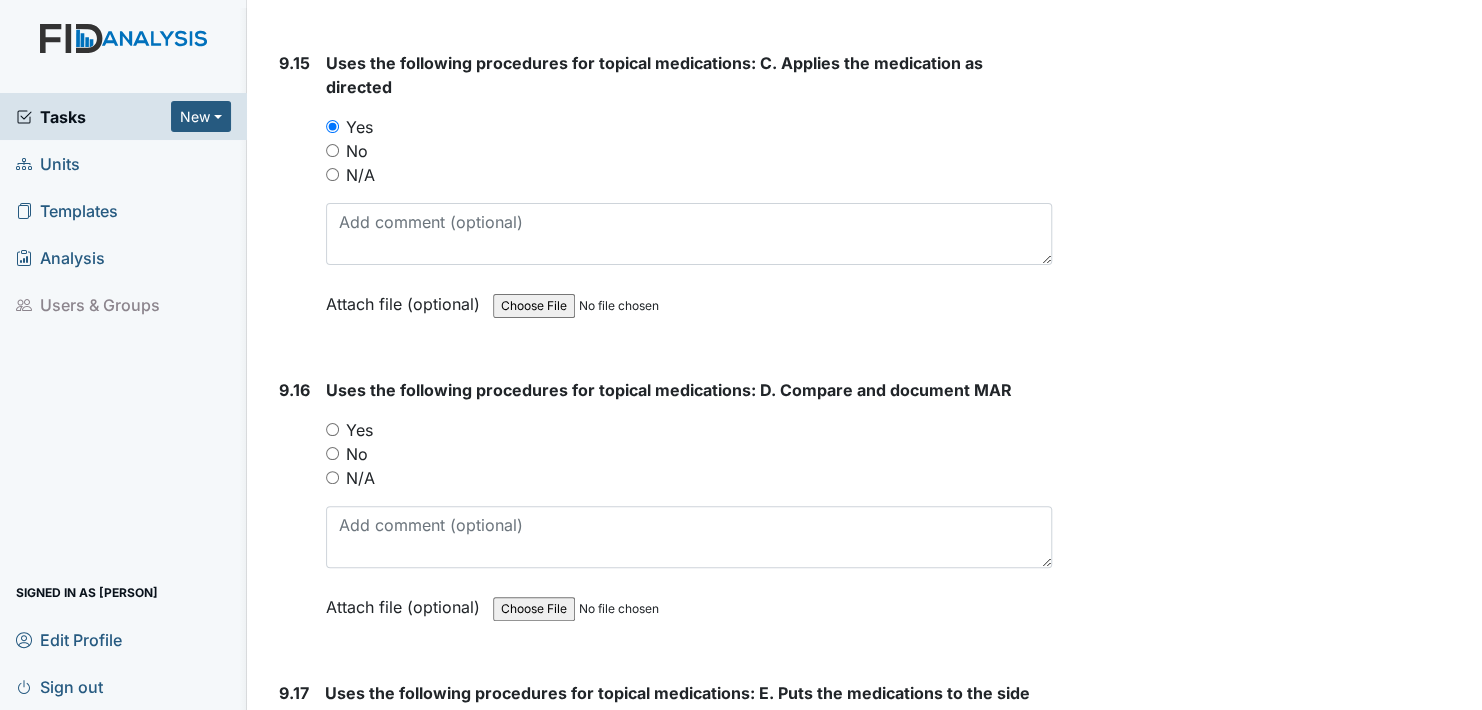 scroll, scrollTop: 26700, scrollLeft: 0, axis: vertical 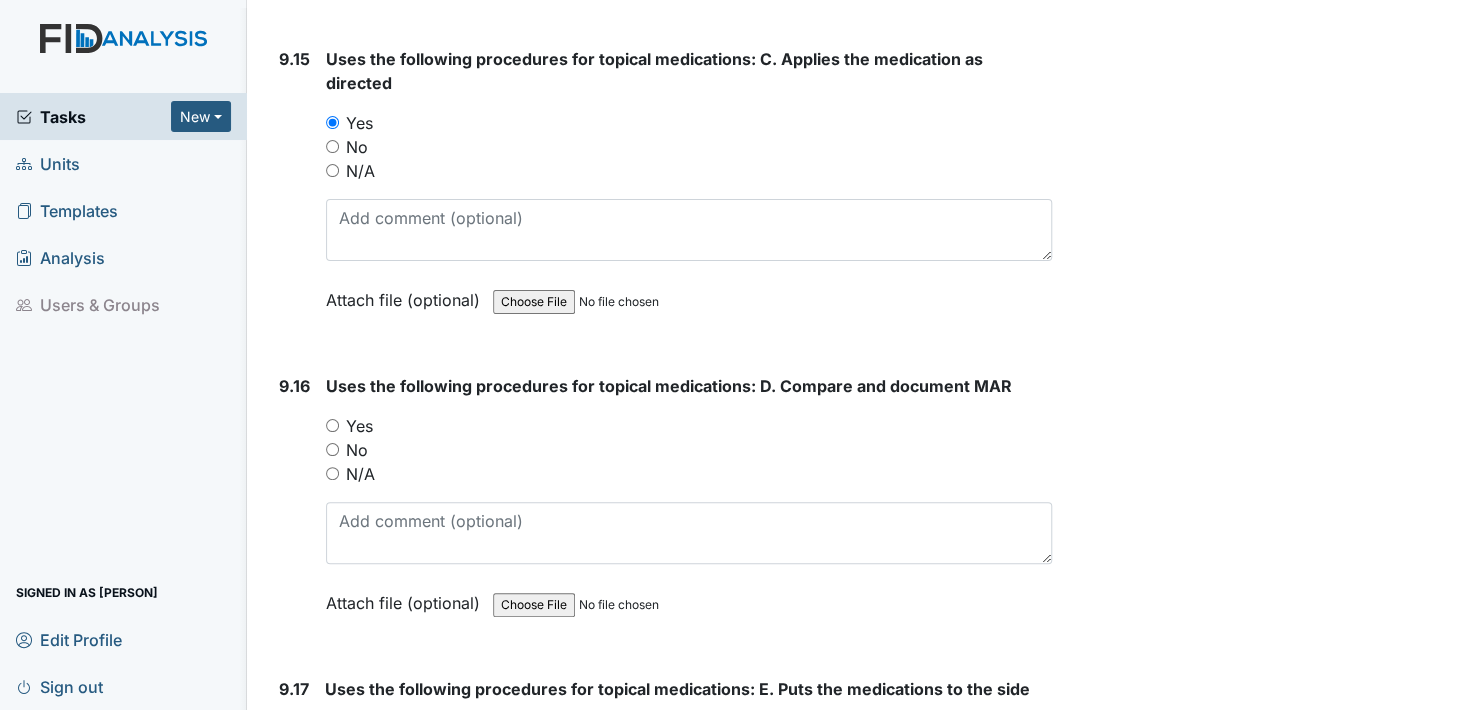 click on "Yes" at bounding box center (332, 425) 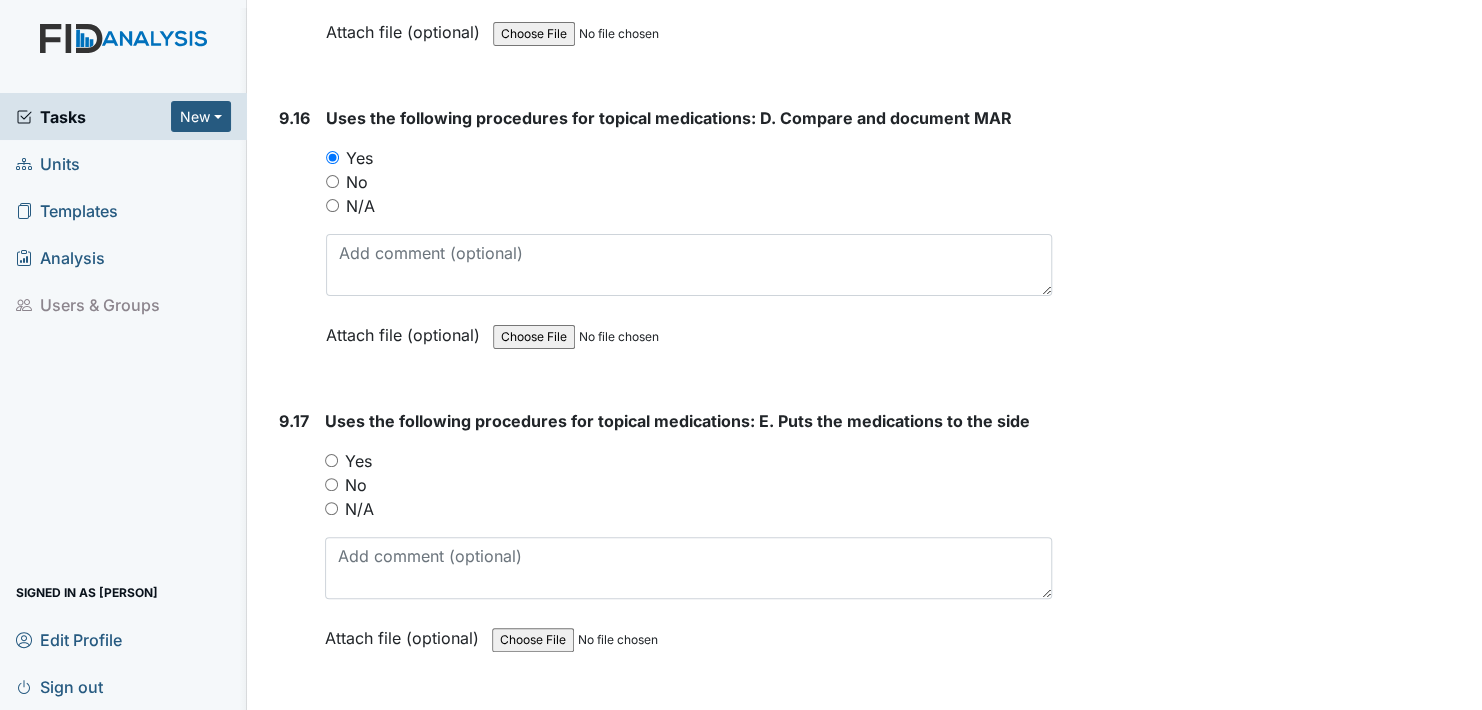 scroll, scrollTop: 27000, scrollLeft: 0, axis: vertical 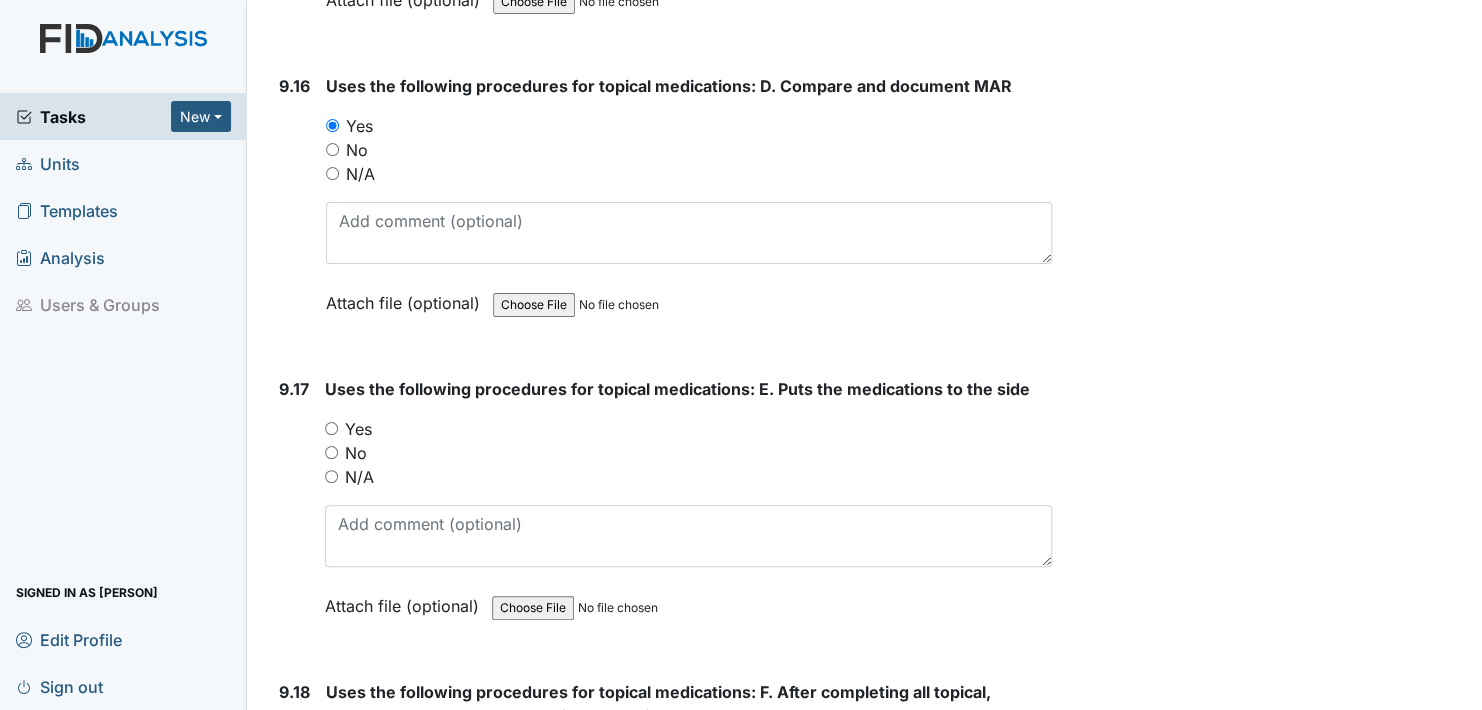 click on "Yes" at bounding box center (331, 428) 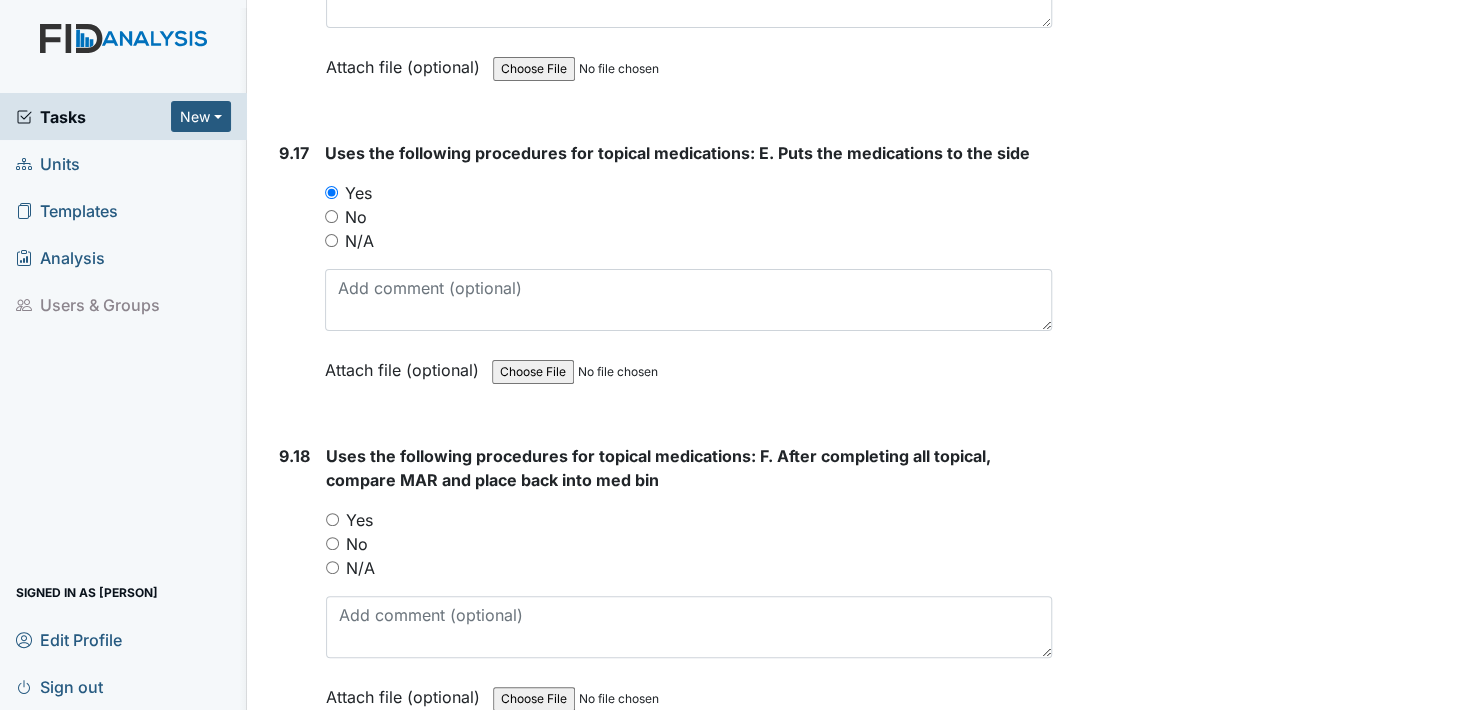 scroll, scrollTop: 27300, scrollLeft: 0, axis: vertical 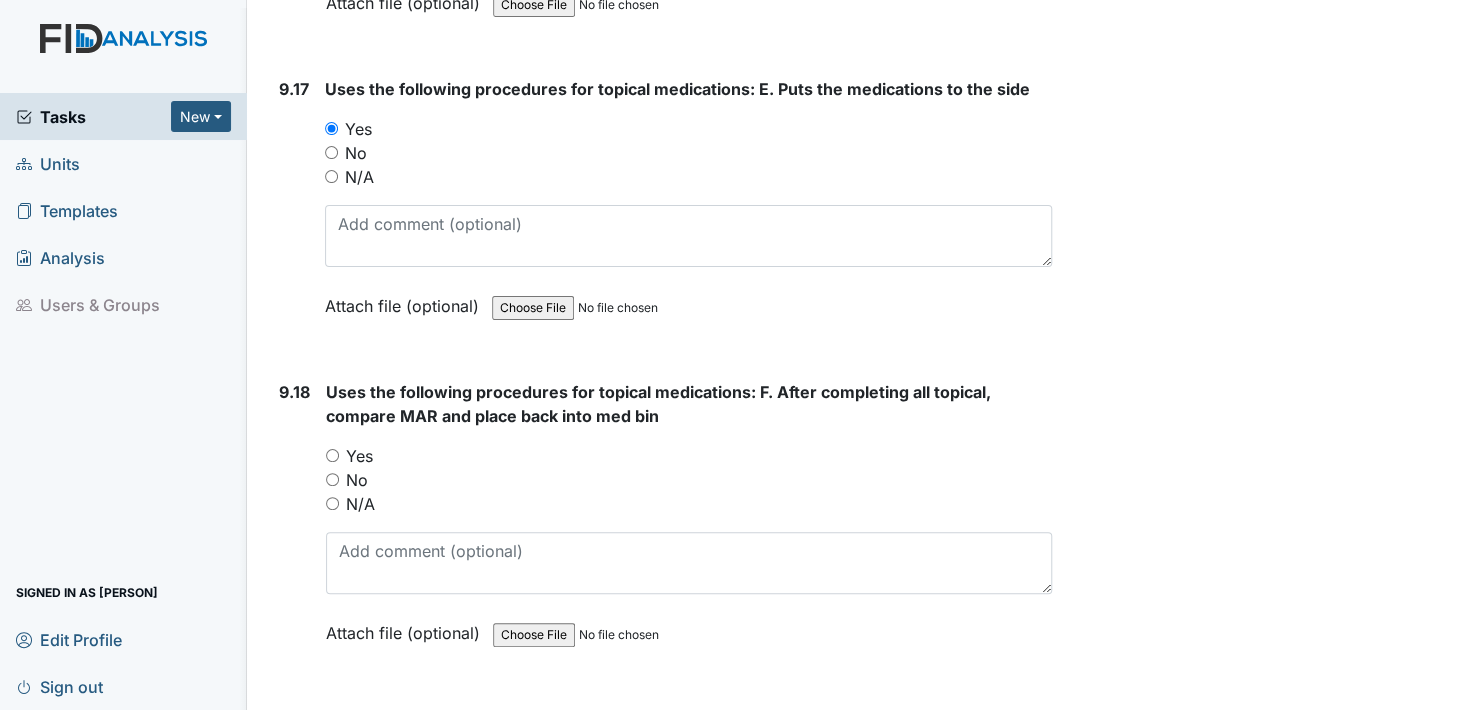 click on "Yes" at bounding box center [332, 455] 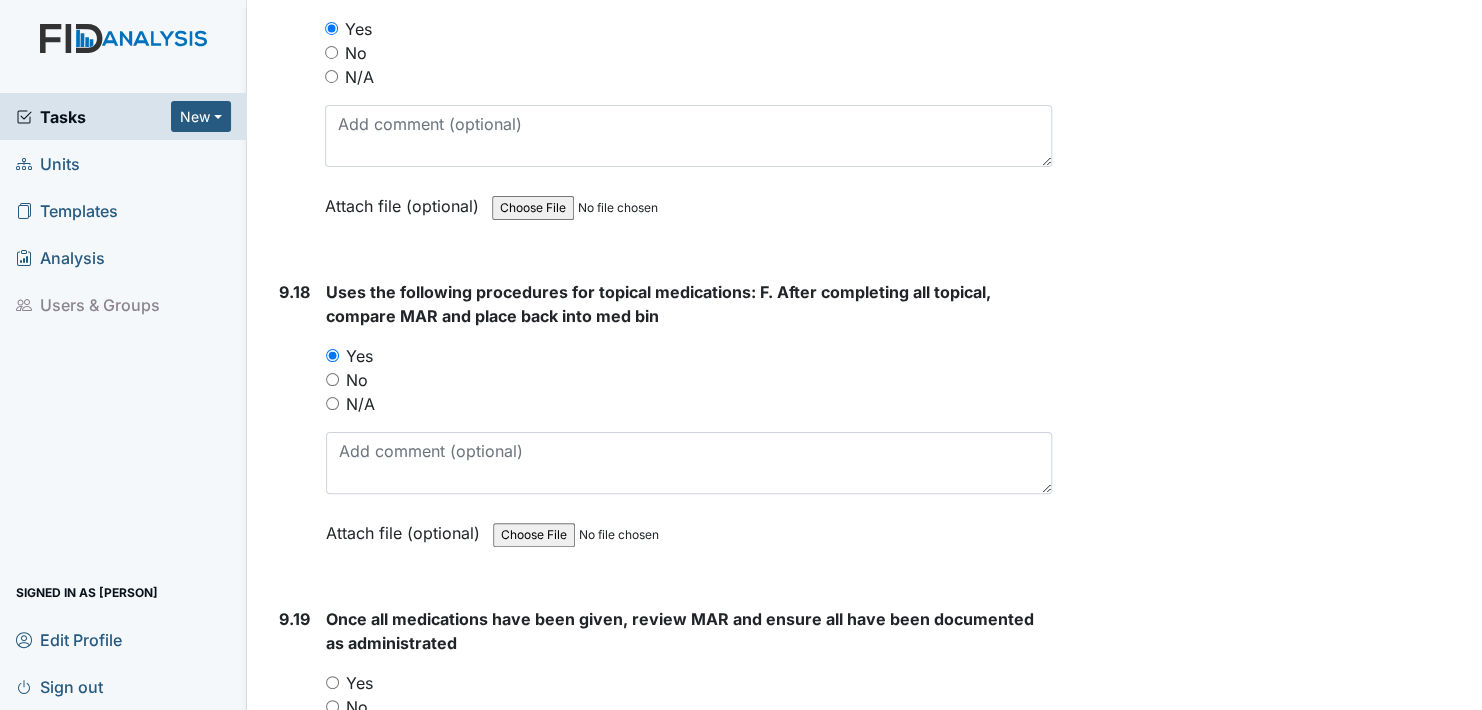 scroll, scrollTop: 27600, scrollLeft: 0, axis: vertical 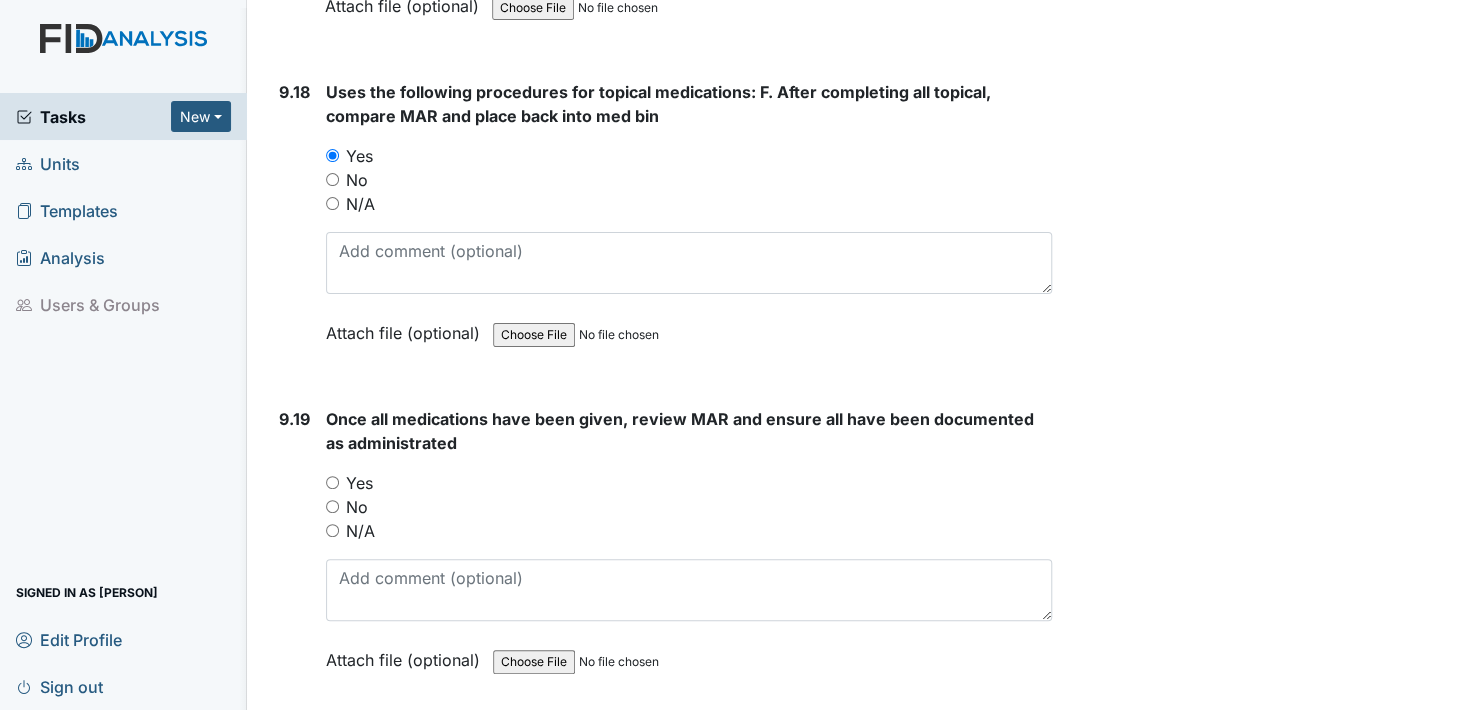 click on "Yes" at bounding box center [332, 482] 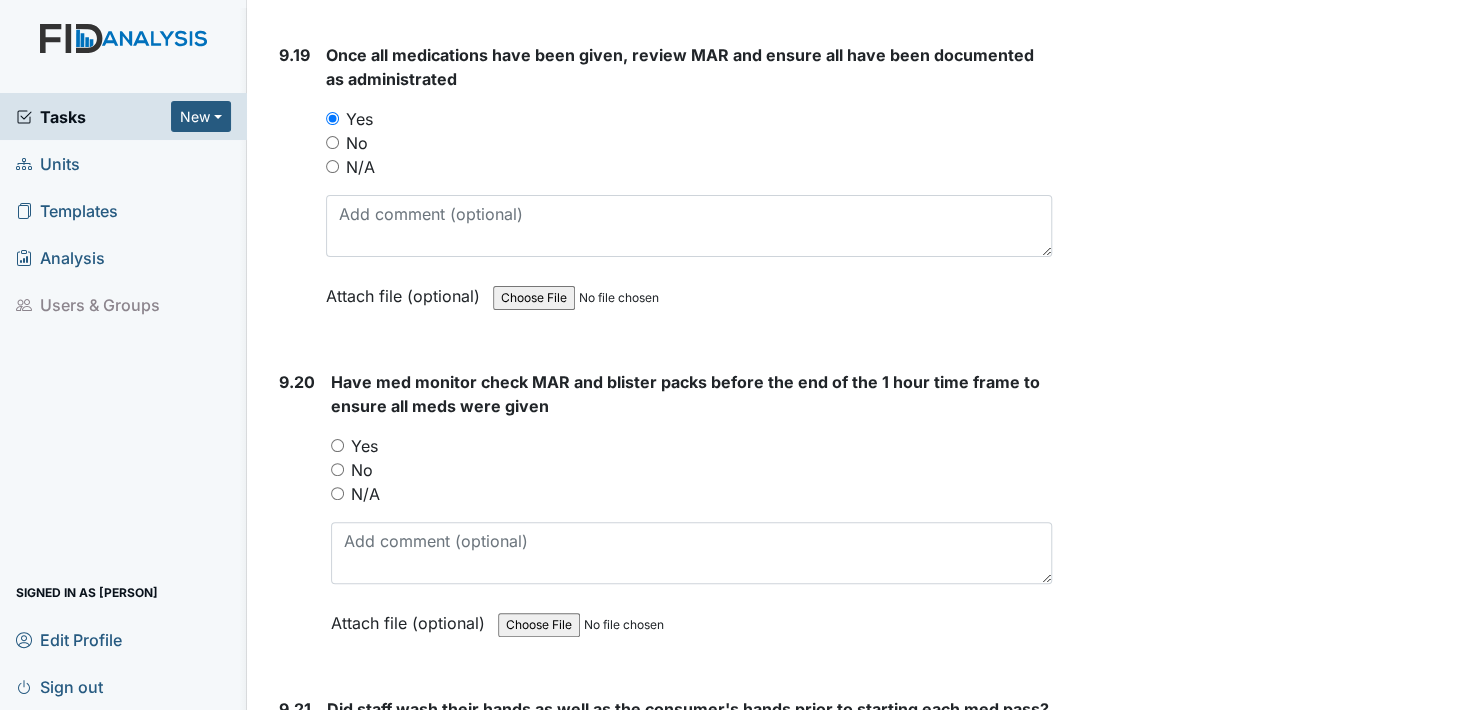 scroll, scrollTop: 28000, scrollLeft: 0, axis: vertical 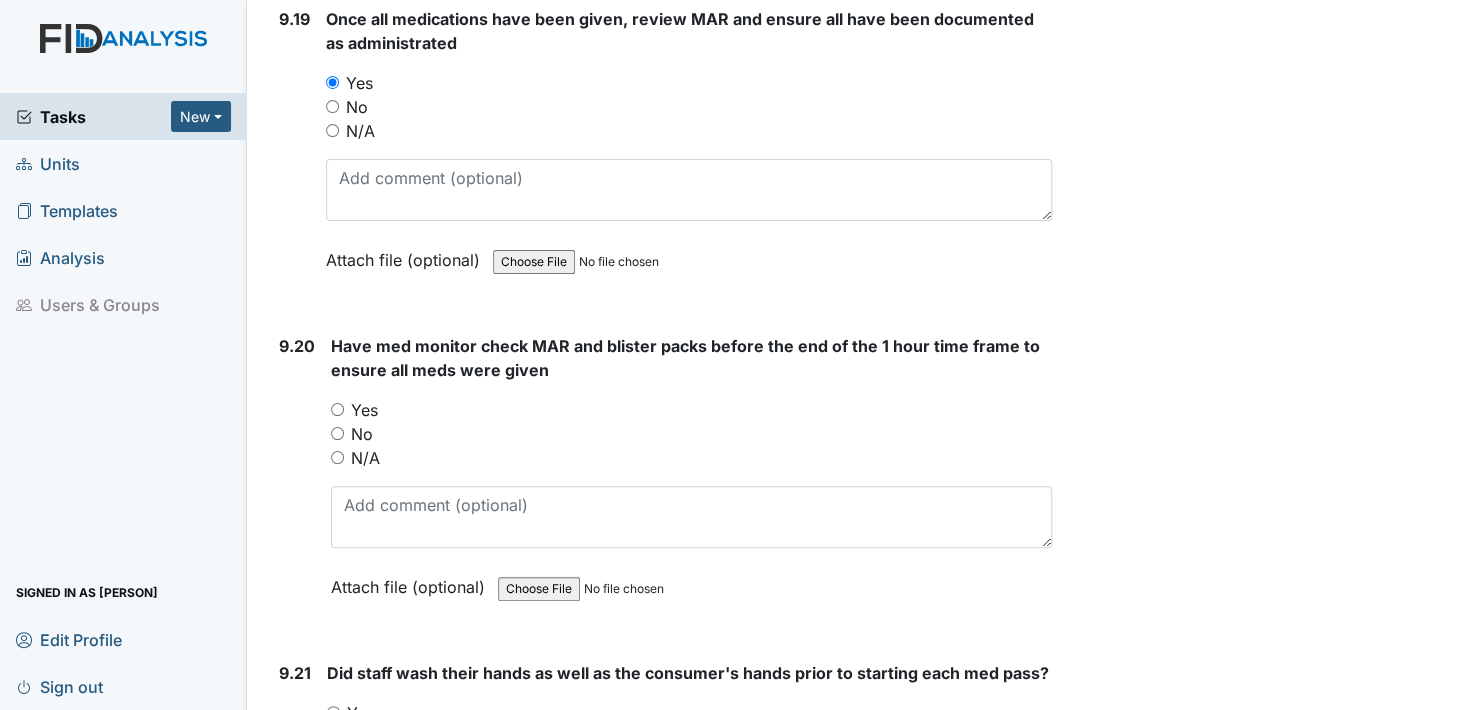 drag, startPoint x: 336, startPoint y: 315, endPoint x: 345, endPoint y: 337, distance: 23.769728 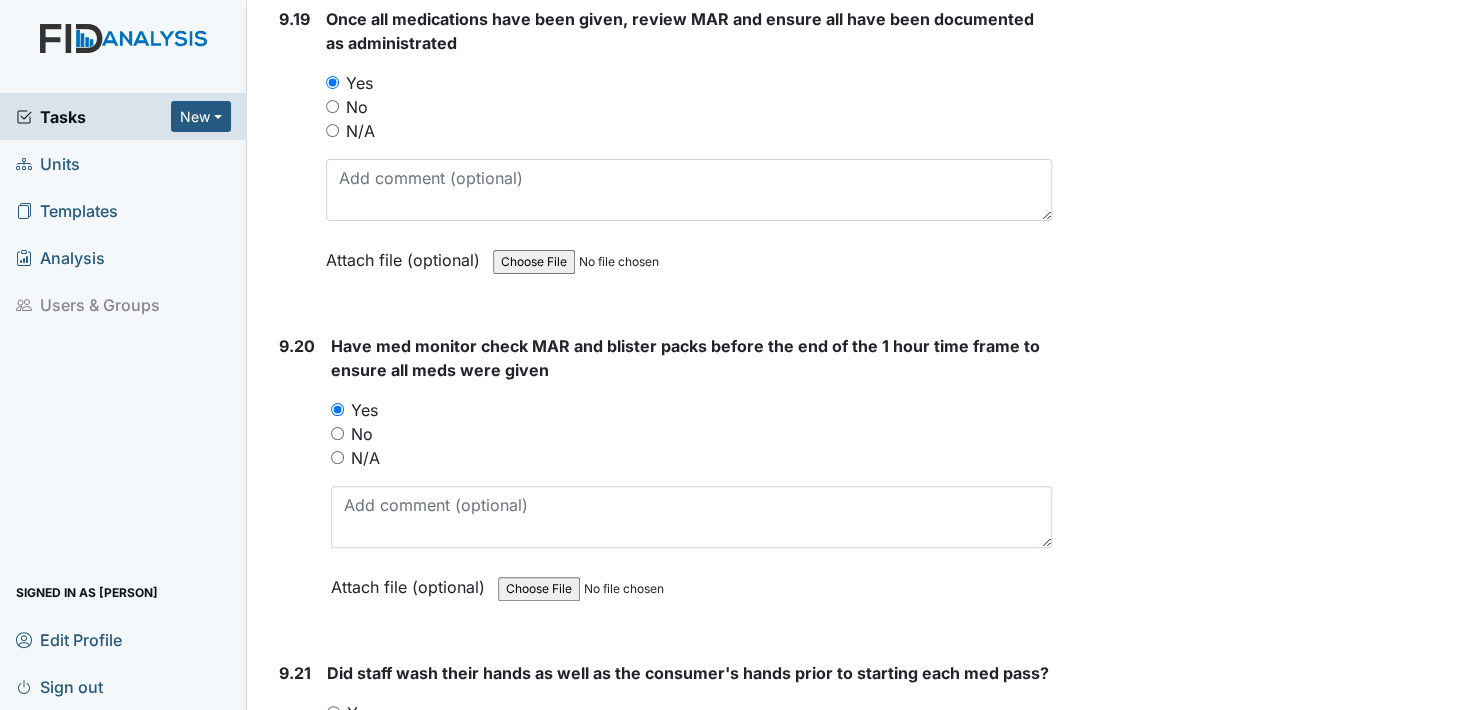 scroll, scrollTop: 28200, scrollLeft: 0, axis: vertical 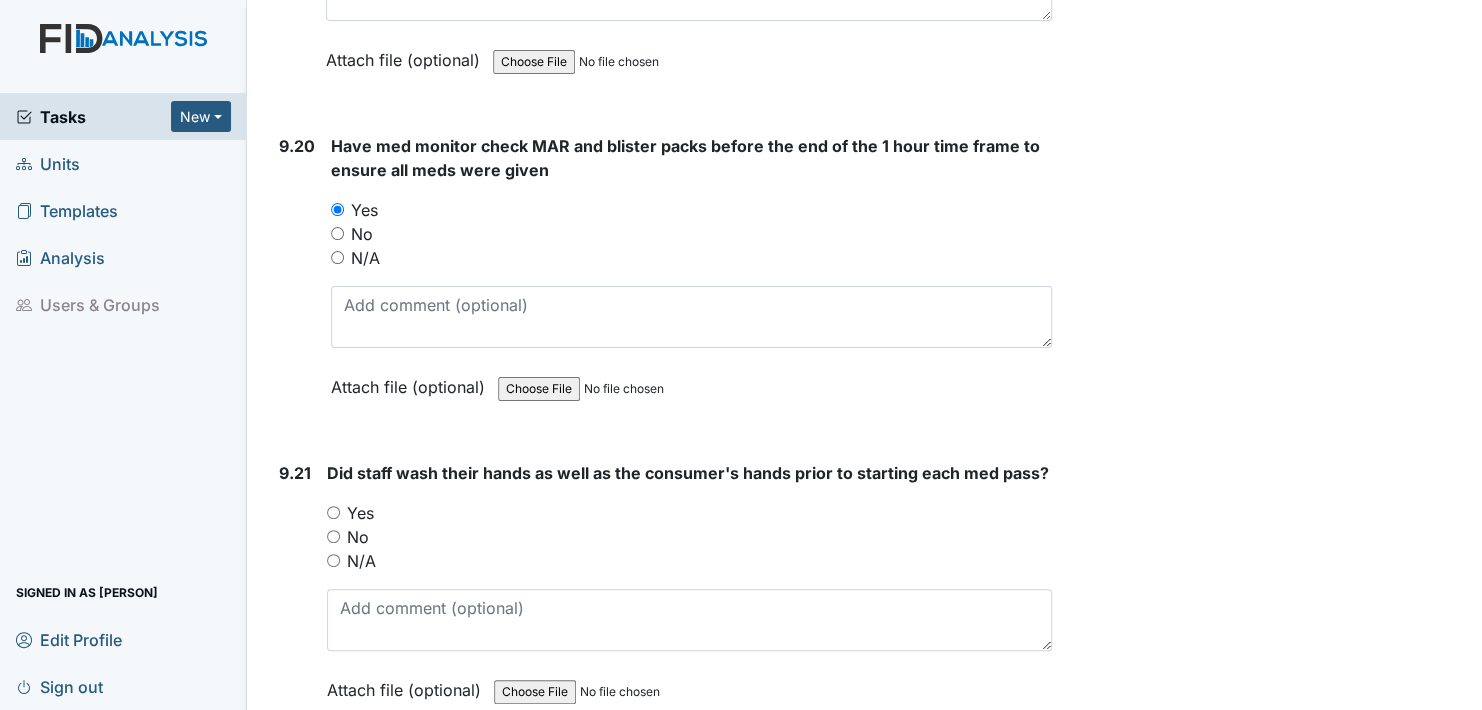 click on "Yes" at bounding box center [333, 512] 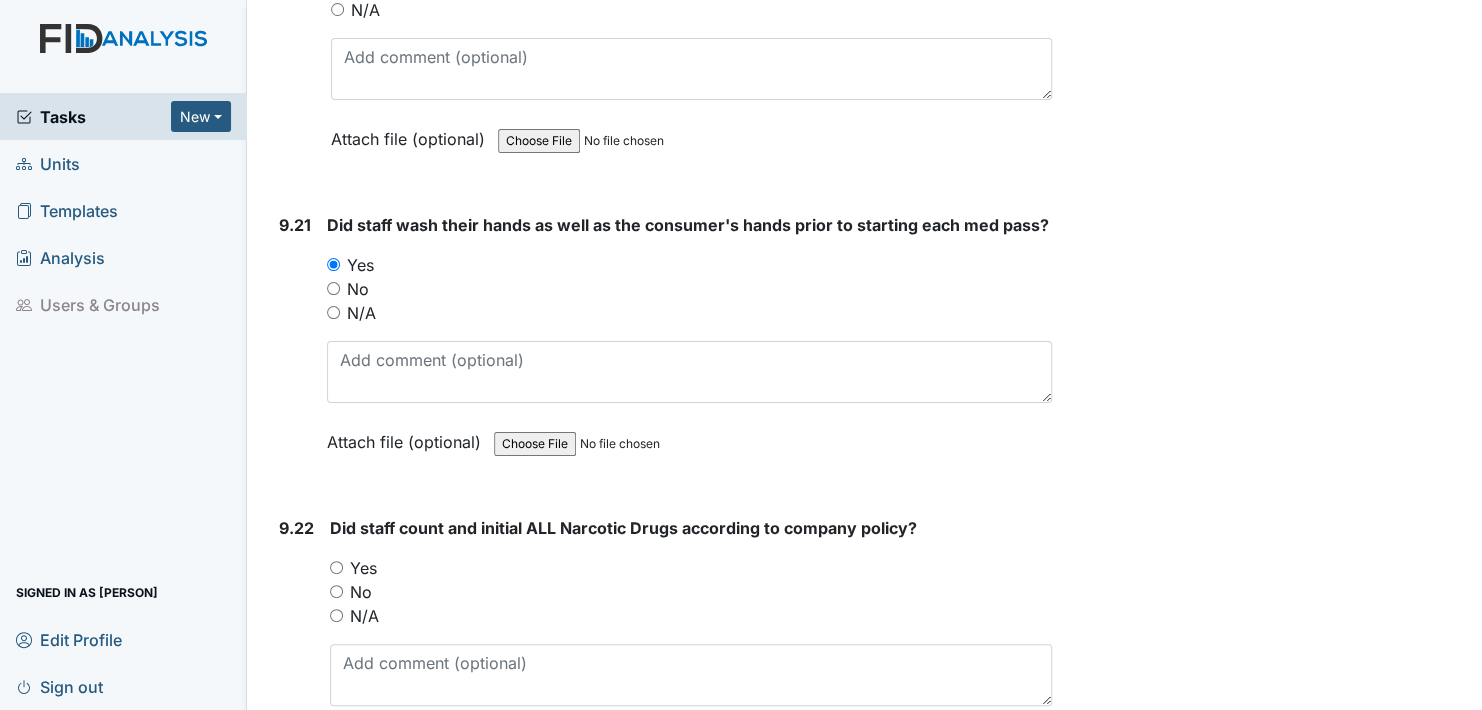 scroll, scrollTop: 28500, scrollLeft: 0, axis: vertical 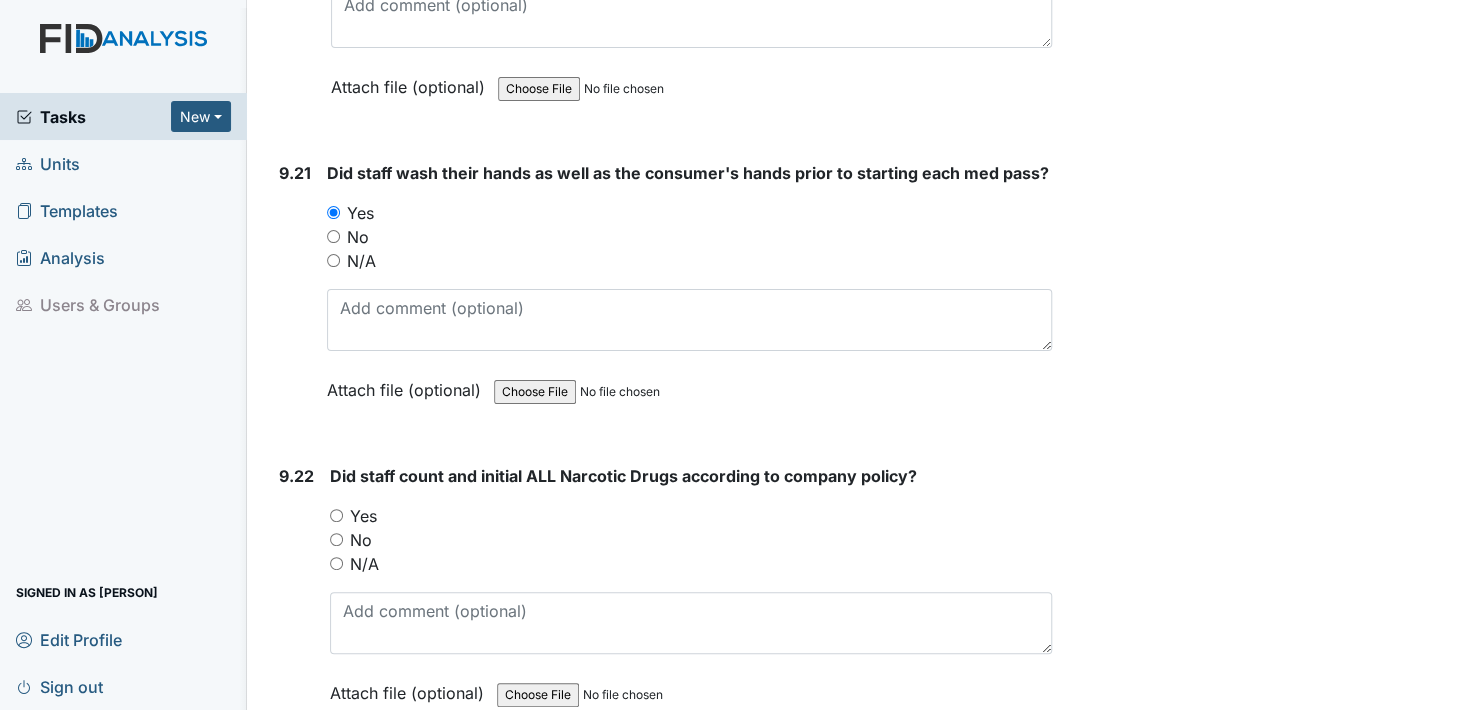 click on "Yes" at bounding box center [691, 516] 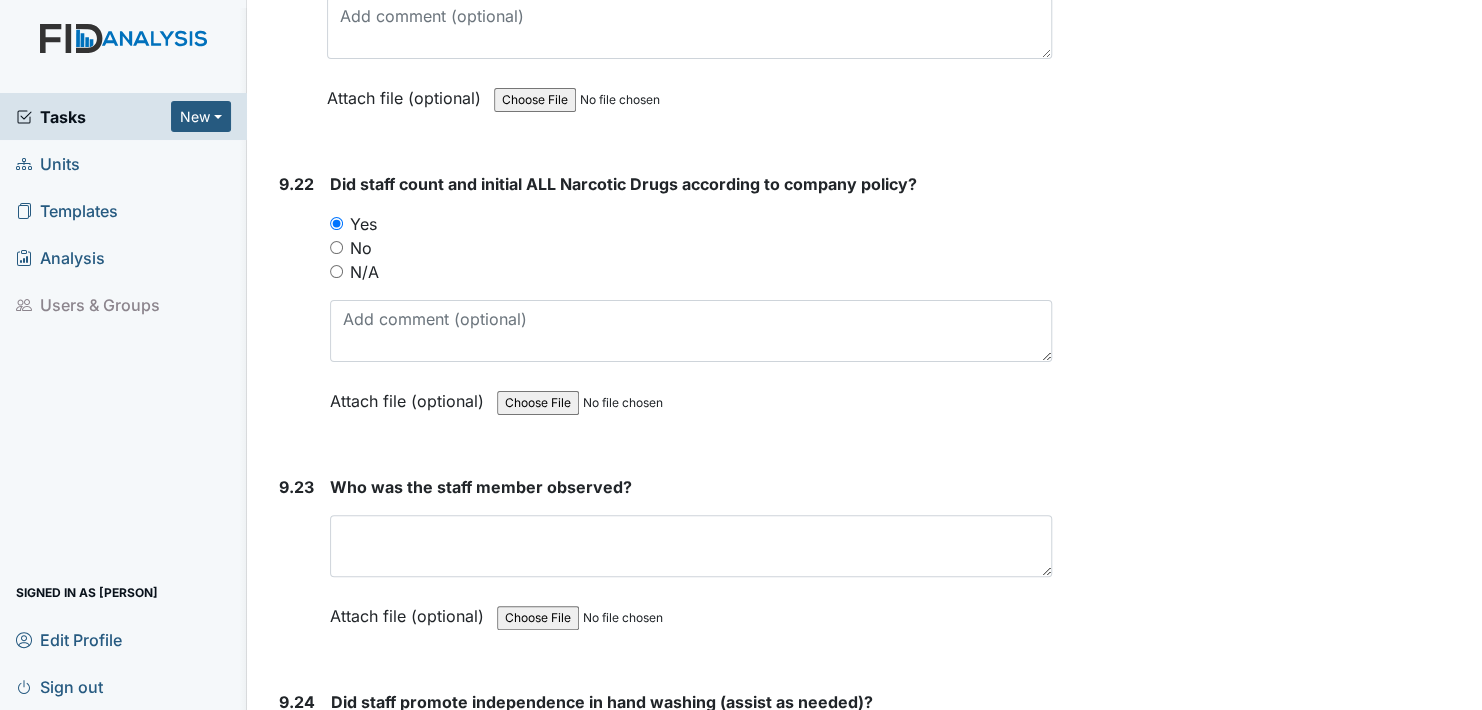 scroll, scrollTop: 28800, scrollLeft: 0, axis: vertical 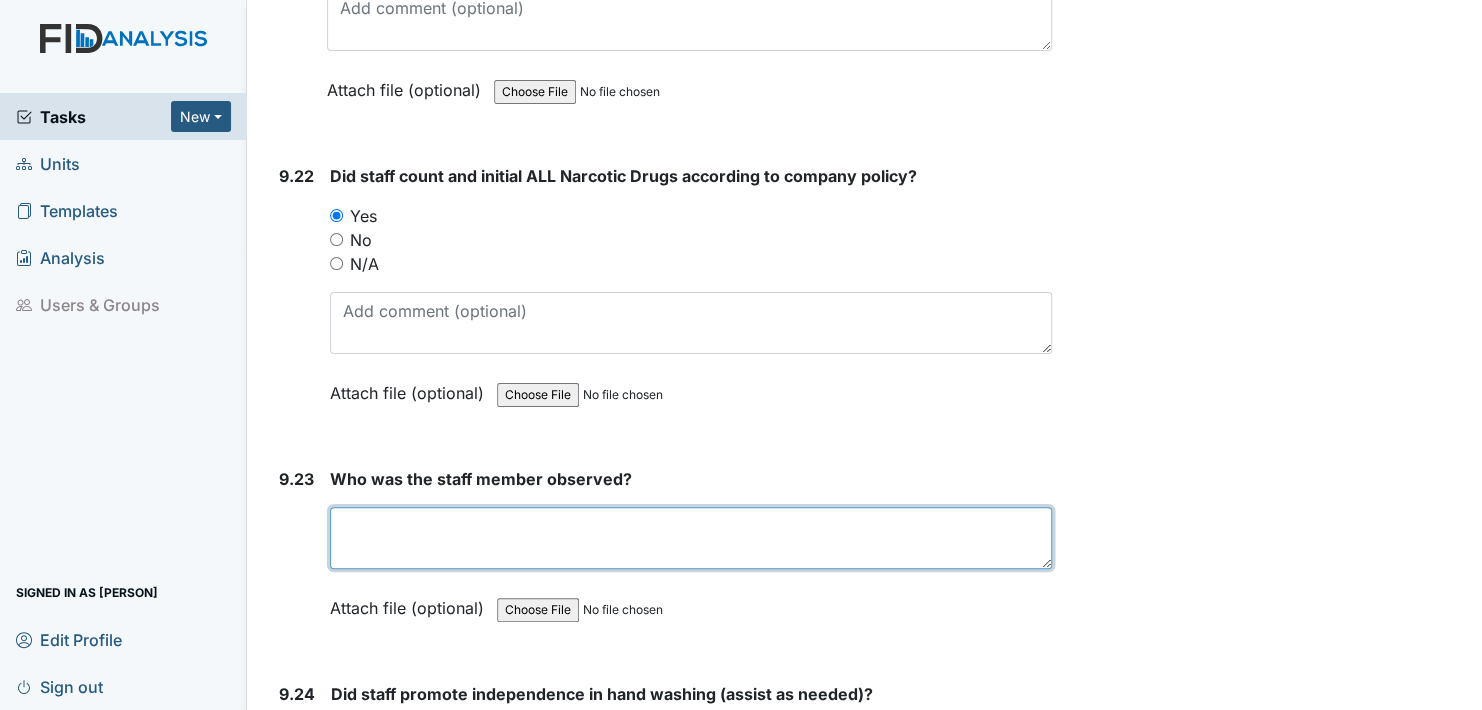 click at bounding box center [691, 538] 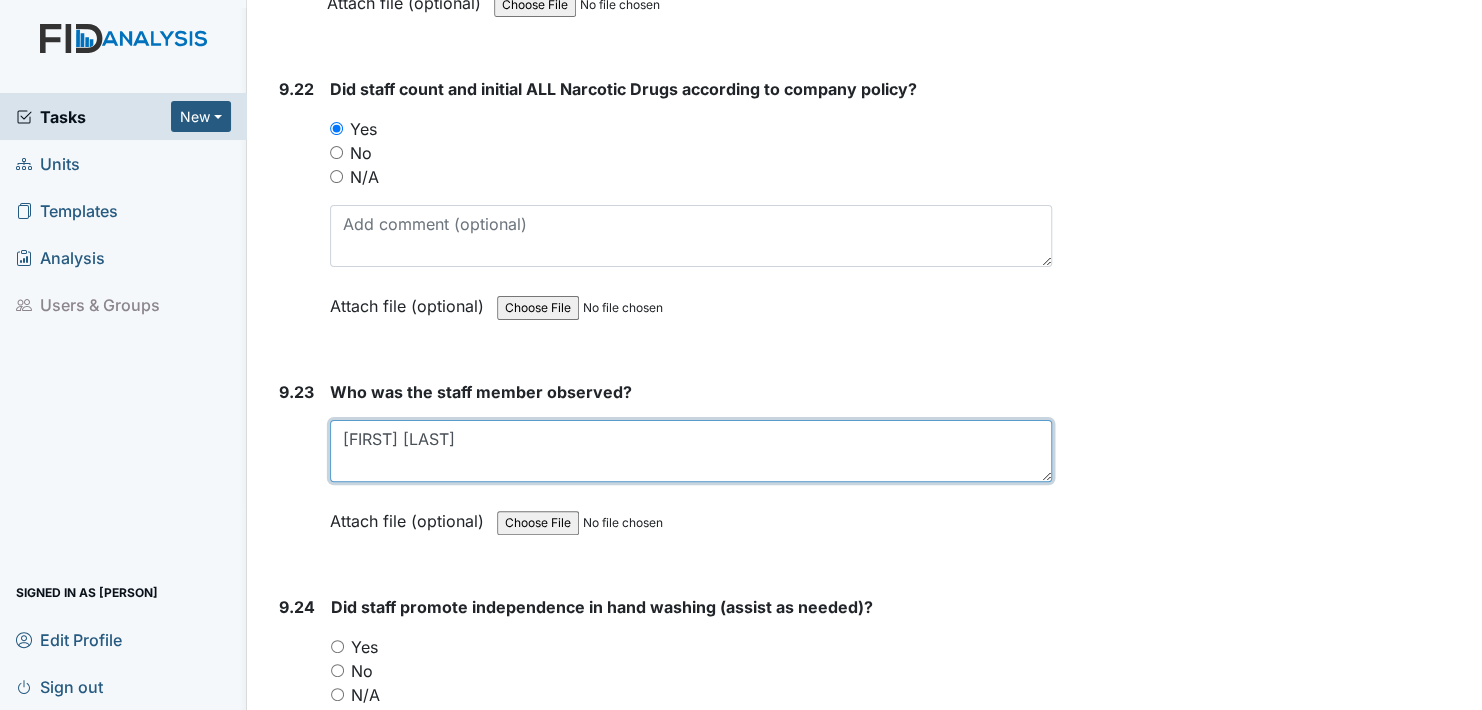 scroll, scrollTop: 29100, scrollLeft: 0, axis: vertical 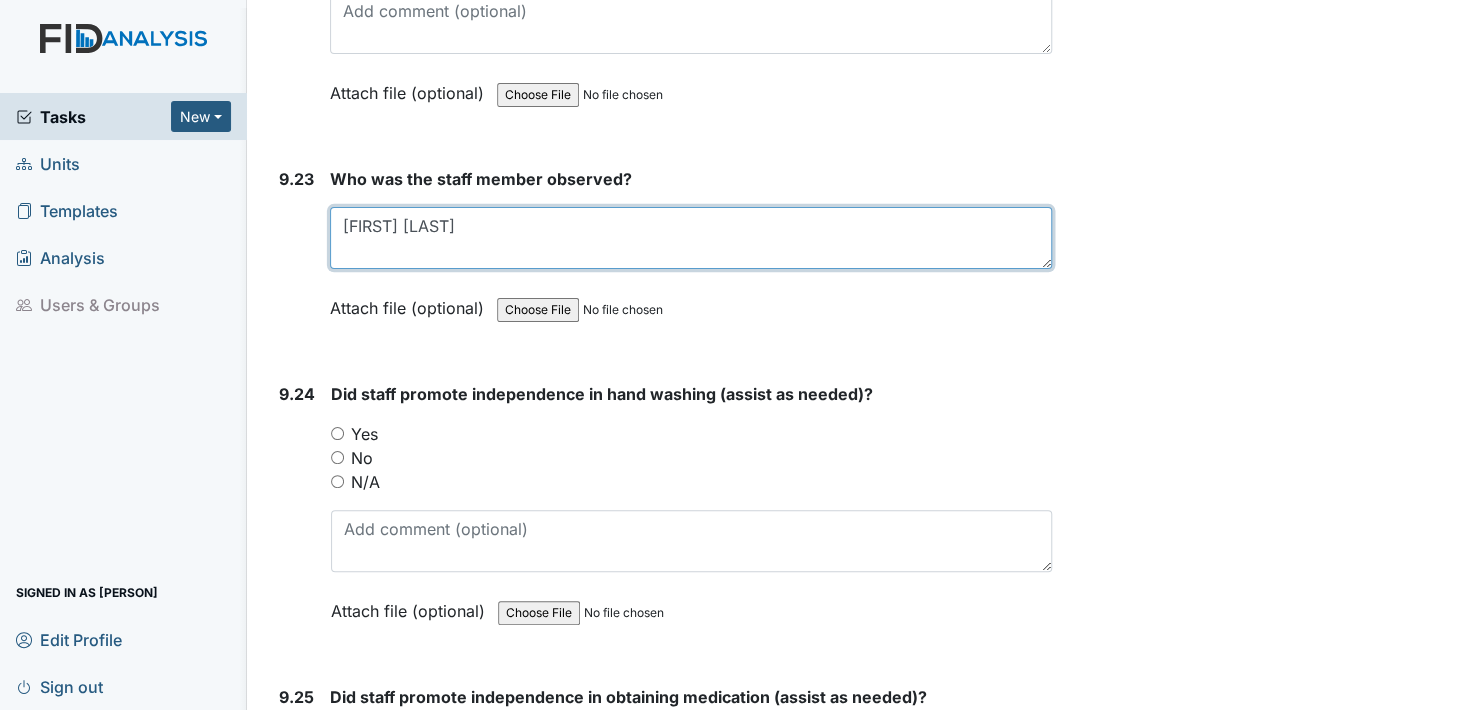 type on "[FIRST] [LAST]" 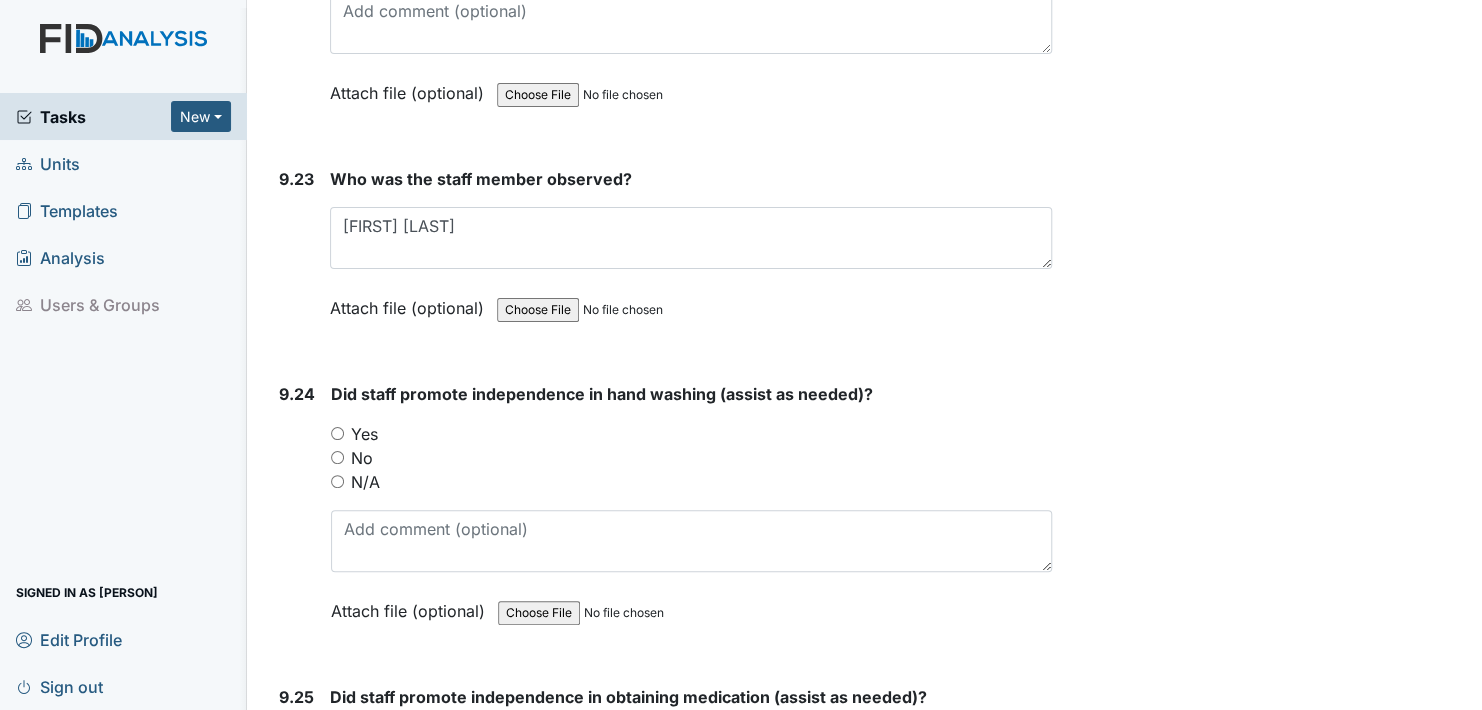 click on "Attach file (optional)" at bounding box center (411, 302) 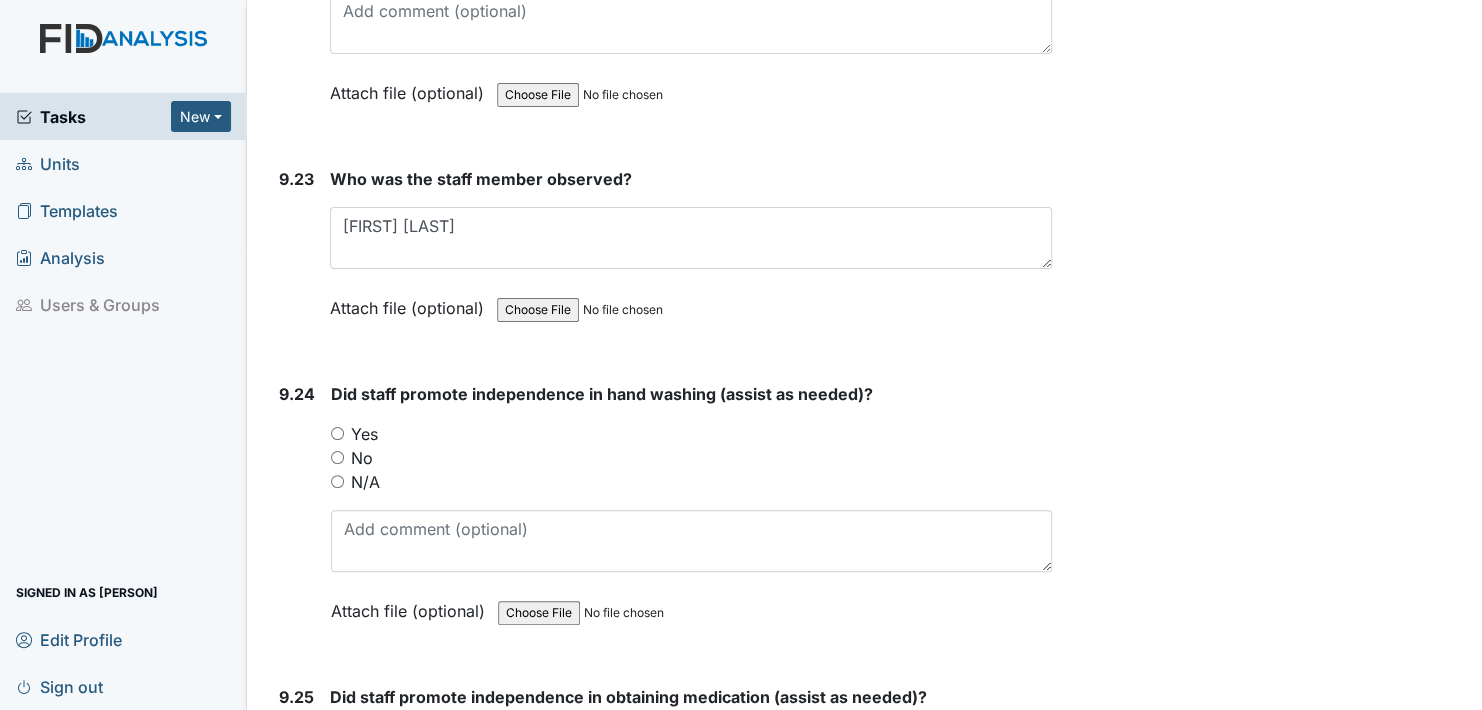 click on "Yes" at bounding box center [337, 433] 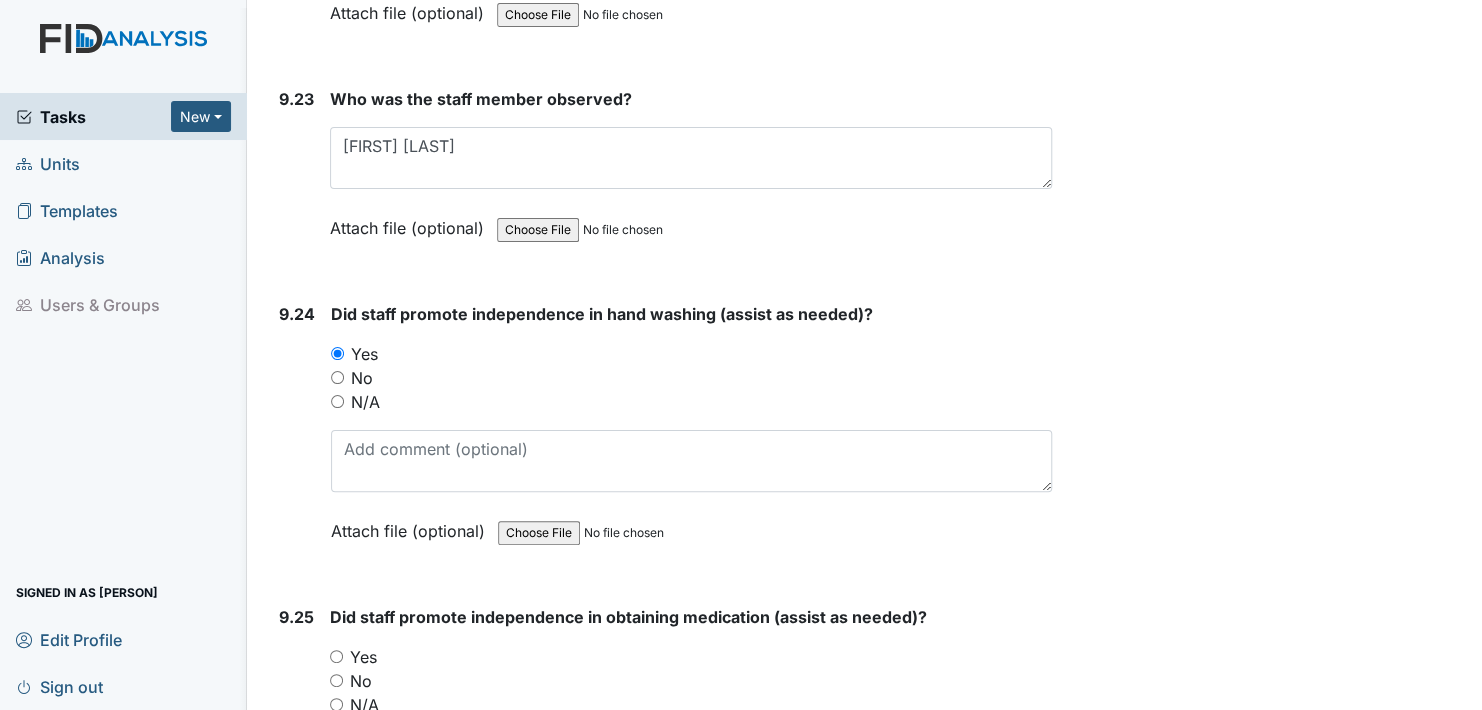 scroll, scrollTop: 29300, scrollLeft: 0, axis: vertical 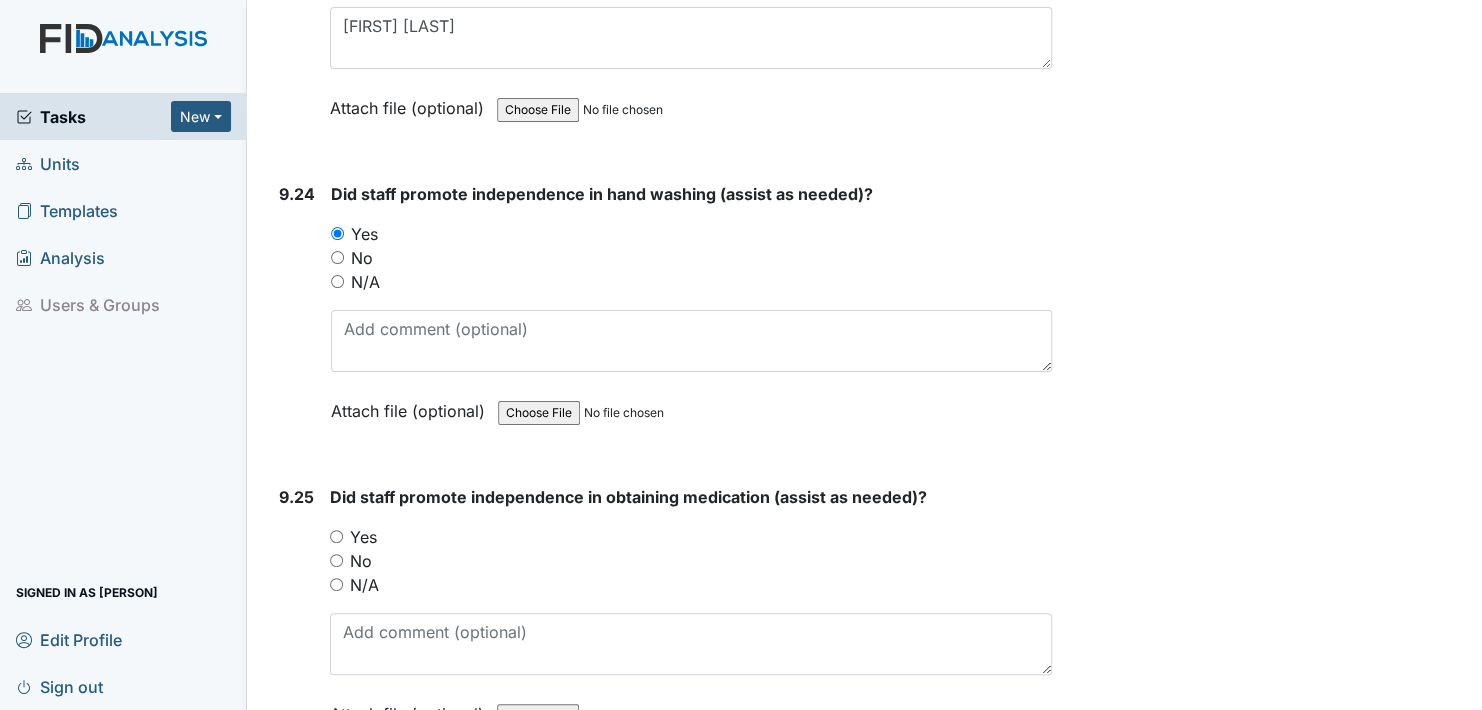 click on "Yes" at bounding box center (336, 536) 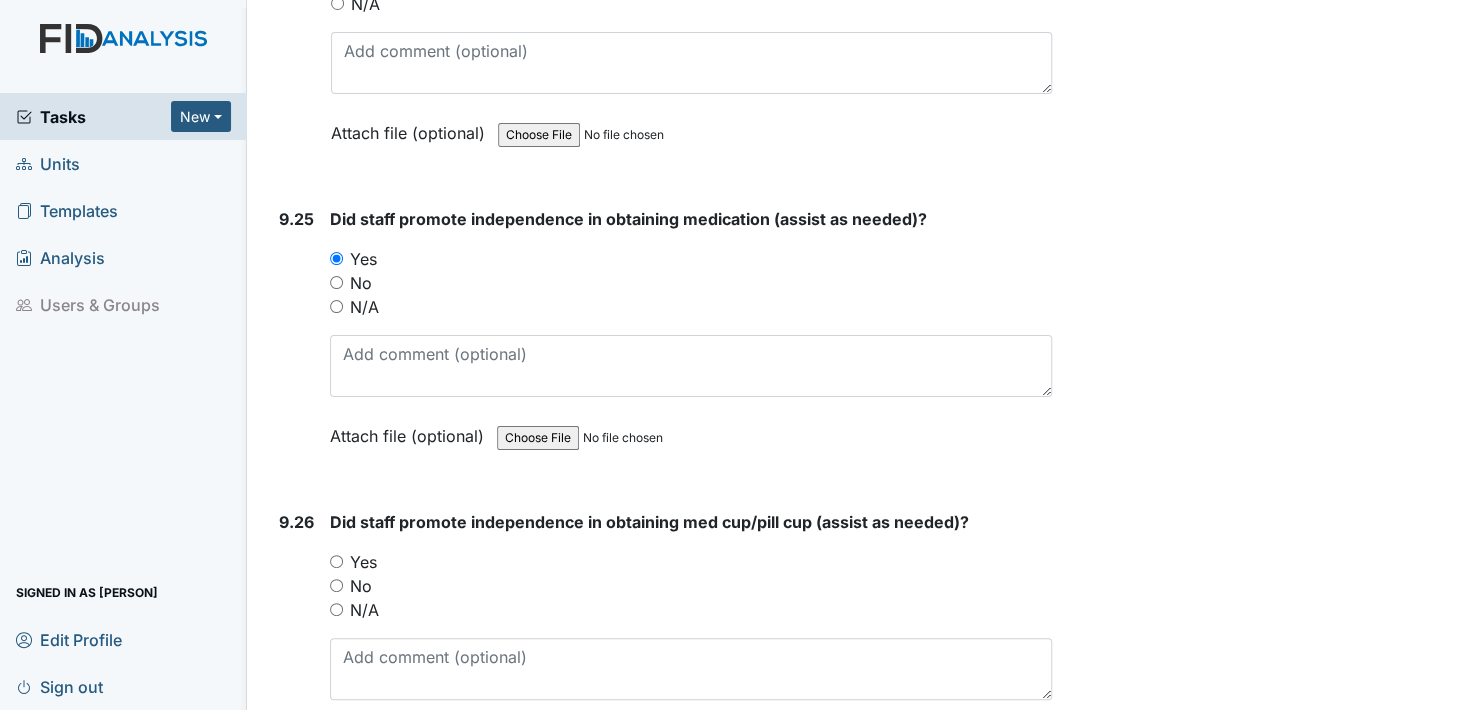 scroll, scrollTop: 29600, scrollLeft: 0, axis: vertical 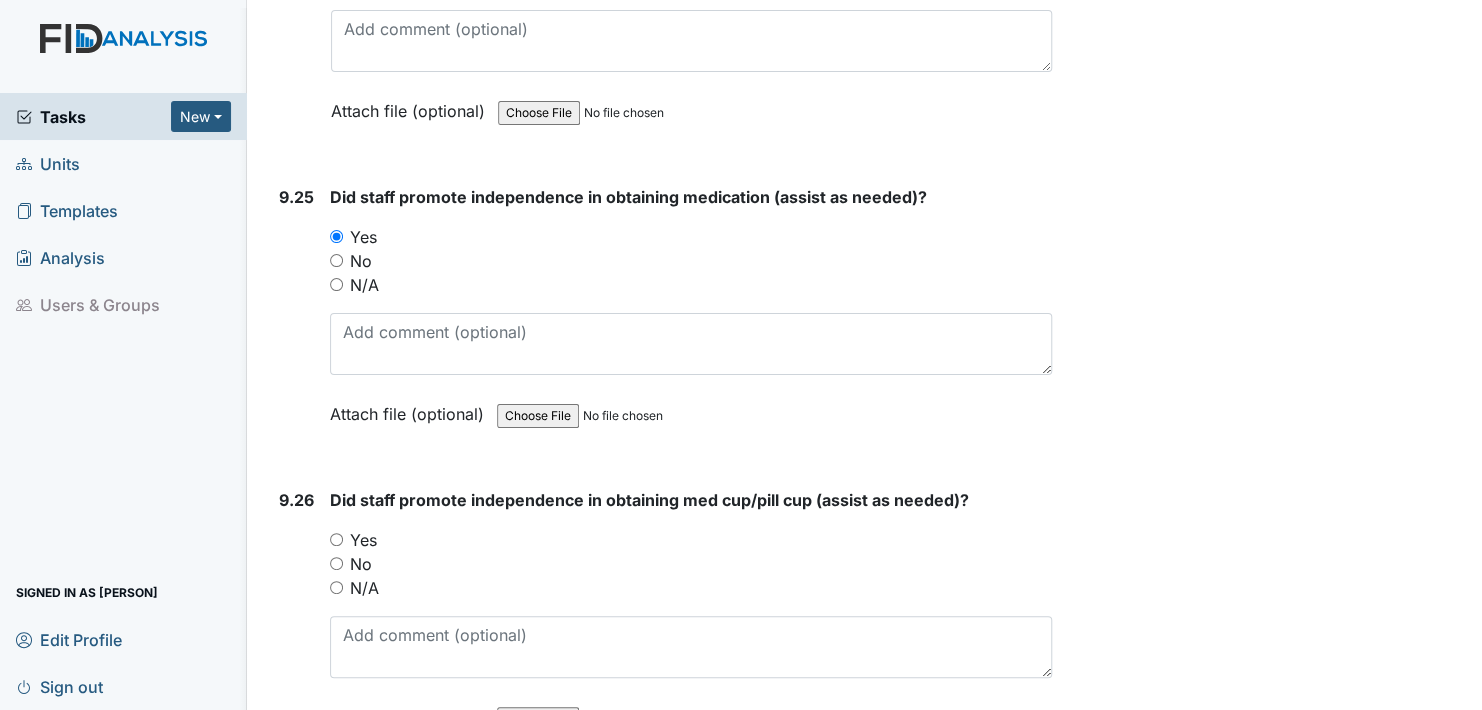click on "Yes" at bounding box center (336, 539) 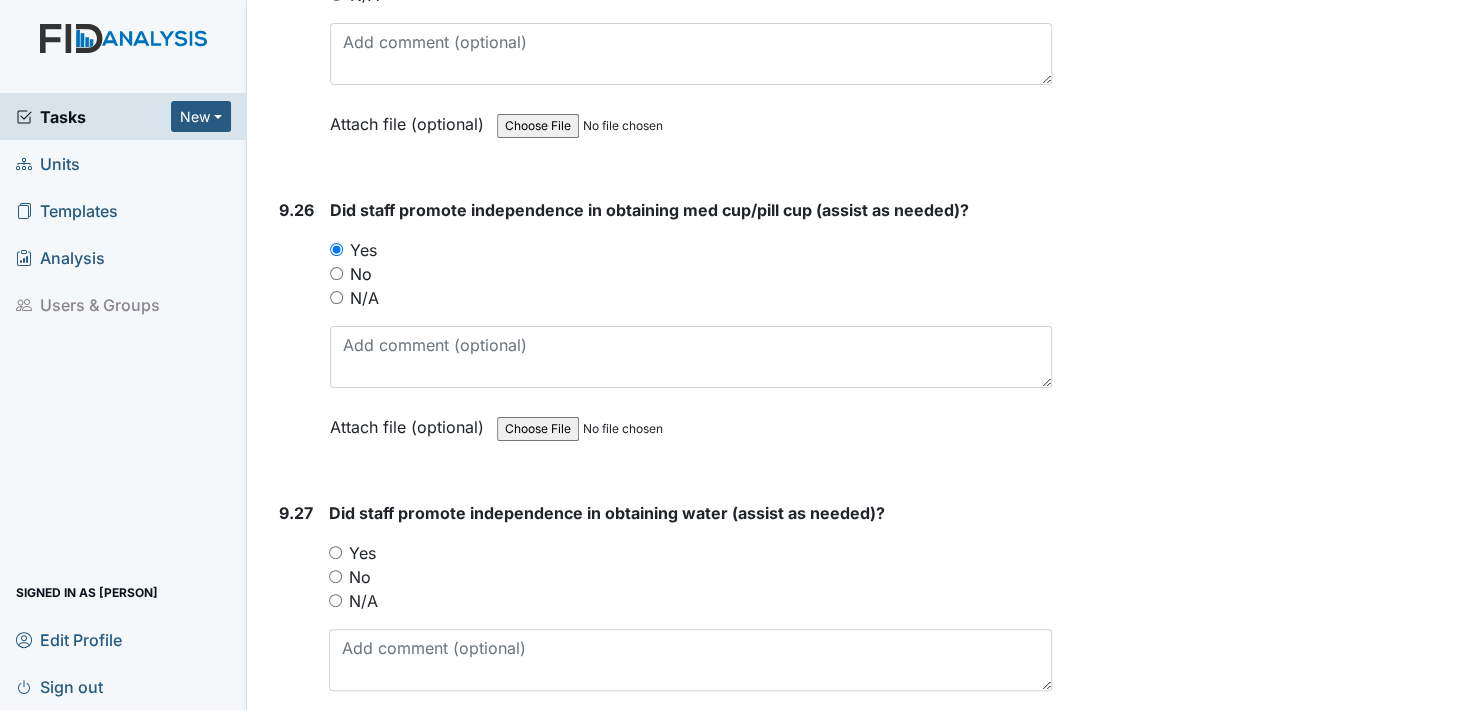 scroll, scrollTop: 29900, scrollLeft: 0, axis: vertical 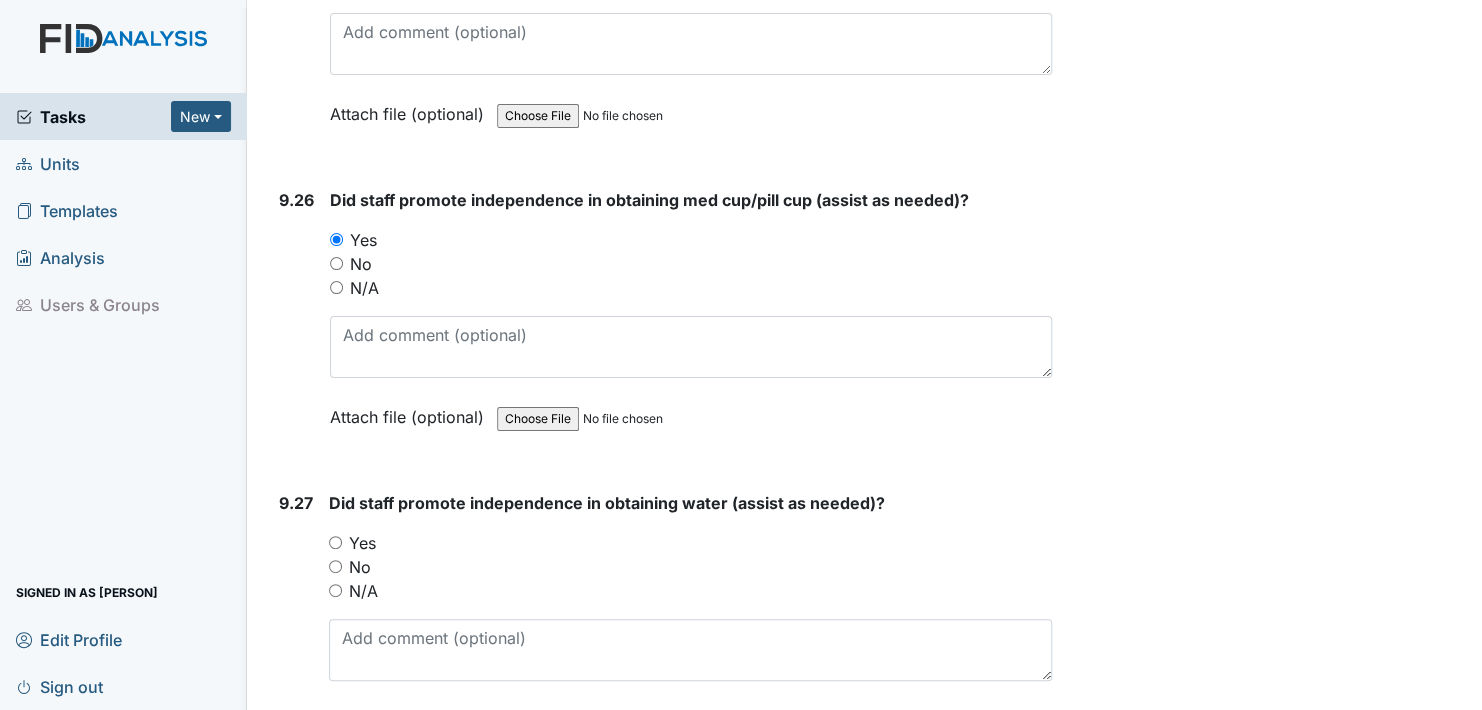 click on "9.27
Did staff promote independence in obtaining water (assist as needed)?
You must select one of the below options.
Yes
No
N/A
Attach file (optional)
You can upload .pdf, .txt, .jpg, .jpeg, .png, .csv, .xls, or .doc files under 100MB." at bounding box center (661, 626) 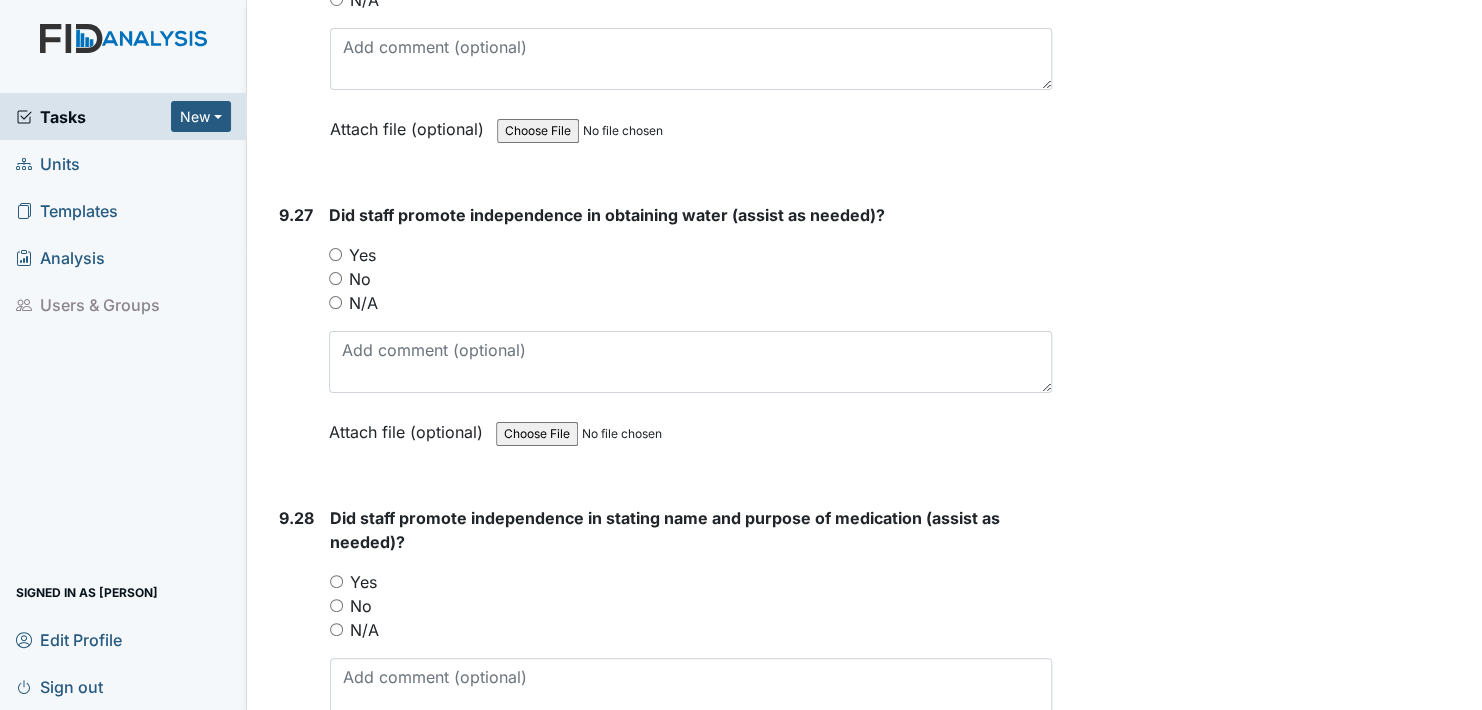 scroll, scrollTop: 30200, scrollLeft: 0, axis: vertical 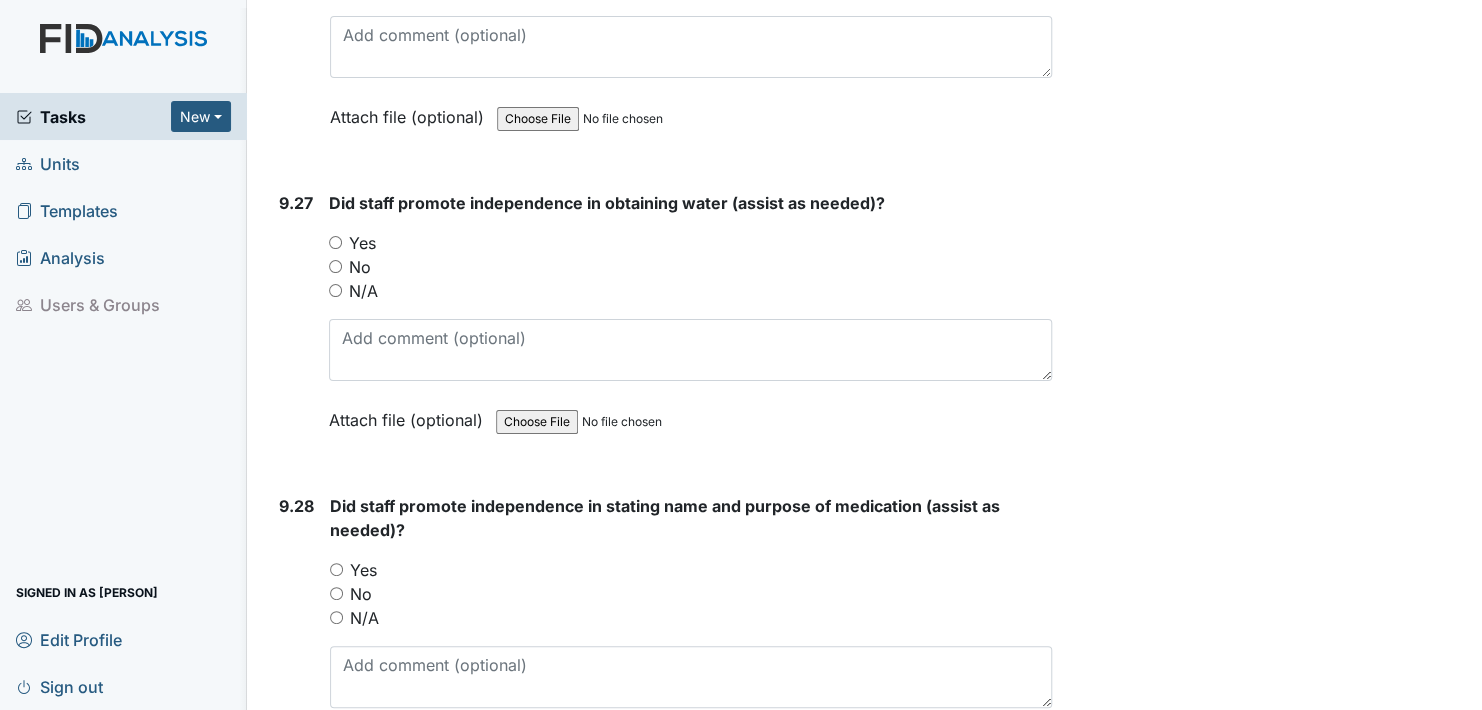 click on "Yes" at bounding box center [335, 242] 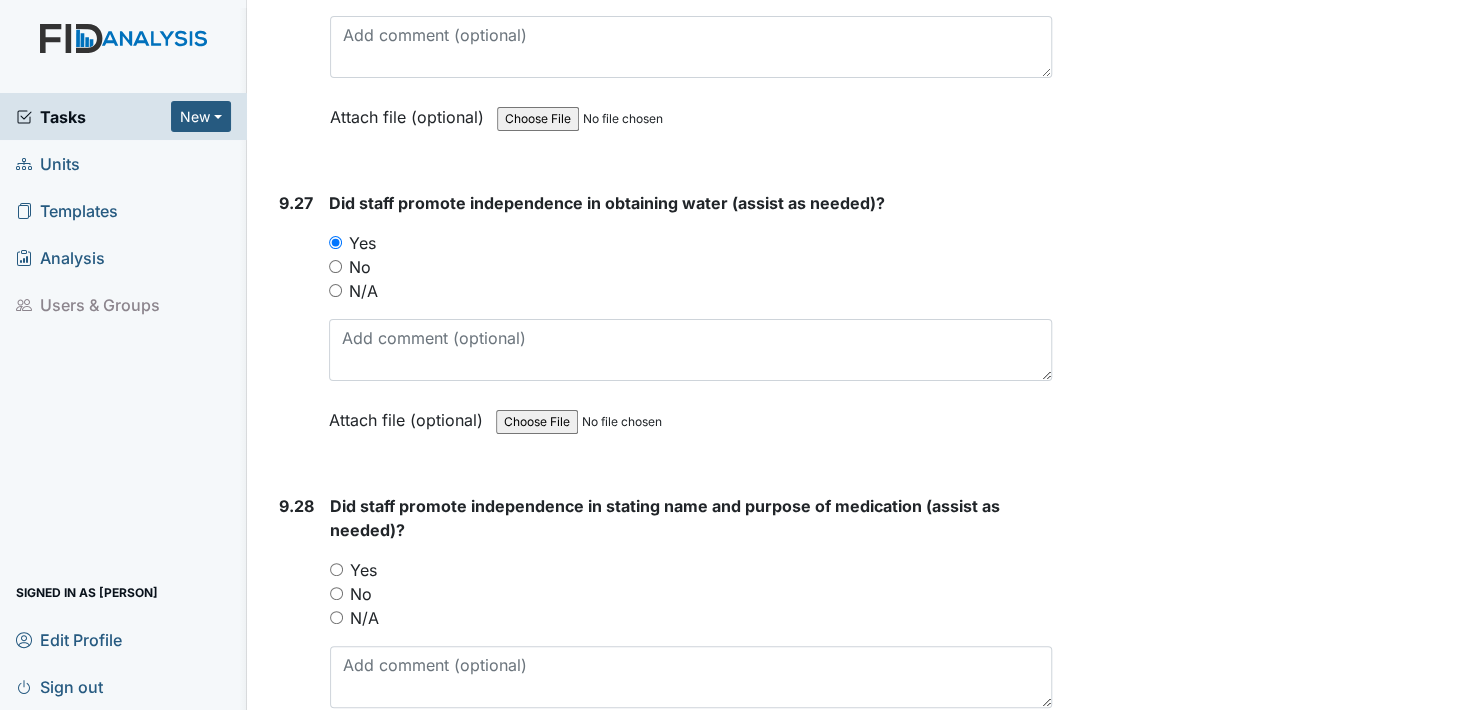 click on "Yes" at bounding box center (336, 569) 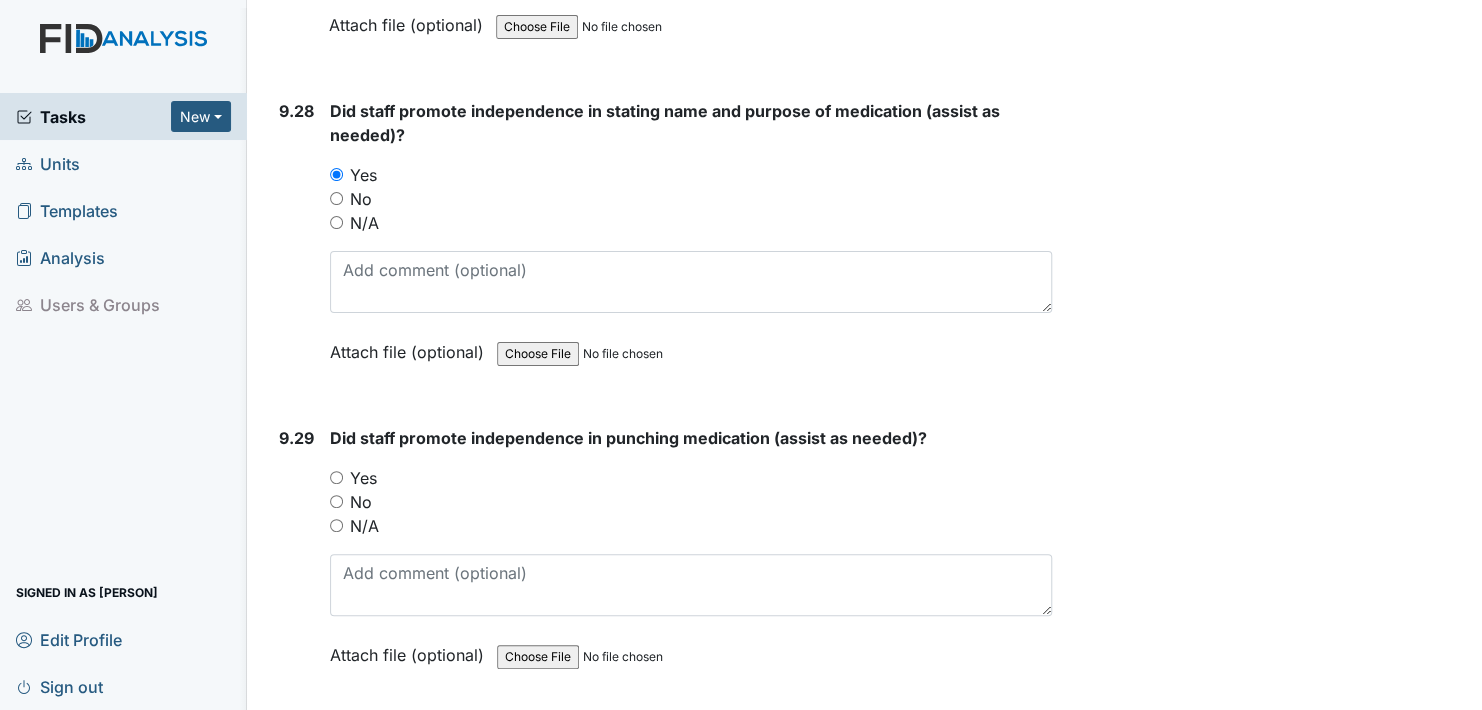 scroll, scrollTop: 30600, scrollLeft: 0, axis: vertical 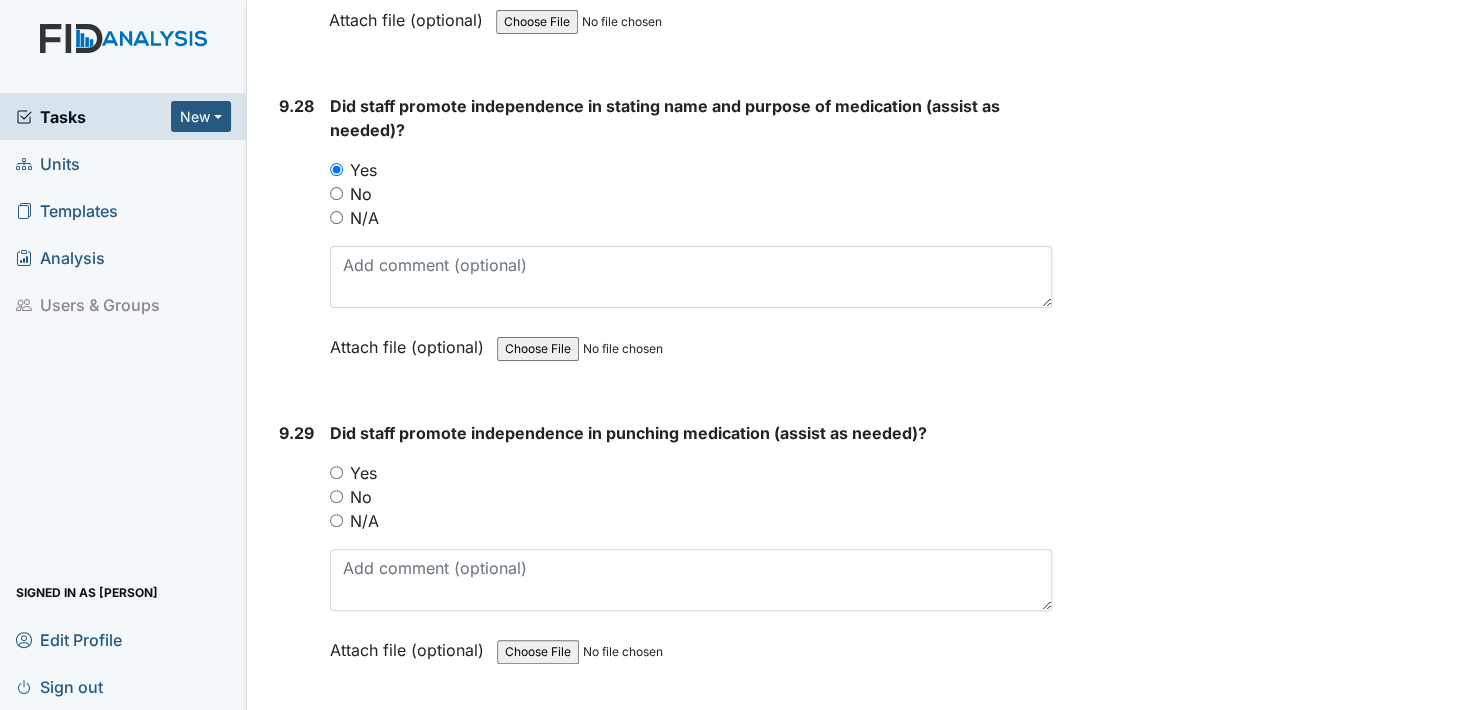 click on "Yes" at bounding box center [336, 472] 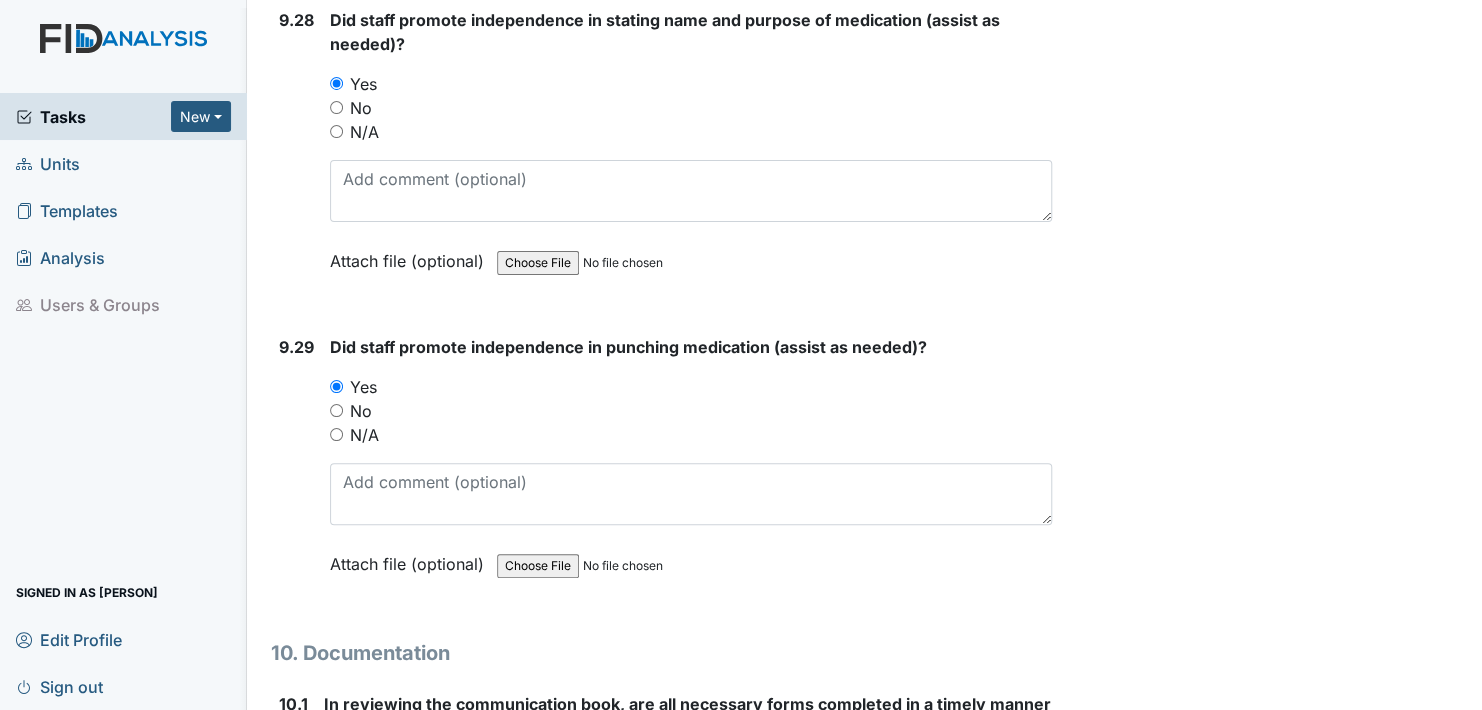 scroll, scrollTop: 30800, scrollLeft: 0, axis: vertical 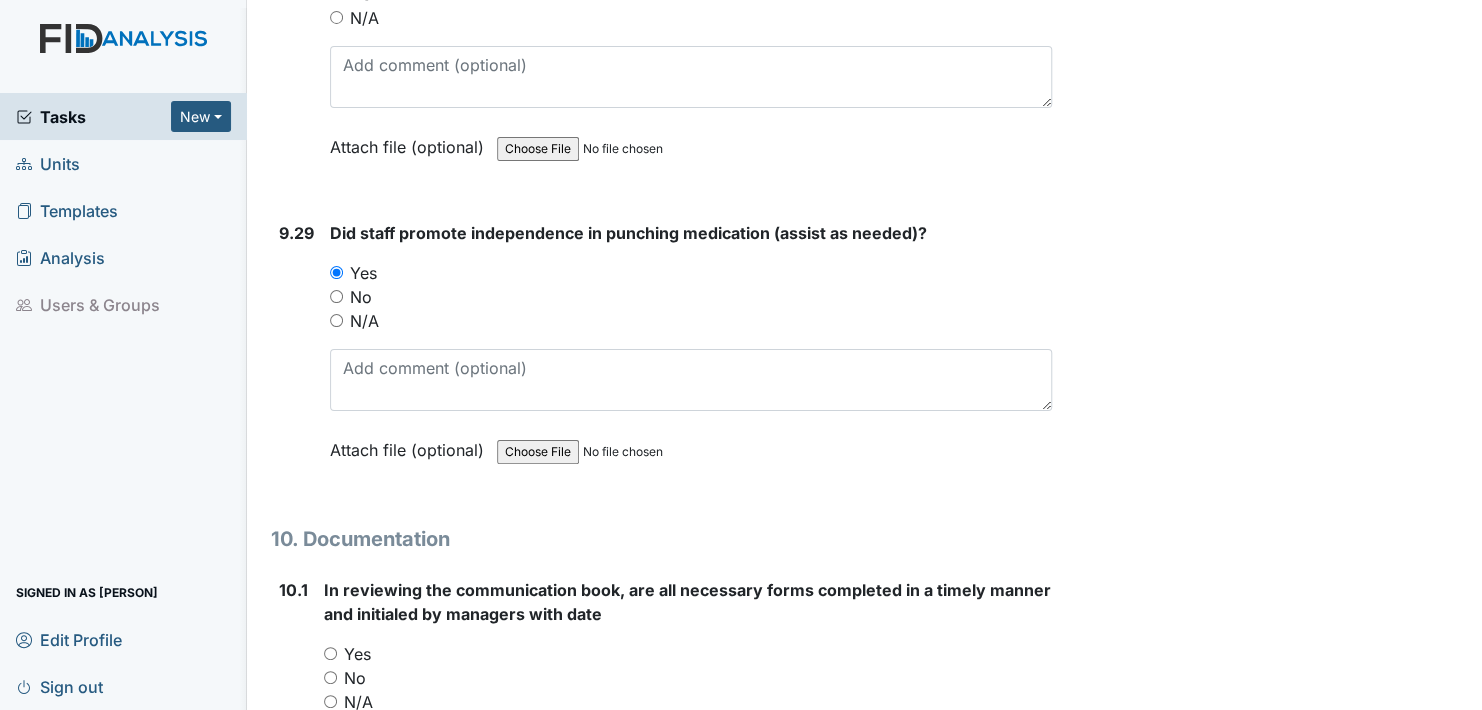 click on "Yes" at bounding box center [330, 653] 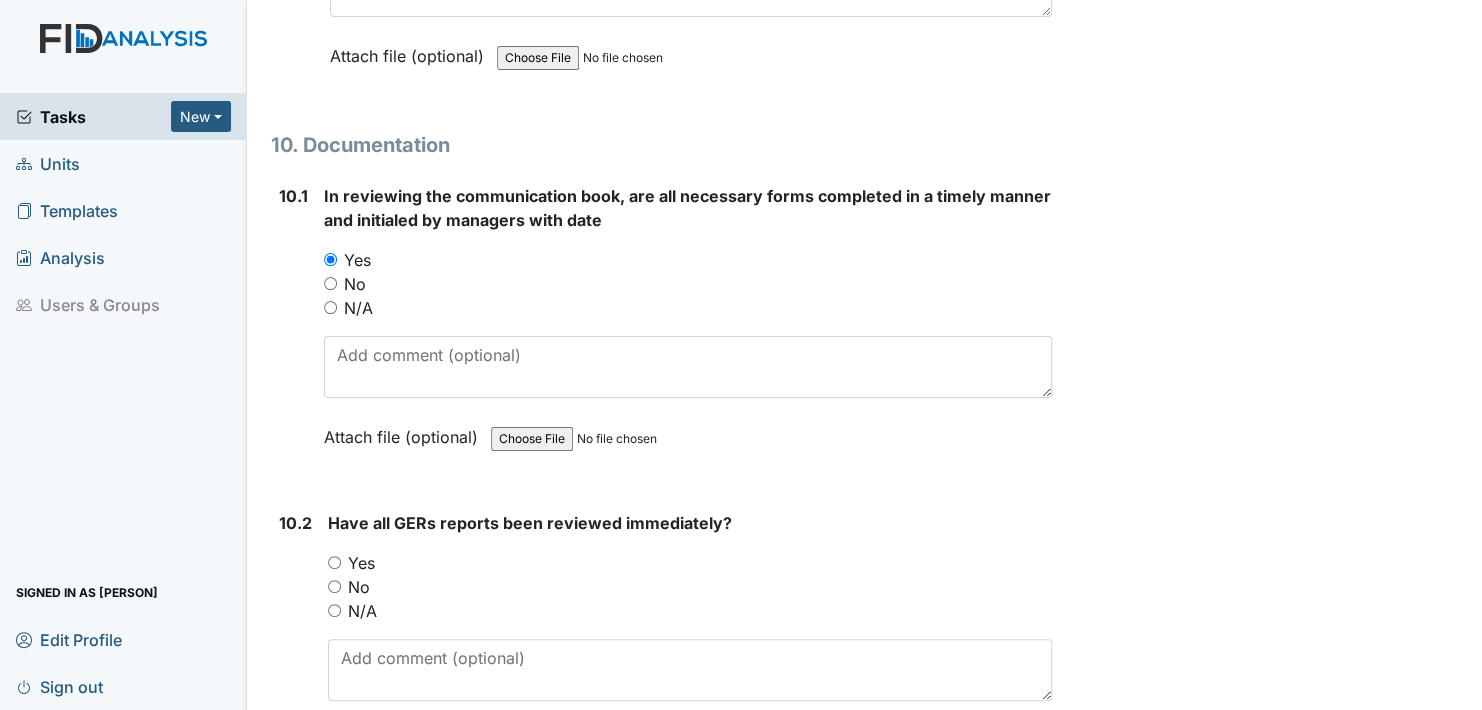 scroll, scrollTop: 31200, scrollLeft: 0, axis: vertical 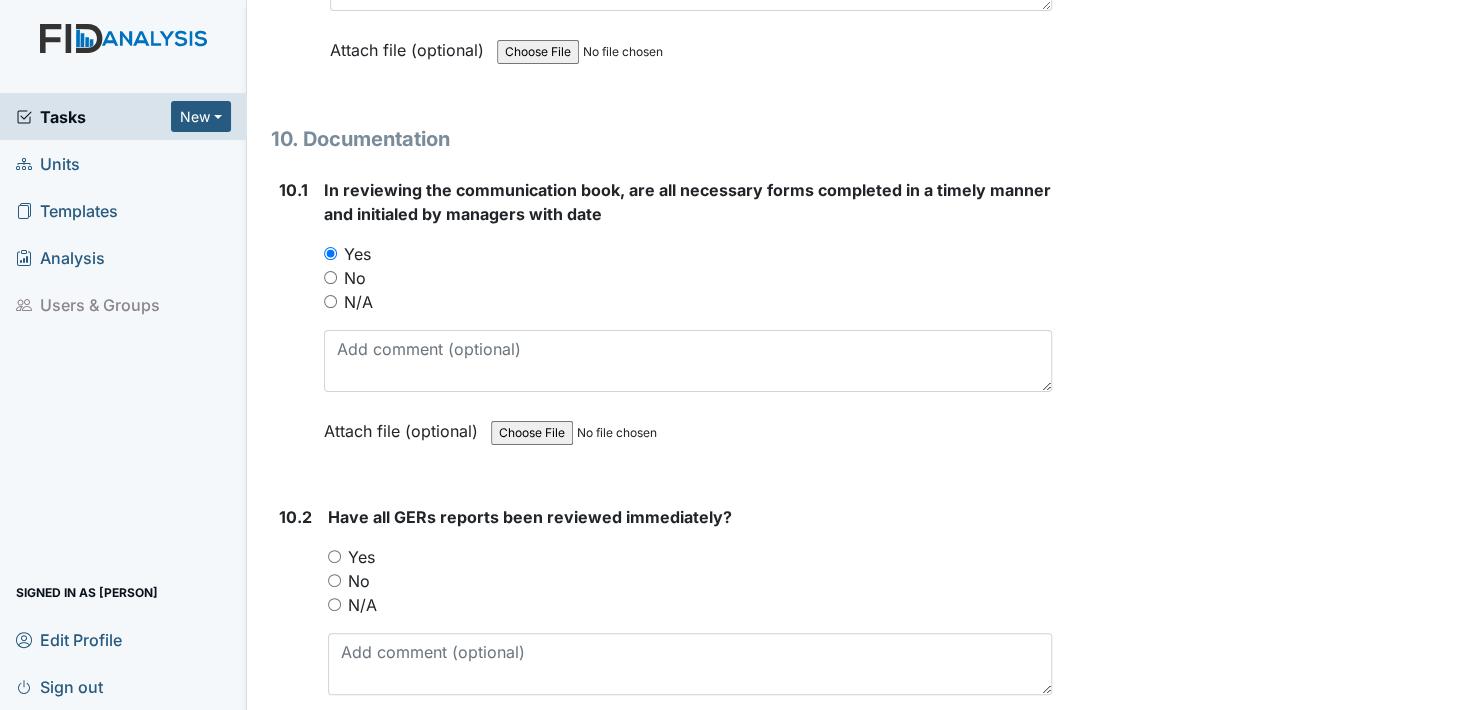 click on "Yes" at bounding box center (334, 556) 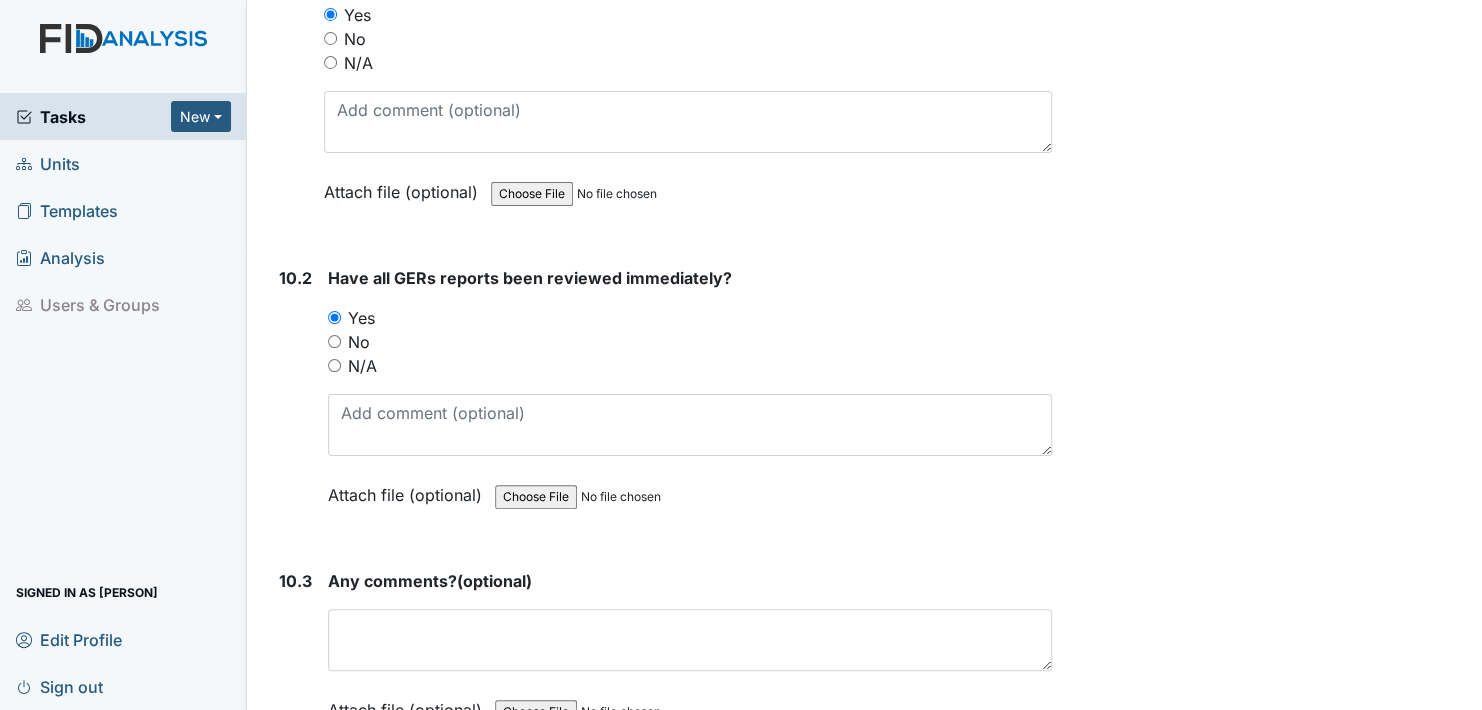 scroll, scrollTop: 31600, scrollLeft: 0, axis: vertical 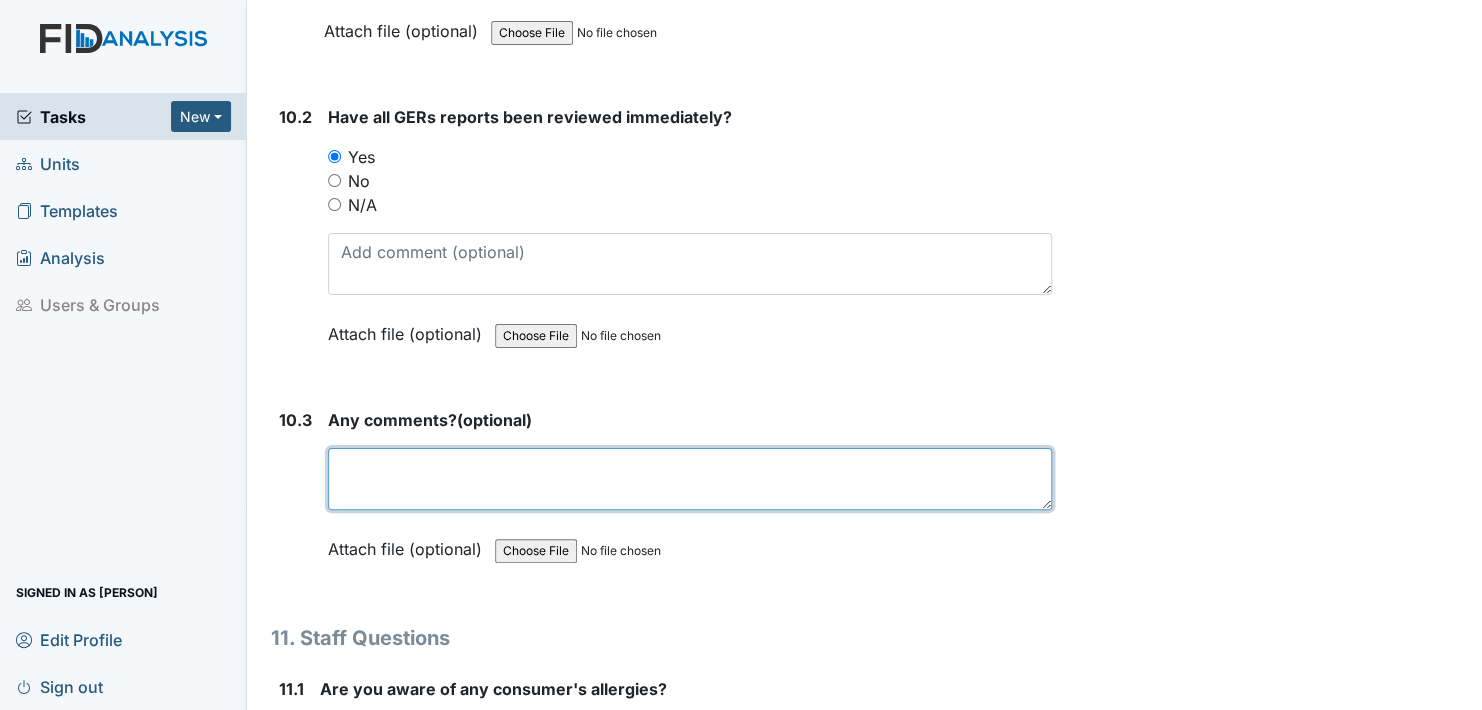 click at bounding box center [690, 479] 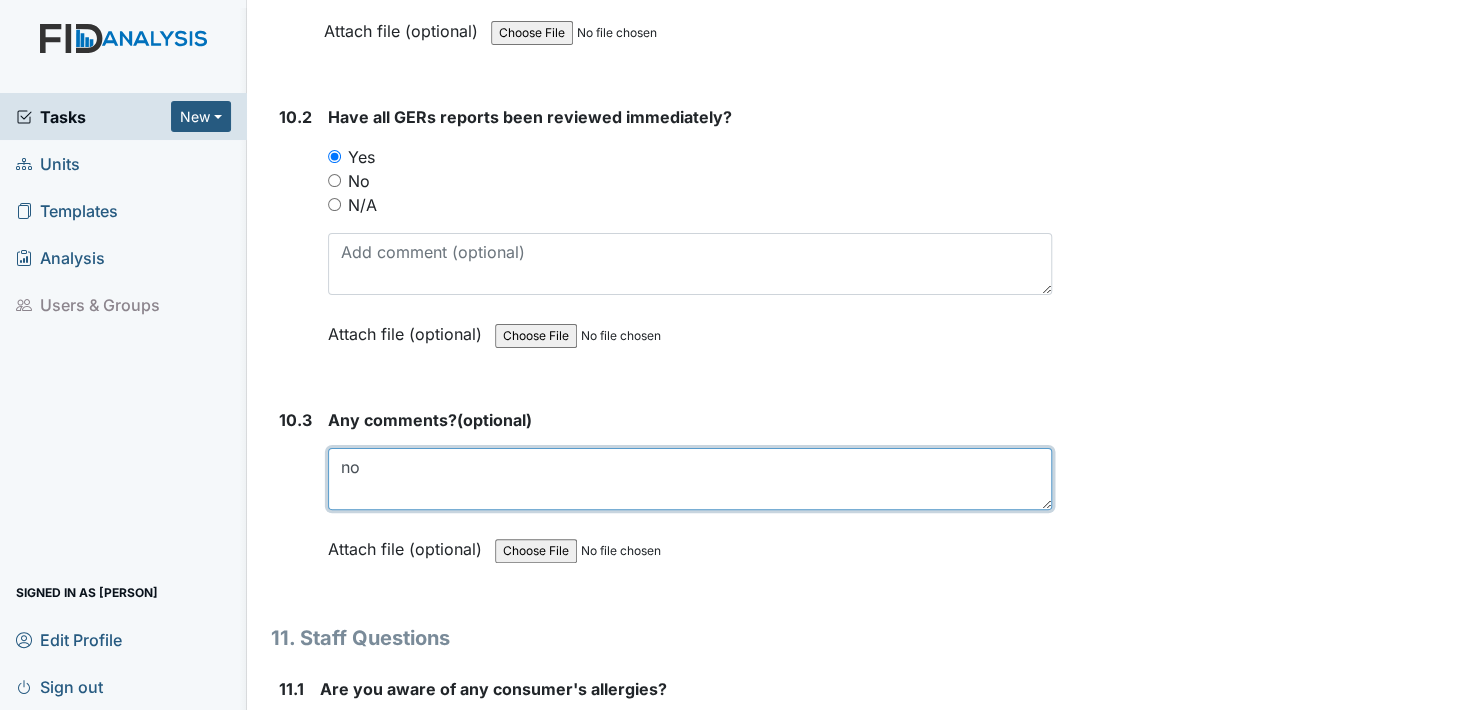 type on "no" 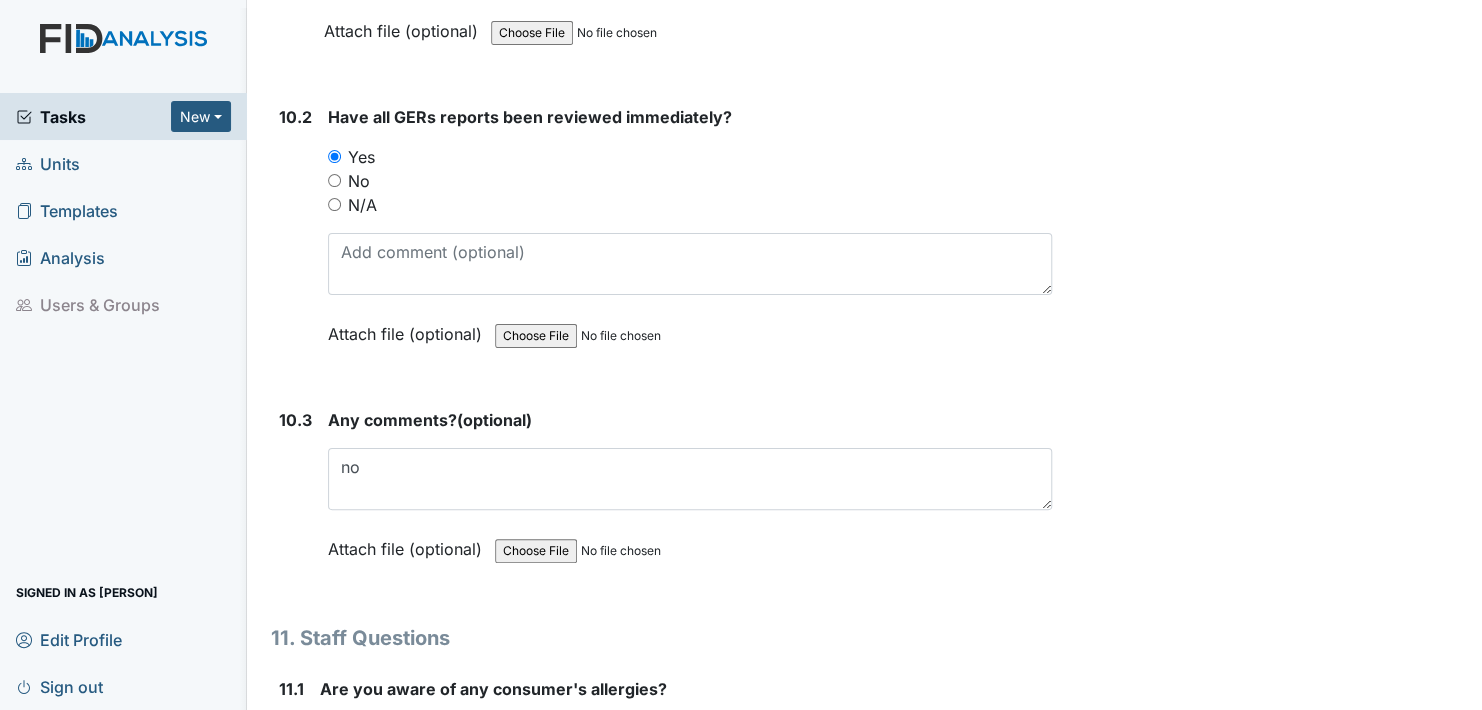 click on "Attach file (optional)" at bounding box center (409, 543) 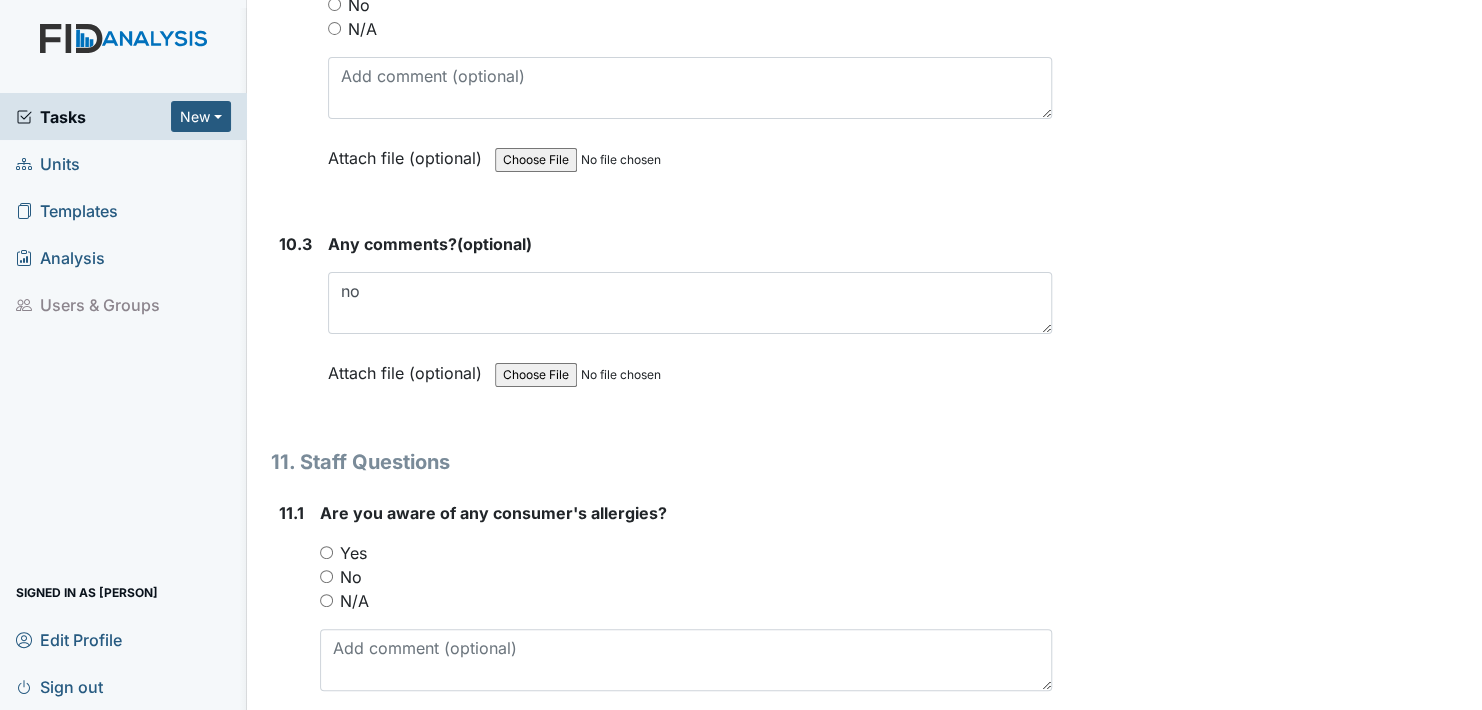 scroll, scrollTop: 31800, scrollLeft: 0, axis: vertical 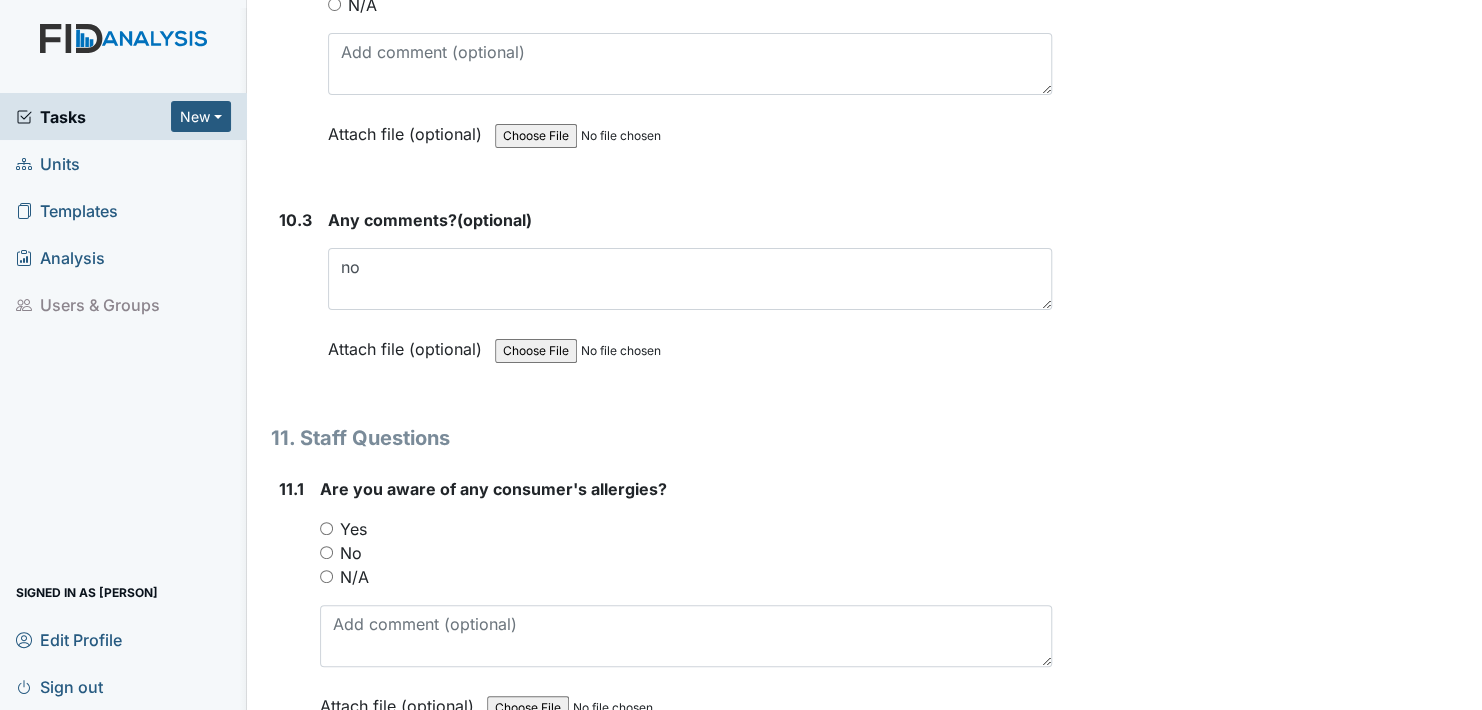 click on "Yes" at bounding box center (326, 528) 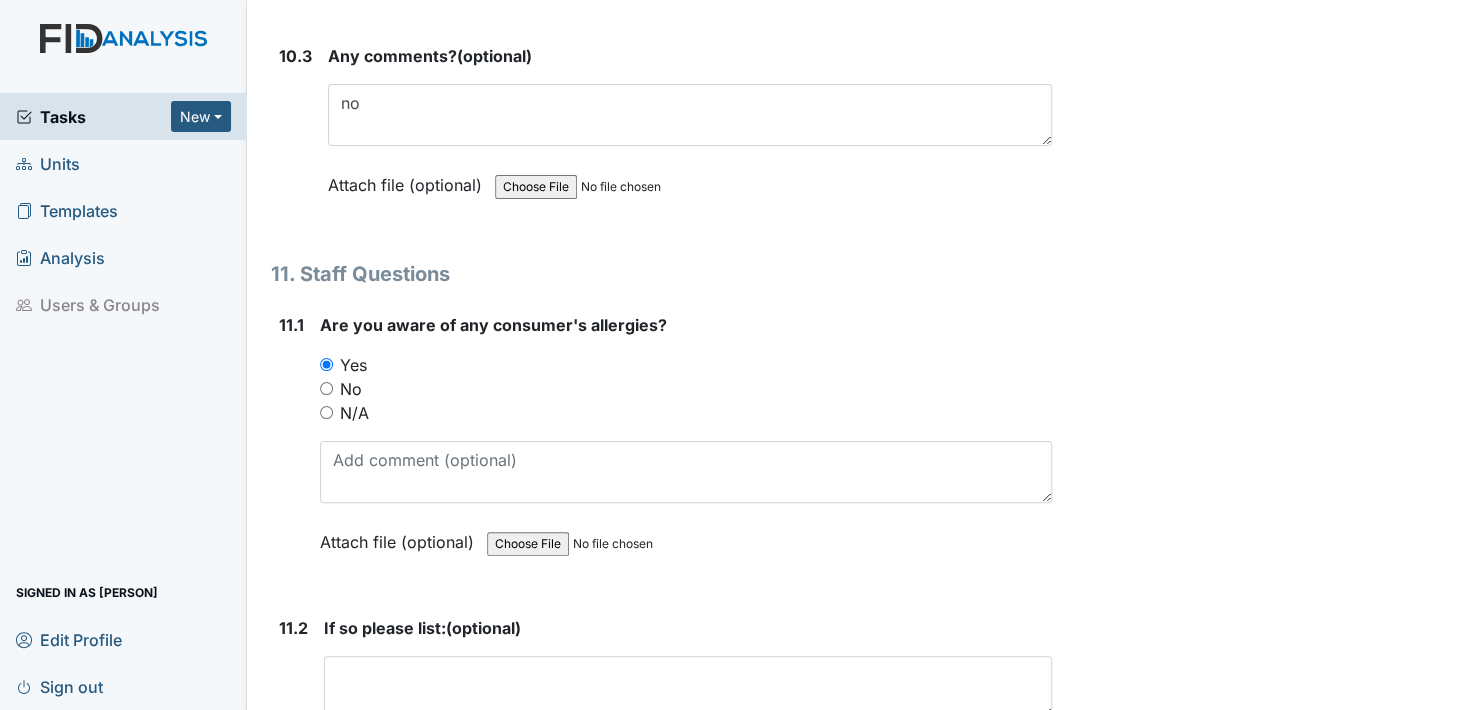 scroll, scrollTop: 32000, scrollLeft: 0, axis: vertical 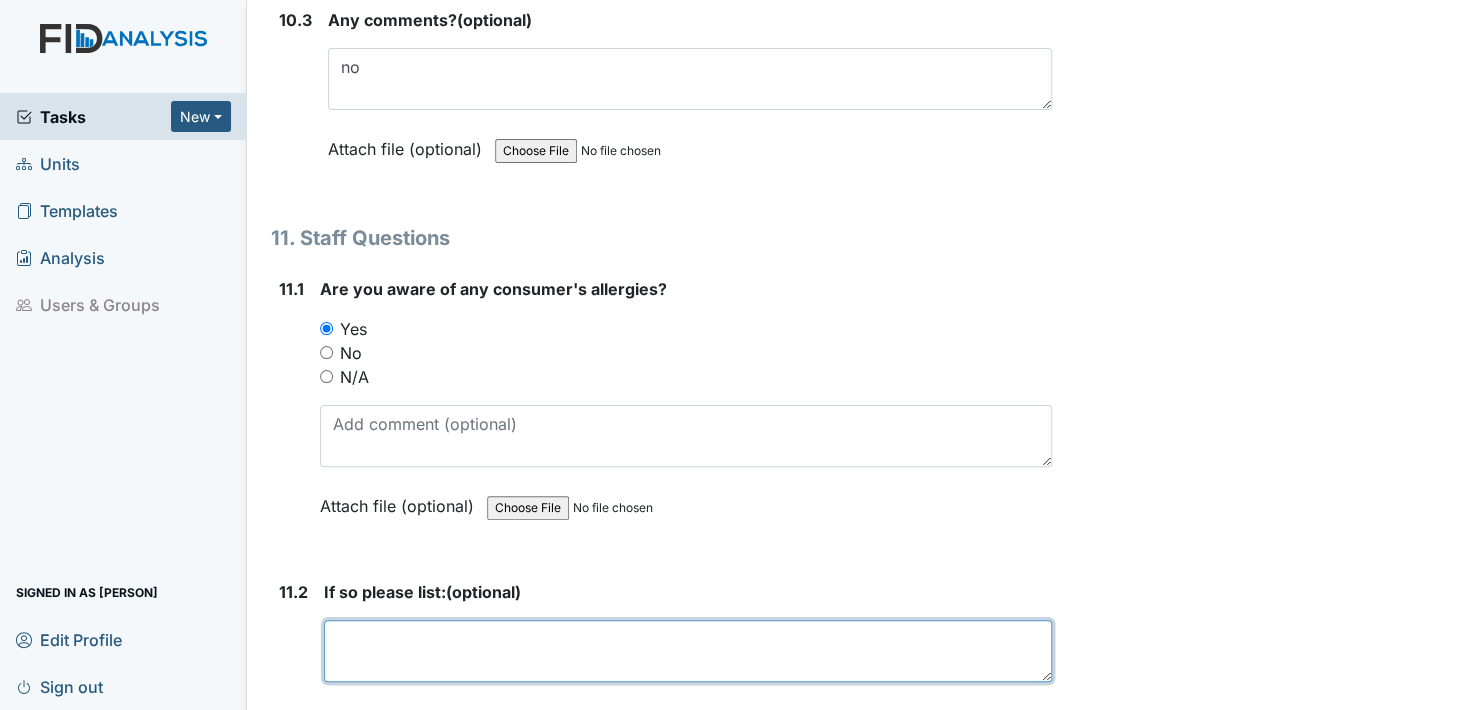 click at bounding box center [688, 651] 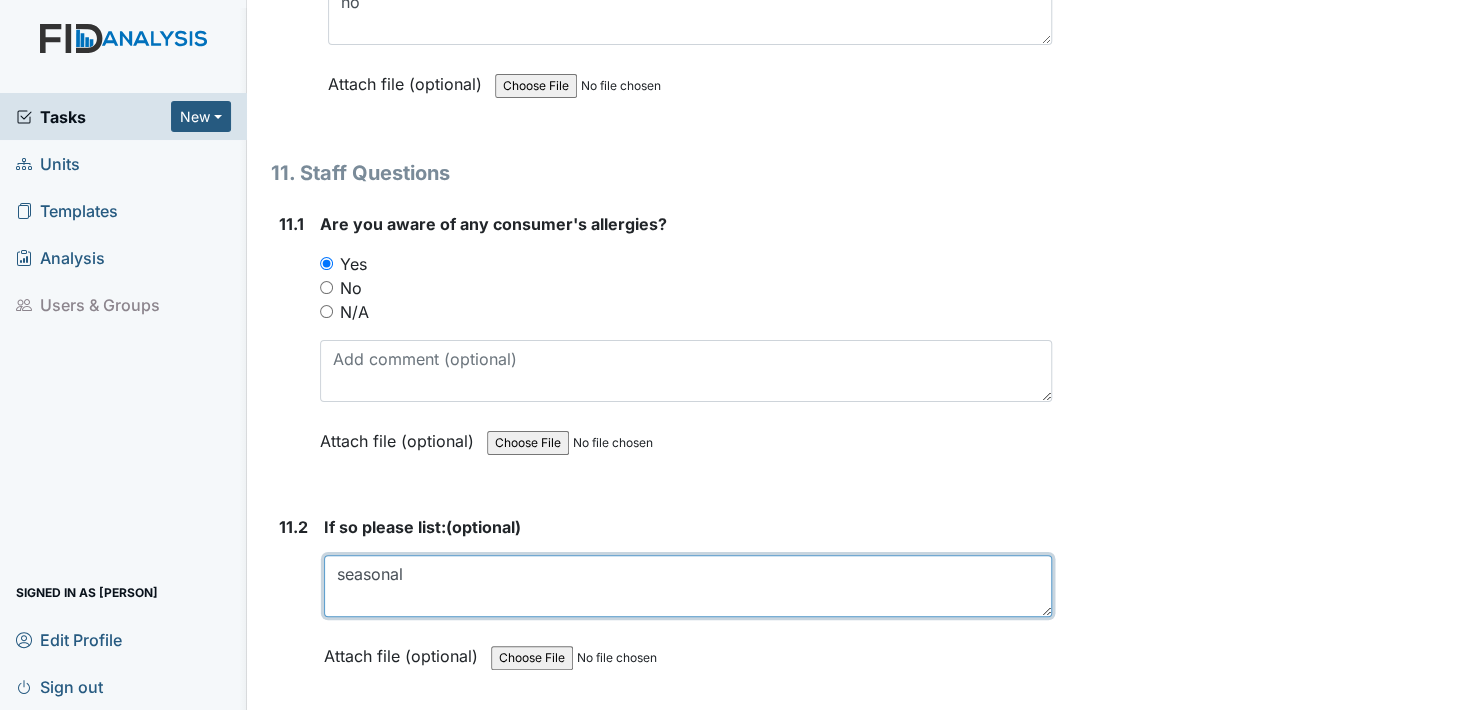 scroll, scrollTop: 32200, scrollLeft: 0, axis: vertical 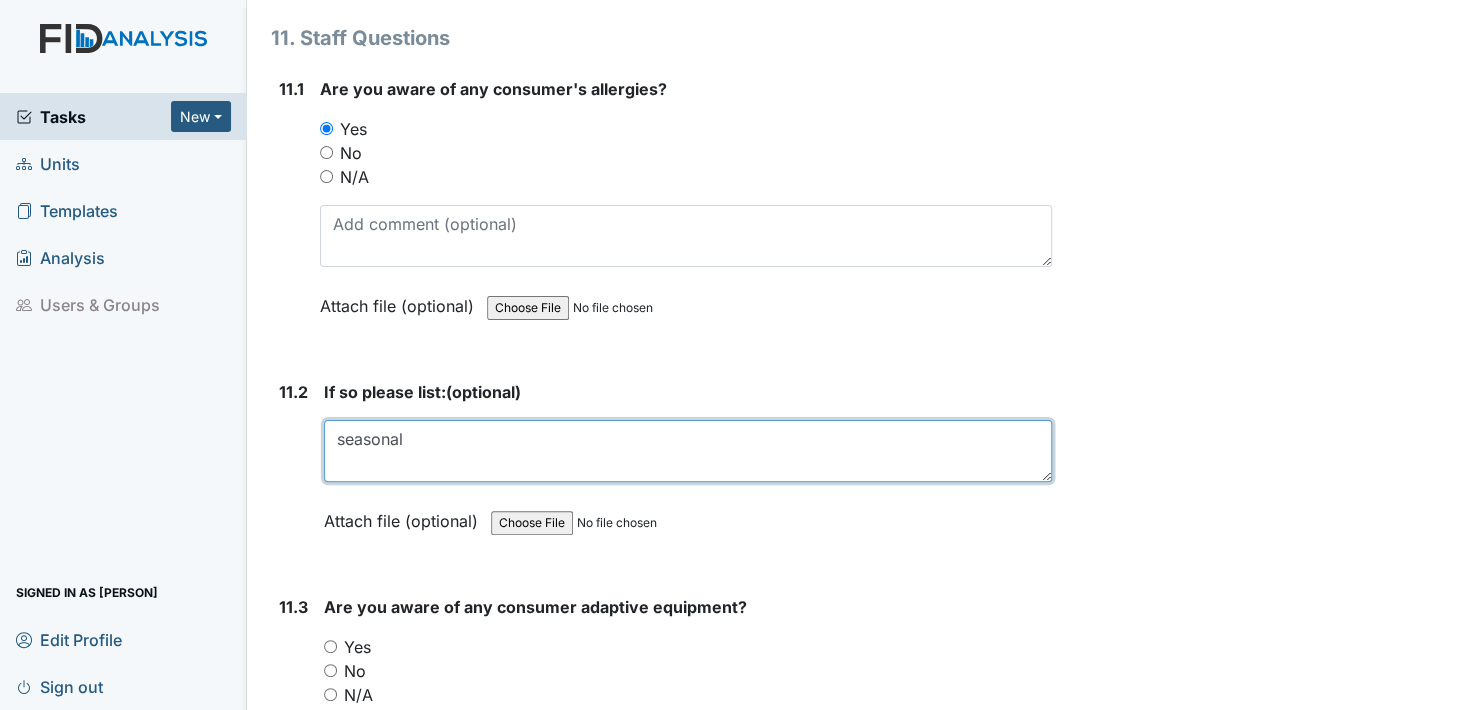 type on "seasonal" 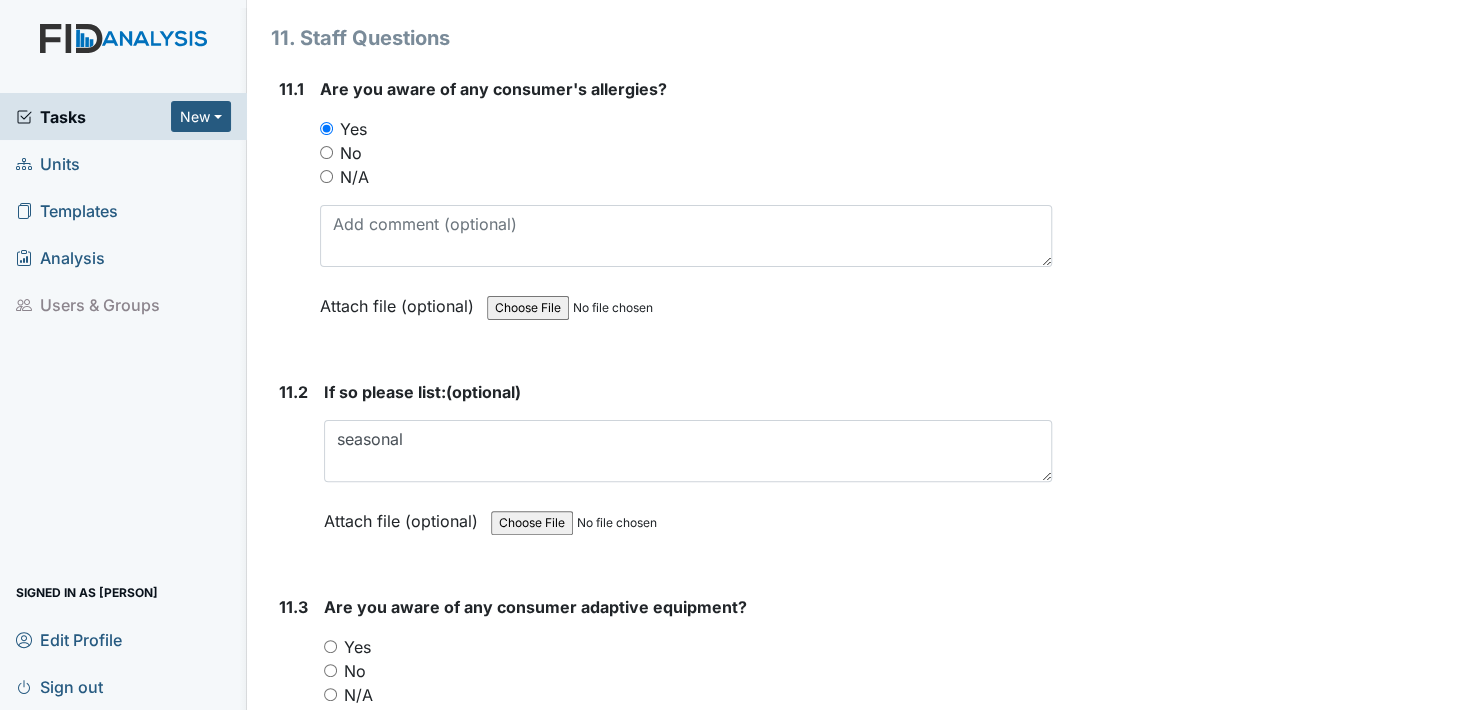 click on "Attach file (optional)" at bounding box center [405, 515] 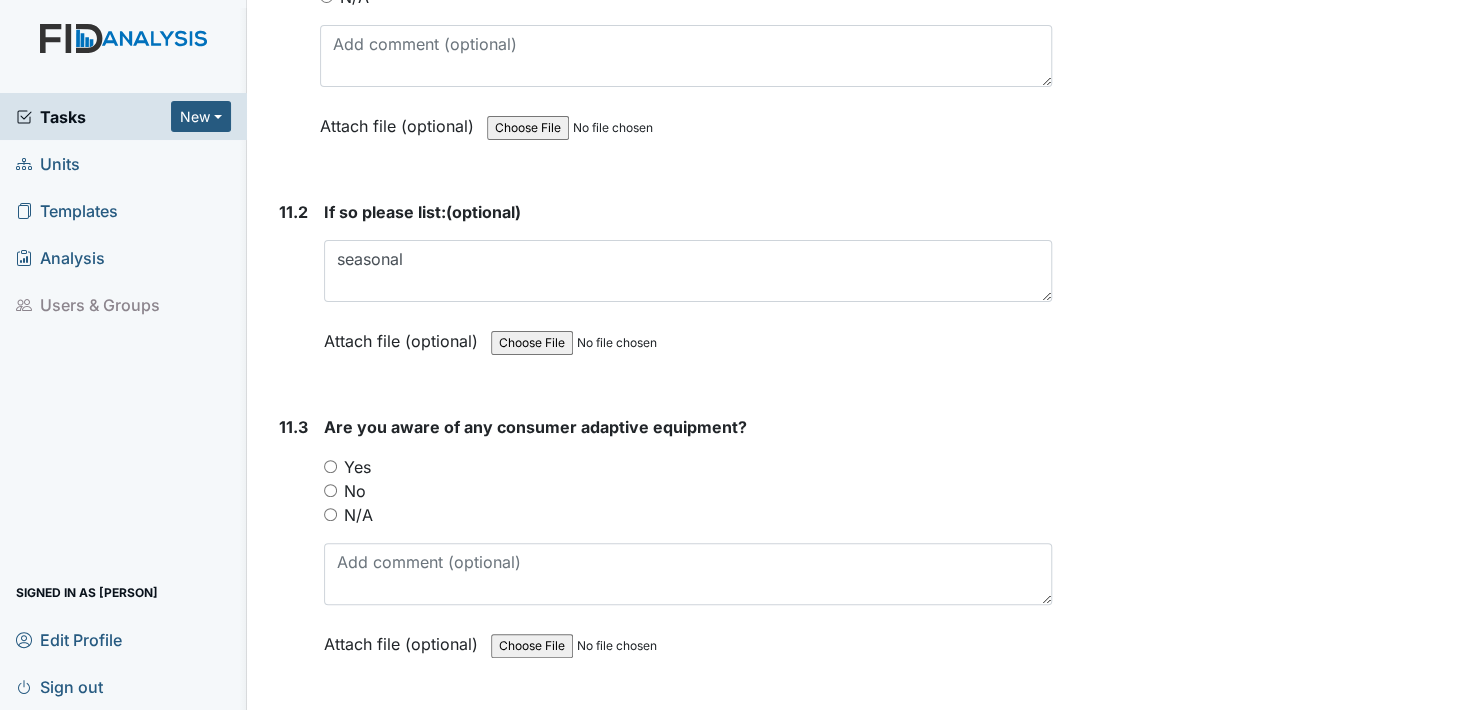 scroll, scrollTop: 32400, scrollLeft: 0, axis: vertical 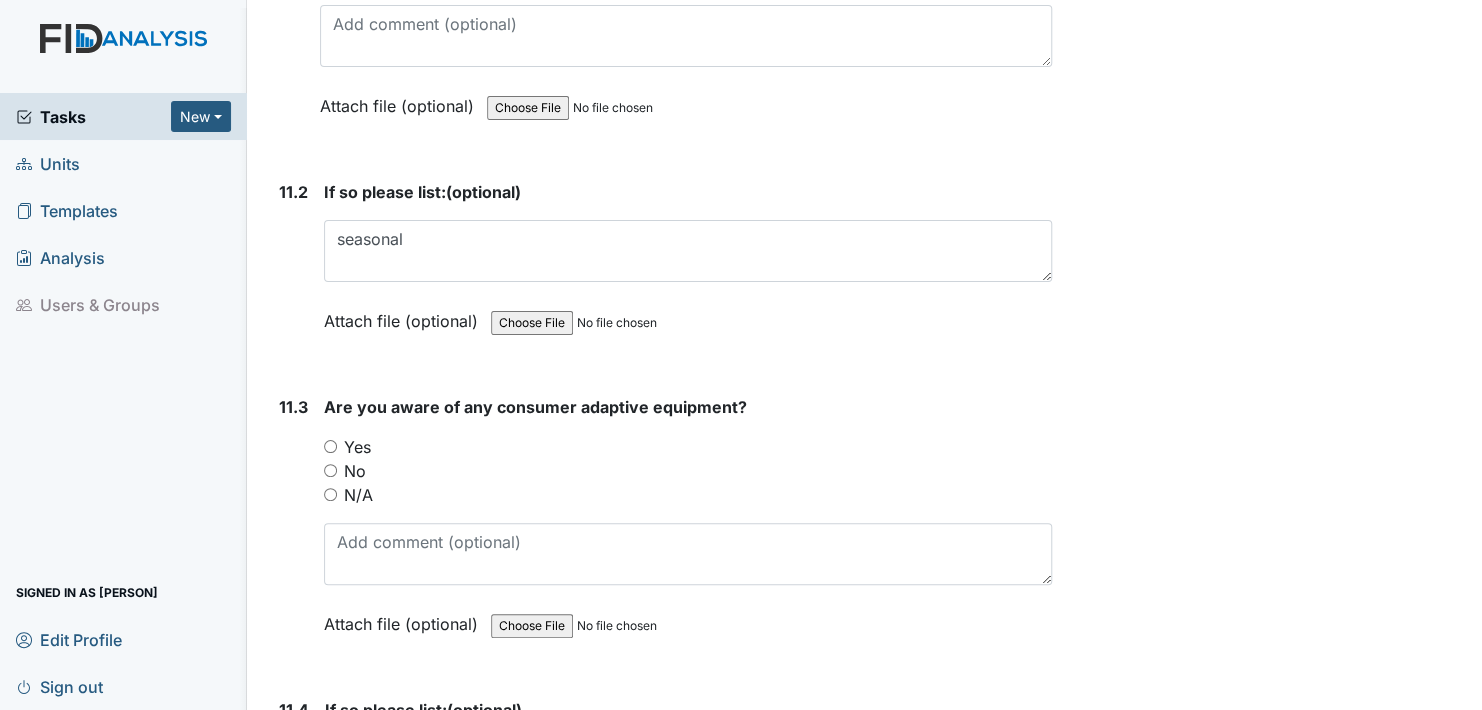 click on "Yes" at bounding box center [330, 446] 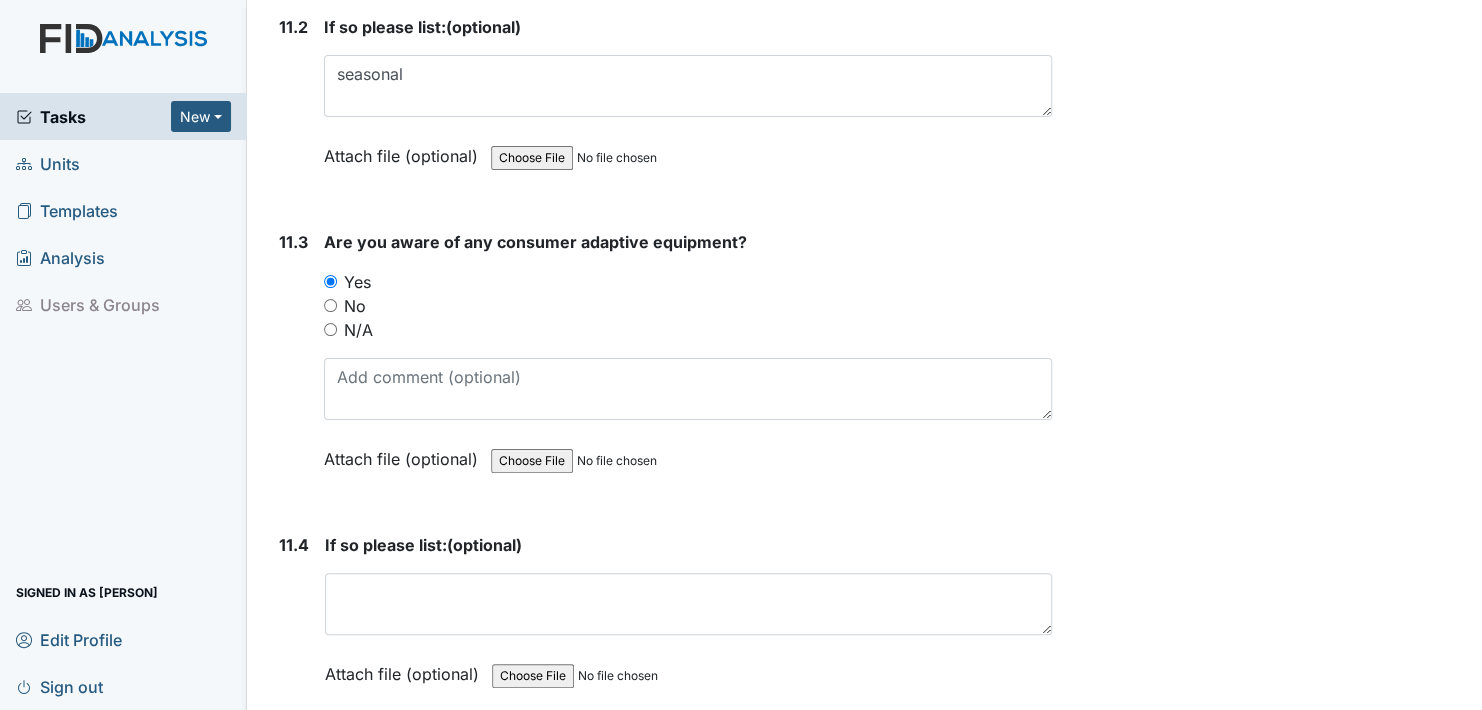 scroll, scrollTop: 32600, scrollLeft: 0, axis: vertical 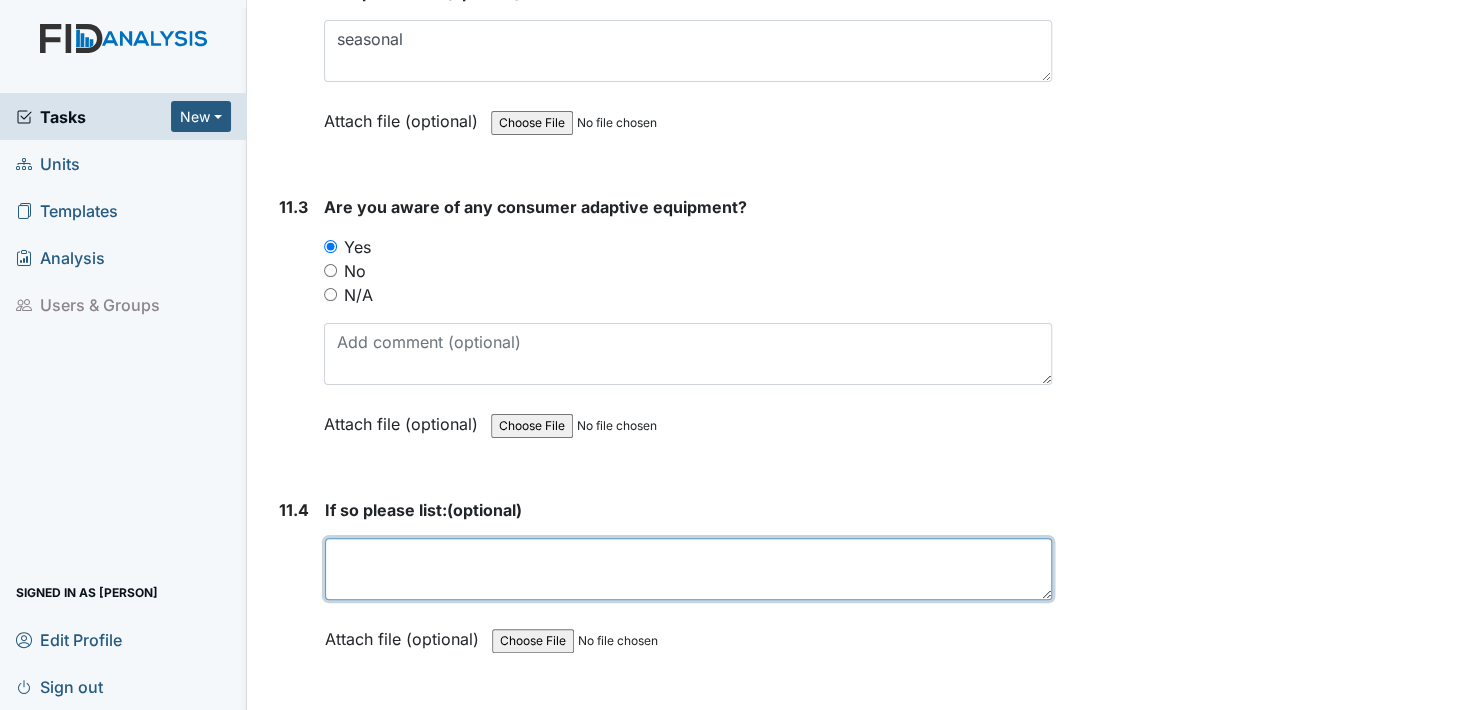 click at bounding box center [688, 569] 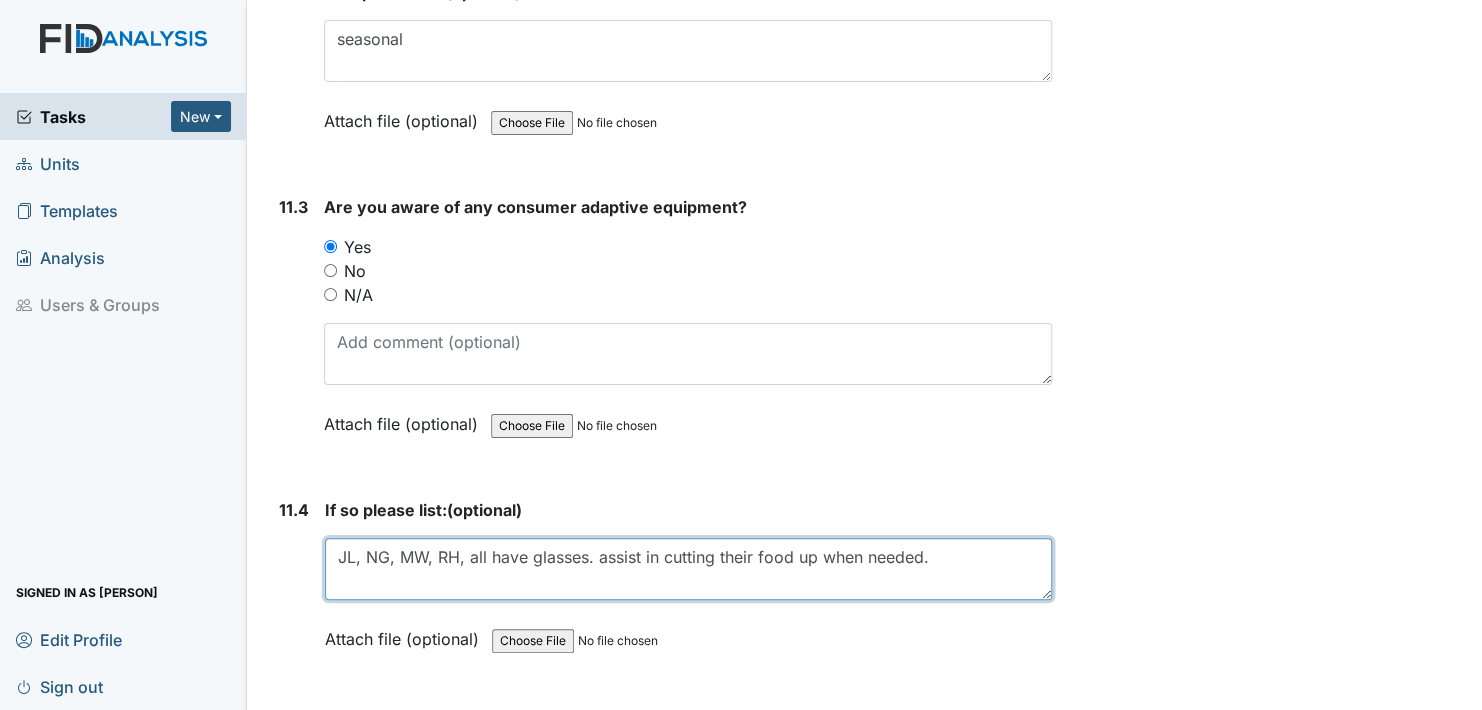 type on "JL, NG, MW, RH, all have glasses. assist in cutting their food up when needed." 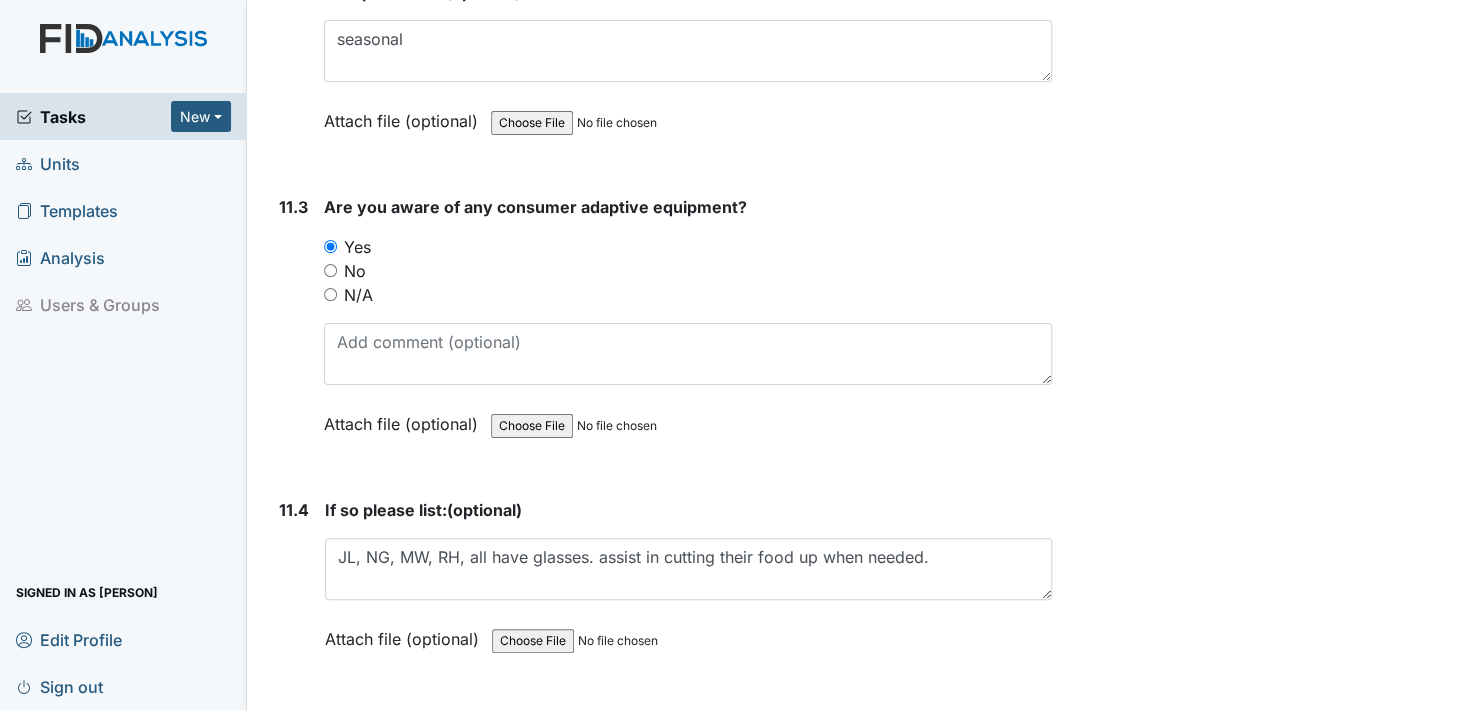 click on "Attach file (optional)" at bounding box center [406, 633] 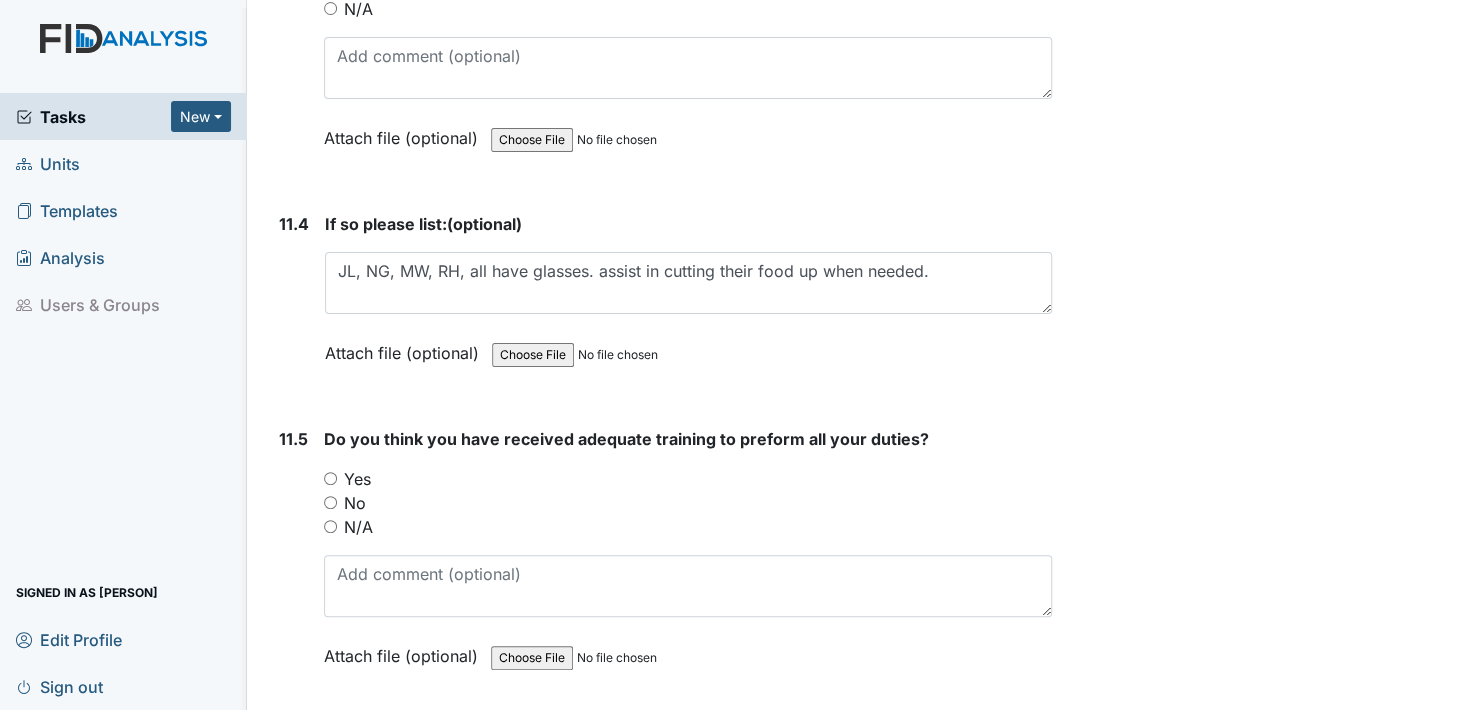 scroll, scrollTop: 32900, scrollLeft: 0, axis: vertical 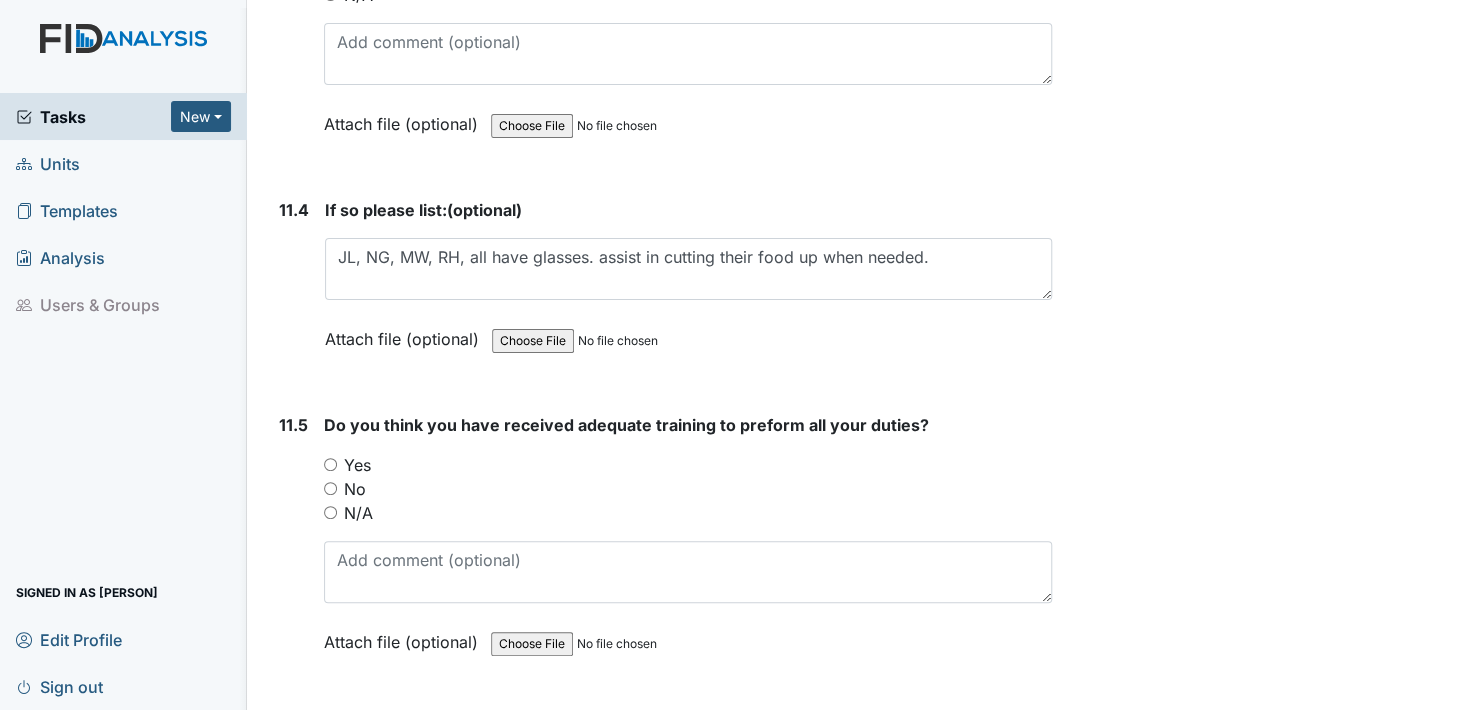 click on "Yes" at bounding box center [330, 464] 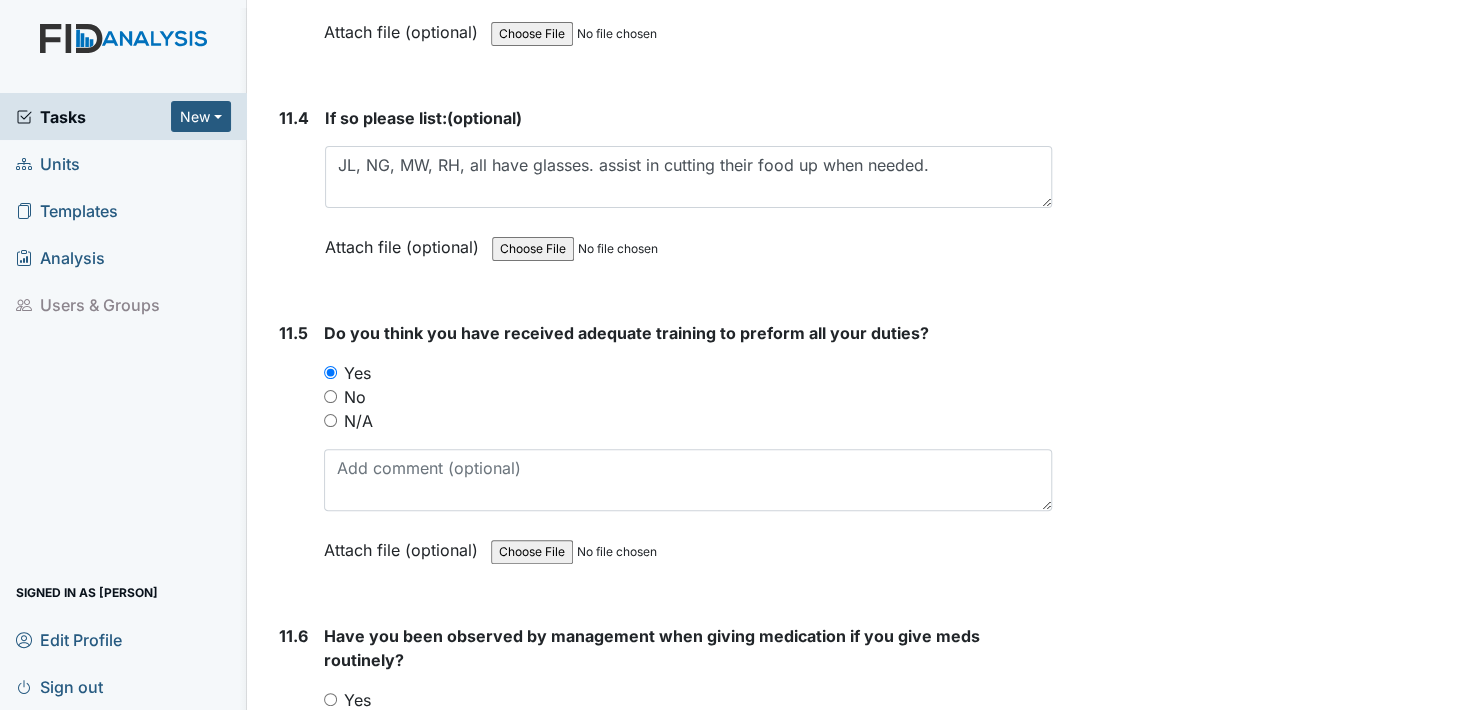 scroll, scrollTop: 33200, scrollLeft: 0, axis: vertical 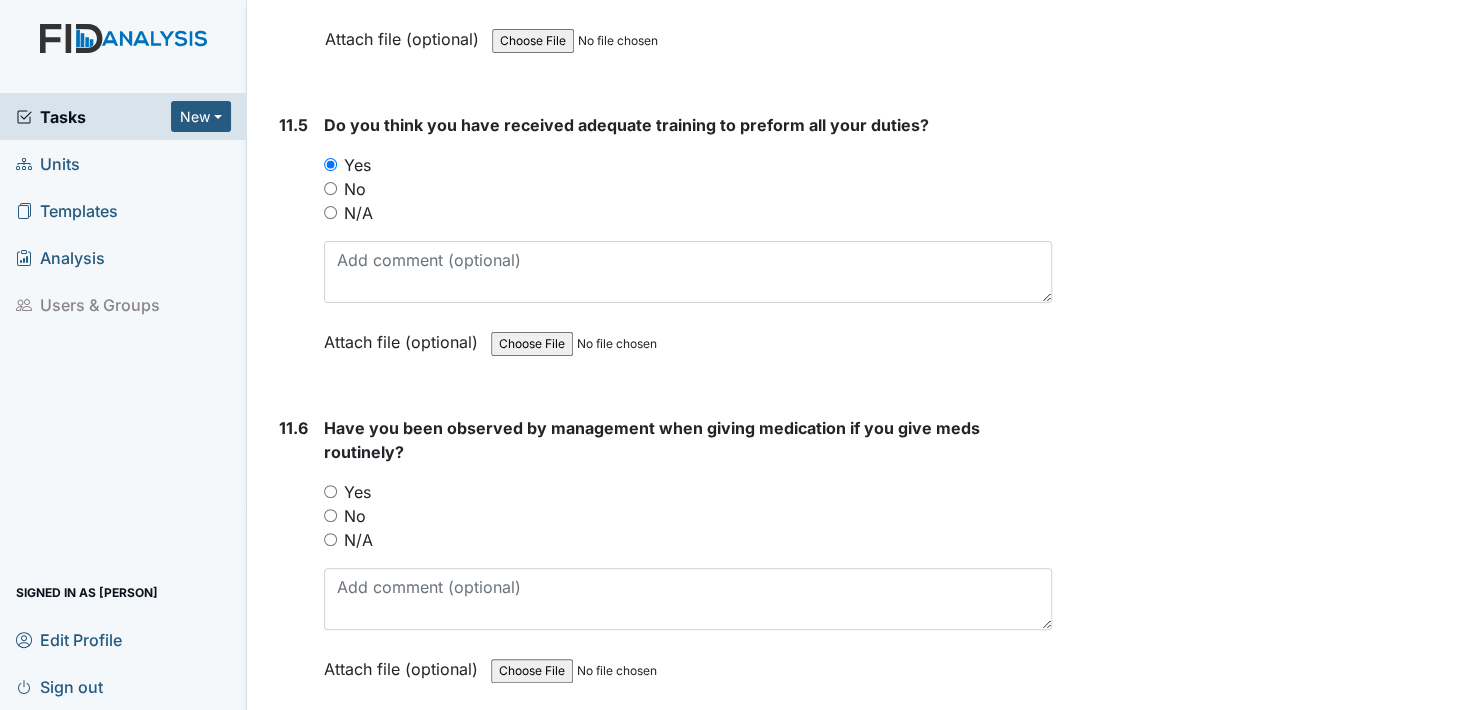 click on "Yes" at bounding box center (330, 491) 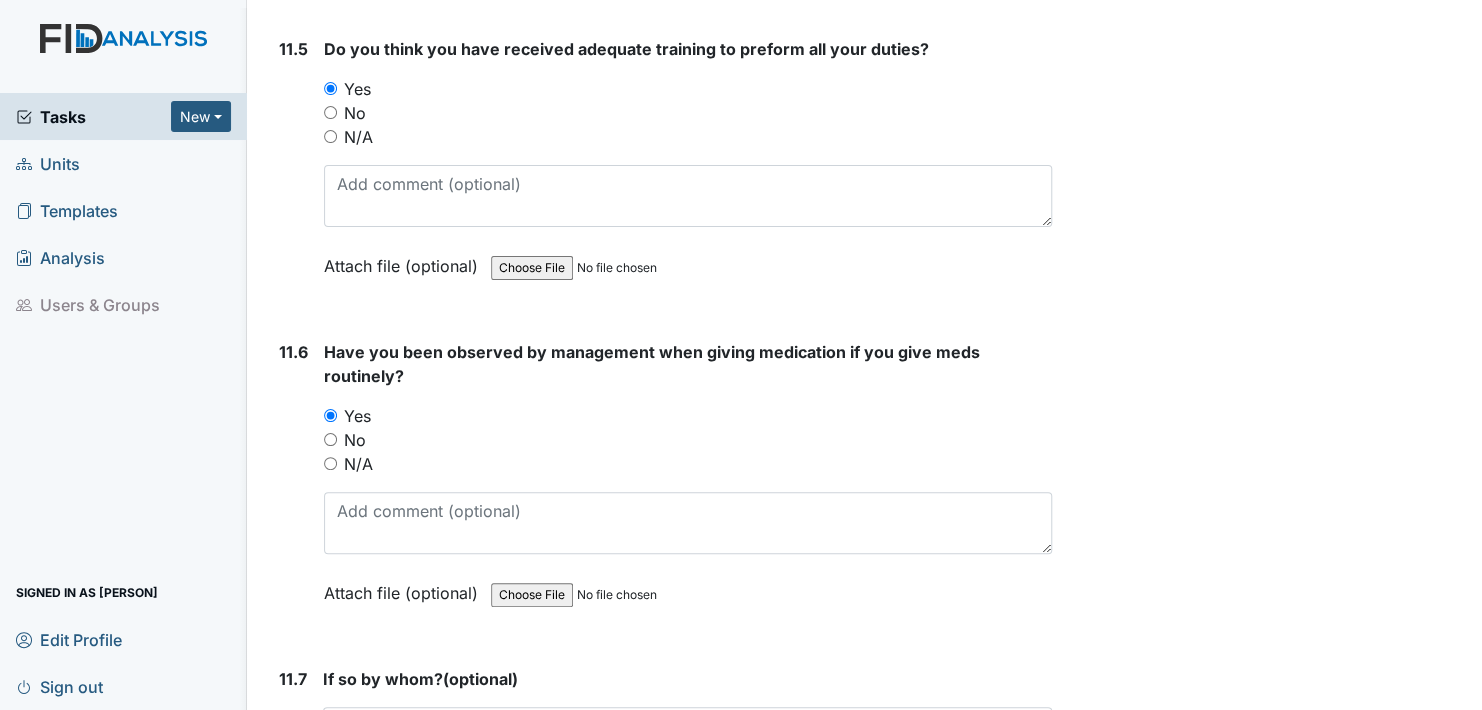 scroll, scrollTop: 33400, scrollLeft: 0, axis: vertical 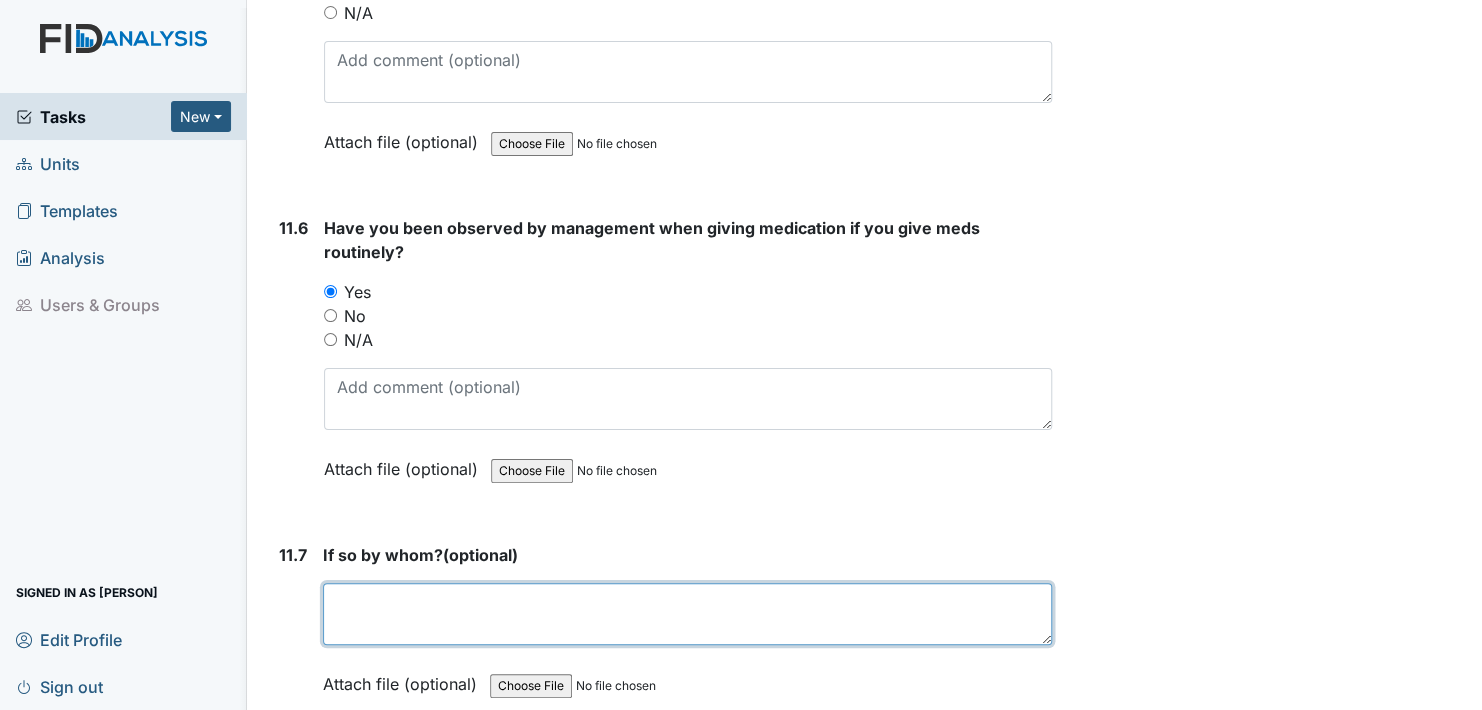 click at bounding box center [687, 614] 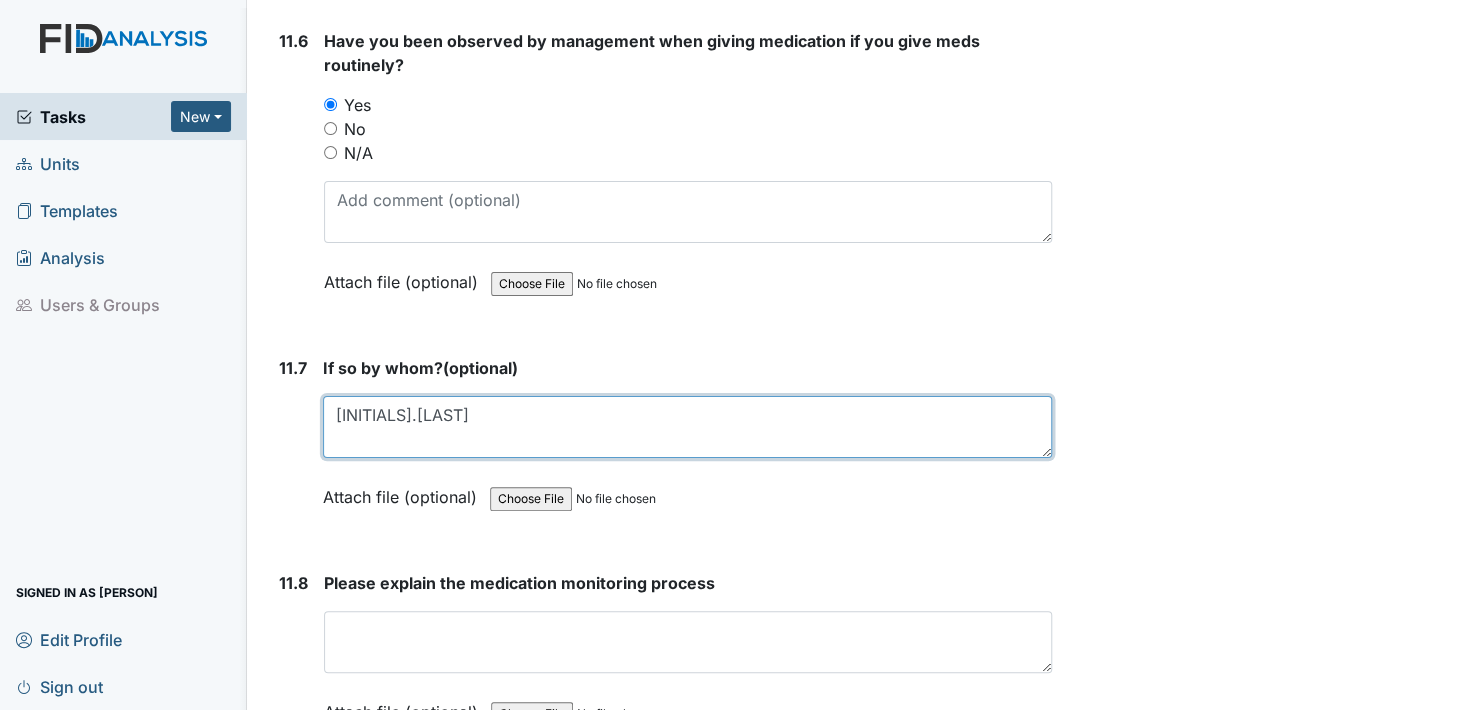 scroll, scrollTop: 33600, scrollLeft: 0, axis: vertical 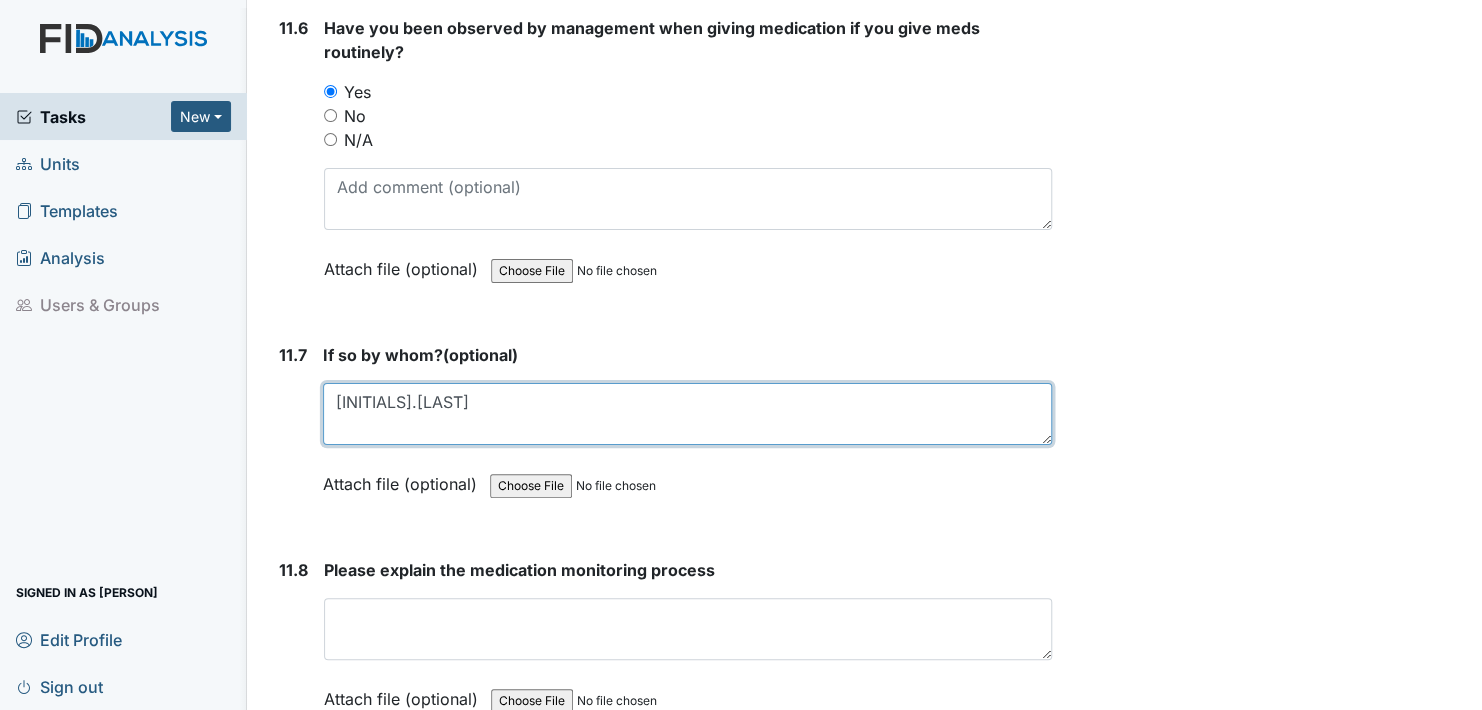 type on "[INITIALS].[LAST]" 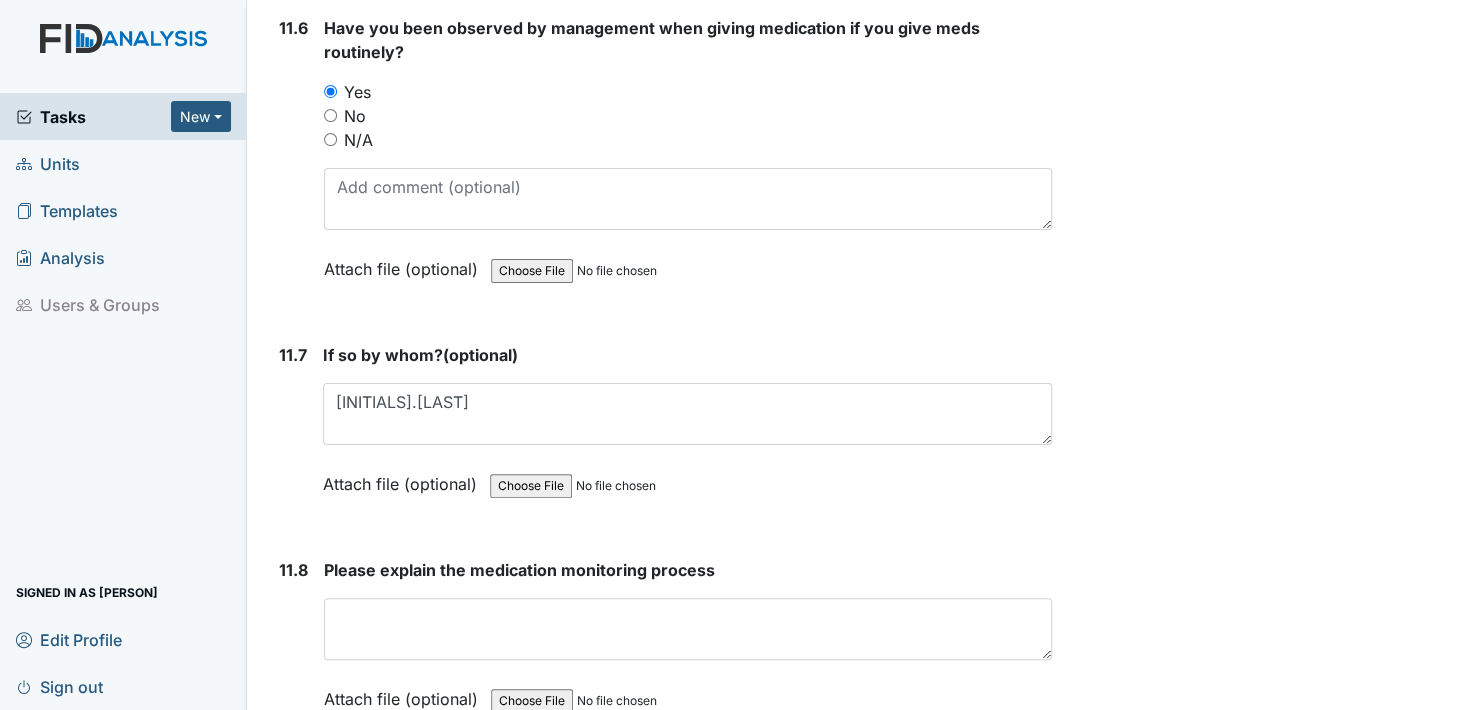 click on "Attach file (optional)" at bounding box center (404, 478) 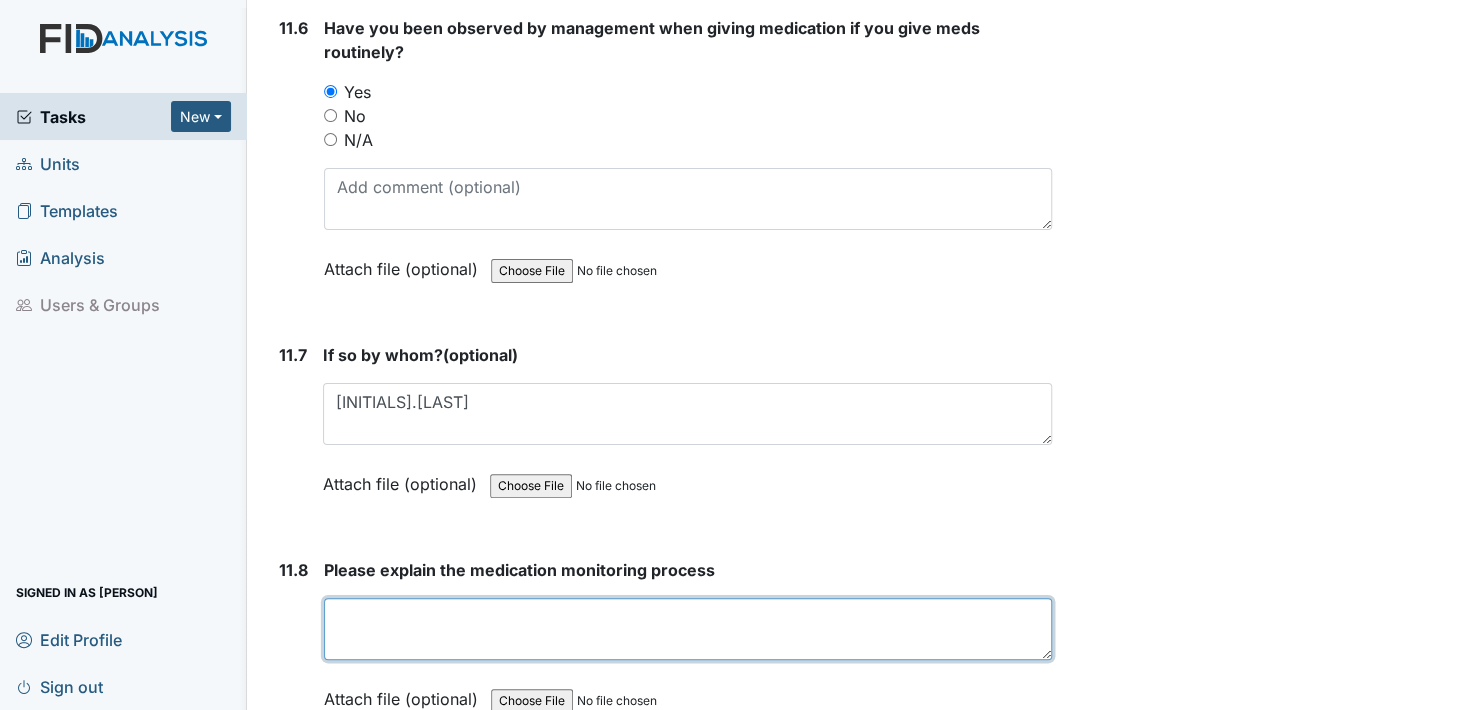 click at bounding box center (688, 629) 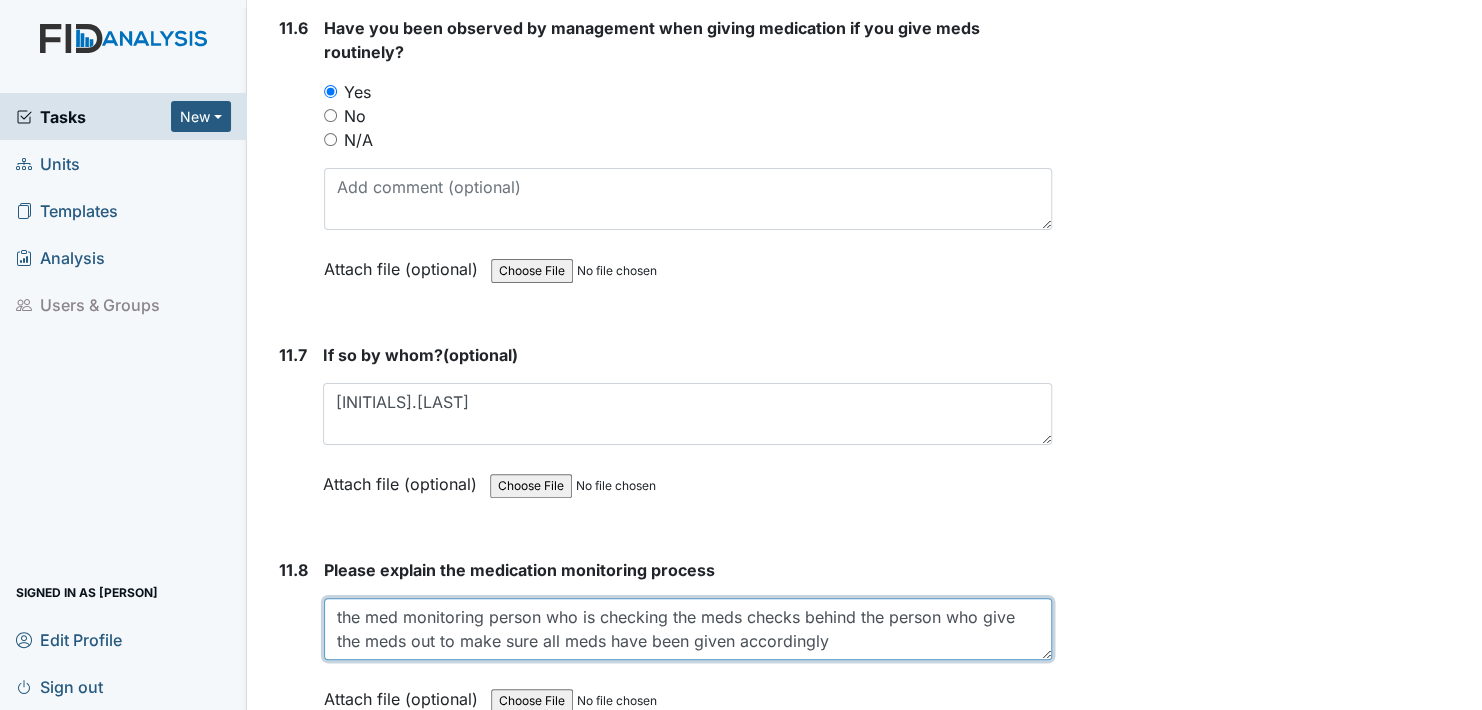 click on "the med monitoring person who is checking the meds checks behind the person who give the meds out to make sure all meds have been given accordingly" at bounding box center (688, 629) 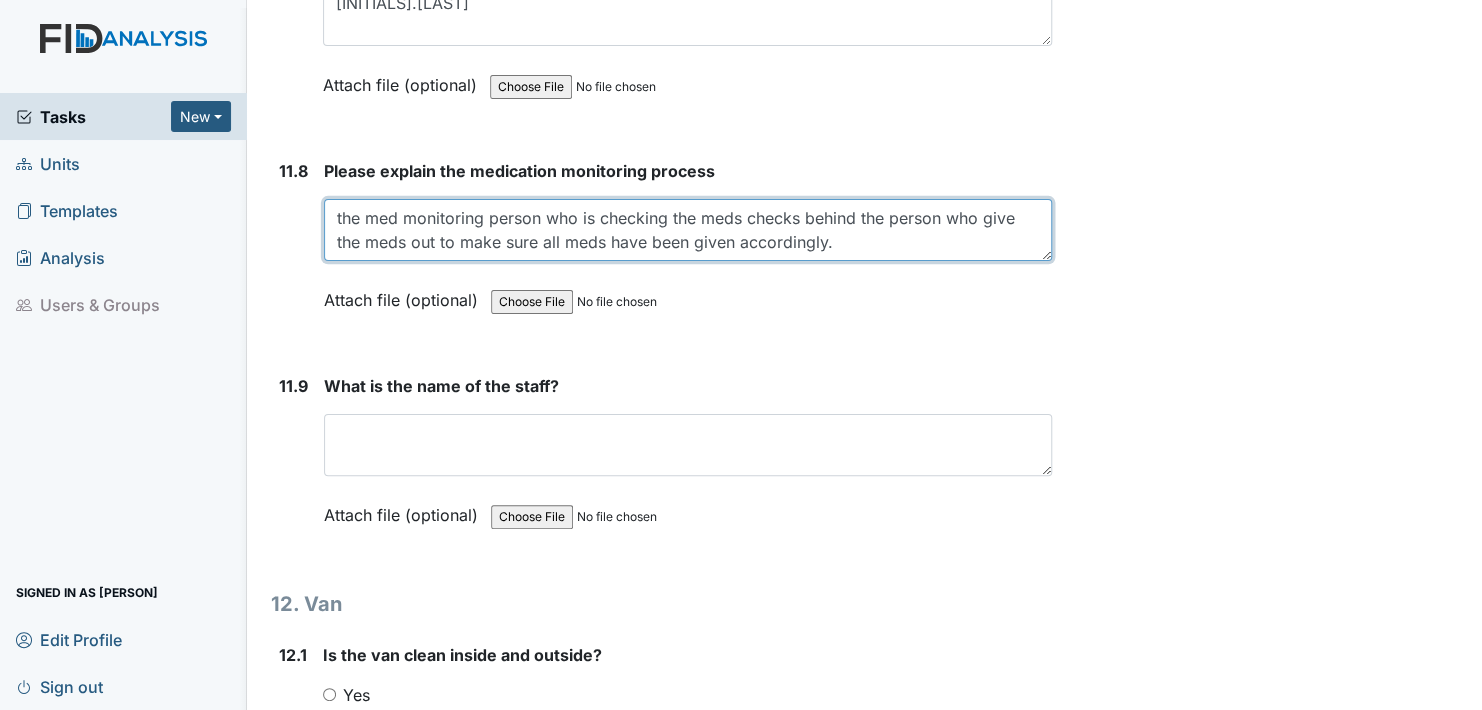 scroll, scrollTop: 34000, scrollLeft: 0, axis: vertical 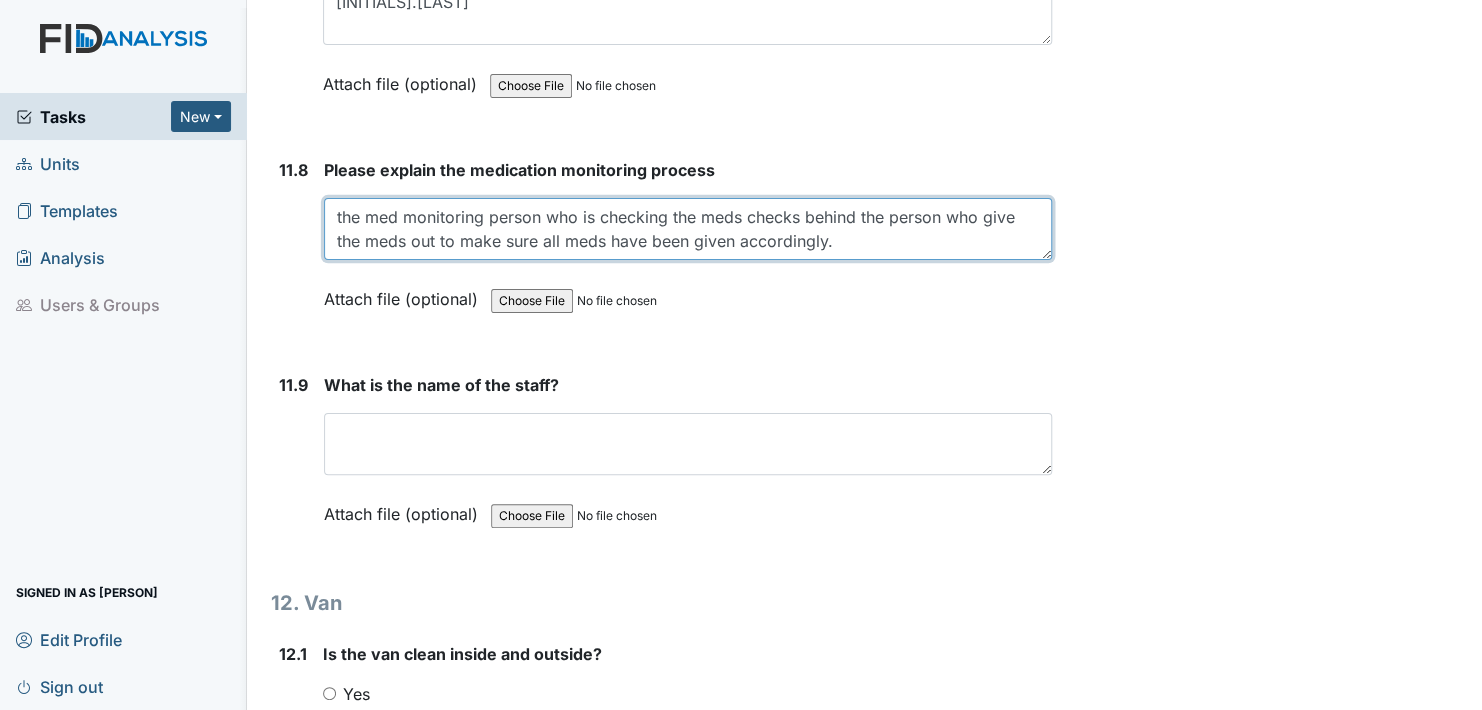 type on "the med monitoring person who is checking the meds checks behind the person who give the meds out to make sure all meds have been given accordingly." 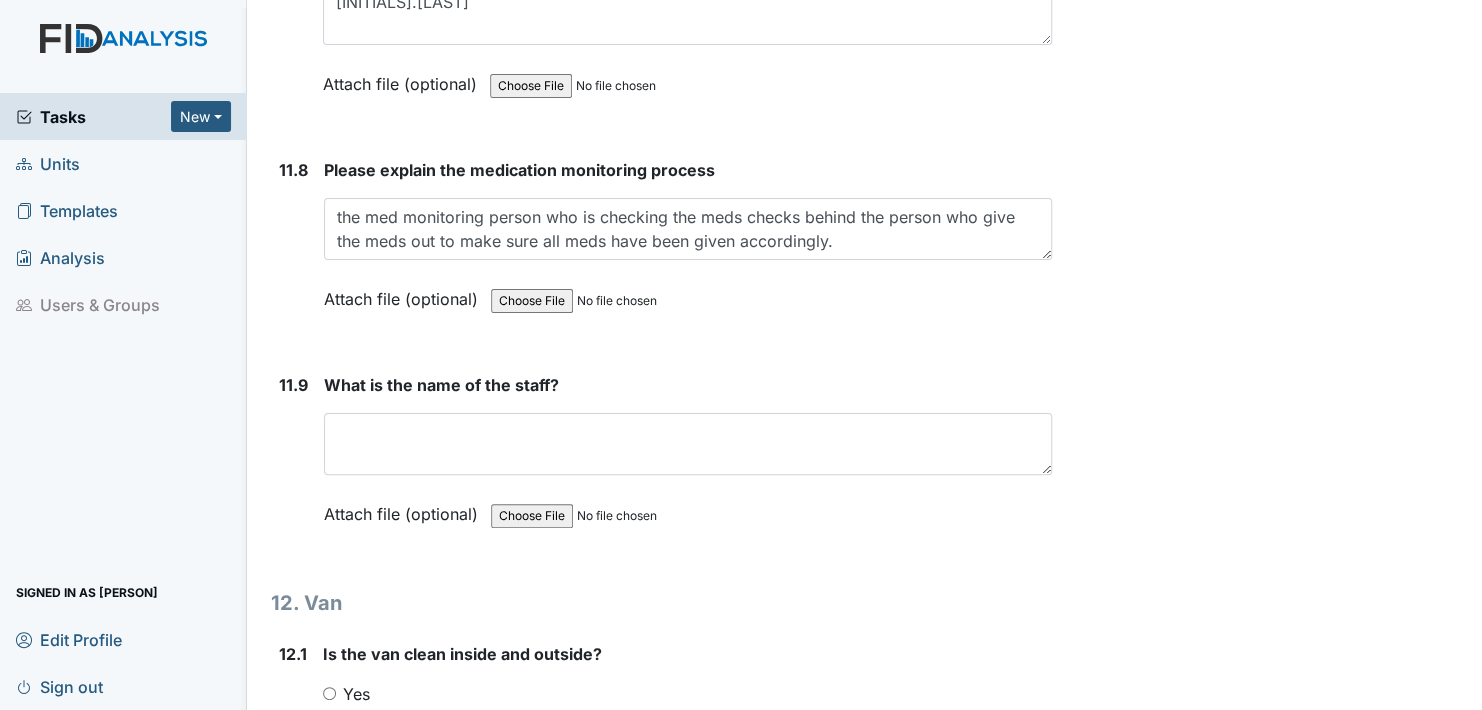 click on "Attach file (optional)" at bounding box center (405, 293) 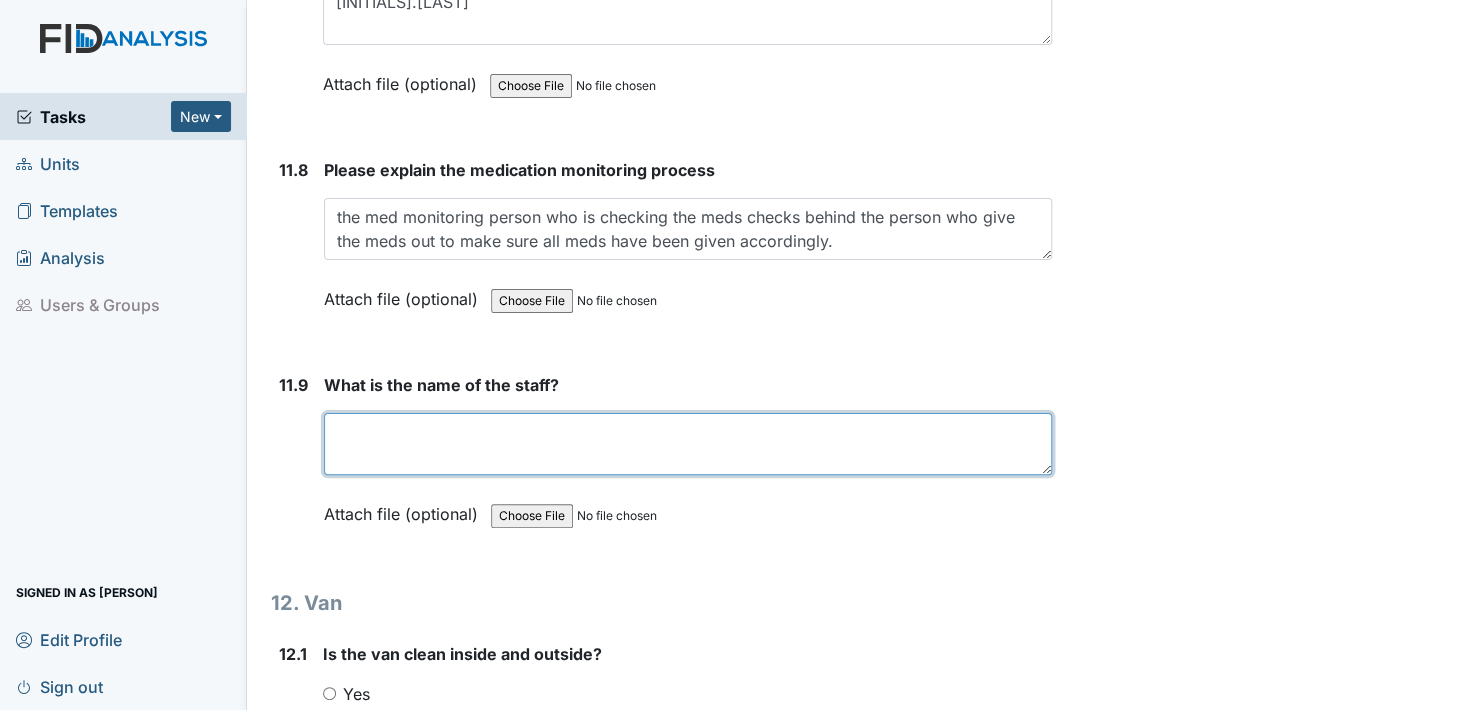 click at bounding box center (688, 444) 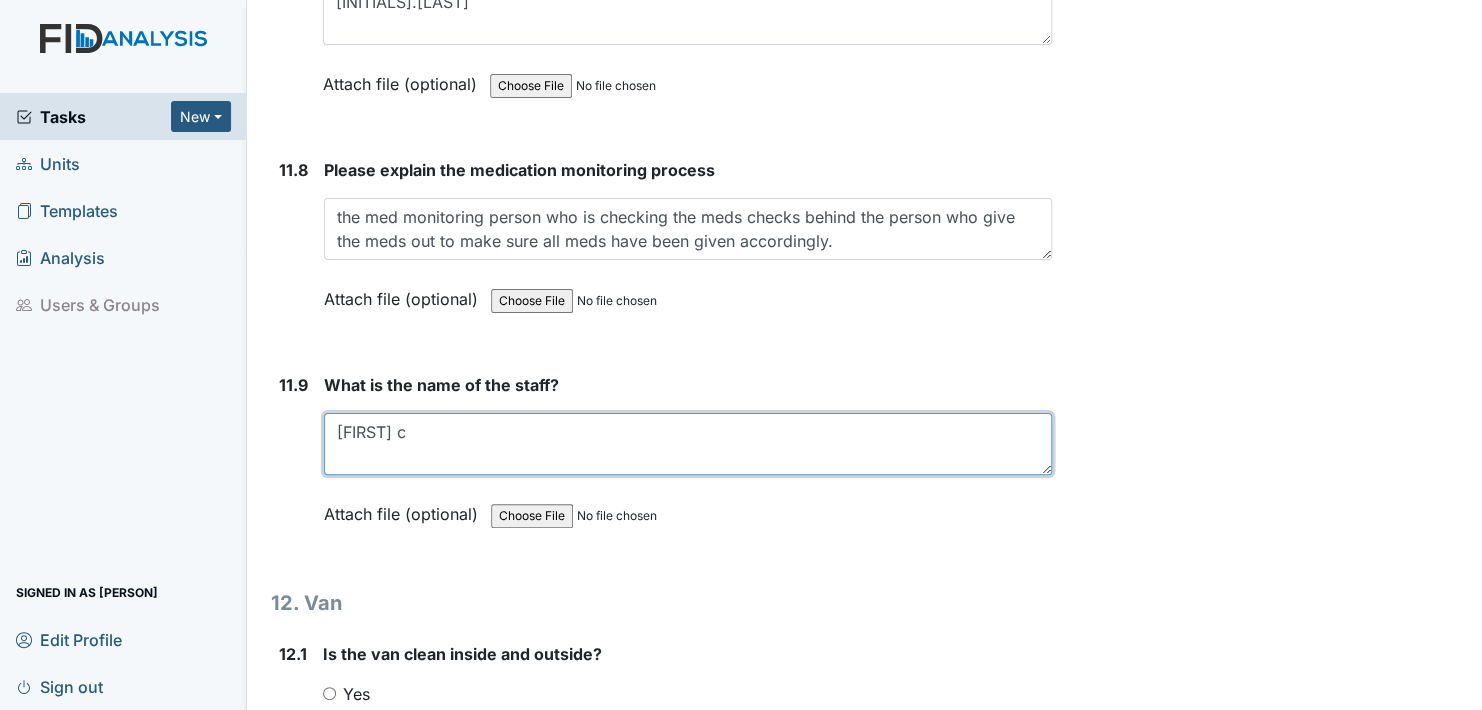 type on "[FIRST] c" 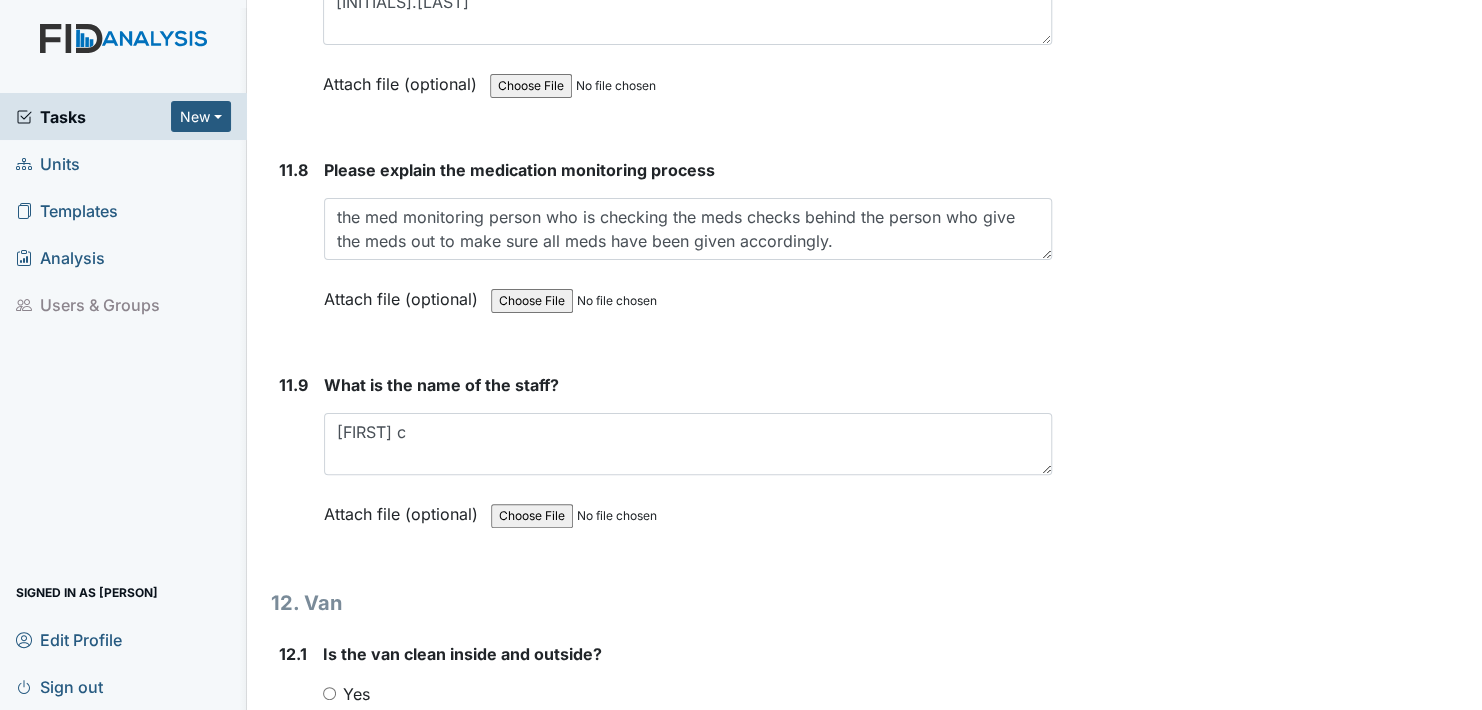 click on "Attach file (optional)" at bounding box center (405, 508) 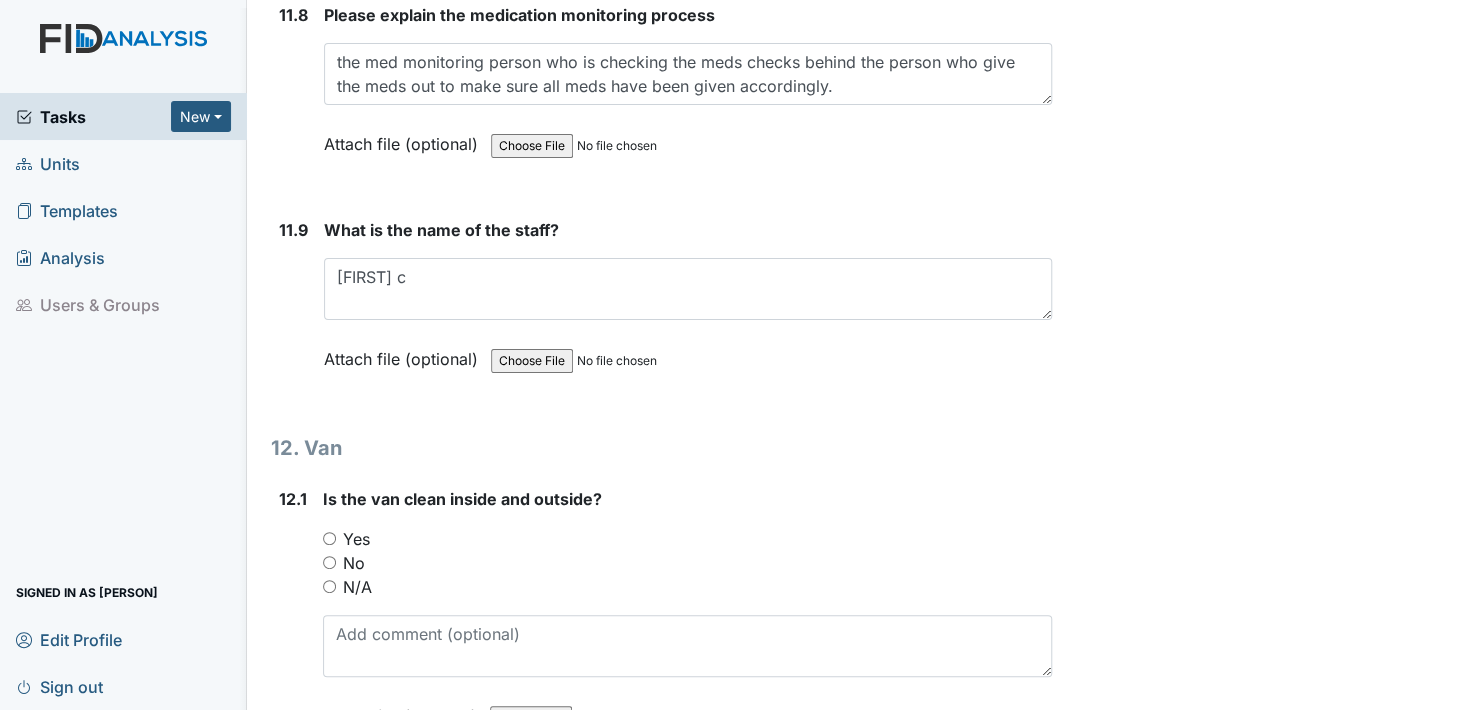 scroll, scrollTop: 34200, scrollLeft: 0, axis: vertical 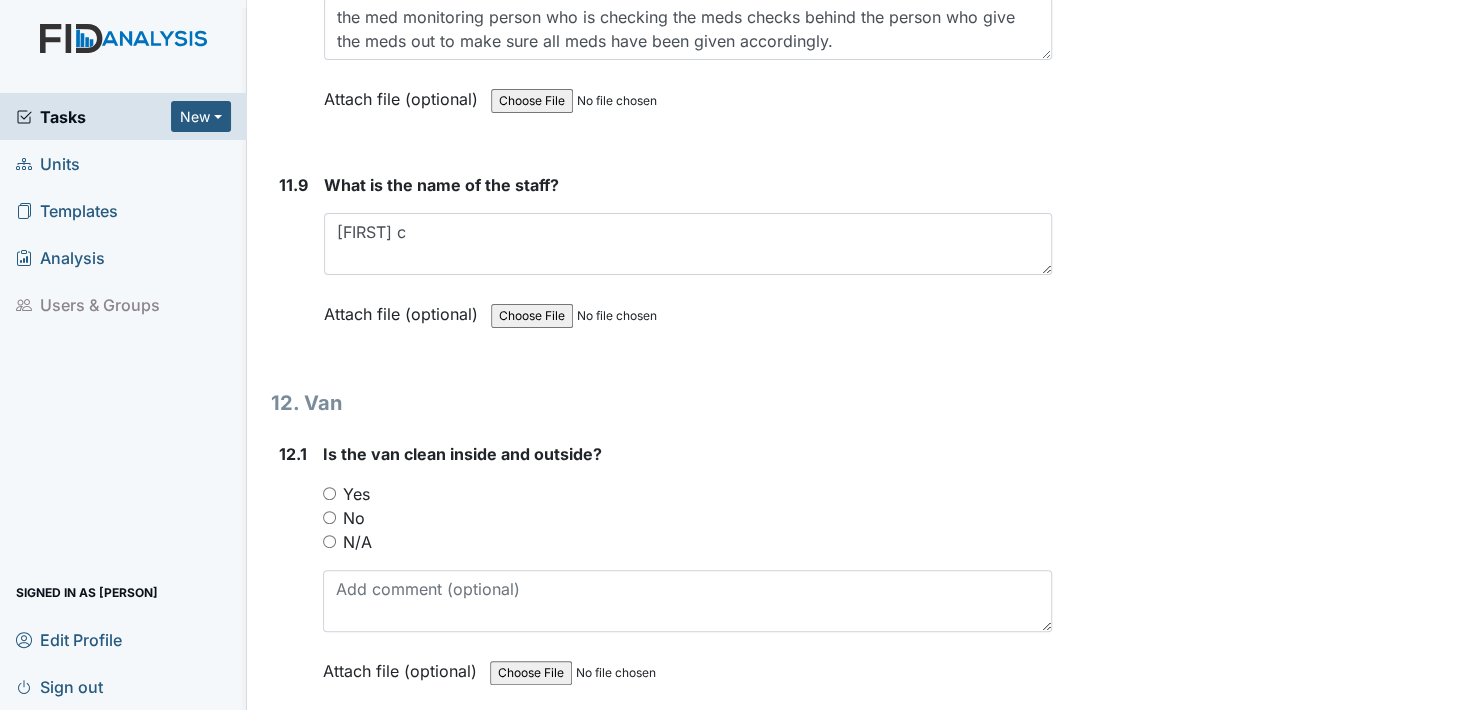 click on "No" at bounding box center (329, 517) 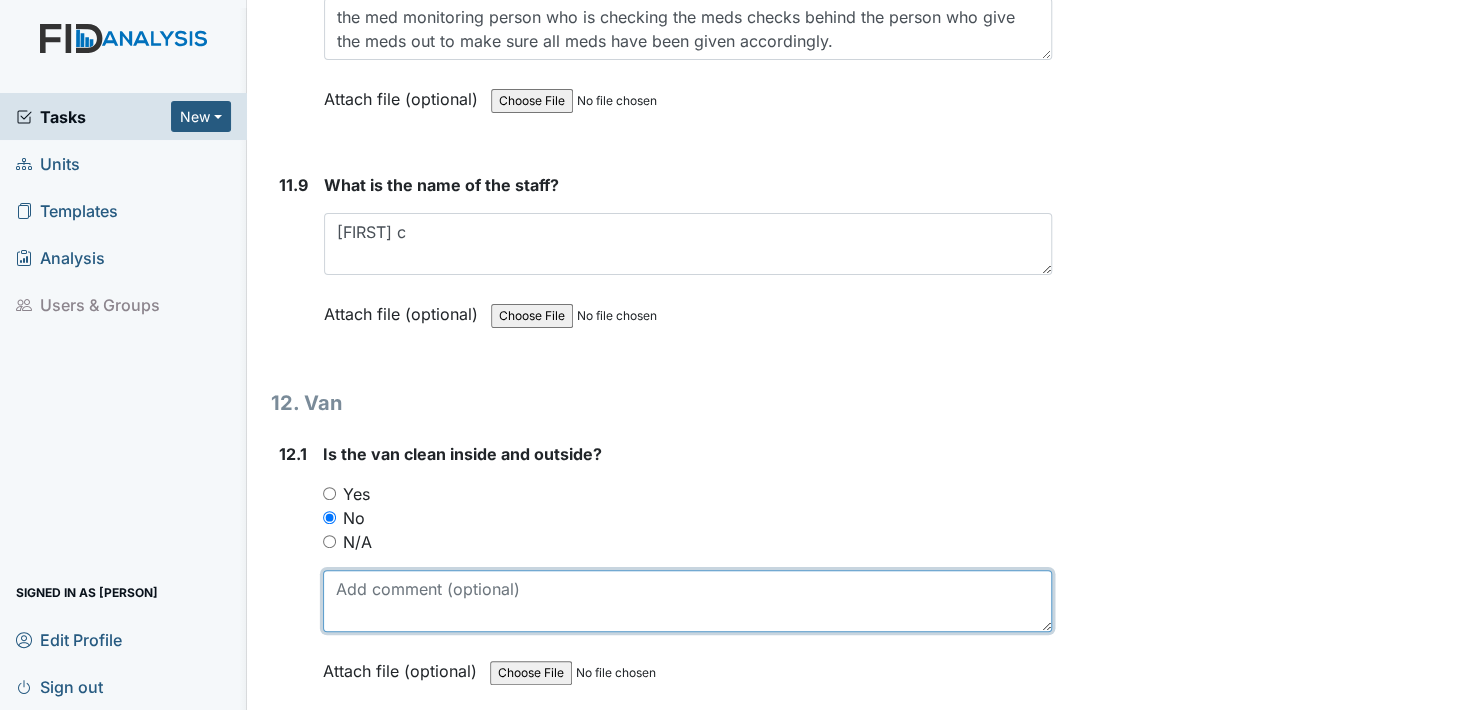 click at bounding box center [687, 601] 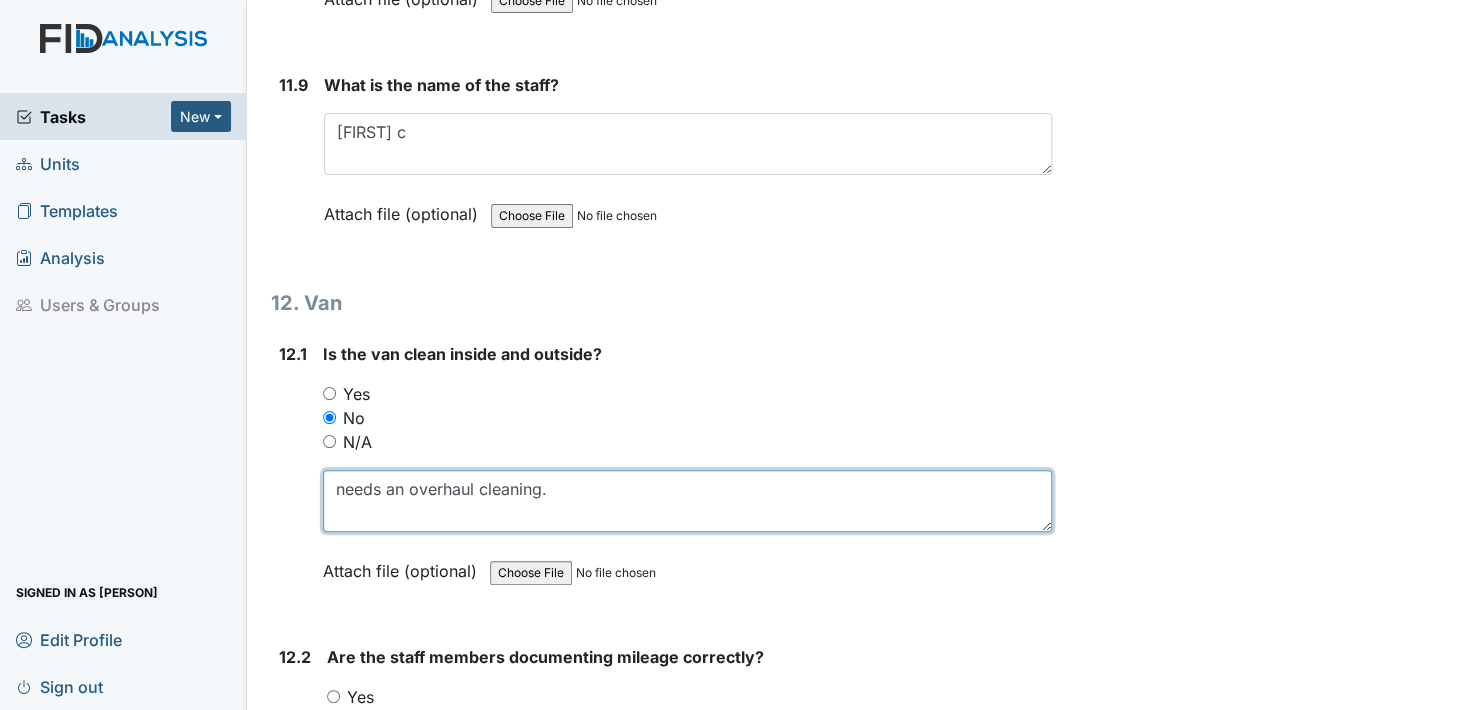 scroll, scrollTop: 34500, scrollLeft: 0, axis: vertical 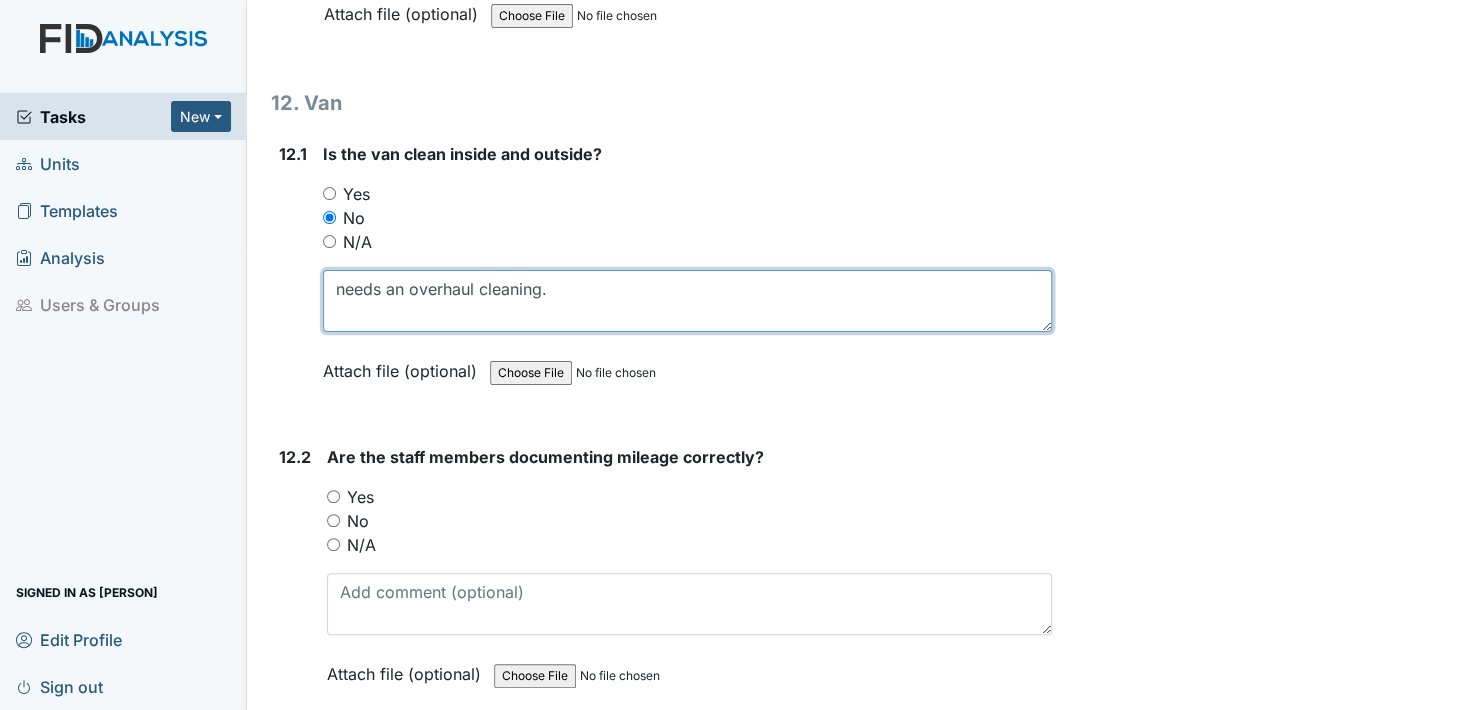 type on "needs an overhaul cleaning." 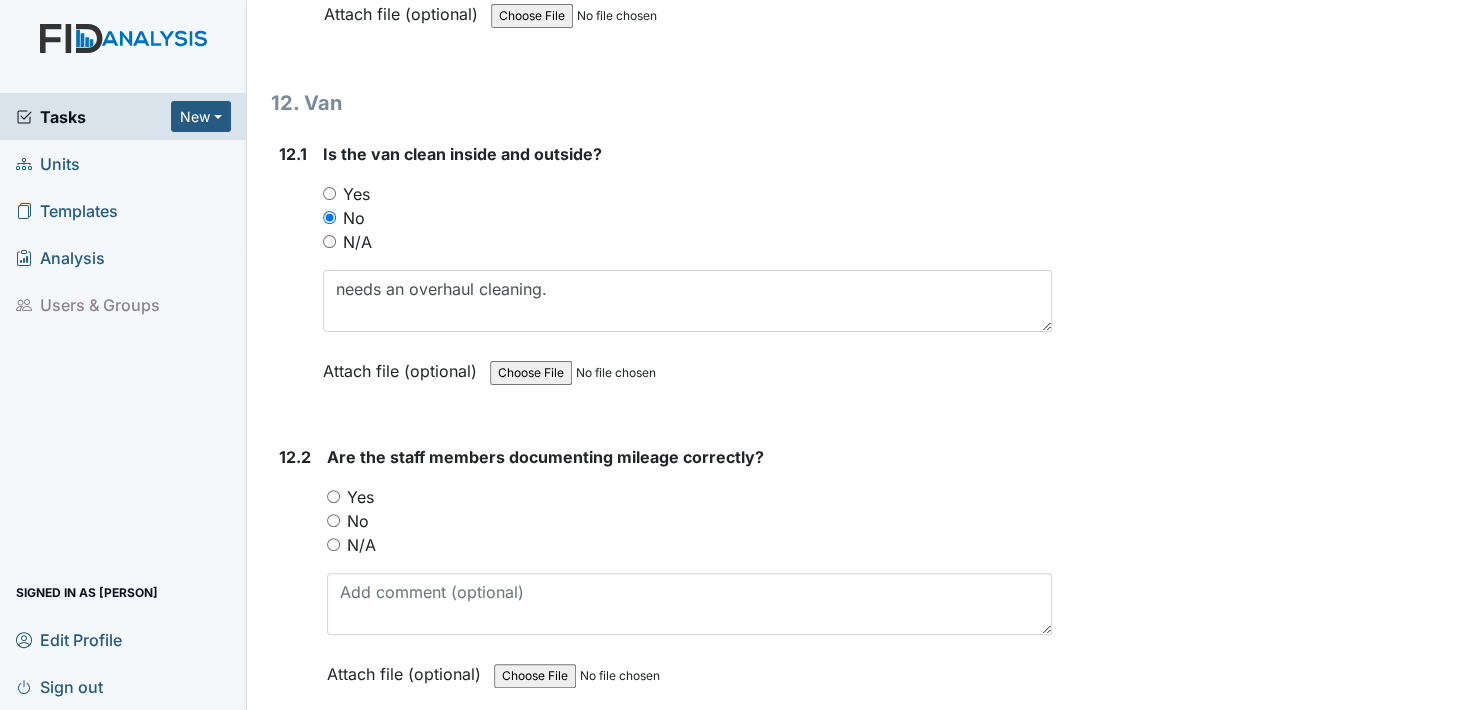 click on "Attach file (optional)" at bounding box center [404, 365] 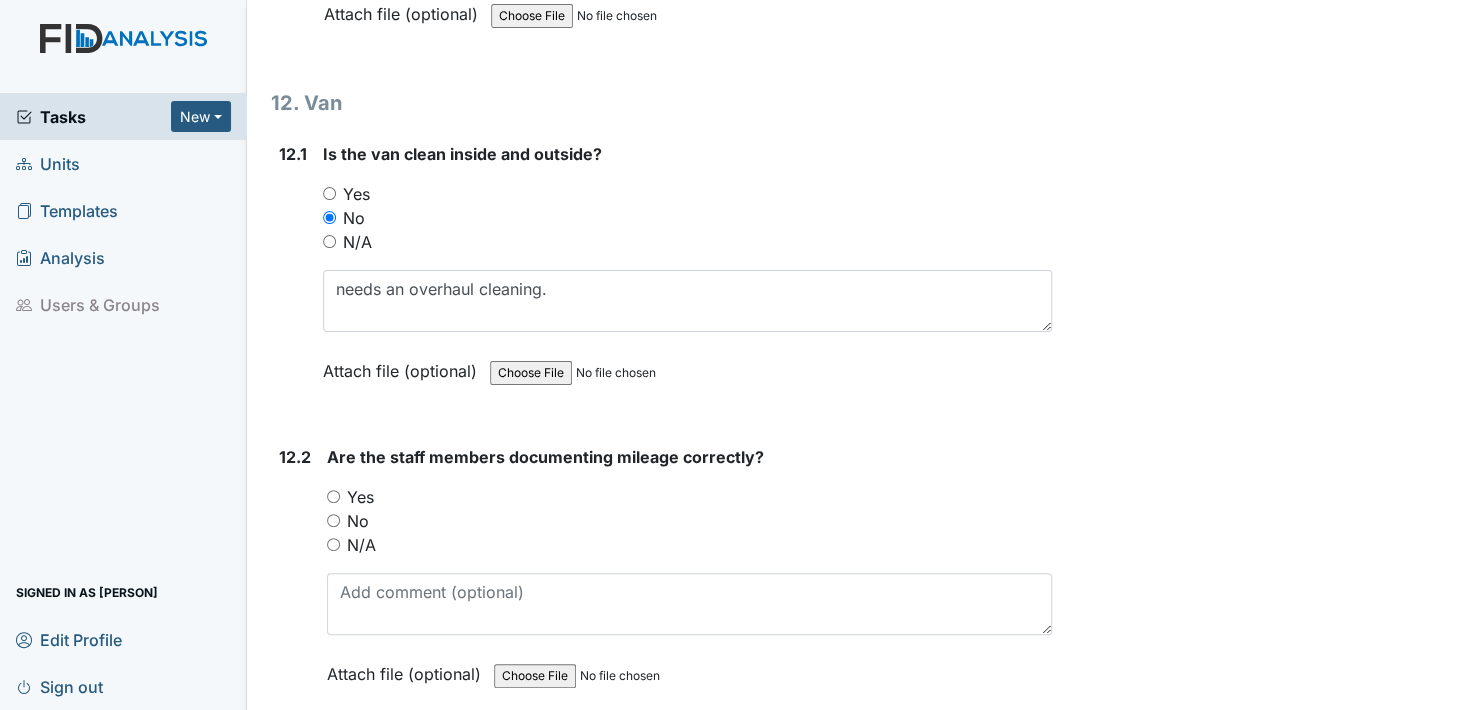 click on "Yes" at bounding box center [333, 496] 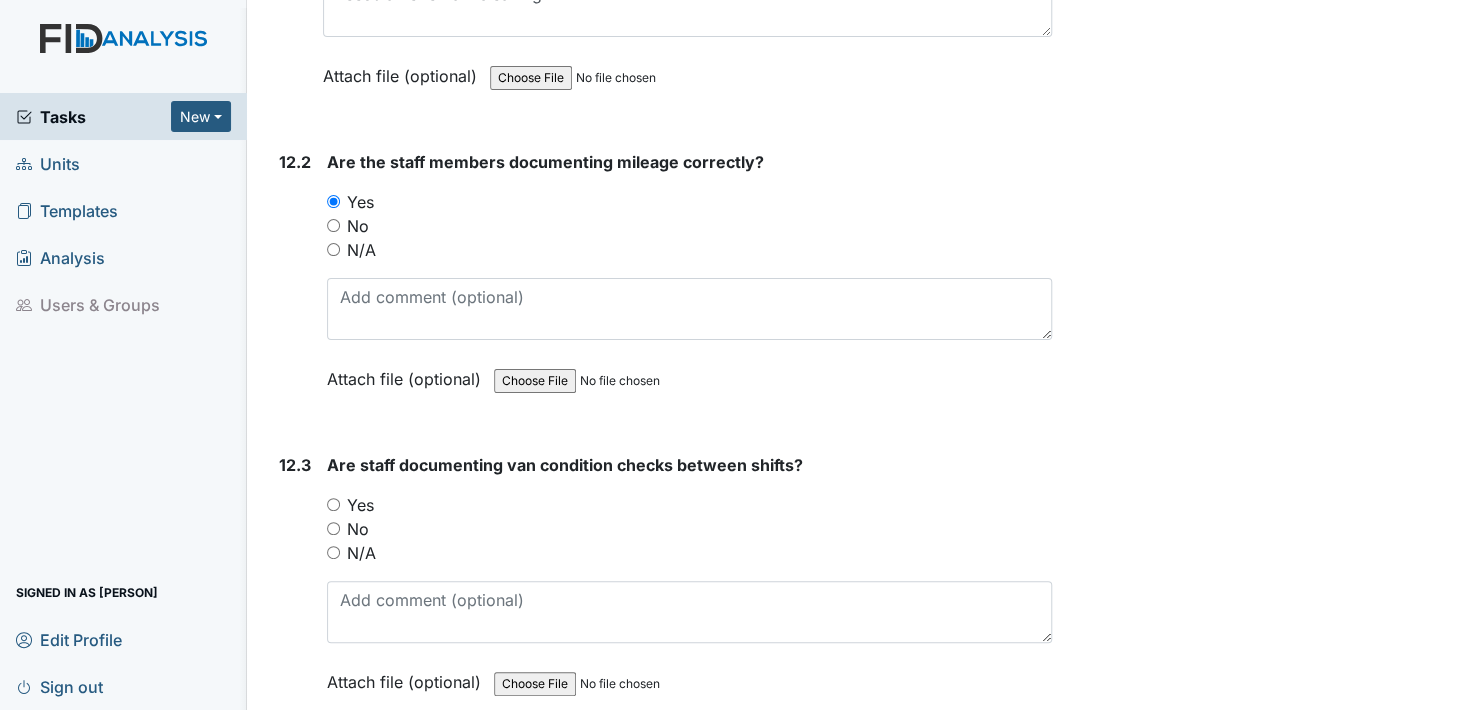 scroll, scrollTop: 34800, scrollLeft: 0, axis: vertical 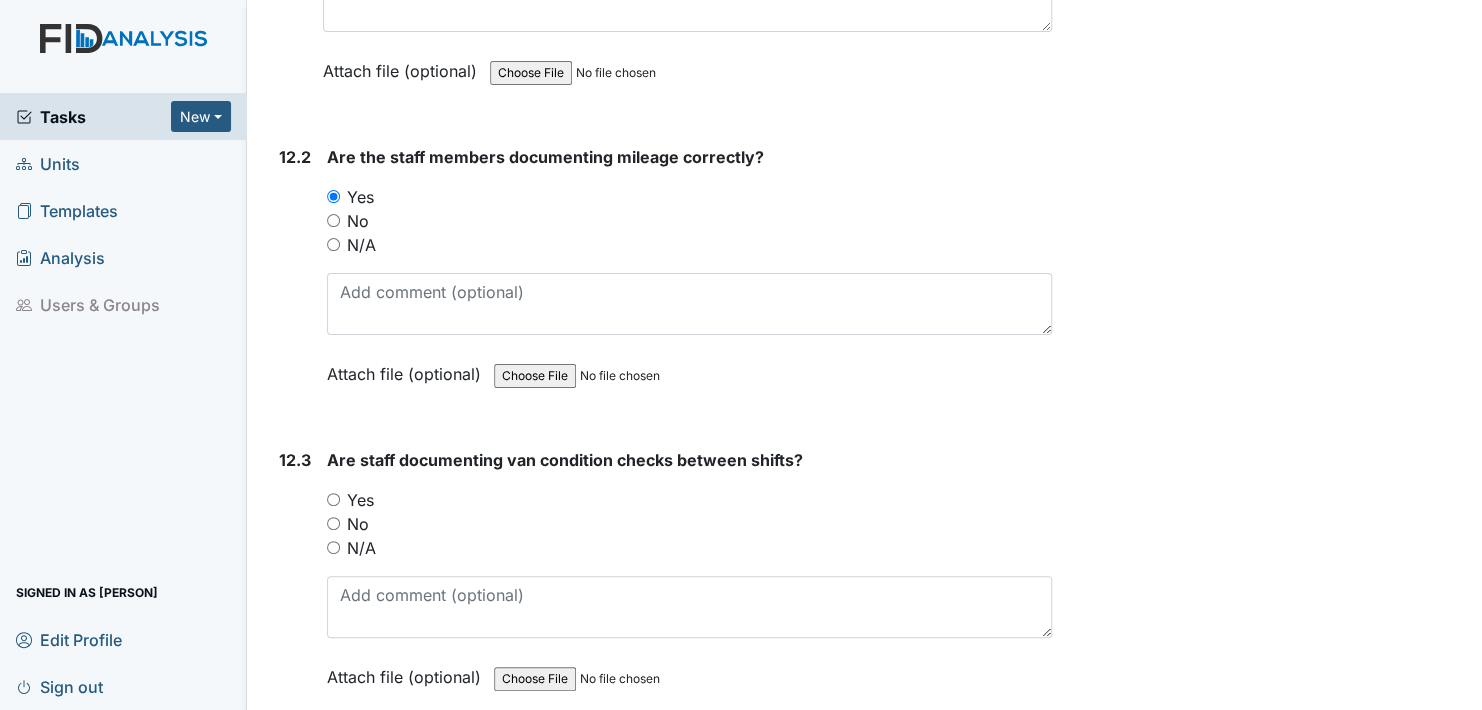 click on "Yes" at bounding box center (333, 499) 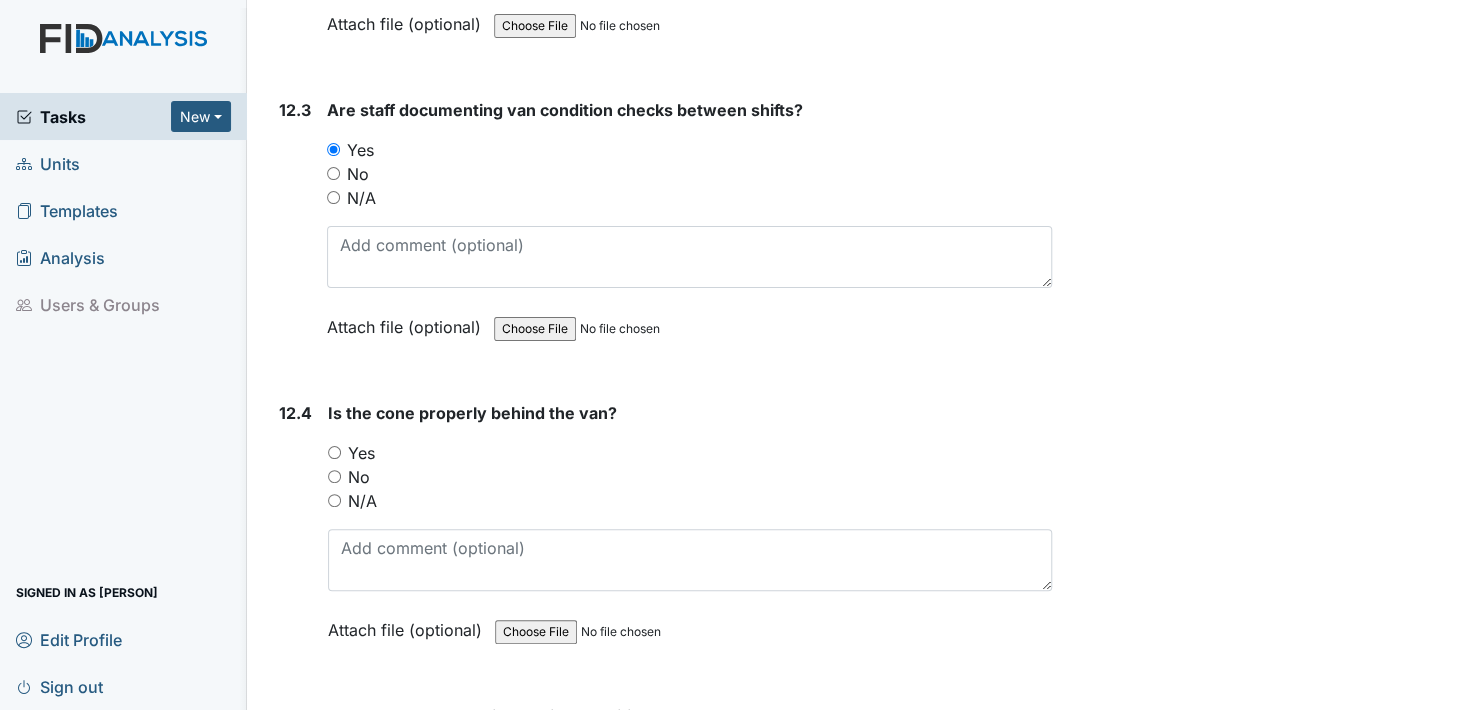 scroll, scrollTop: 35200, scrollLeft: 0, axis: vertical 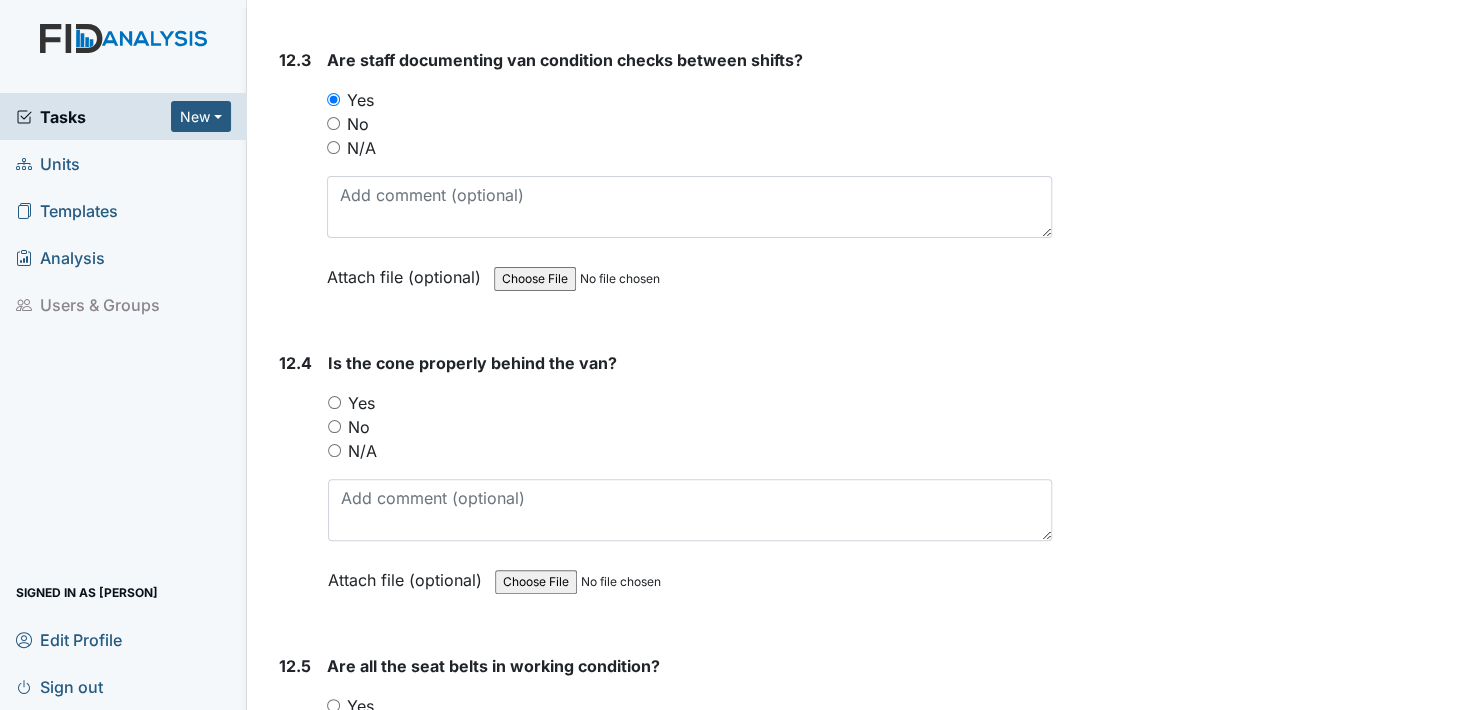 click on "Yes" at bounding box center [334, 402] 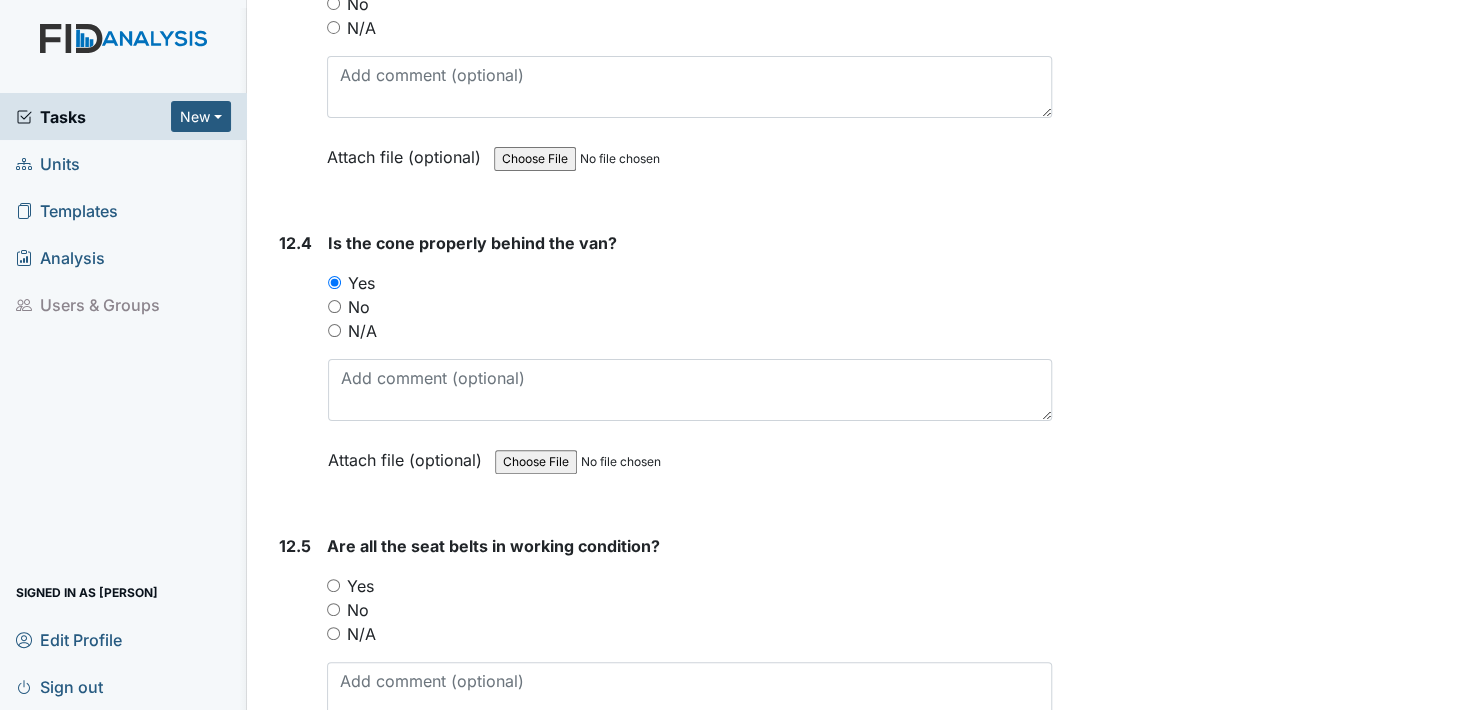 scroll, scrollTop: 35400, scrollLeft: 0, axis: vertical 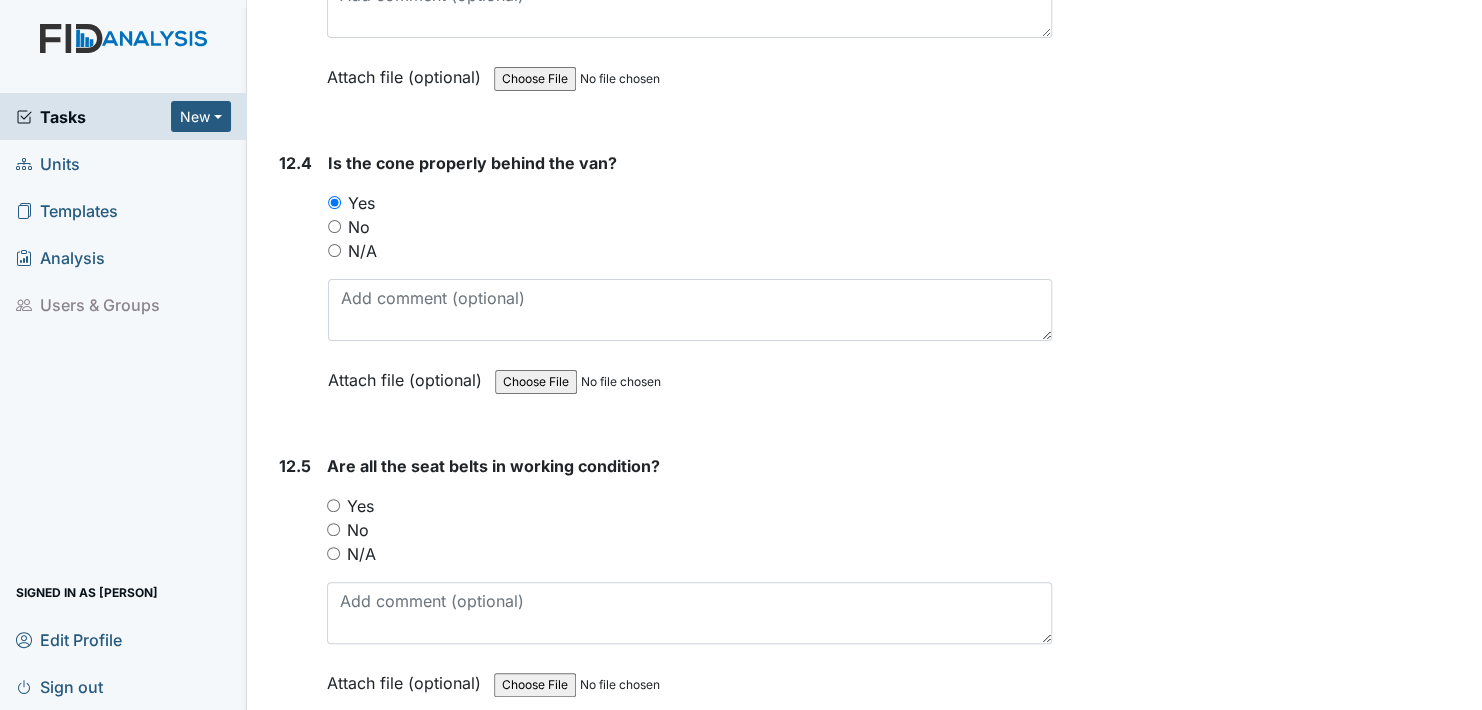 click on "Yes" at bounding box center [333, 505] 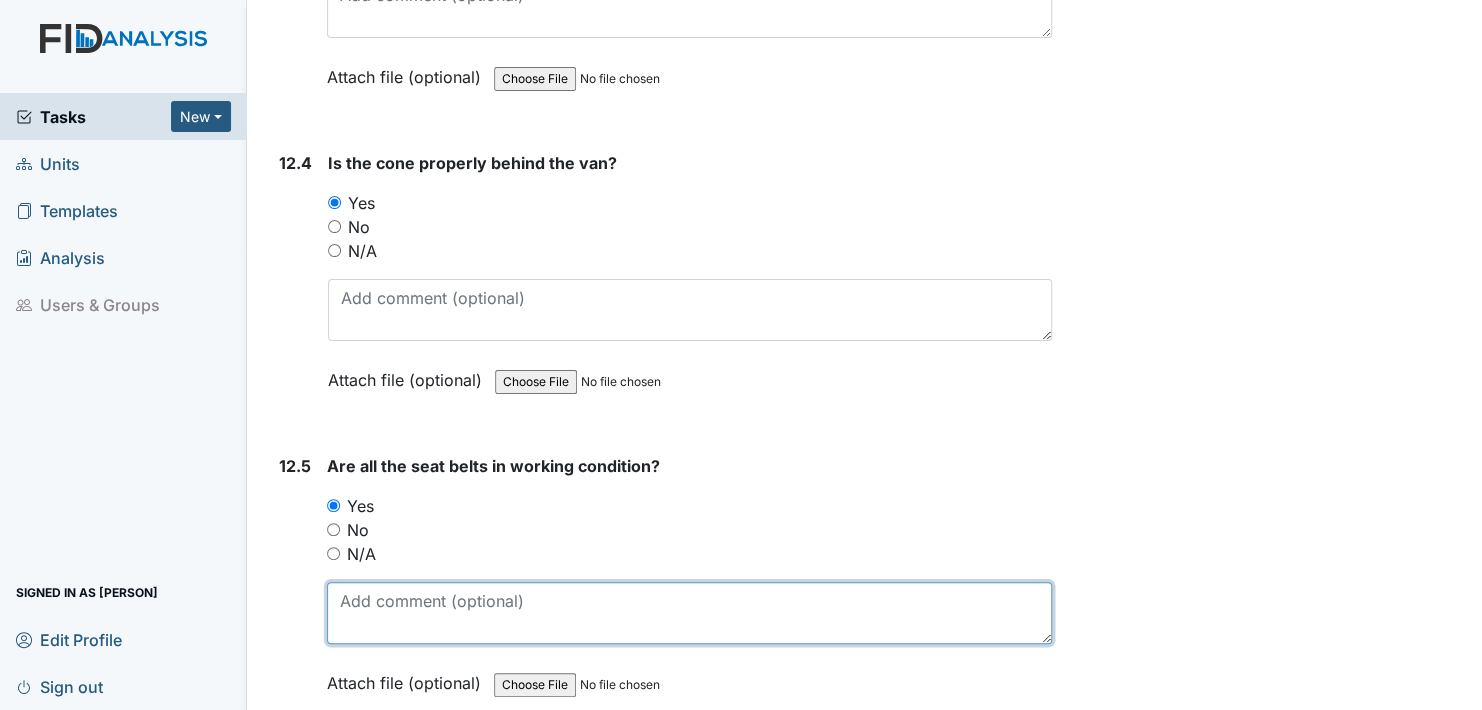click at bounding box center [689, 613] 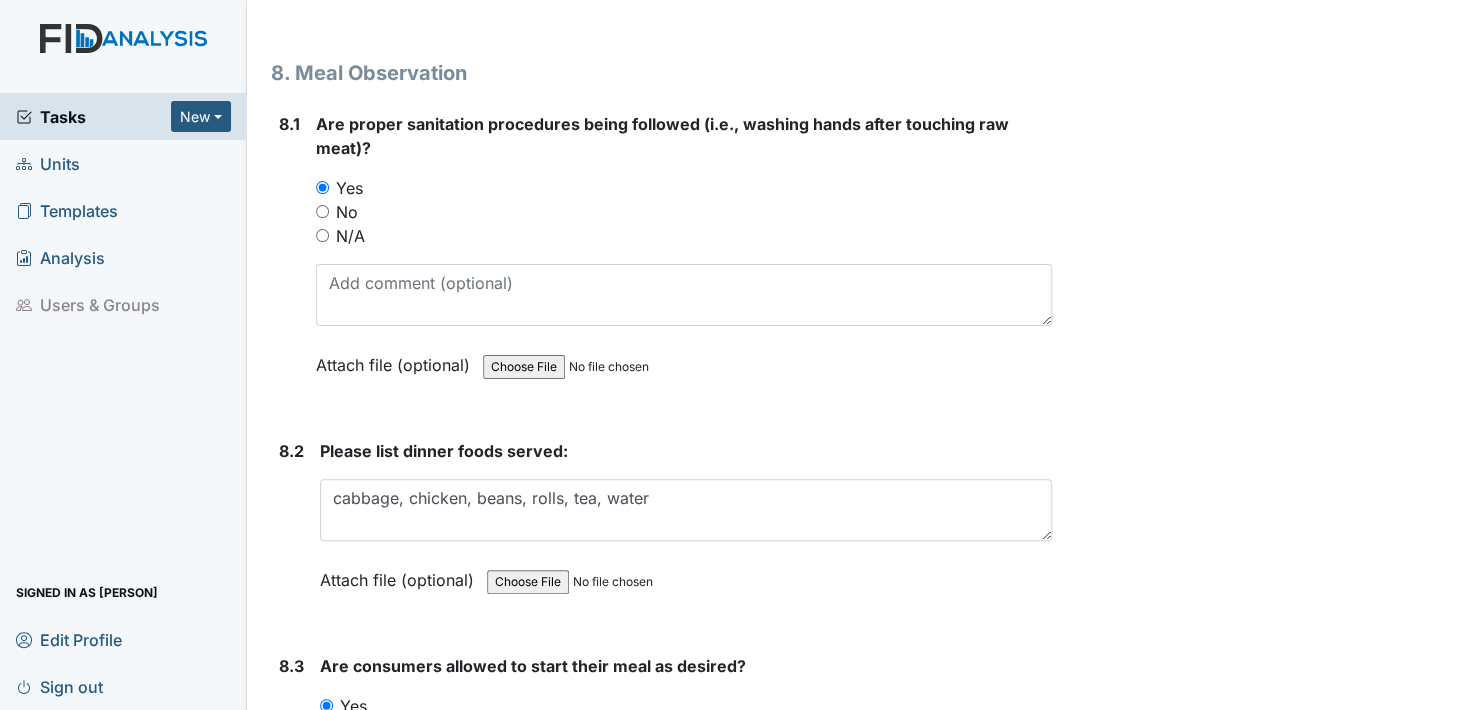 scroll, scrollTop: 15204, scrollLeft: 0, axis: vertical 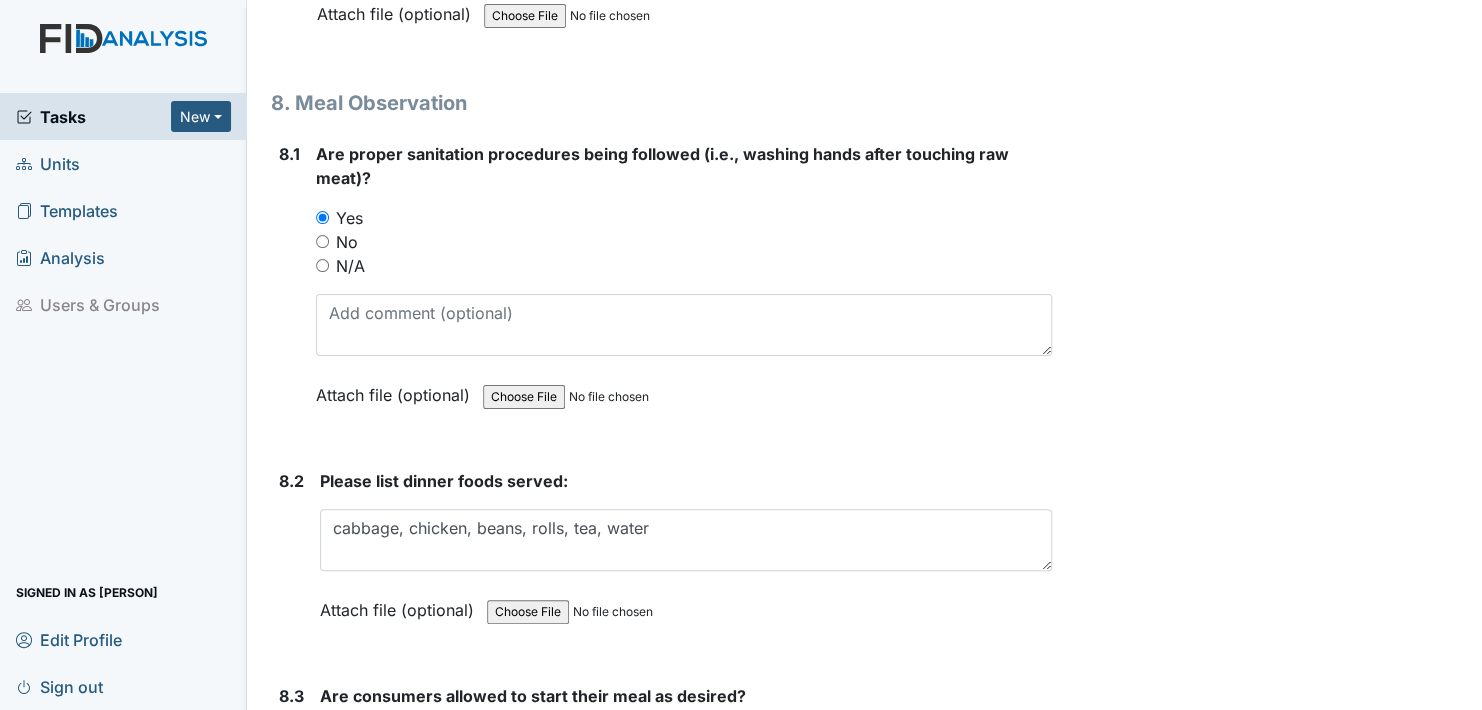 type on "As far as I know the one that was giving staff problem is fixed." 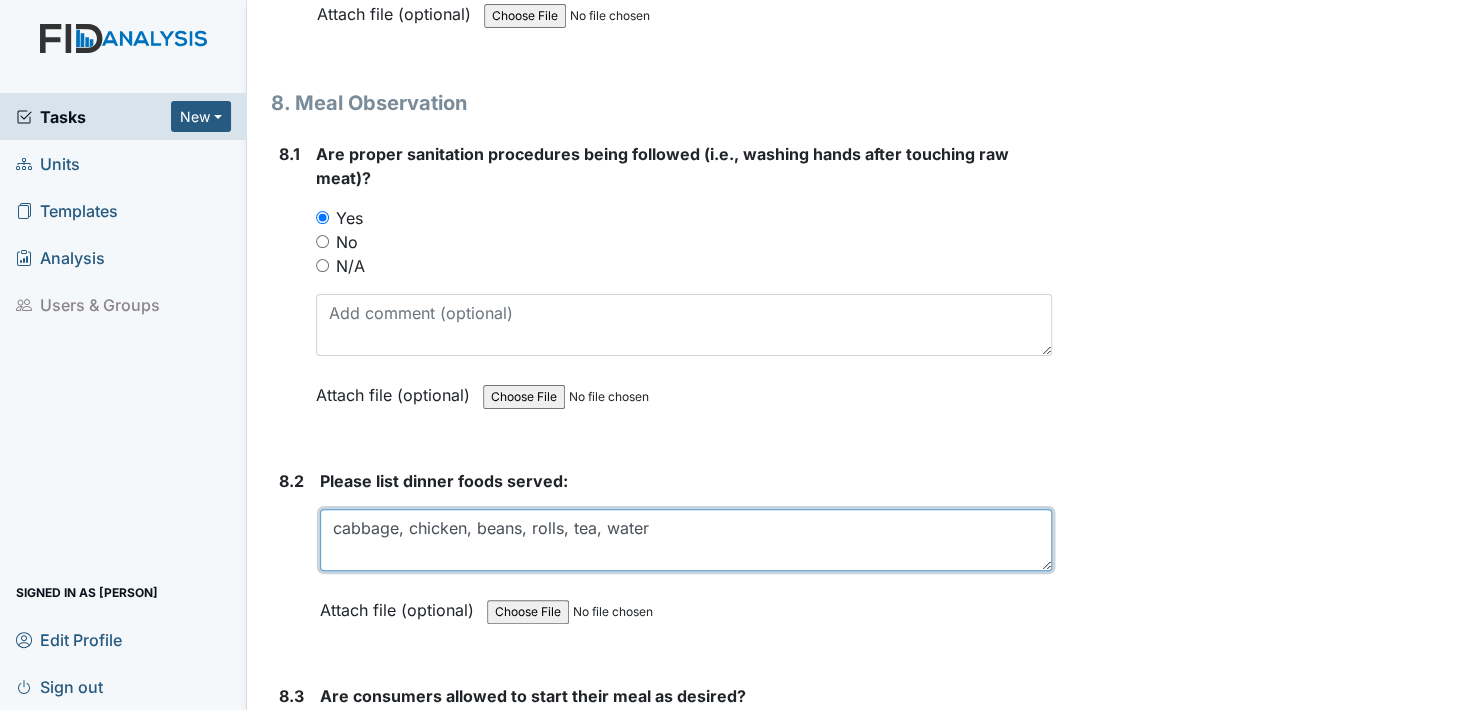 click on "cabbage, chicken, beans, rolls, tea, water" at bounding box center [686, 540] 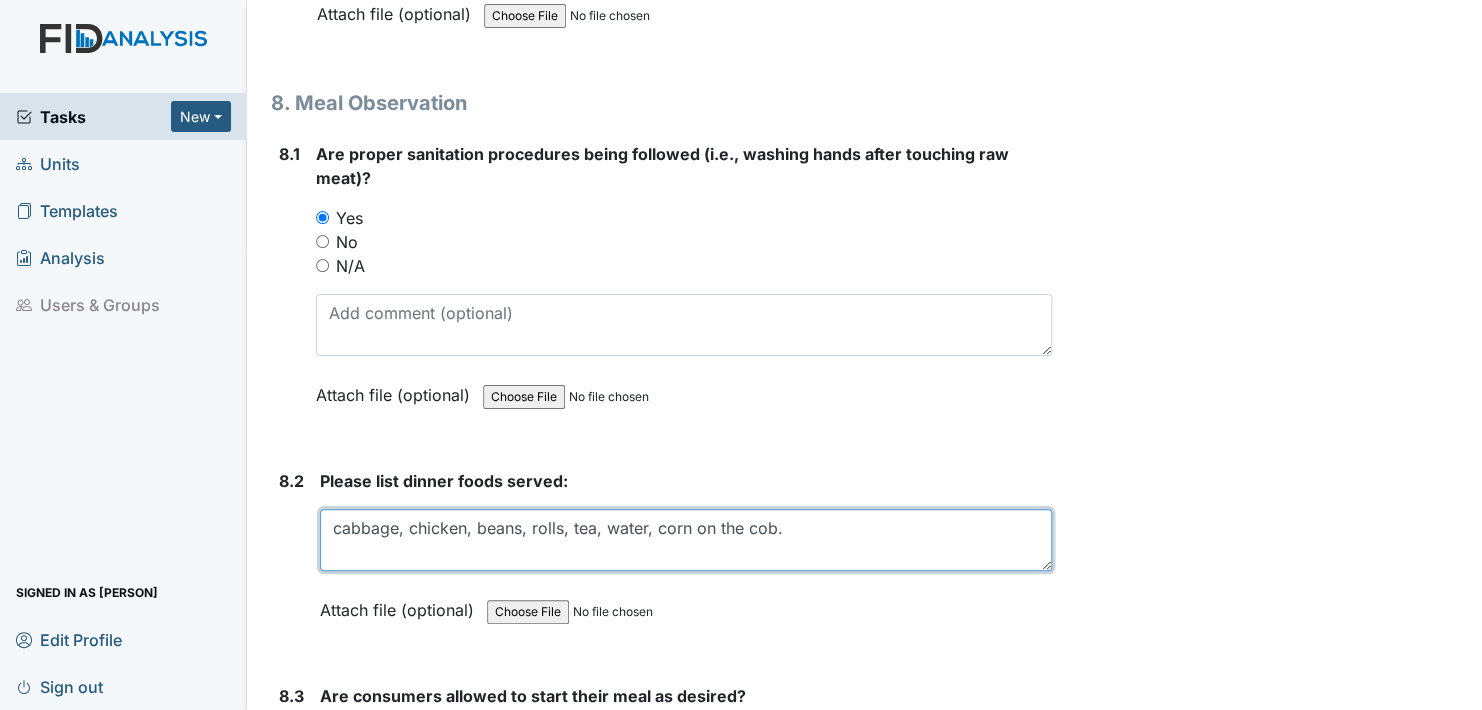 type on "cabbage, chicken, beans, rolls, tea, water, corn on the cob." 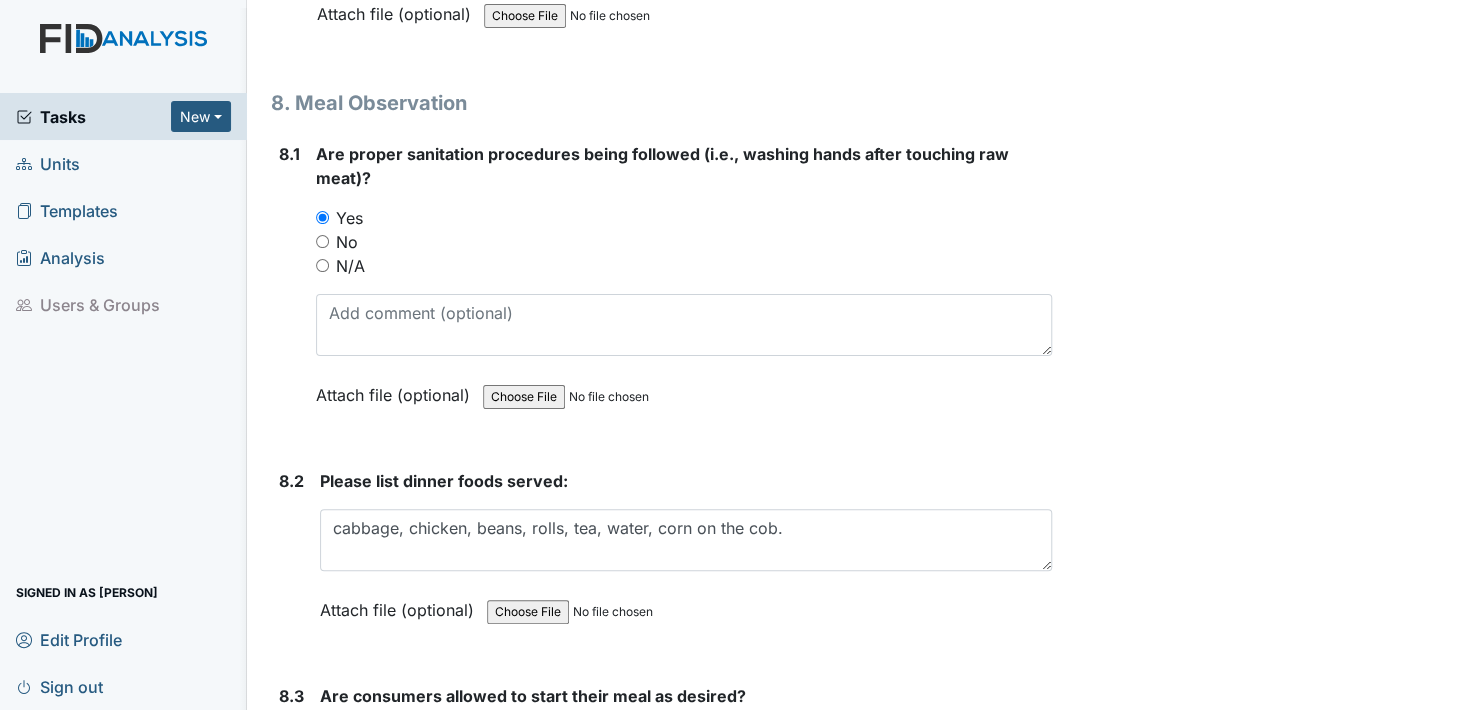 click on "Attach file (optional)" at bounding box center [401, 604] 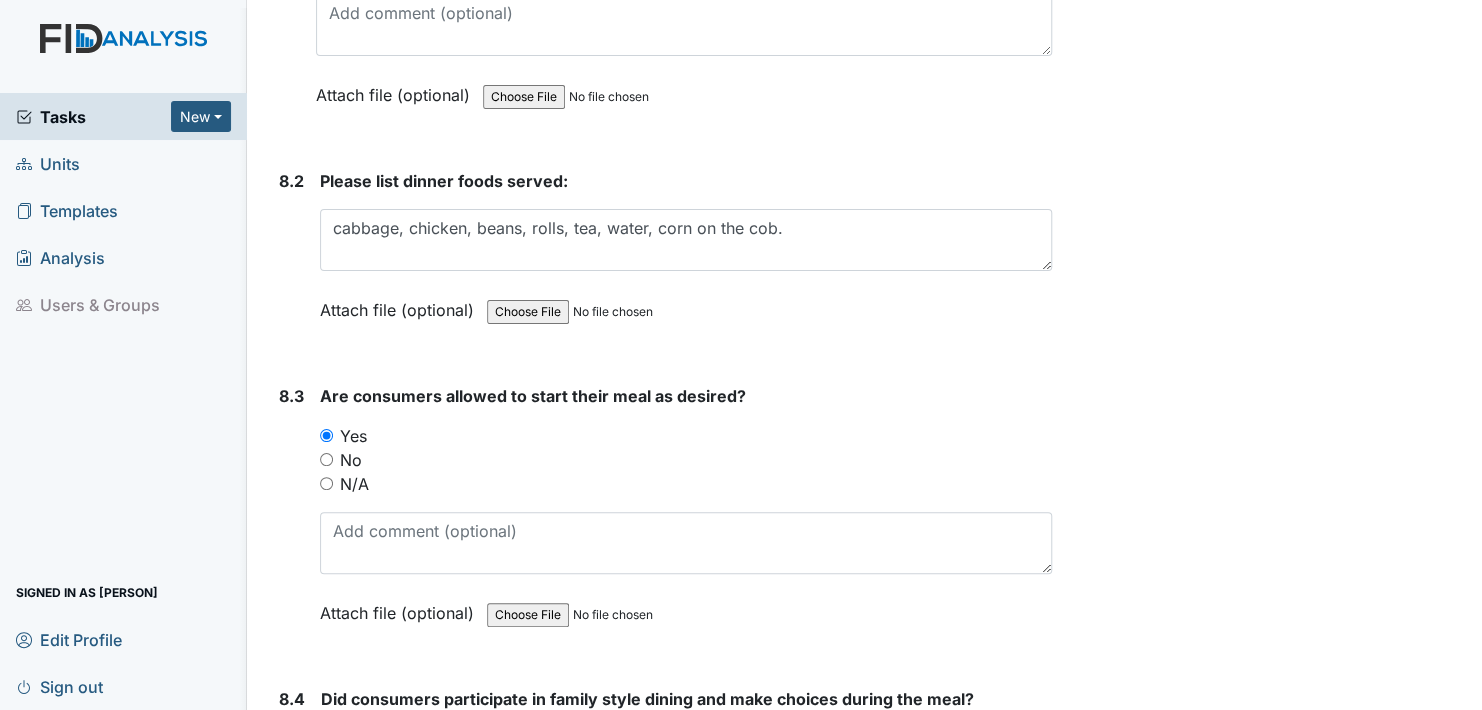 scroll, scrollTop: 14904, scrollLeft: 0, axis: vertical 